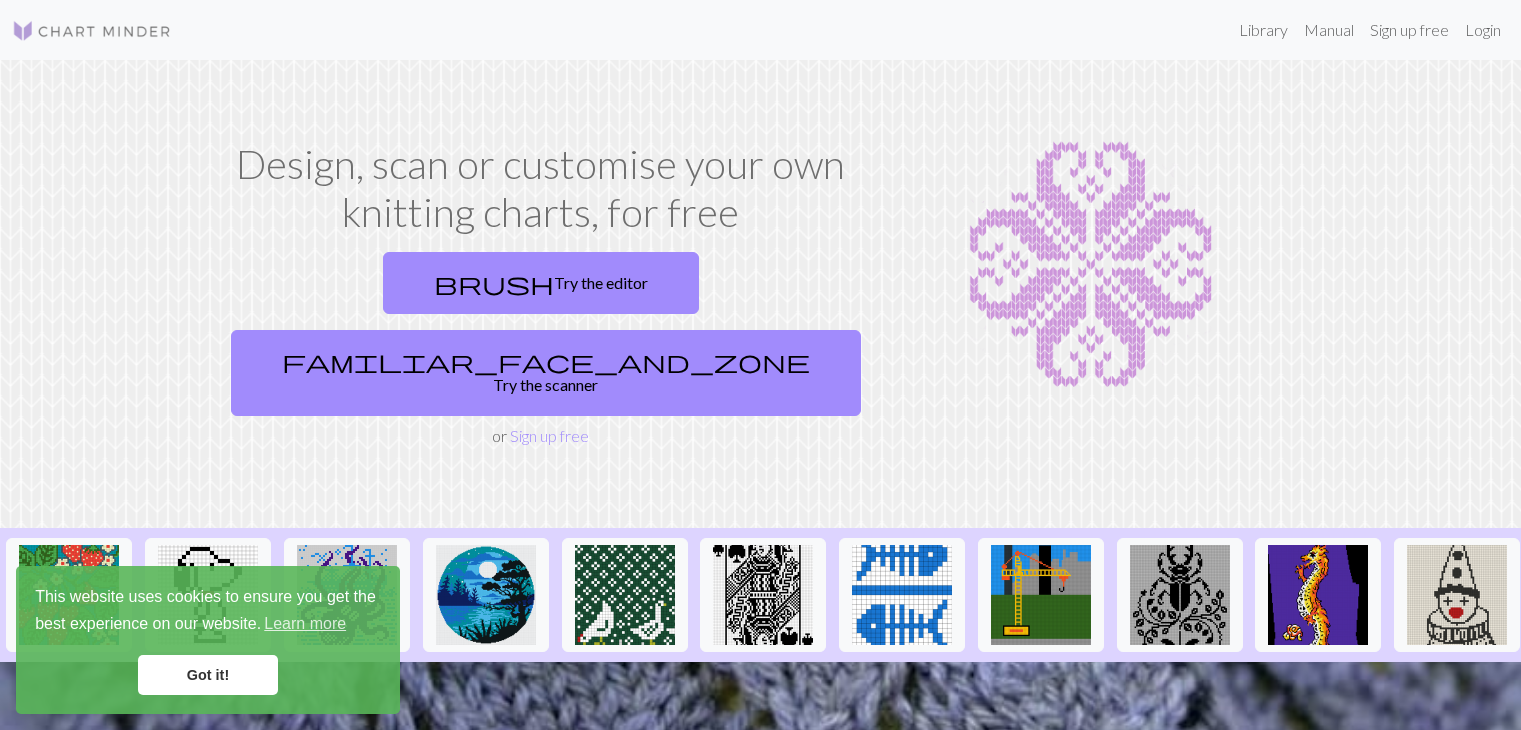 scroll, scrollTop: 0, scrollLeft: 0, axis: both 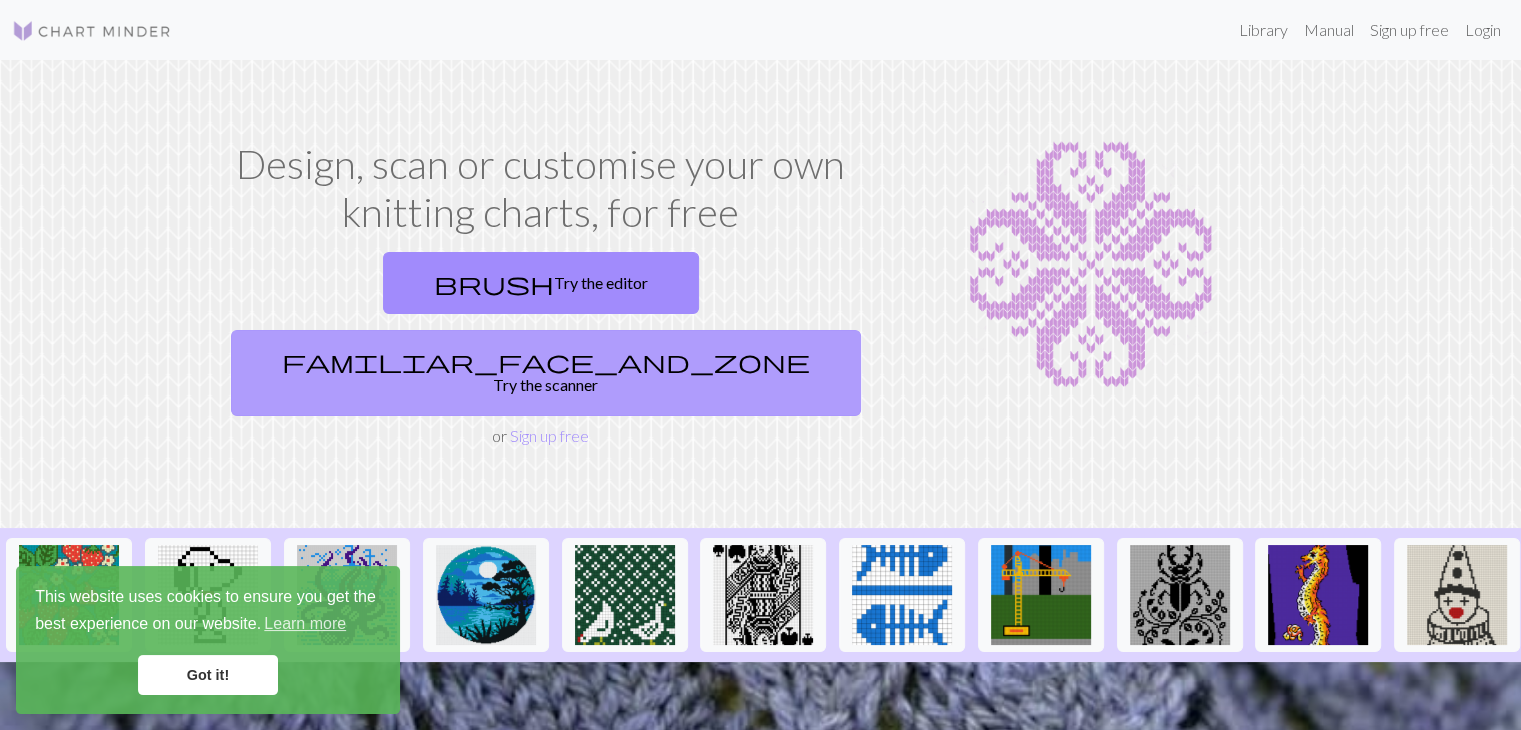 click on "familiar_face_and_zone  Try the scanner" at bounding box center [546, 373] 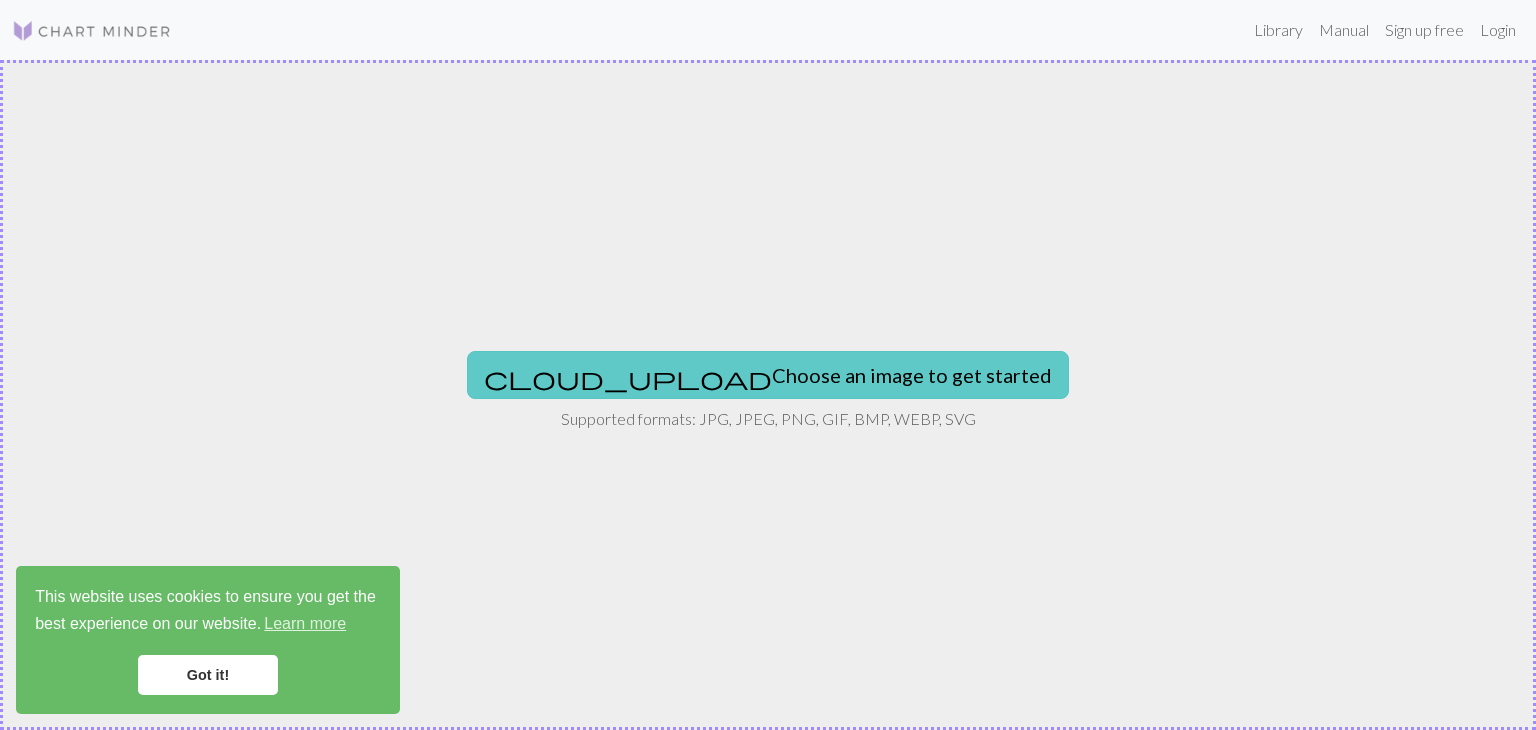 click on "cloud_upload  Choose an image to get started" at bounding box center (768, 375) 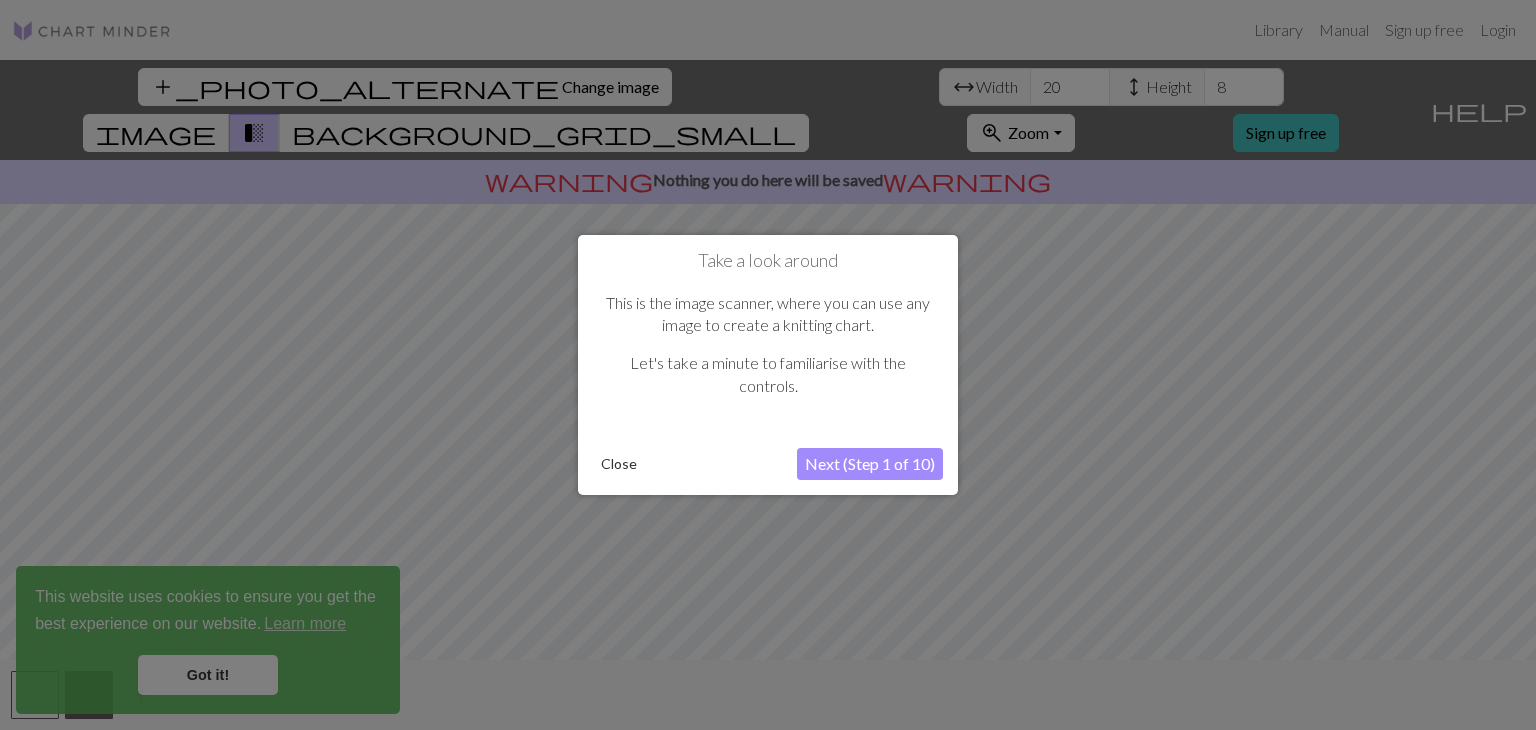 click at bounding box center (768, 365) 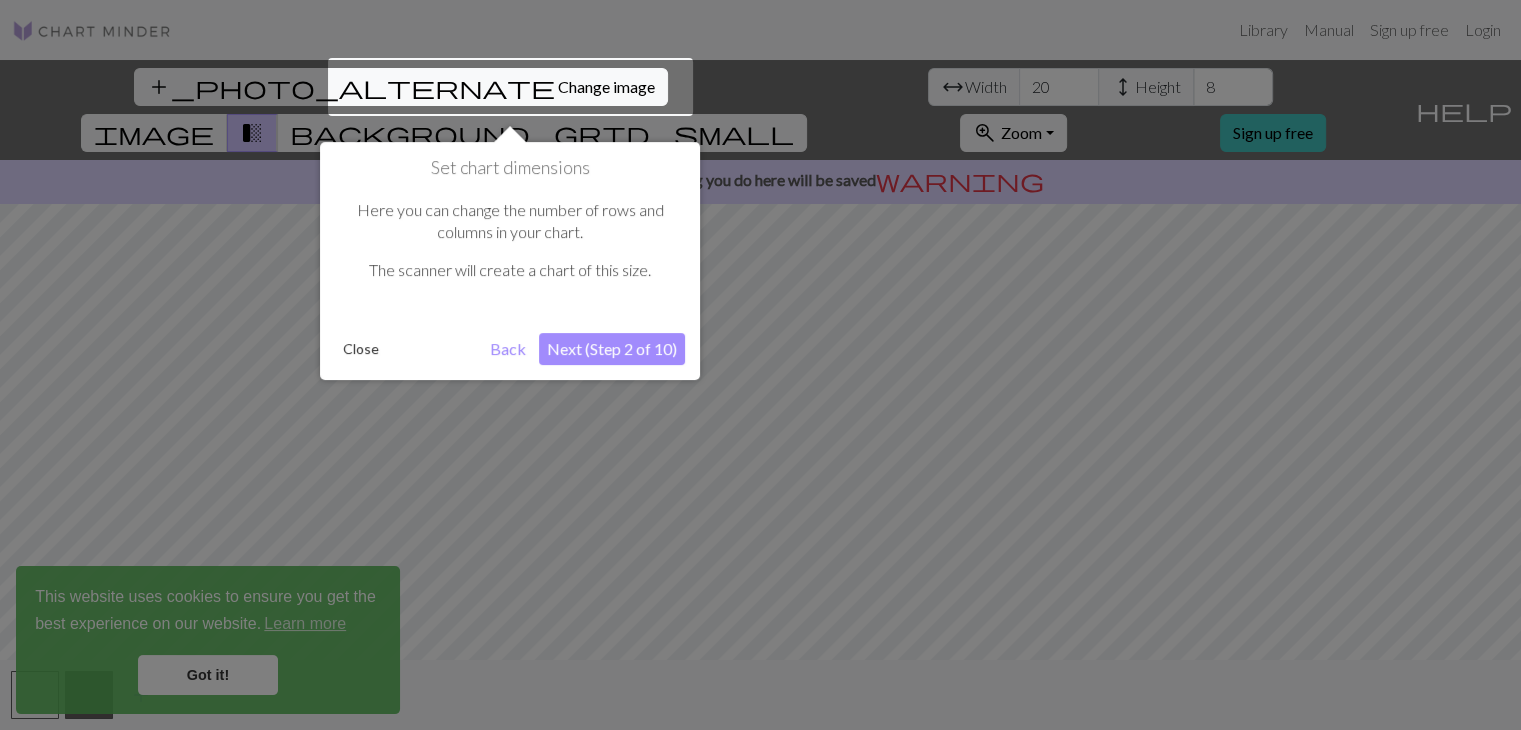 scroll, scrollTop: 0, scrollLeft: 0, axis: both 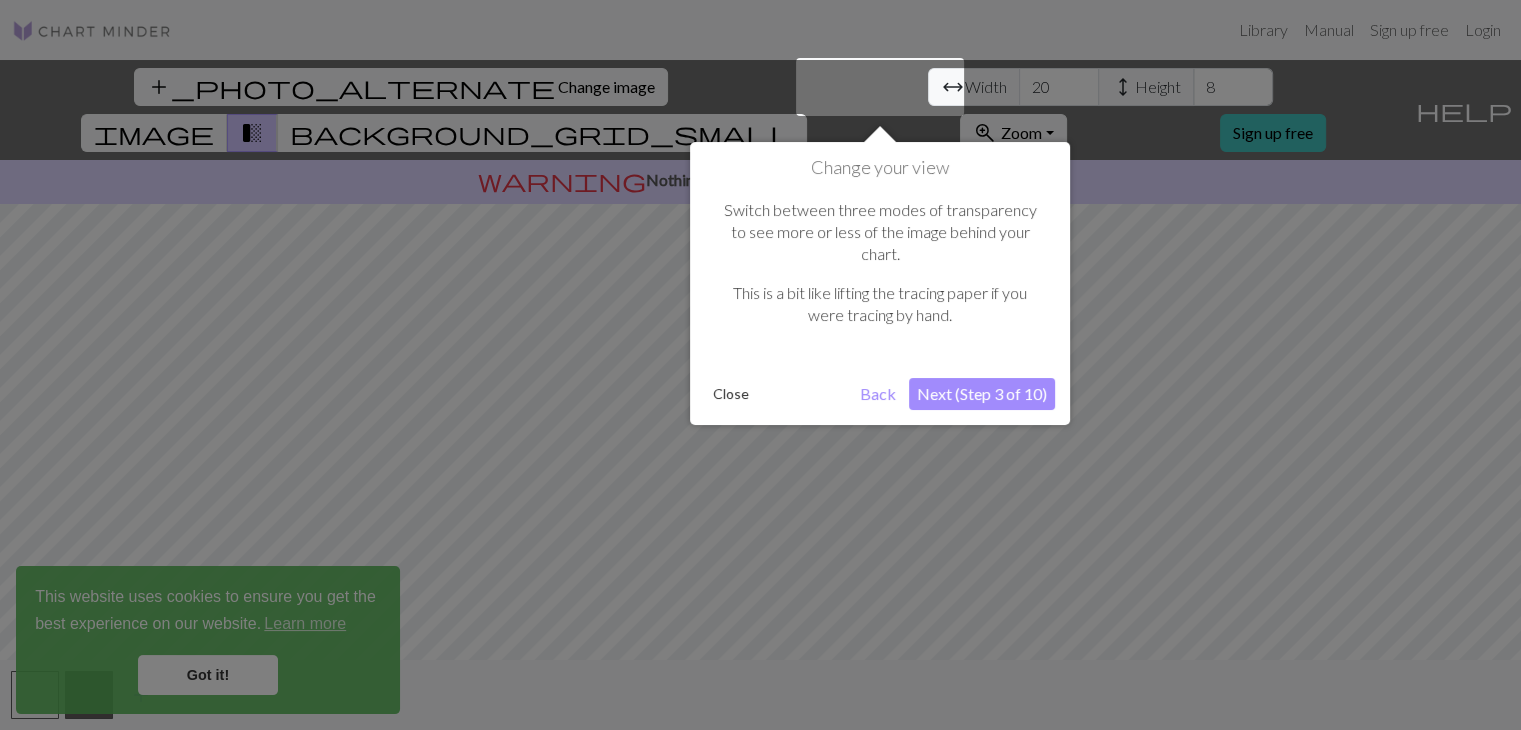 click on "Next (Step 3 of 10)" at bounding box center [982, 394] 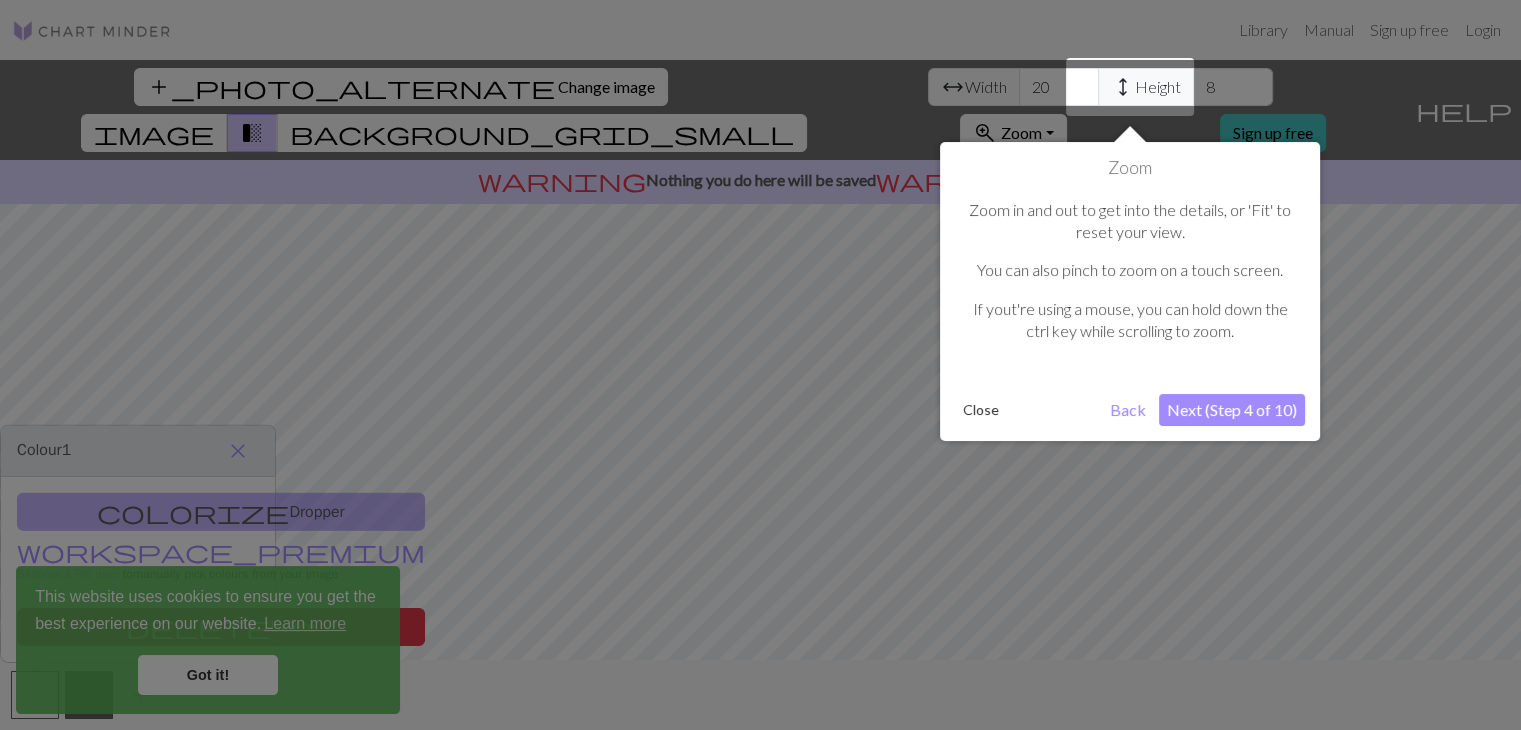 click on "Next (Step 4 of 10)" at bounding box center (1232, 410) 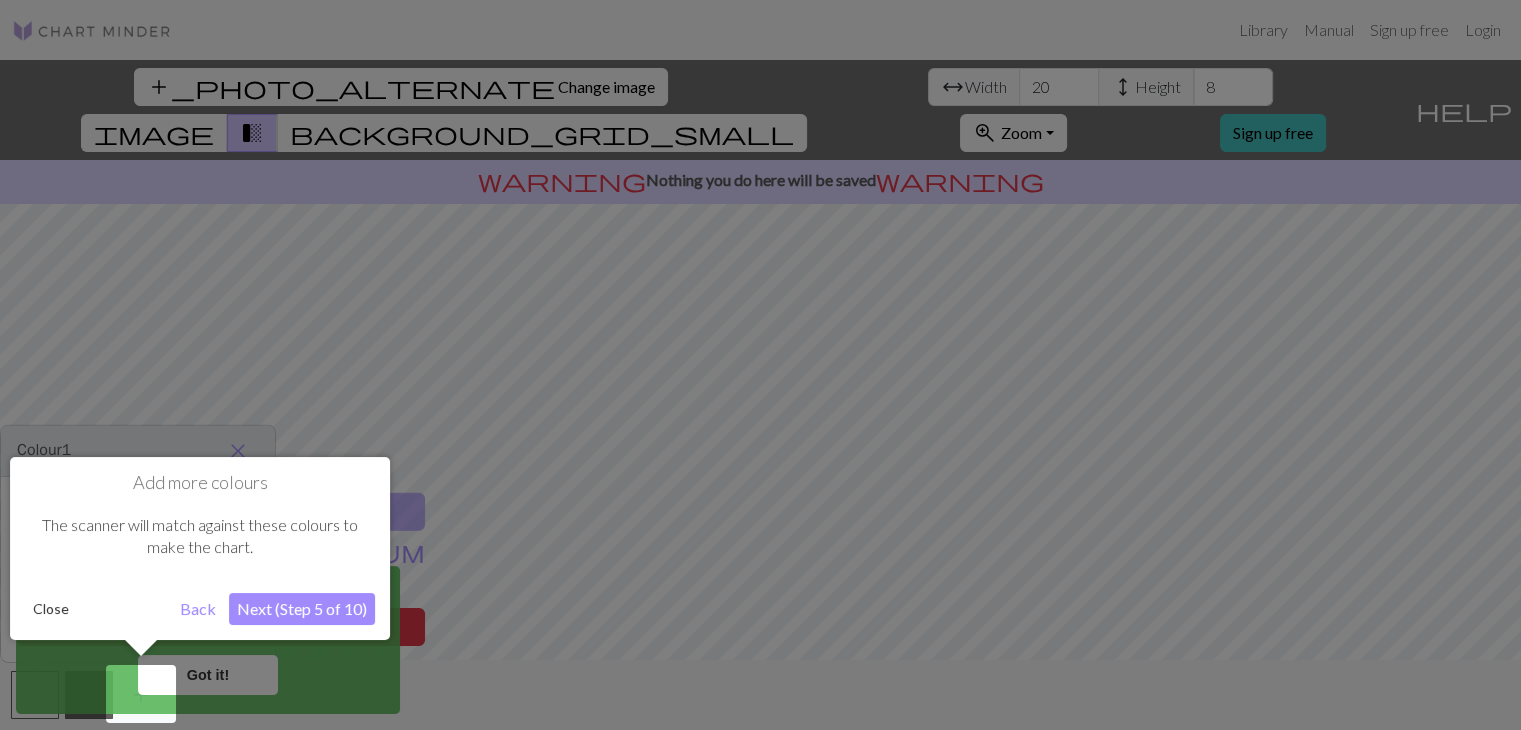click on "Next (Step 5 of 10)" at bounding box center (302, 609) 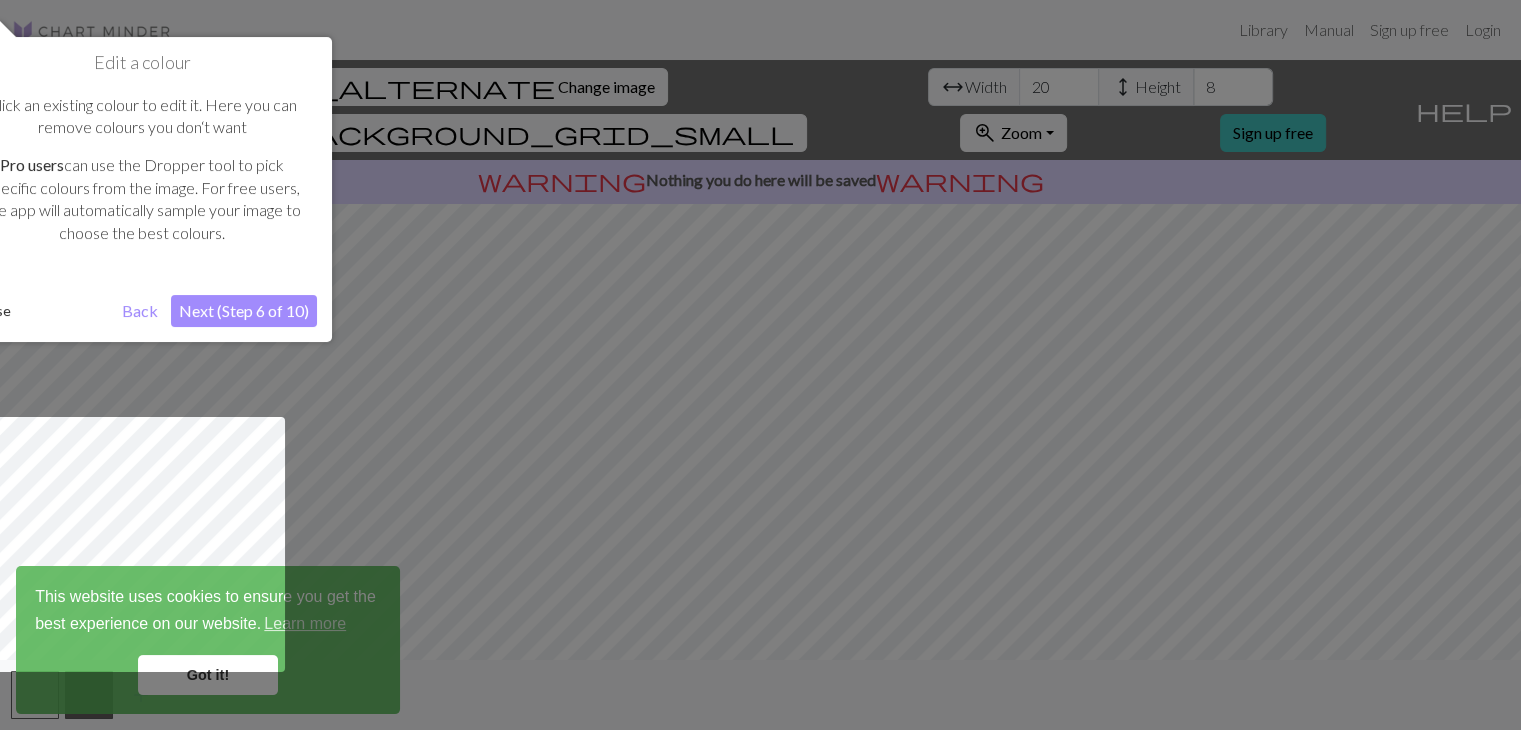 click on "Next (Step 6 of 10)" at bounding box center [244, 311] 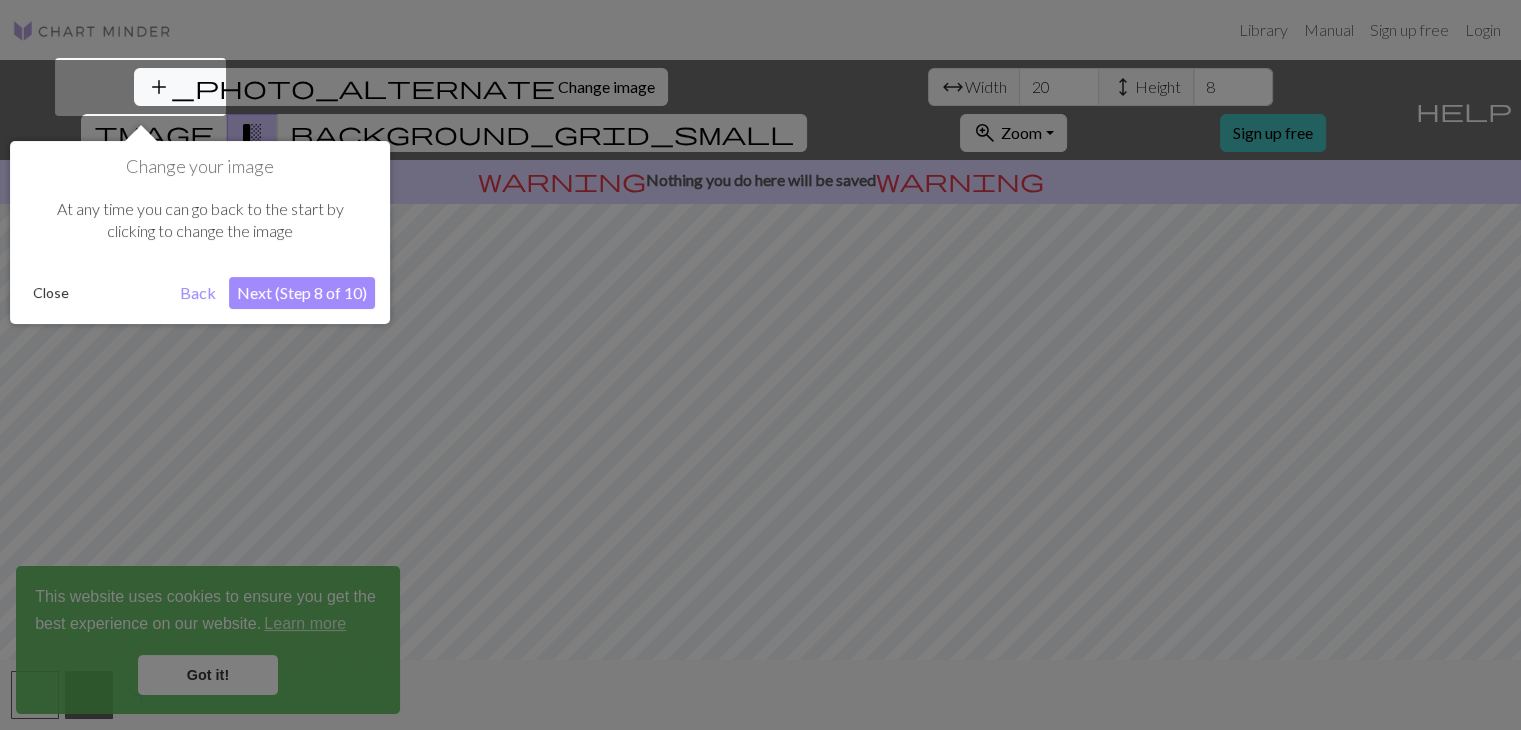 click on "Next (Step 8 of 10)" at bounding box center (302, 293) 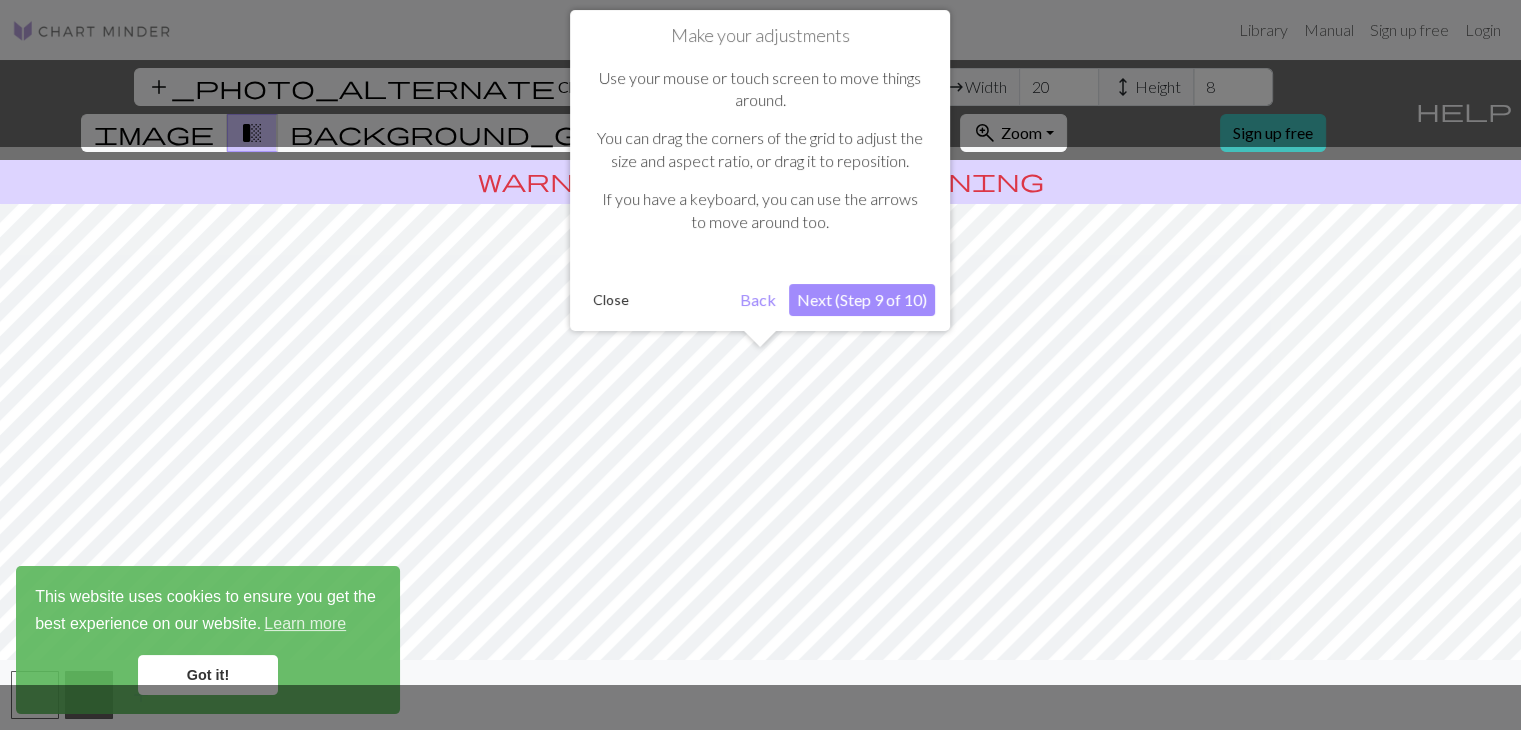 click on "Next (Step 9 of 10)" at bounding box center (862, 300) 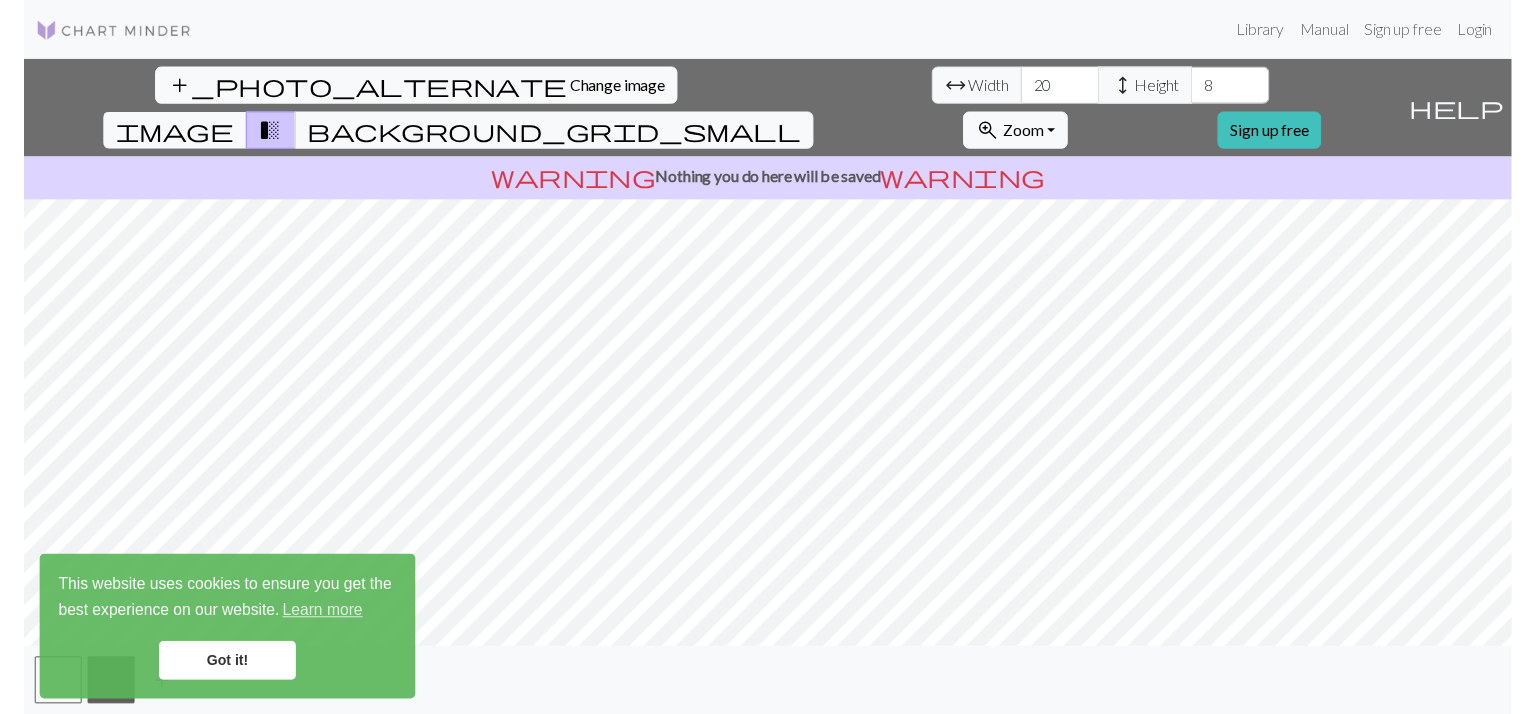 scroll, scrollTop: 0, scrollLeft: 0, axis: both 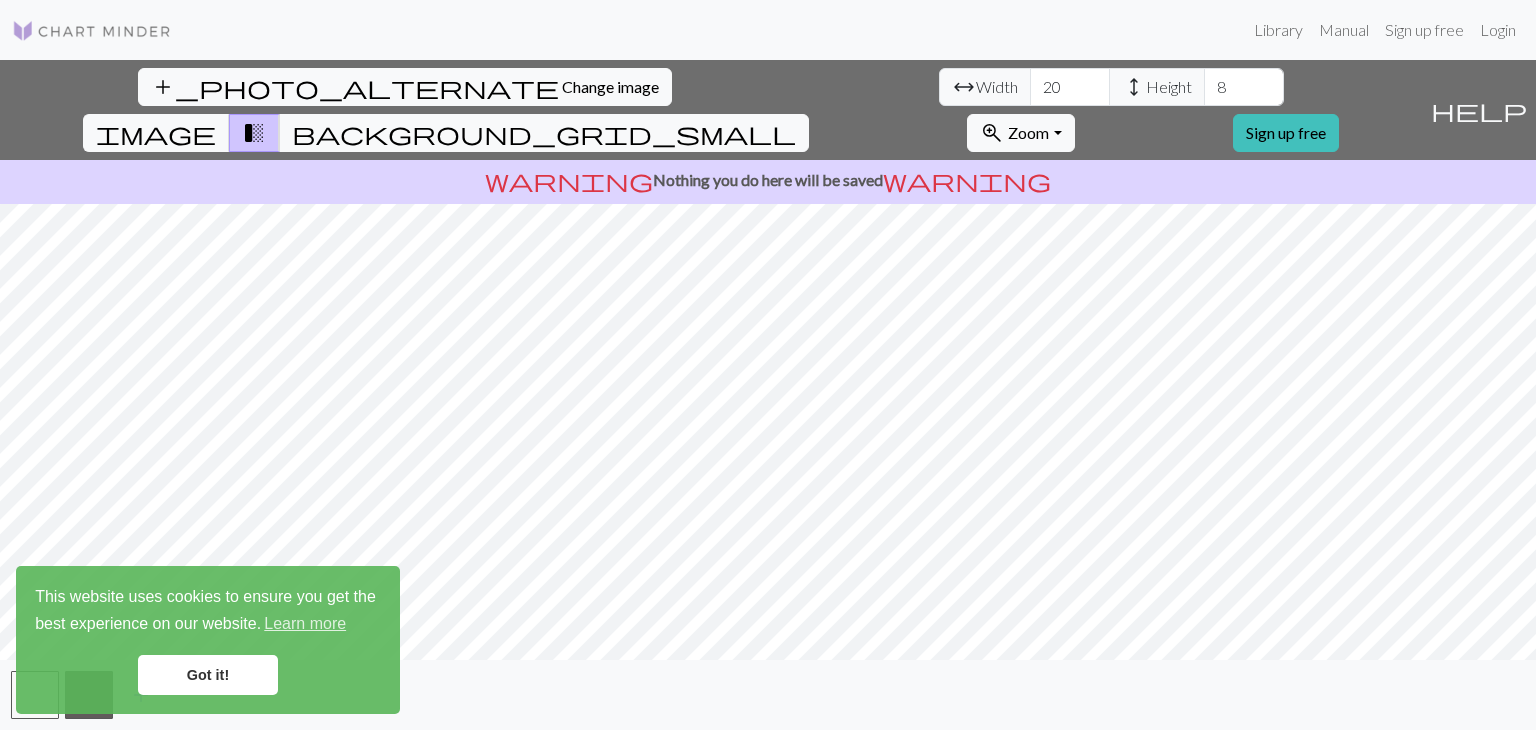 click on "add_photo_alternate   Change image arrow_range   Width 20 height   Height 8 image transition_fade background_grid_small zoom_in Zoom Zoom Fit all Fit width Fit height 50% 100% 150% 200% Sign up free help Show me around warning  Nothing you do here will be saved  warning add" at bounding box center (768, 395) 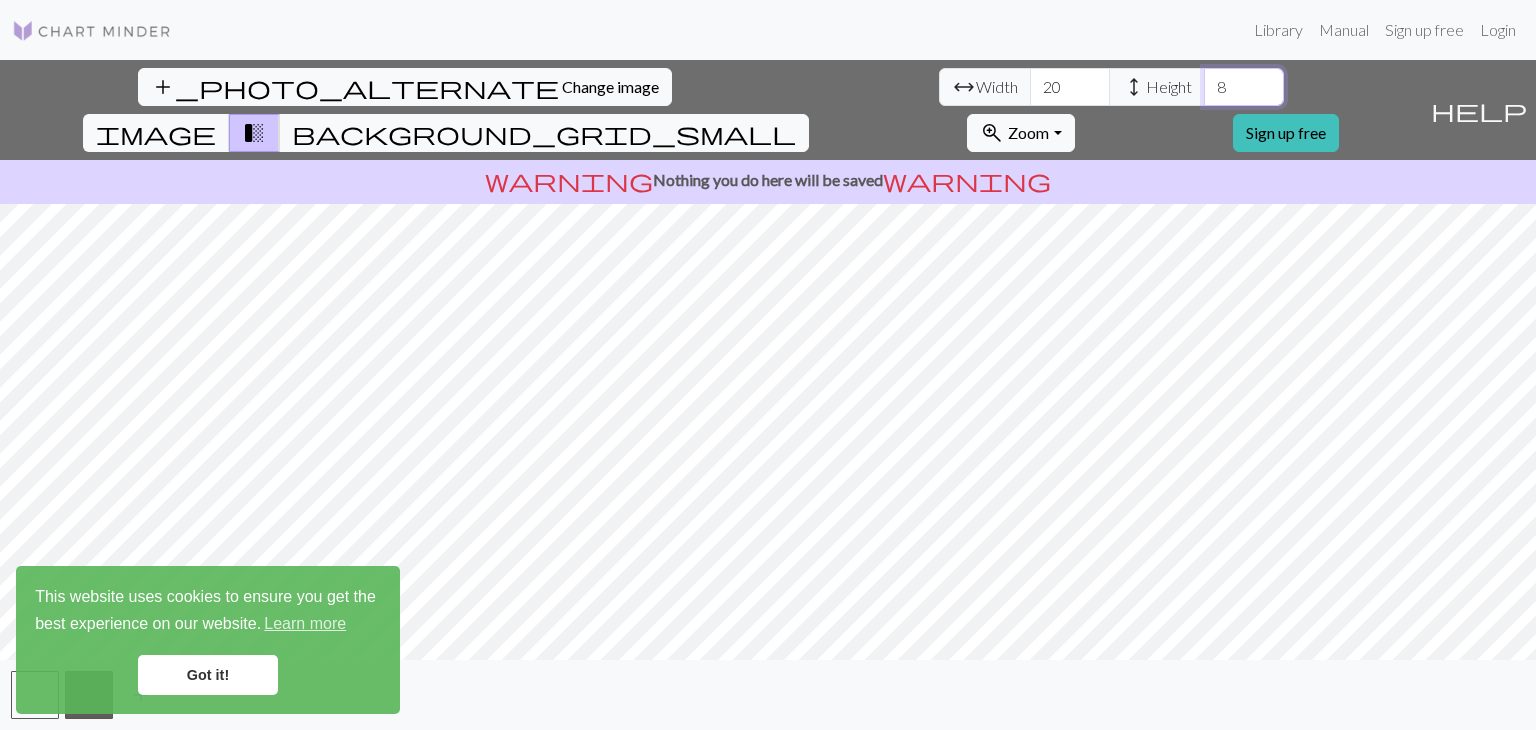 click on "8" at bounding box center (1244, 87) 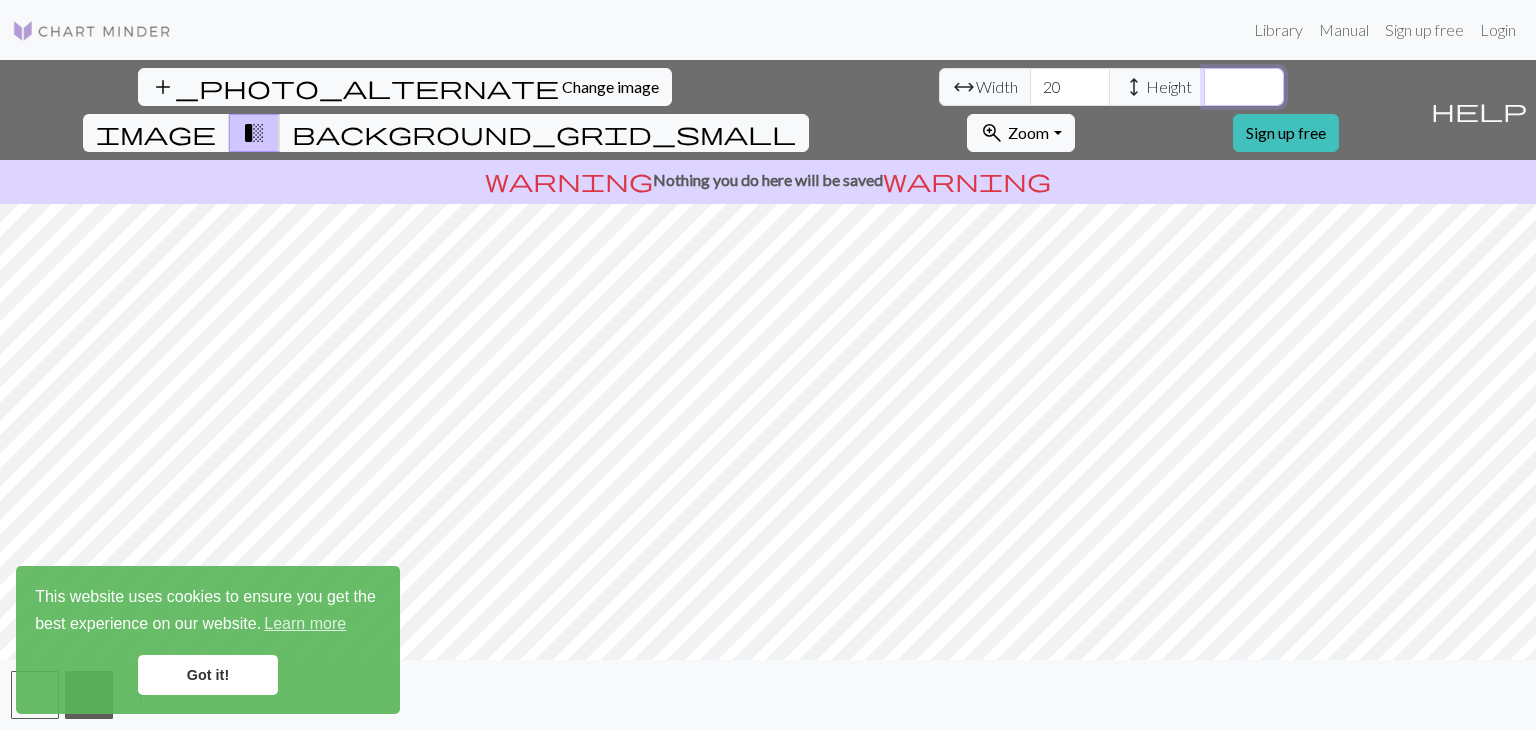 type 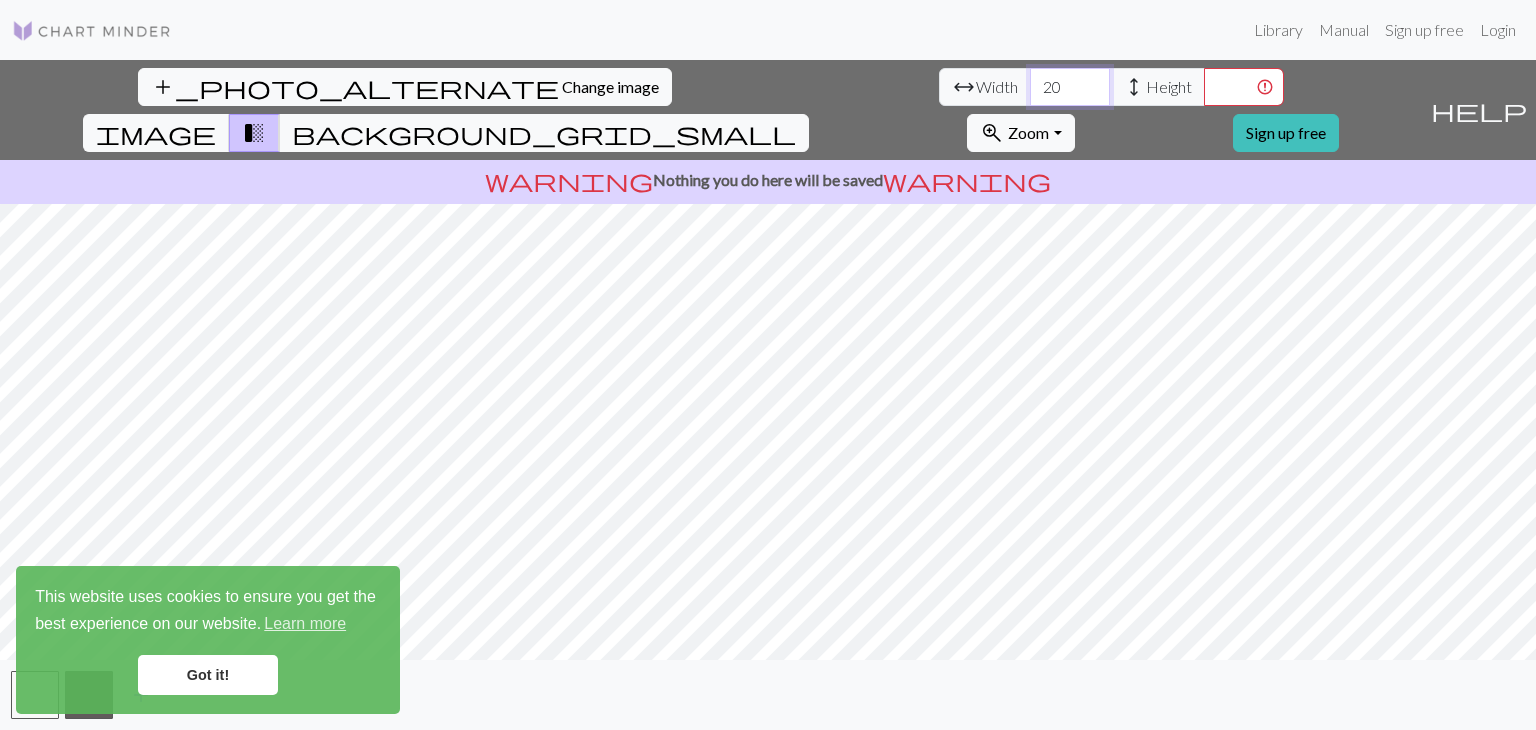 drag, startPoint x: 468, startPoint y: 86, endPoint x: 458, endPoint y: 84, distance: 10.198039 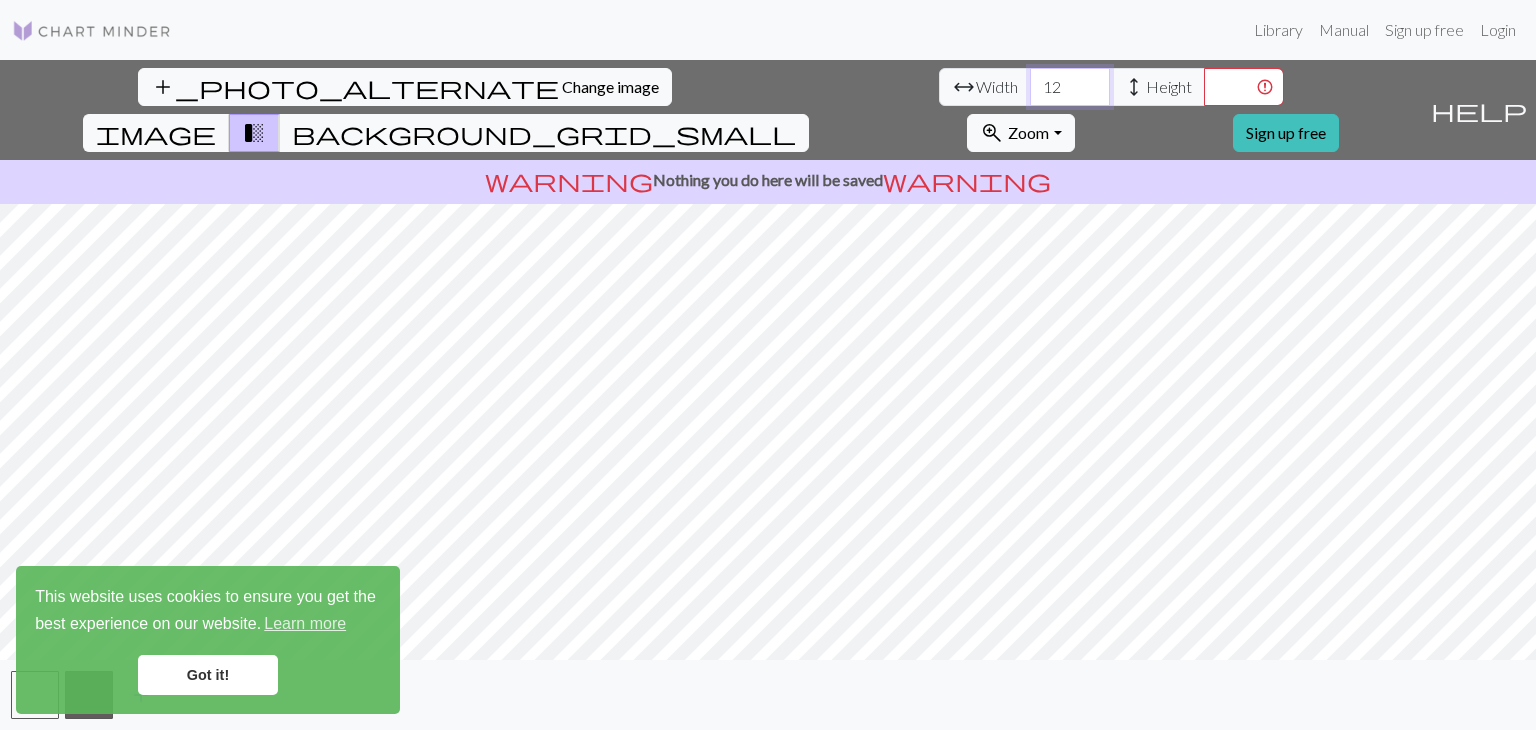 type on "12" 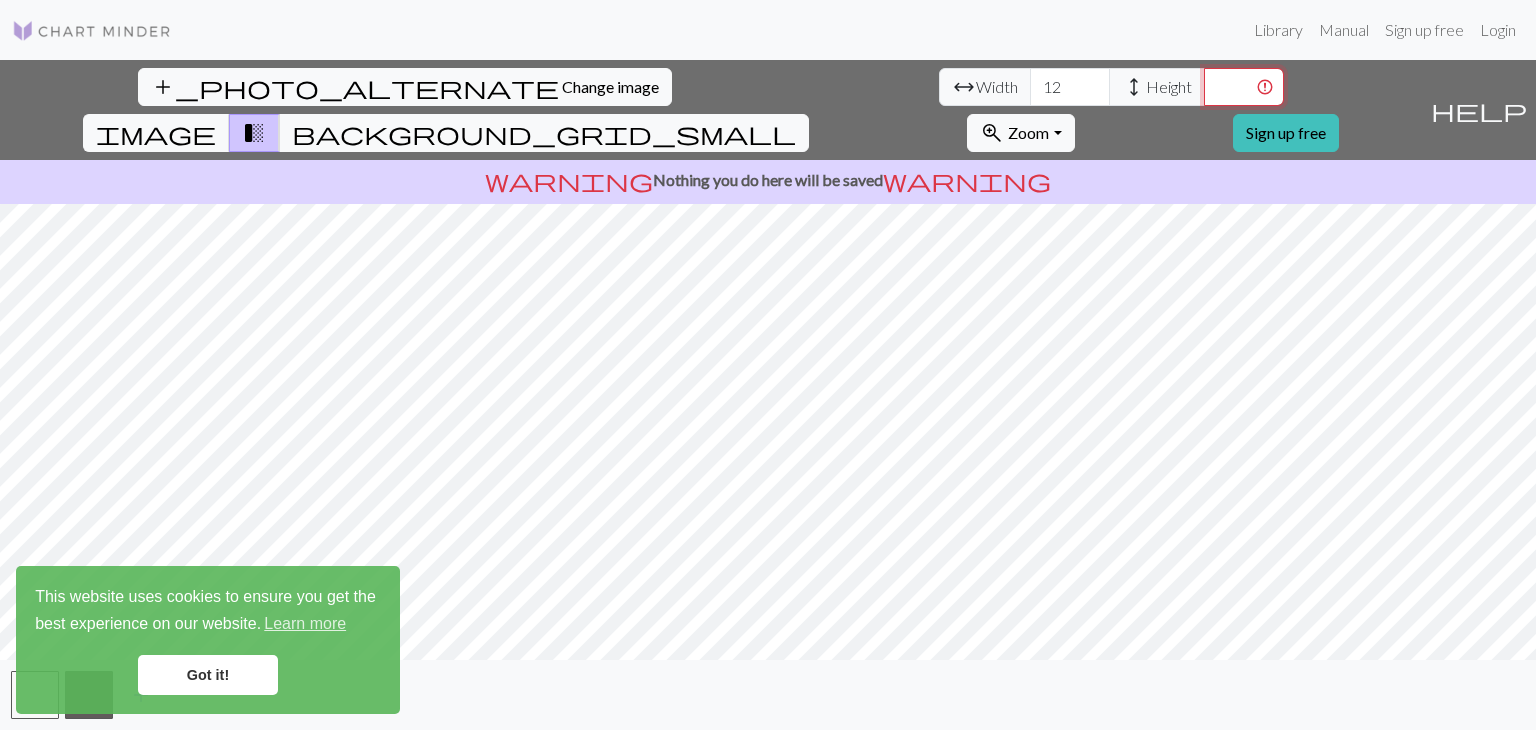click at bounding box center [1244, 87] 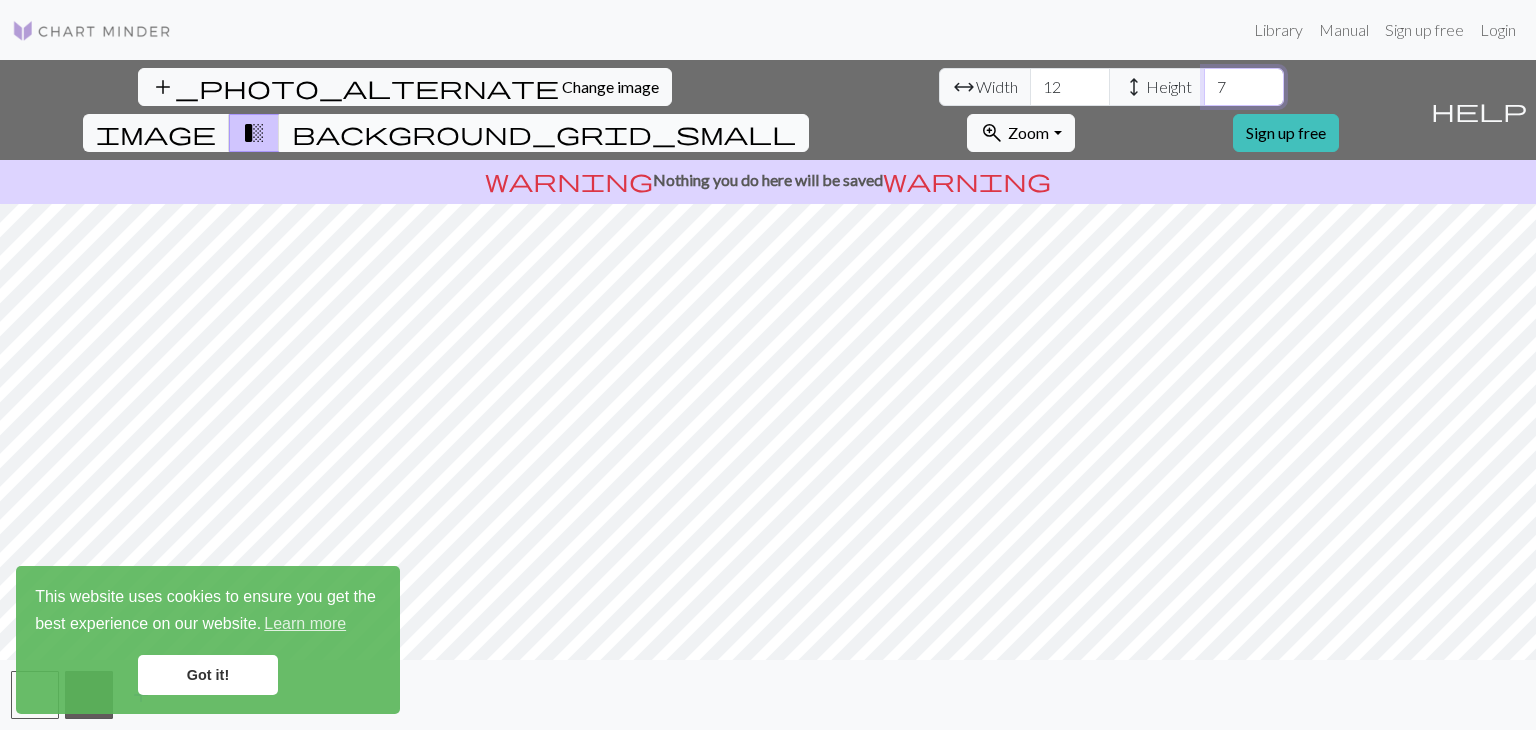 type on "7" 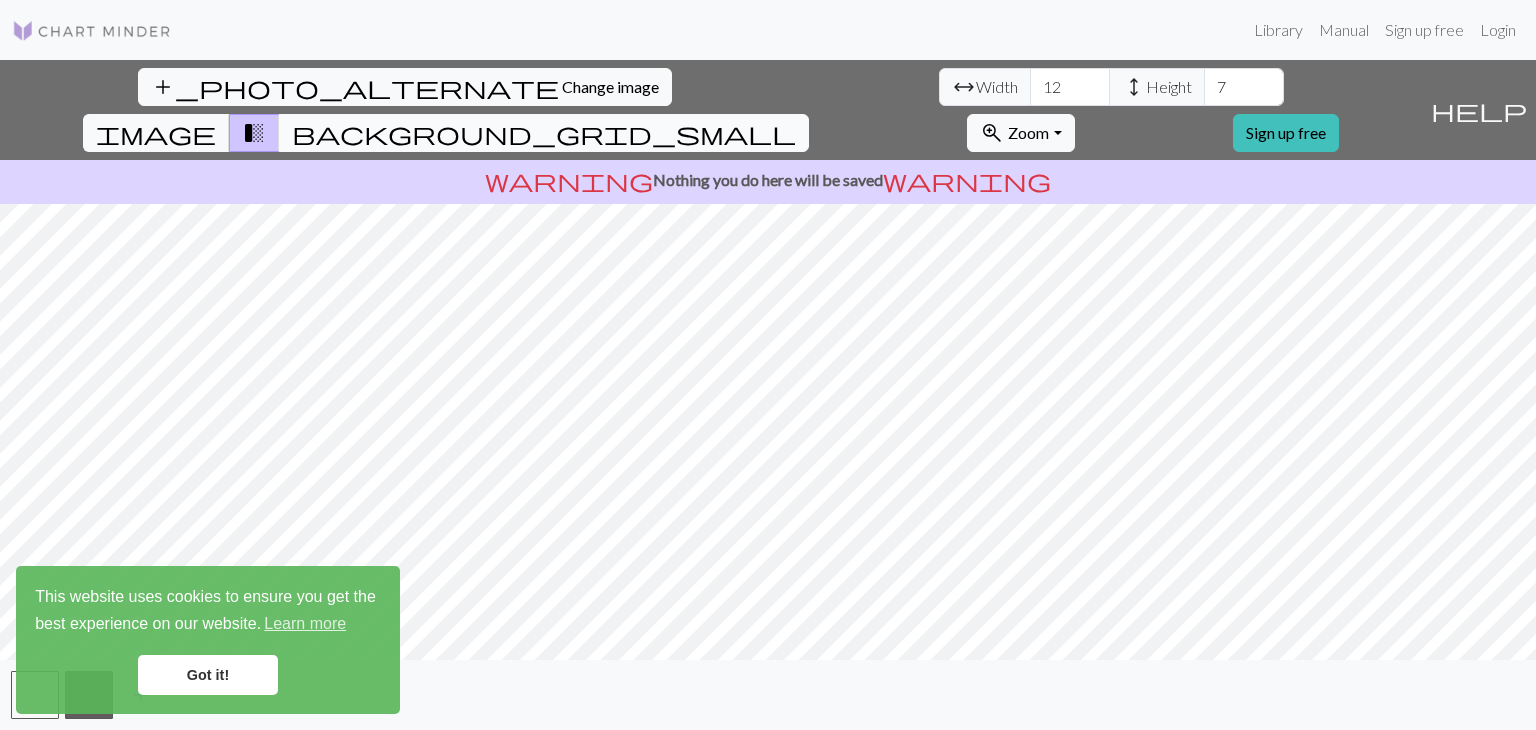 click on "background_grid_small" at bounding box center (544, 133) 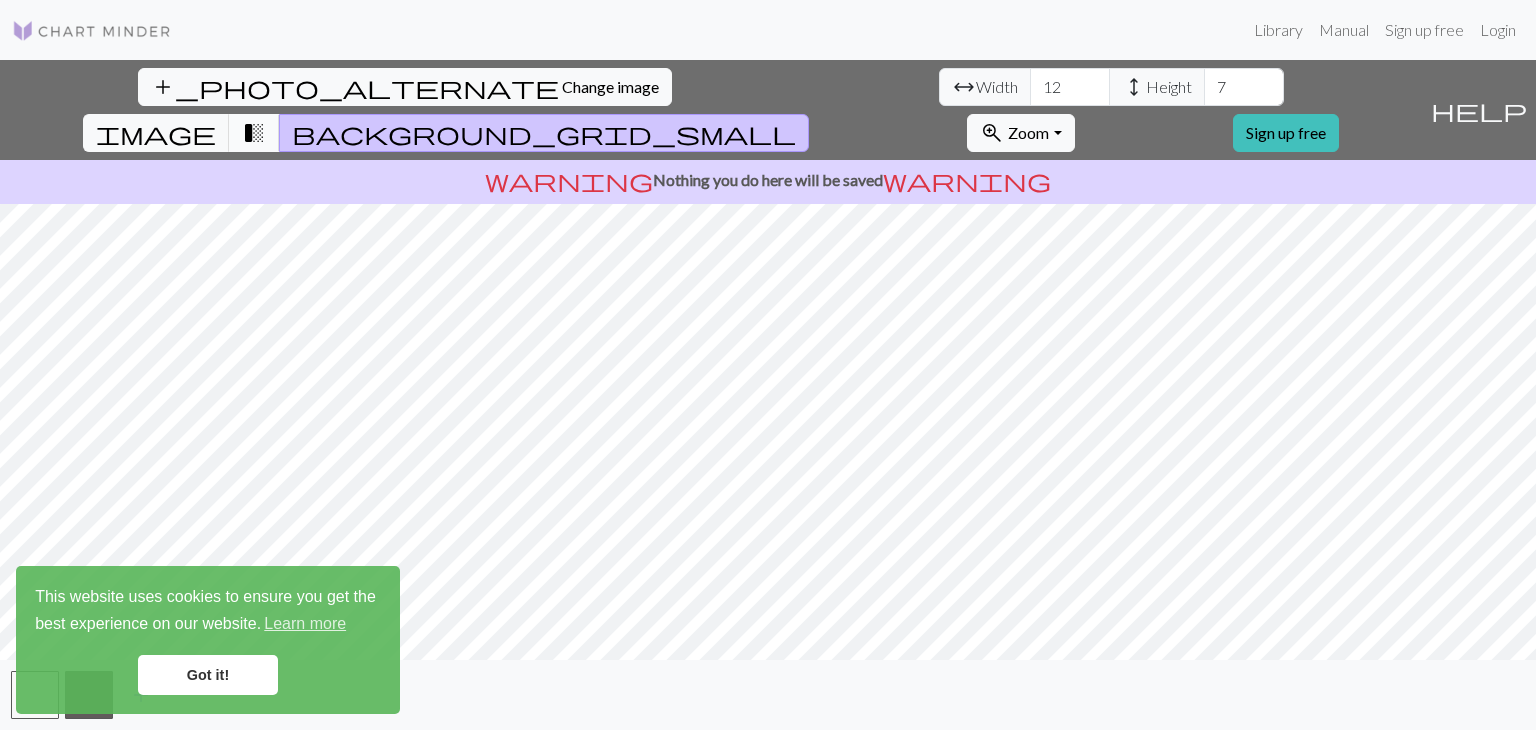 click on "transition_fade" at bounding box center (254, 133) 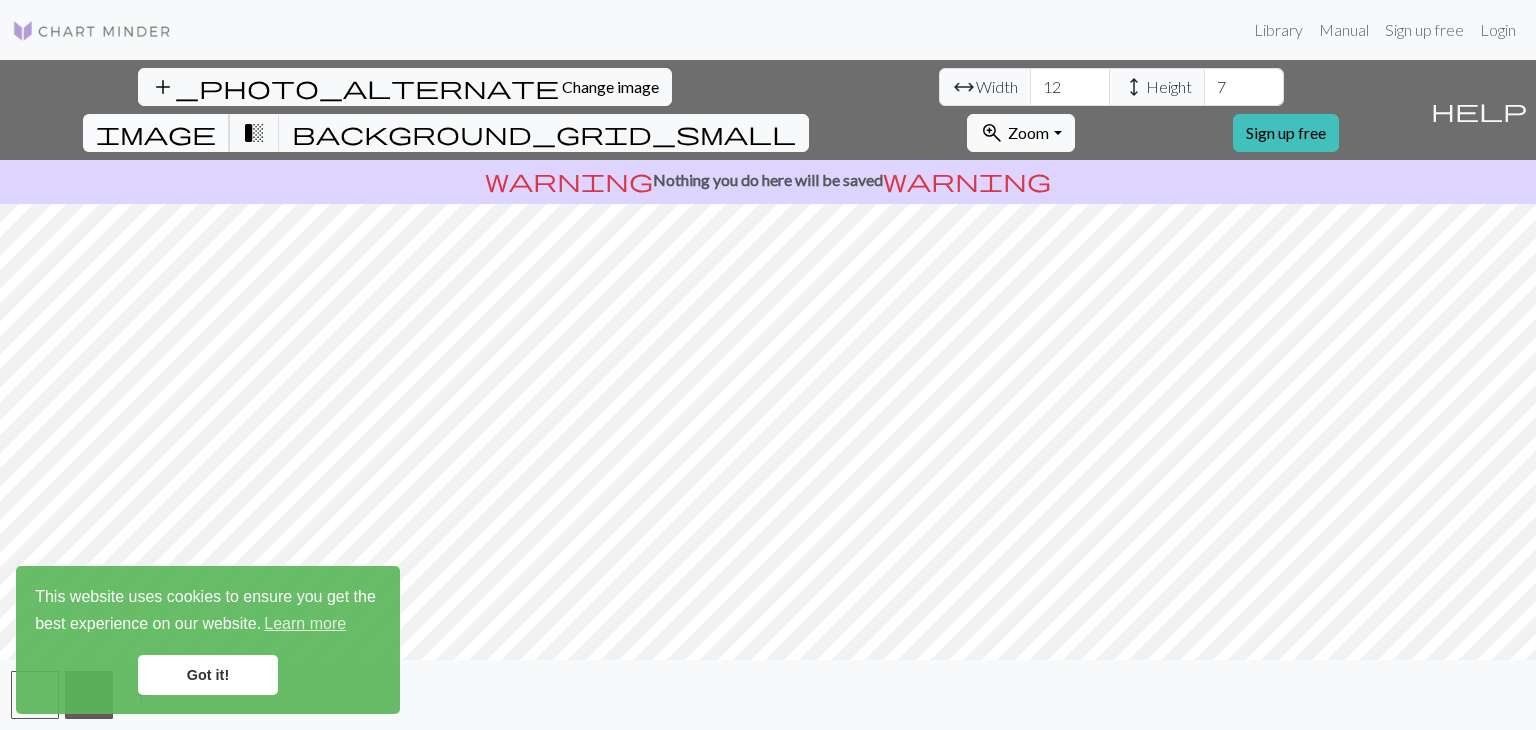 click on "image" at bounding box center (156, 133) 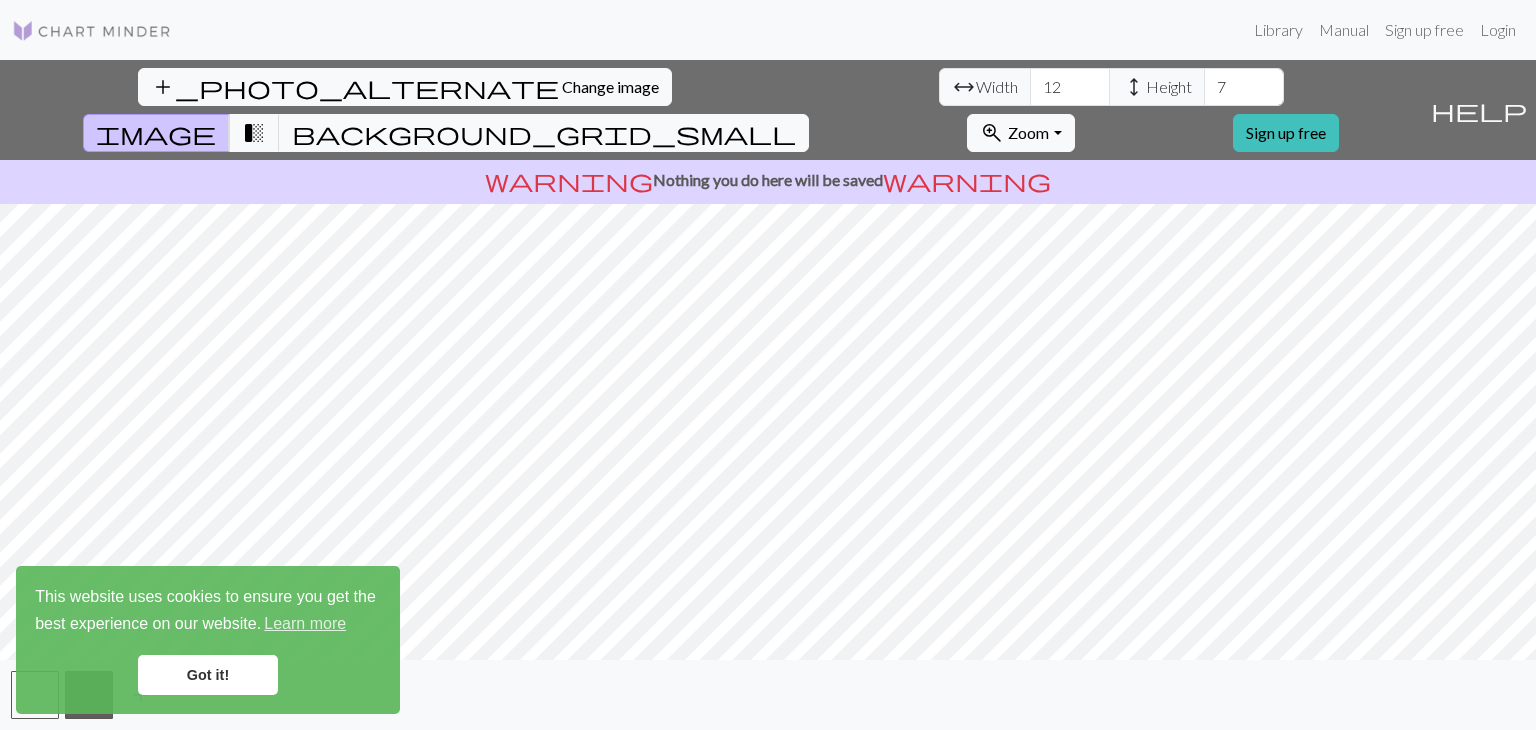 click on "Got it!" at bounding box center [208, 675] 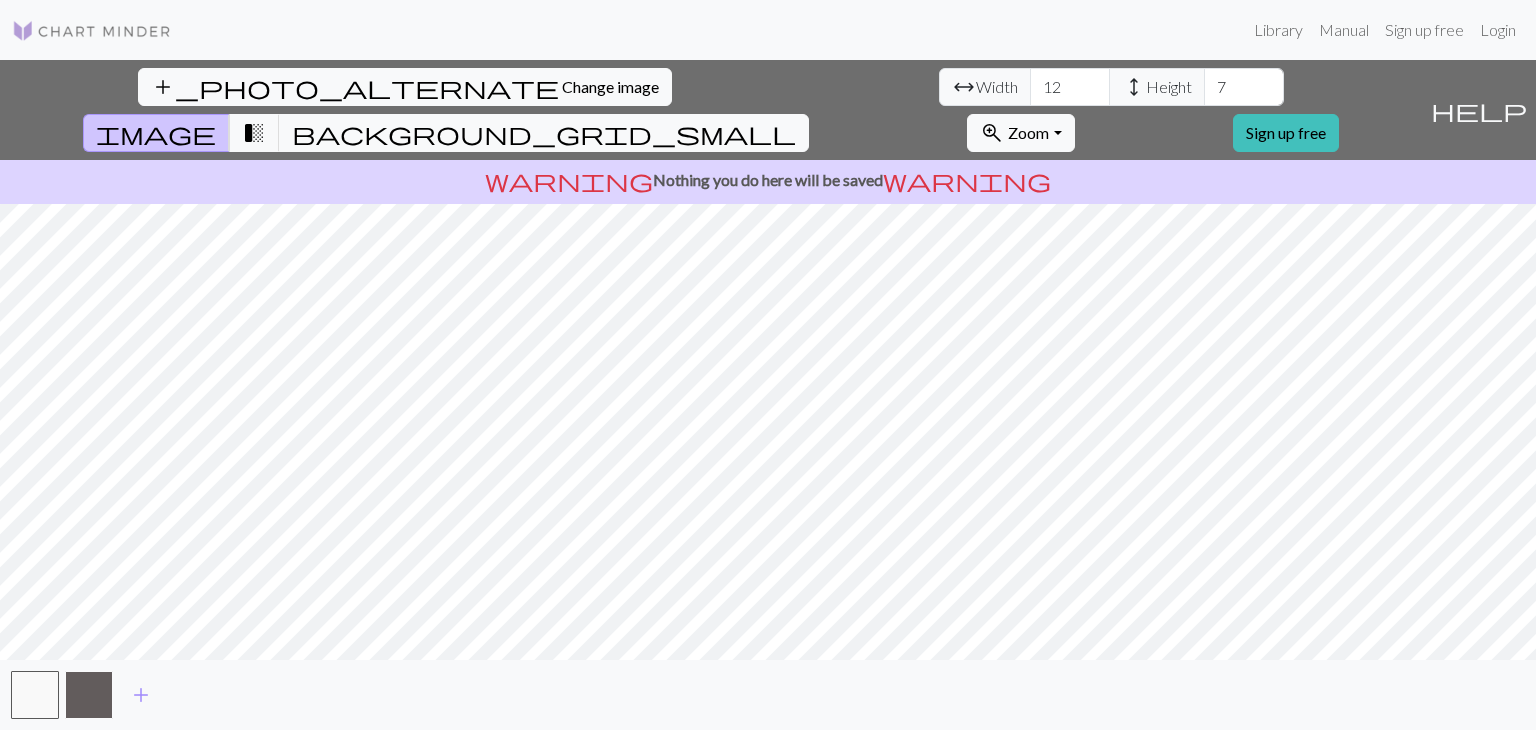 click at bounding box center (89, 695) 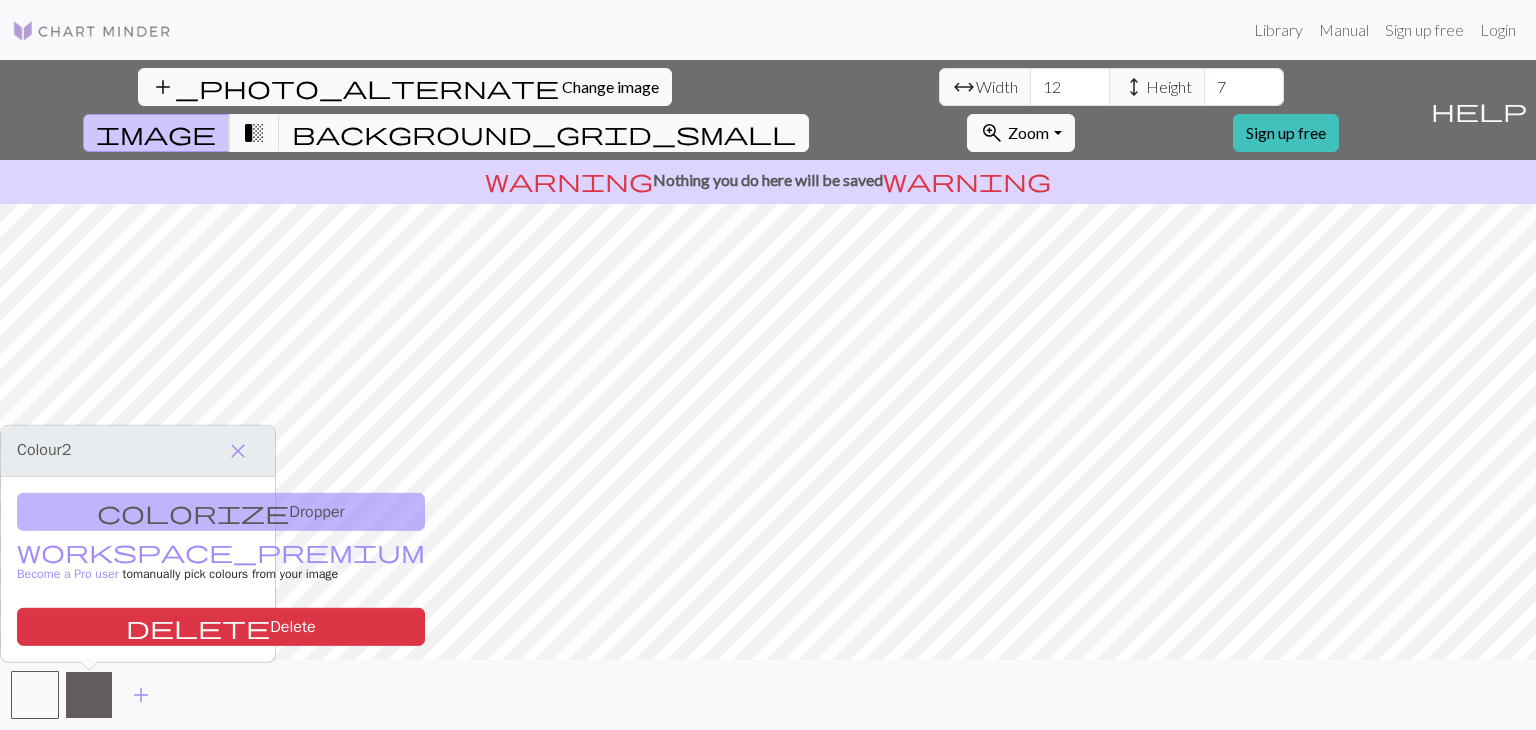 click at bounding box center (89, 695) 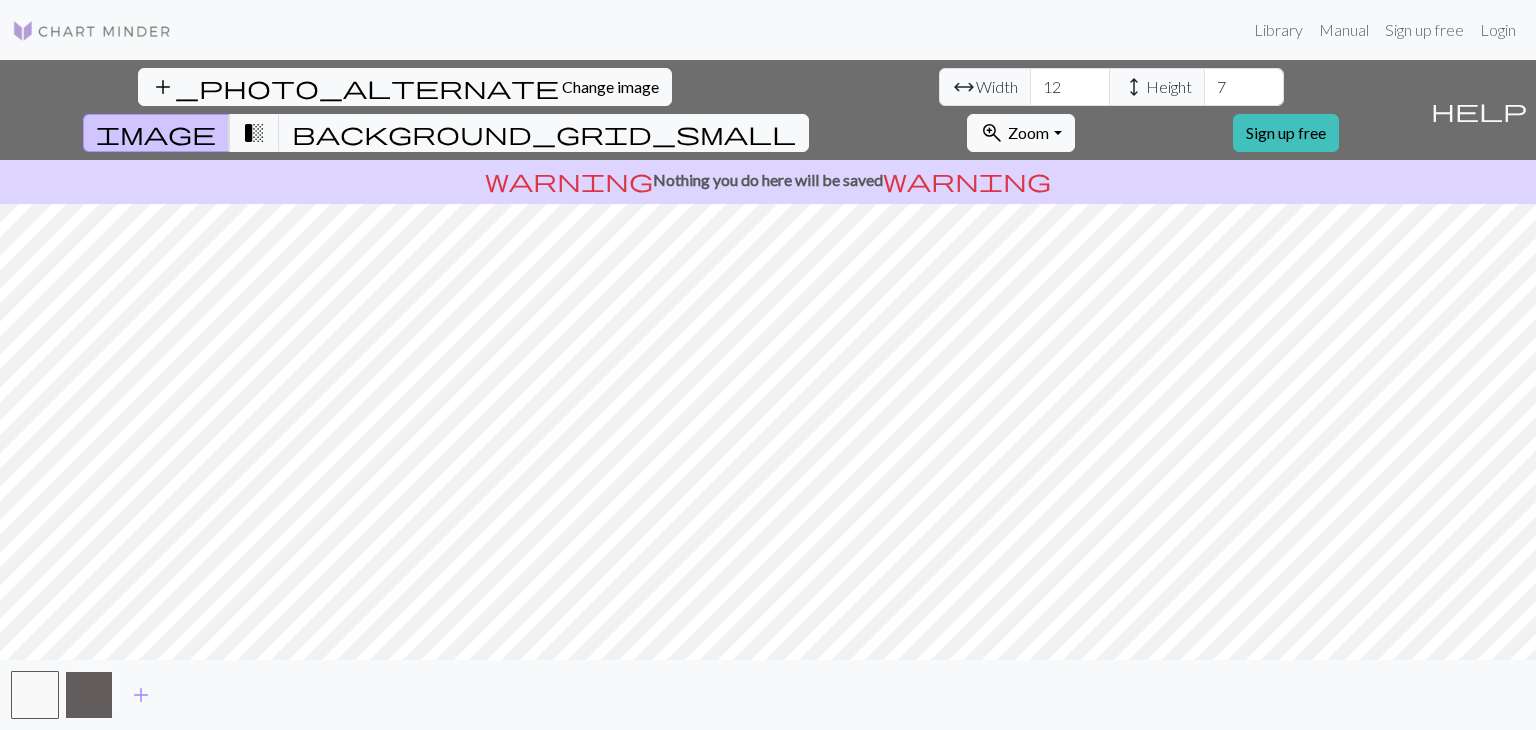 click at bounding box center [89, 695] 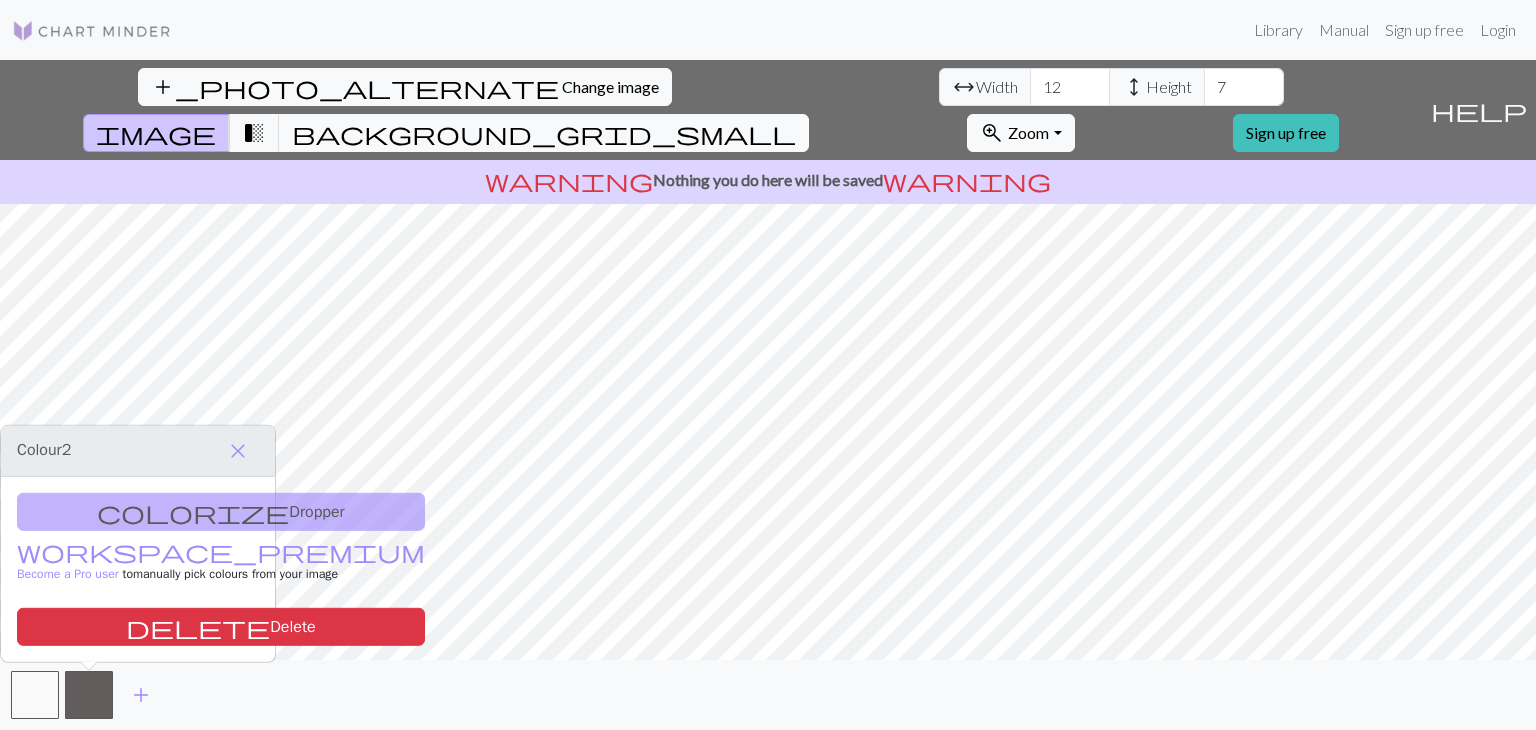 click on "colorize Dropper workspace_premium Become a Pro user   to  manually pick colours from your image delete Delete" at bounding box center (138, 569) 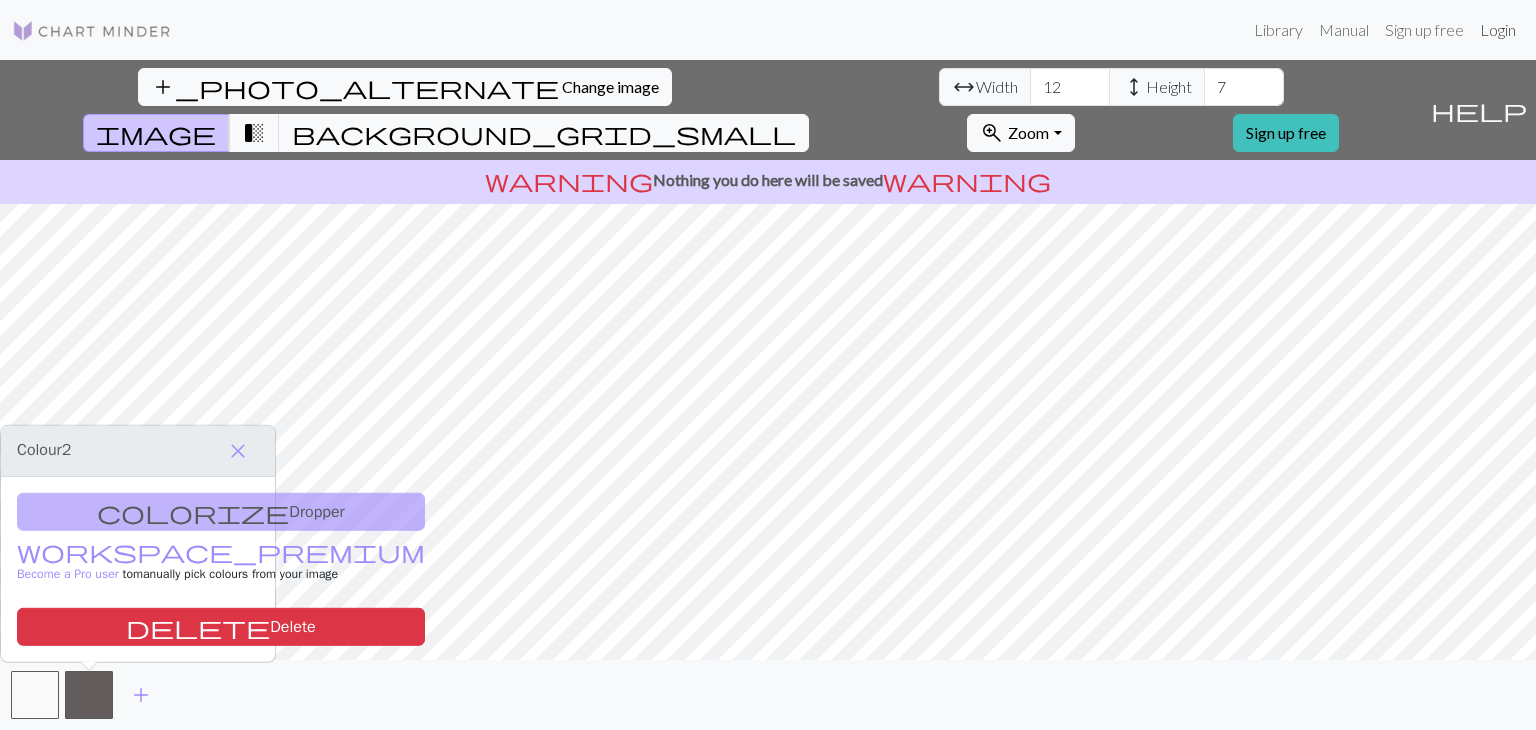 click on "Login" at bounding box center (1498, 30) 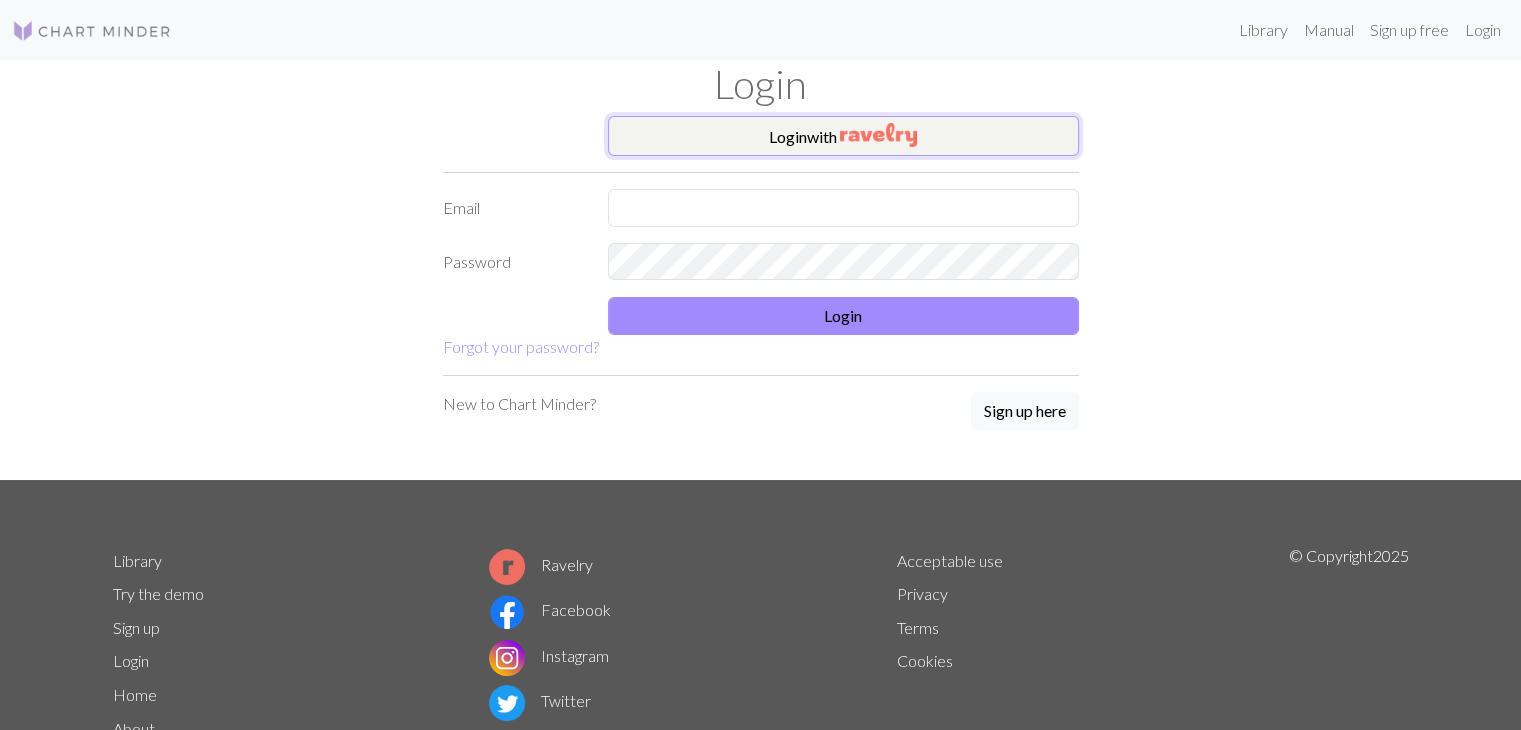 click at bounding box center [878, 135] 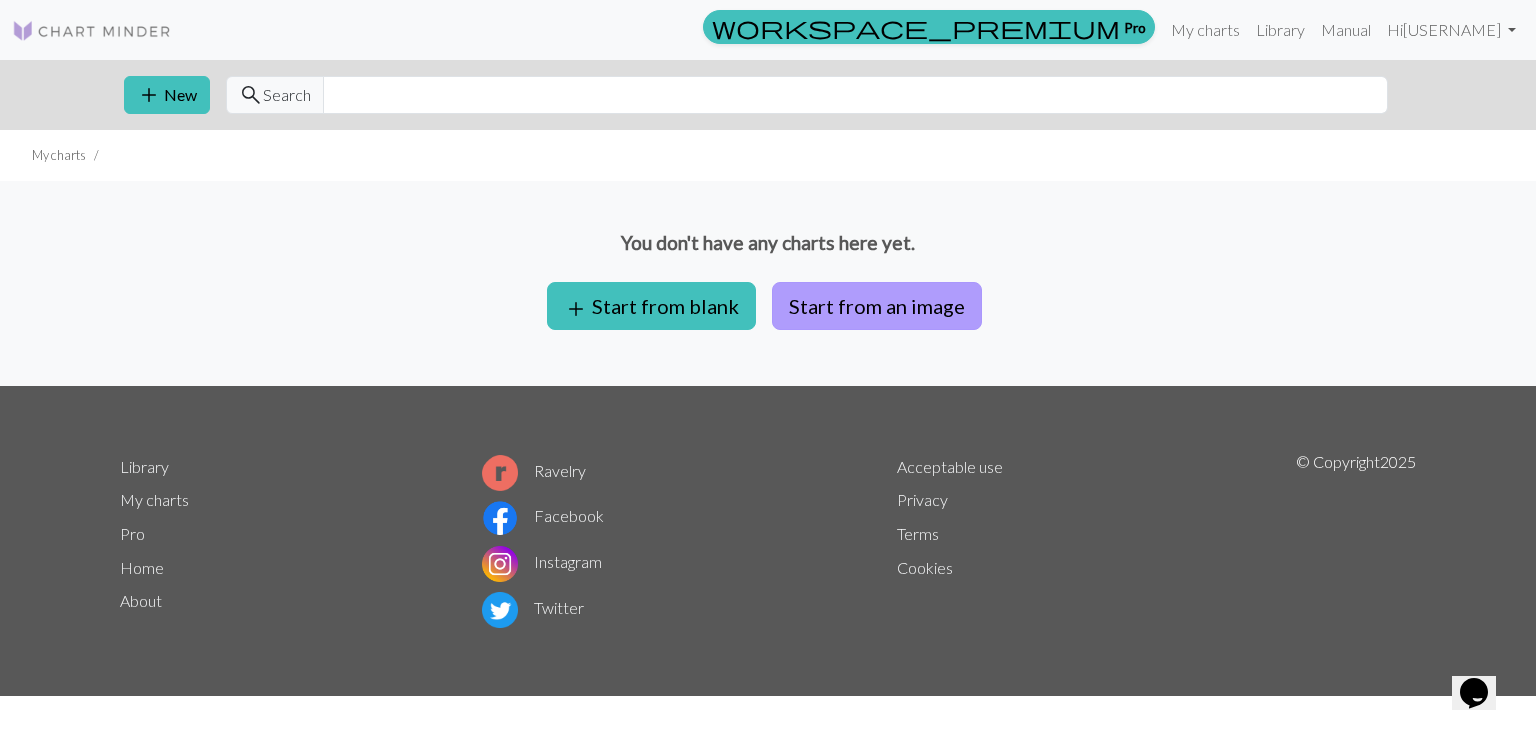 click on "Start from an image" at bounding box center [877, 306] 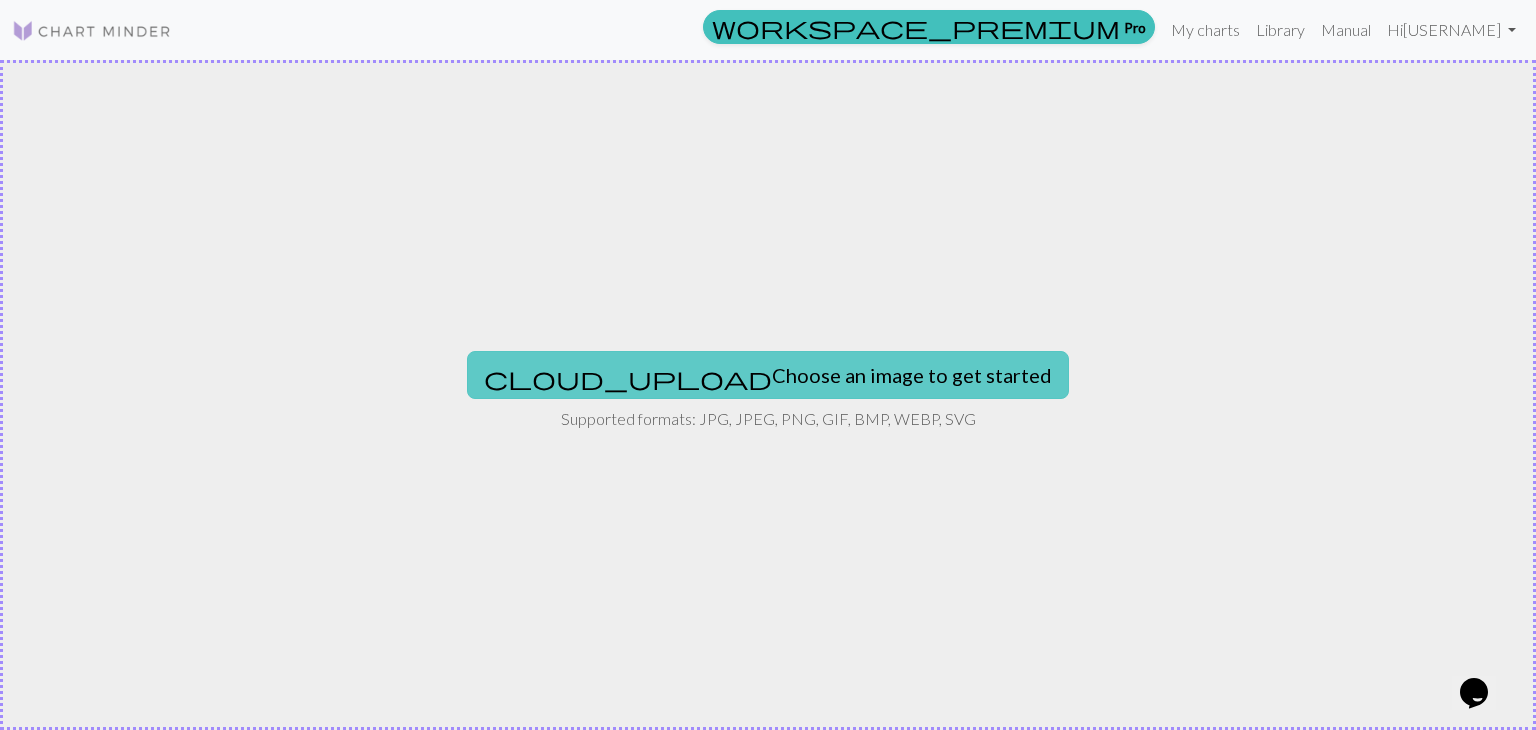 click on "cloud_upload  Choose an image to get started" at bounding box center [768, 375] 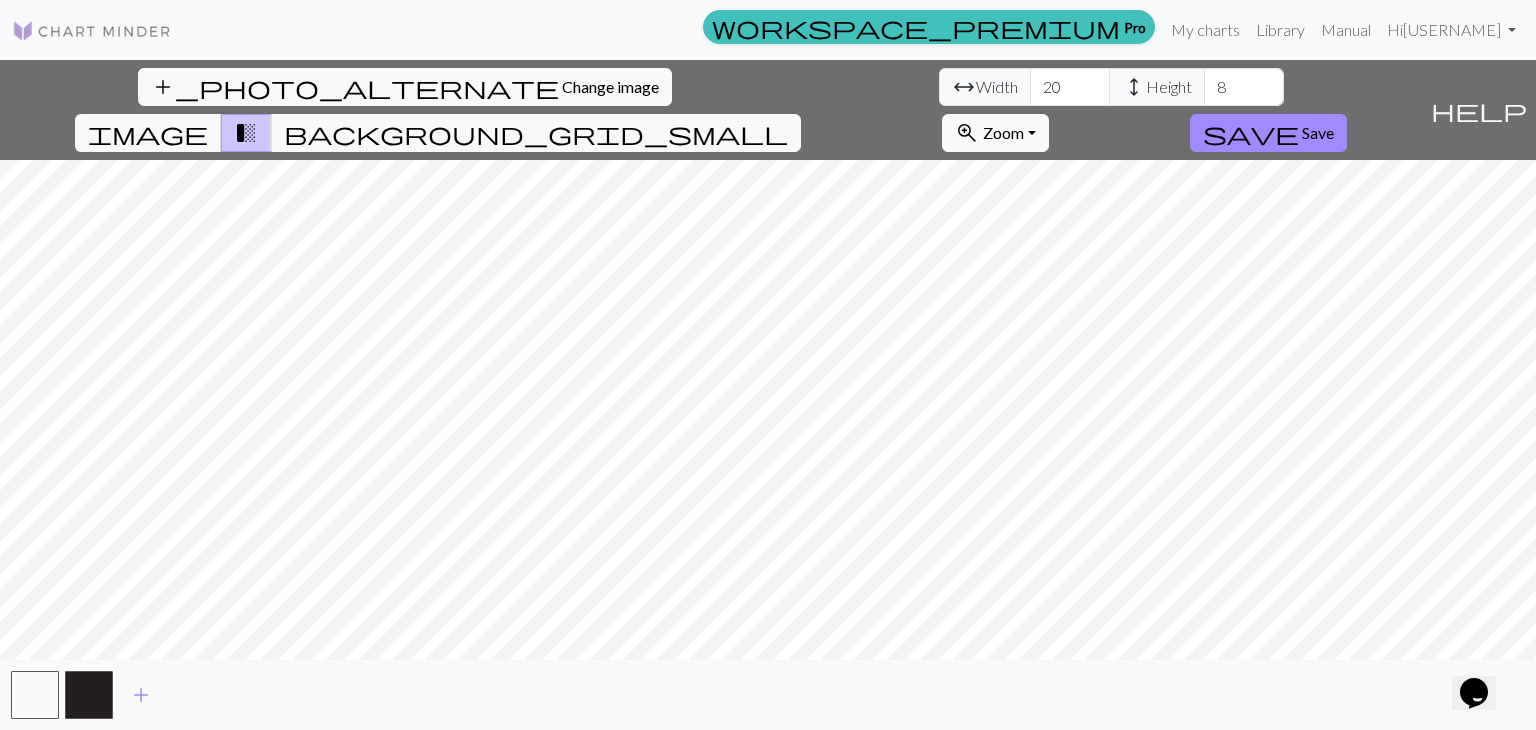 click on "add_photo_alternate   Change image arrow_range   Width 20 height   Height 8 image transition_fade background_grid_small zoom_in Zoom Zoom Fit all Fit width Fit height 50% 100% 150% 200% save   Save help Show me around add" at bounding box center [768, 395] 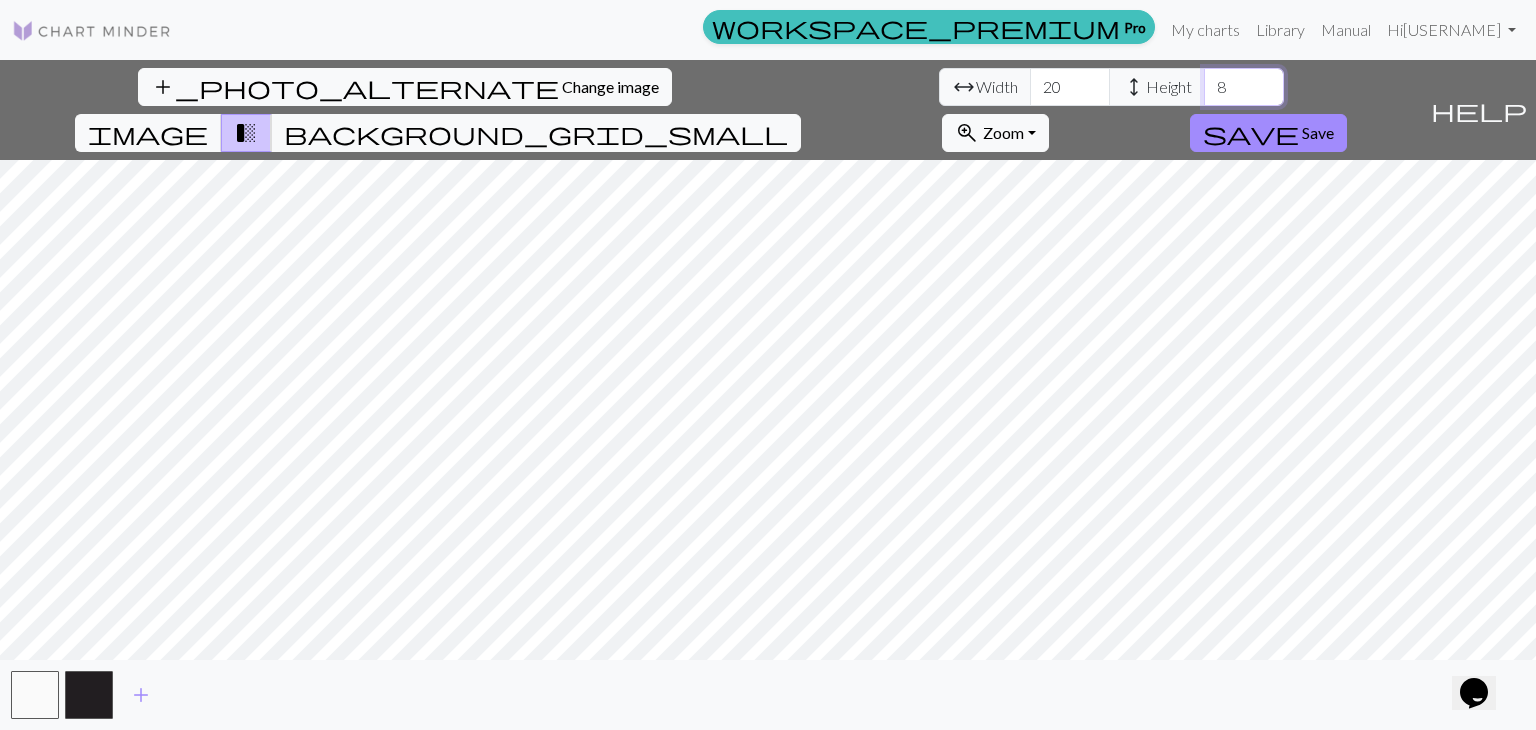 click on "8" at bounding box center [1244, 87] 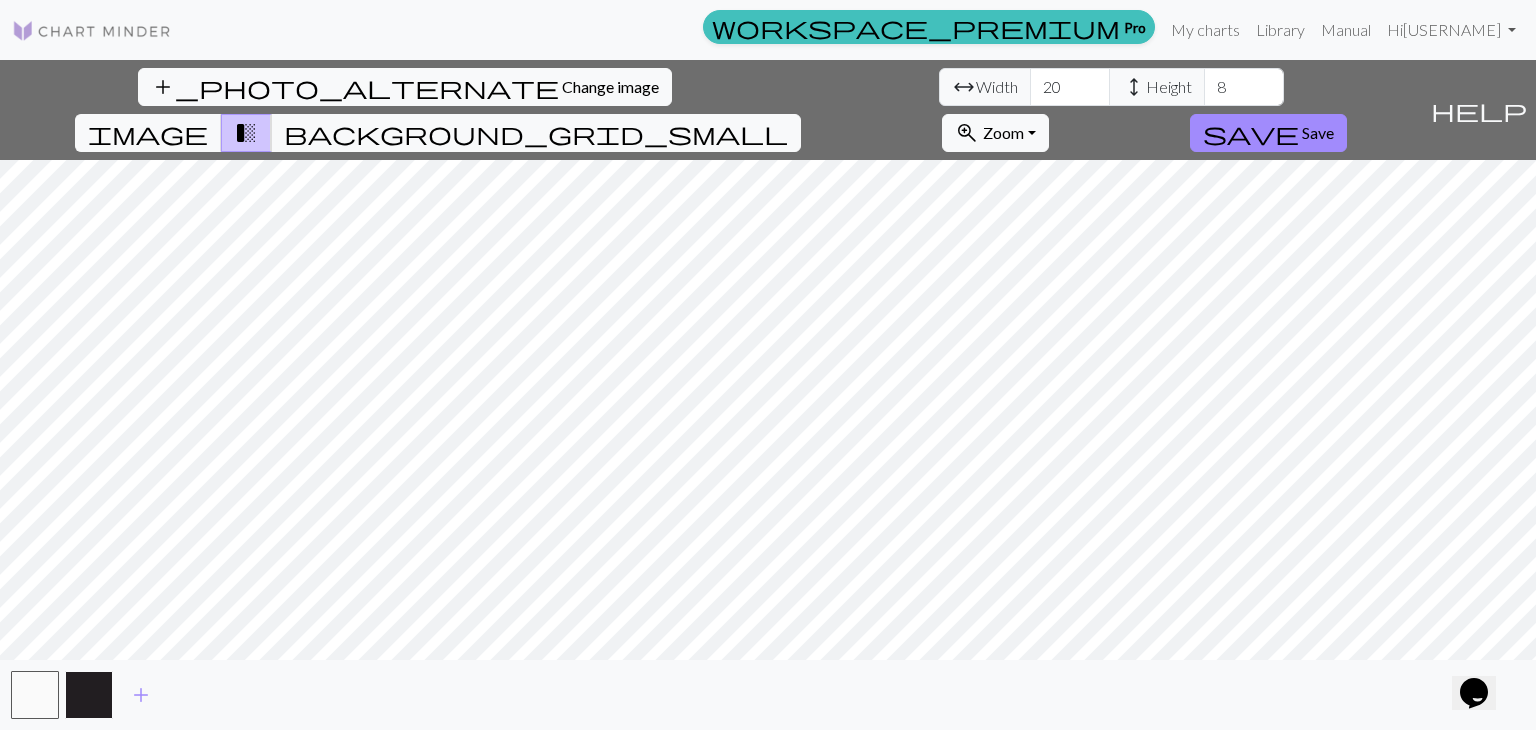 click at bounding box center [89, 695] 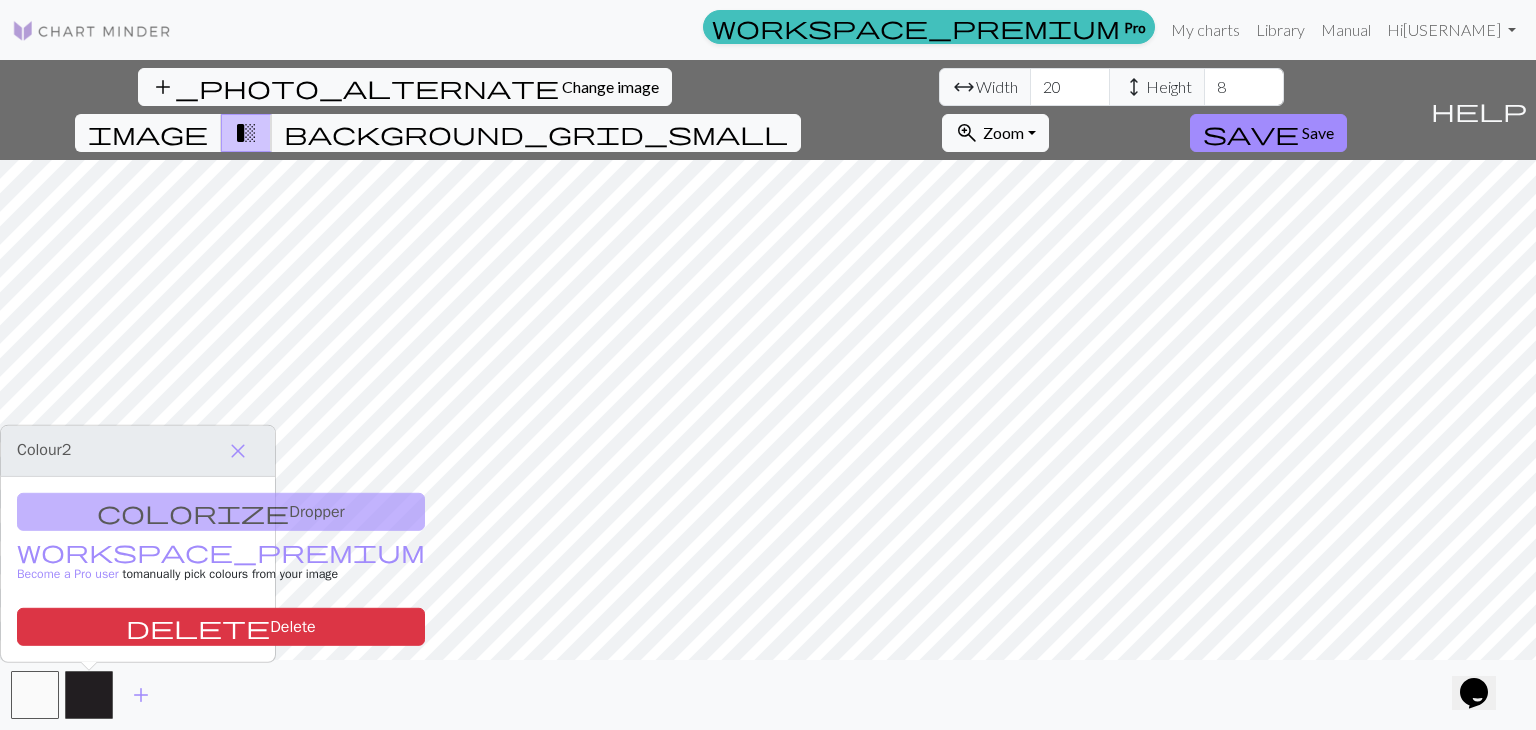 click on "colorize Dropper workspace_premium Become a Pro user   to  manually pick colours from your image delete Delete" at bounding box center [138, 569] 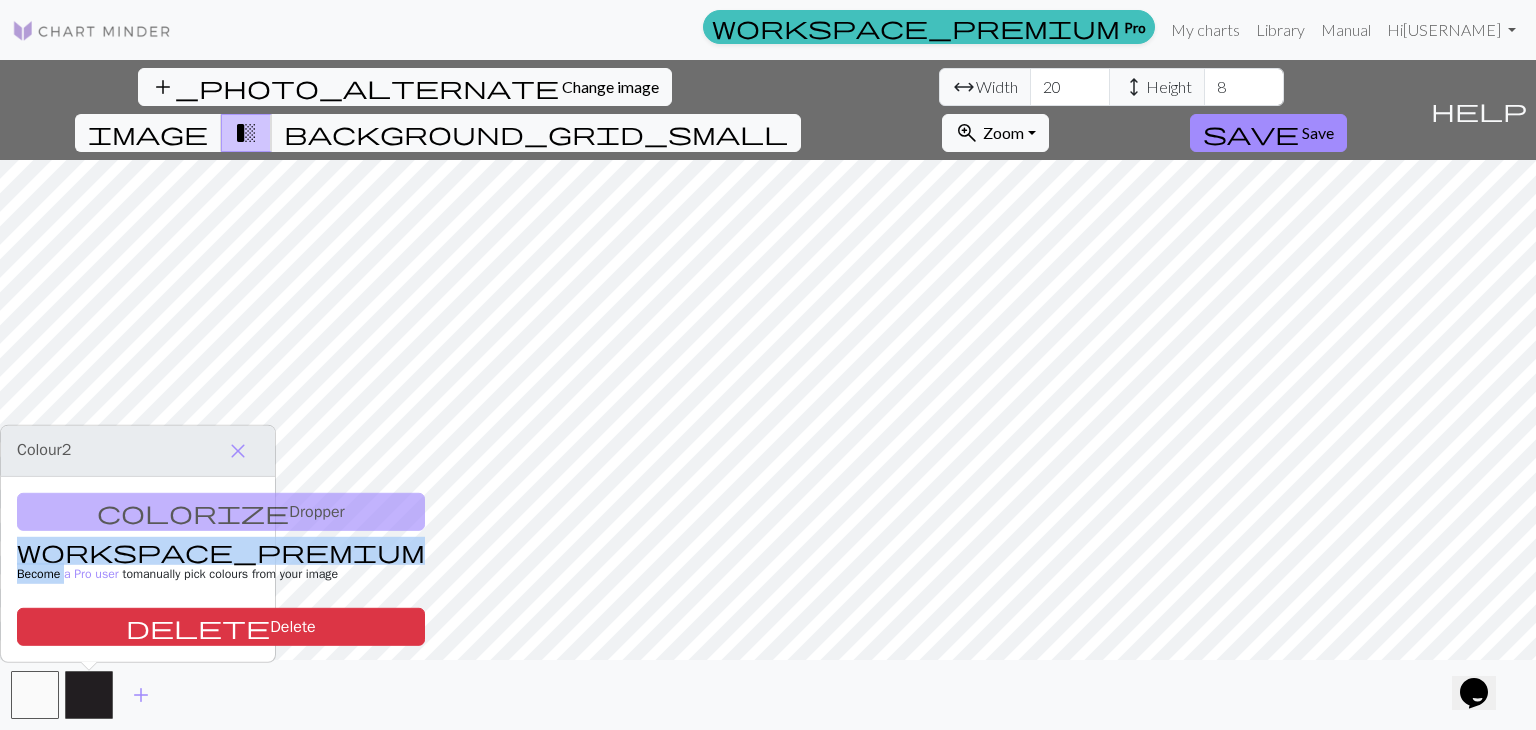 click on "colorize Dropper workspace_premium Become a Pro user   to  manually pick colours from your image delete Delete" at bounding box center [138, 569] 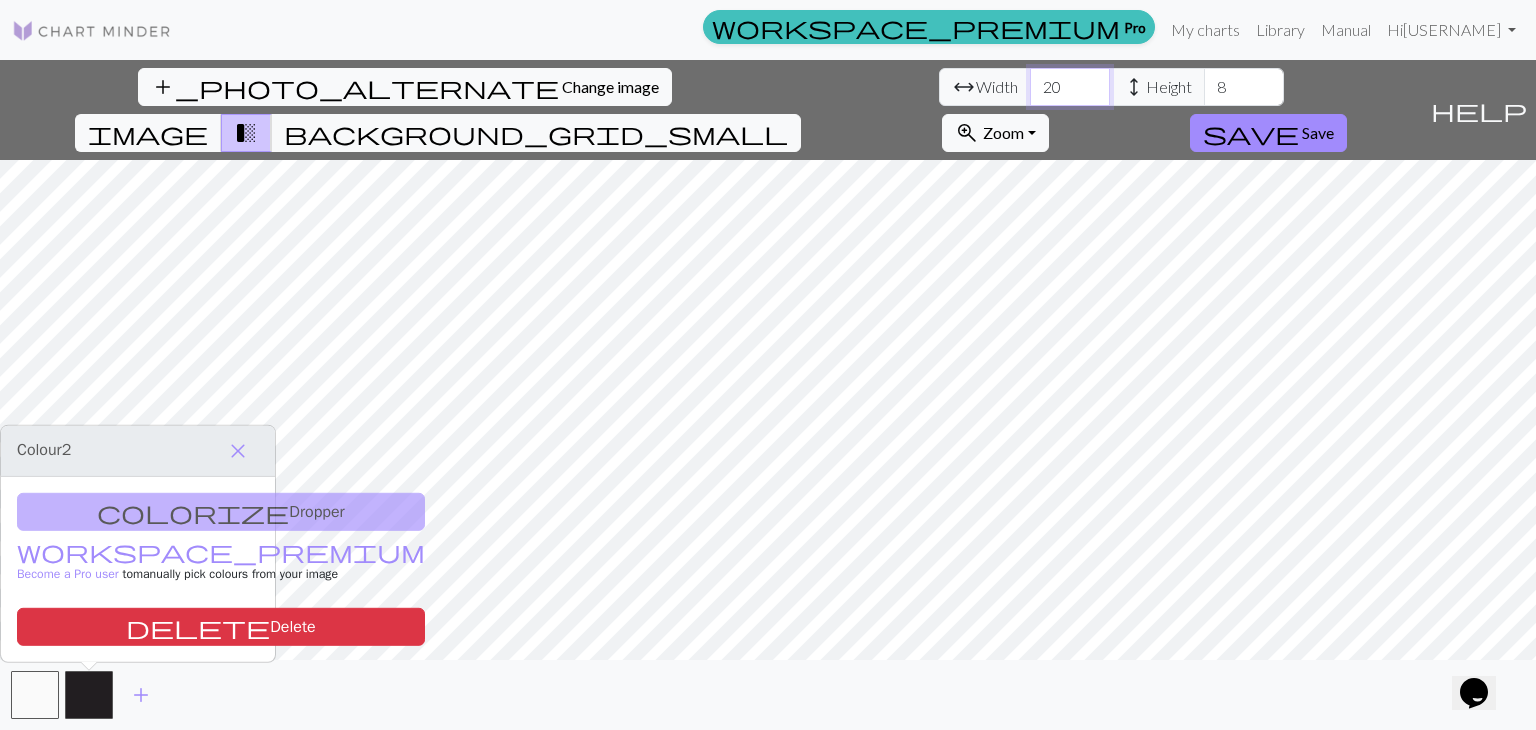 drag, startPoint x: 472, startPoint y: 86, endPoint x: 457, endPoint y: 86, distance: 15 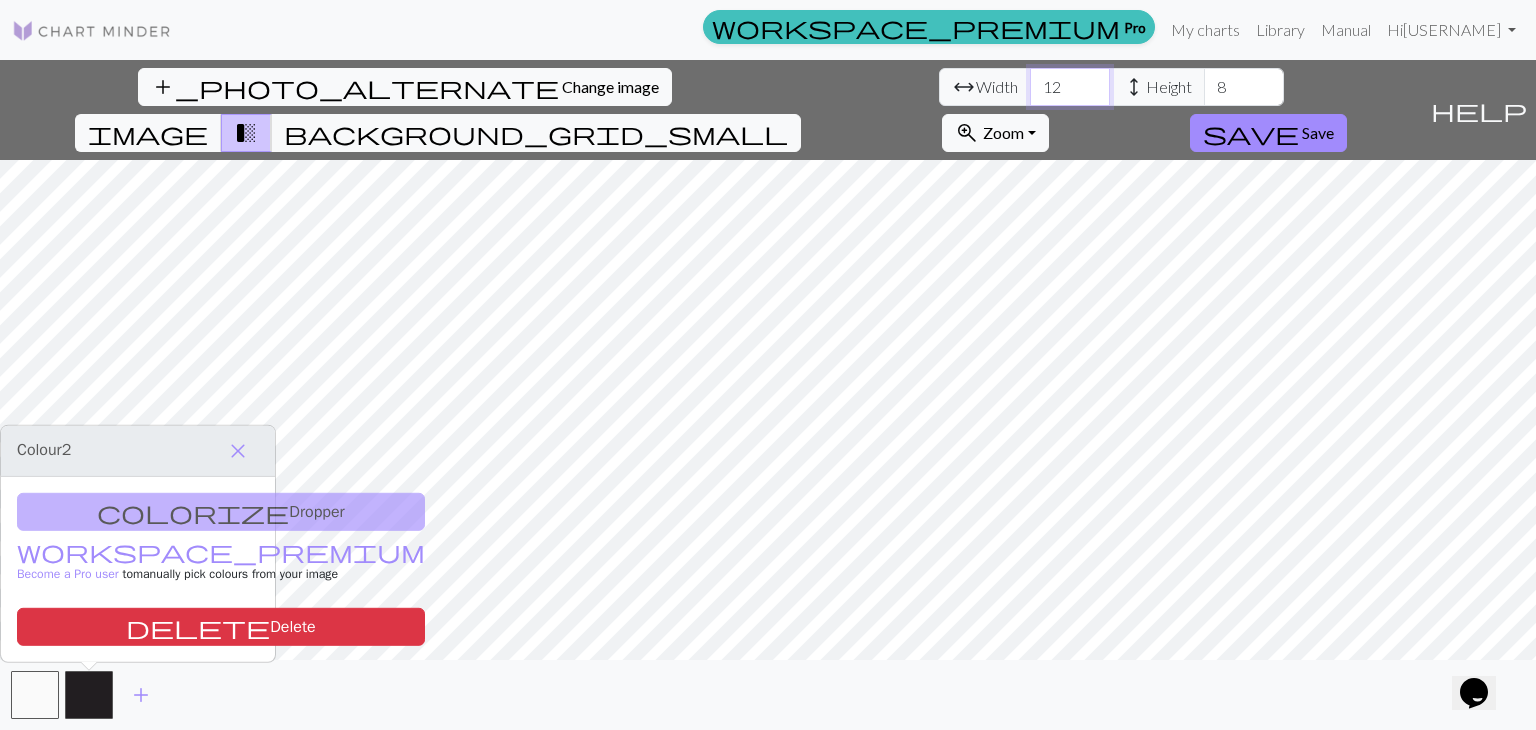 type on "12" 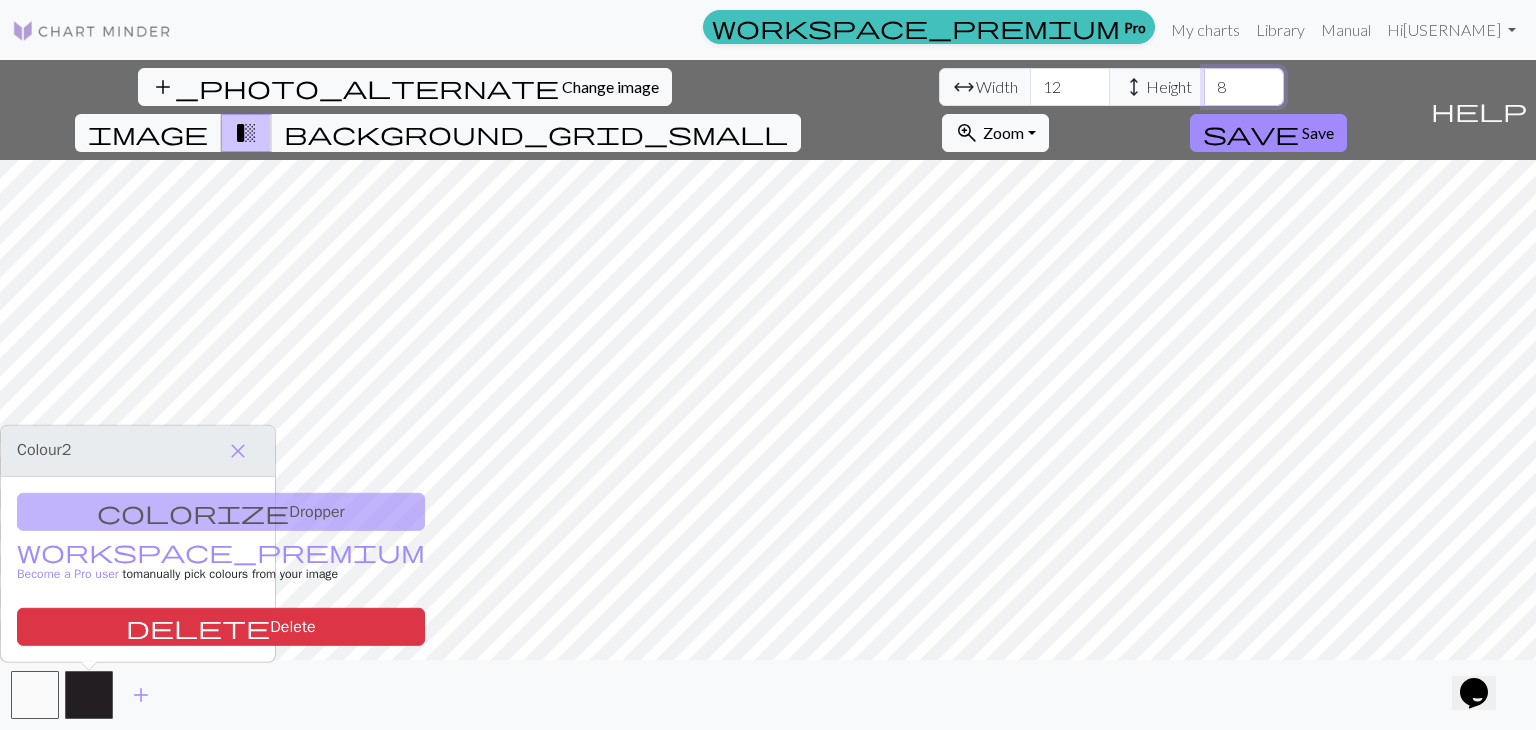 click on "8" at bounding box center [1244, 87] 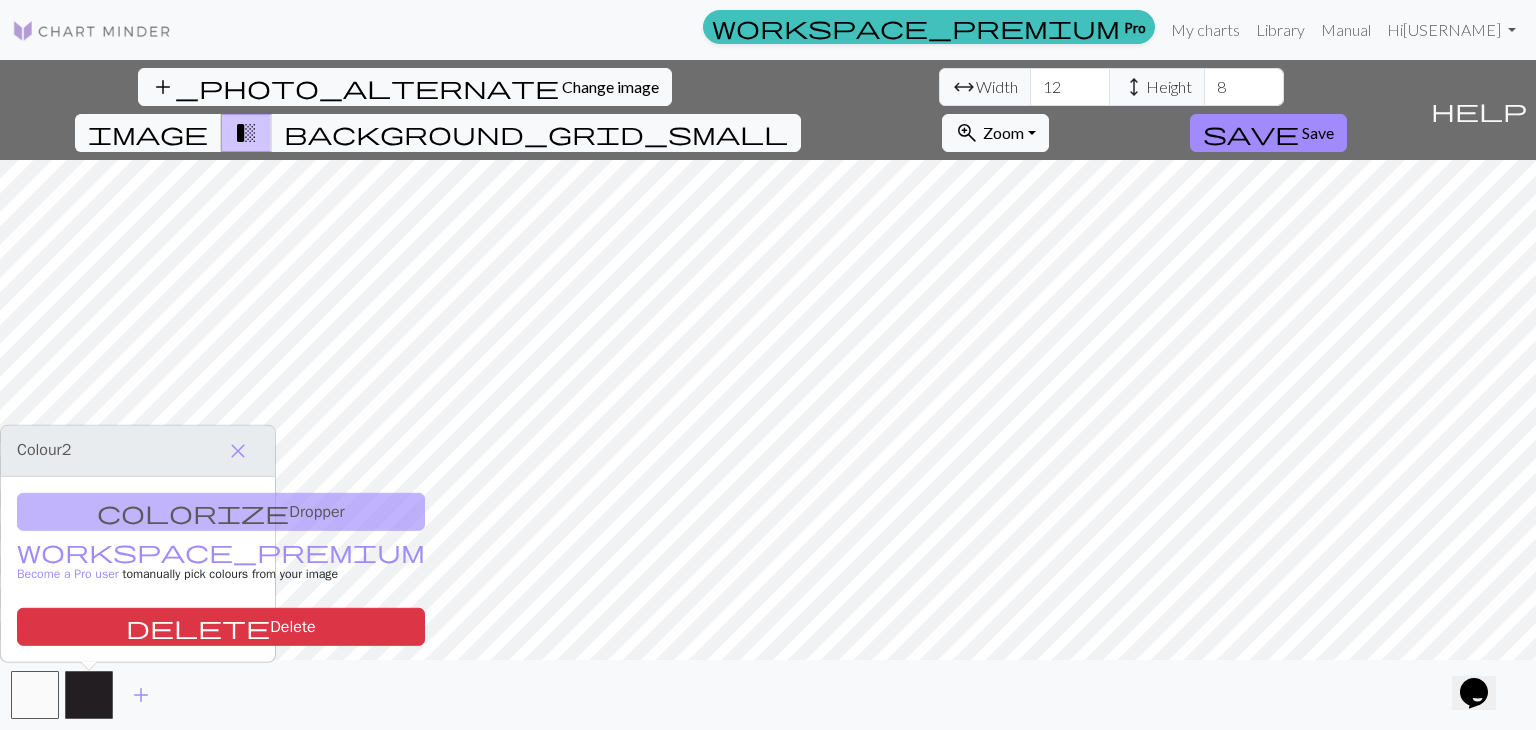 click on "colorize Dropper workspace_premium Become a Pro user   to  manually pick colours from your image delete Delete" at bounding box center [138, 569] 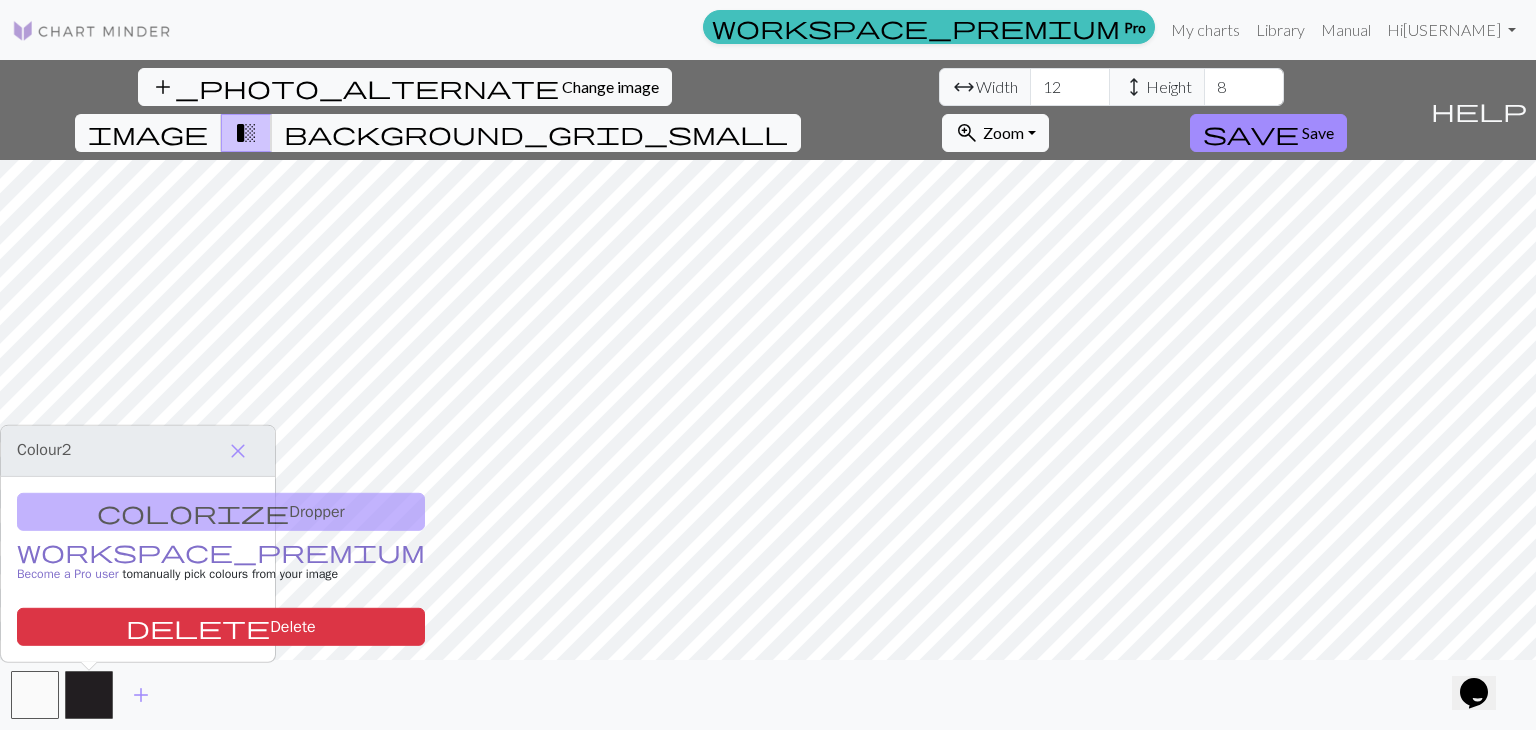 click on "workspace_premium Become a Pro user" at bounding box center (221, 563) 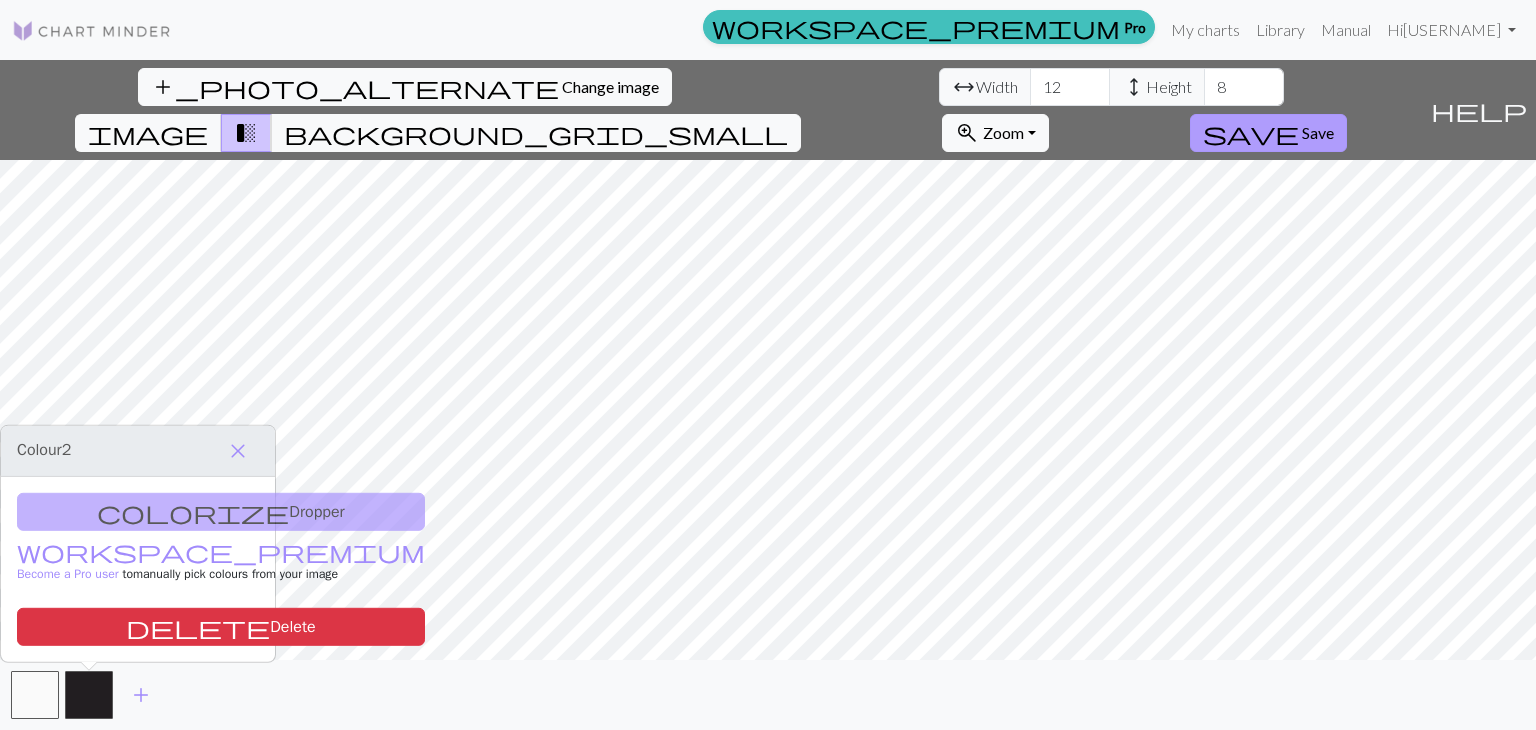 click on "Save" at bounding box center [1318, 132] 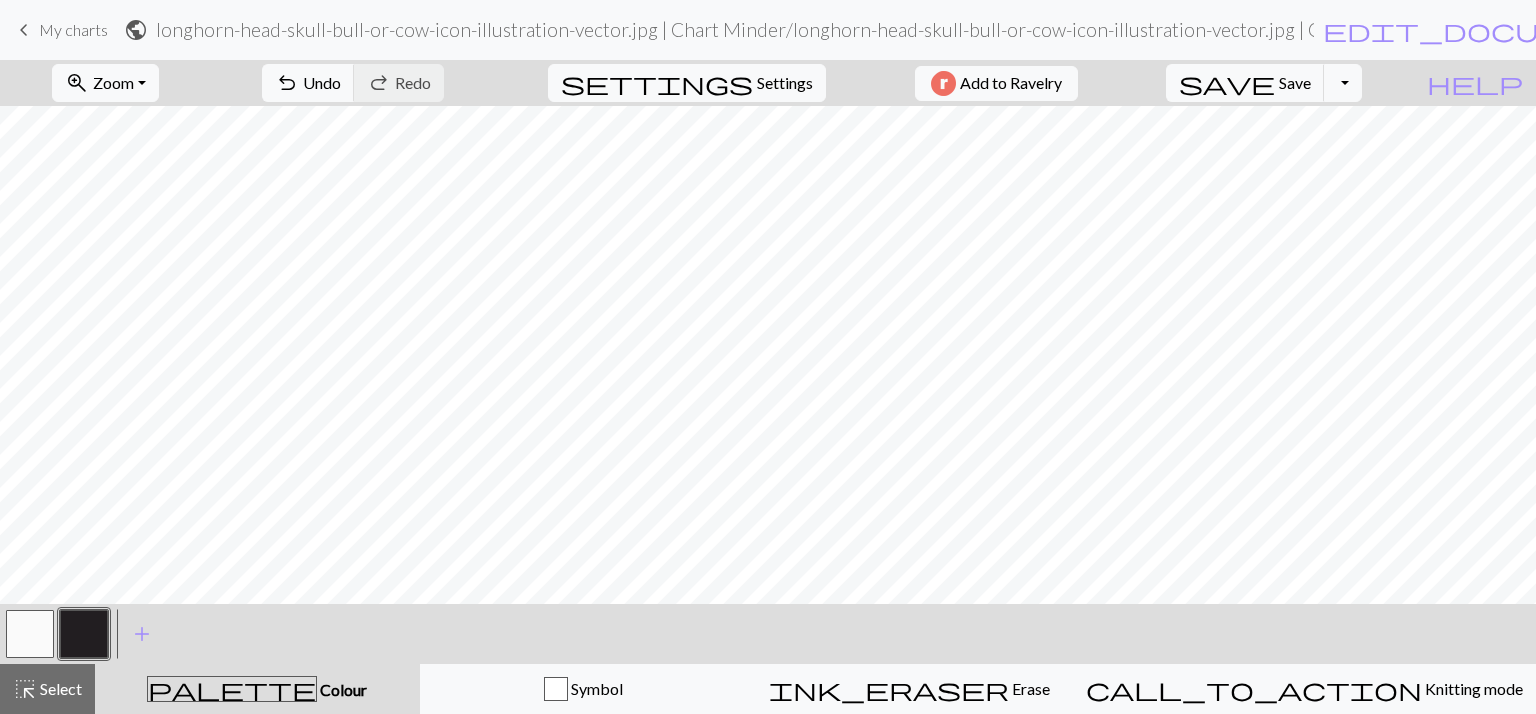 click at bounding box center [30, 634] 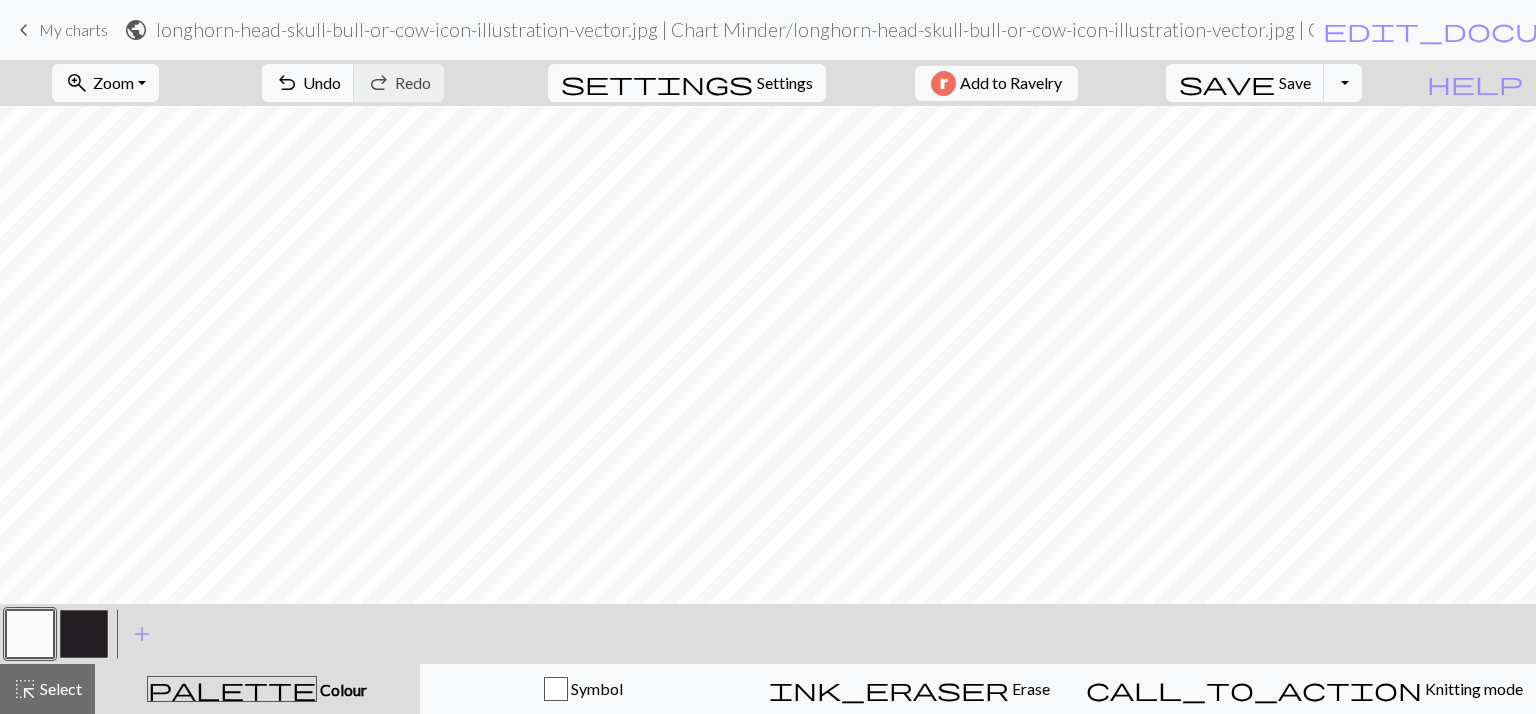 click at bounding box center (84, 634) 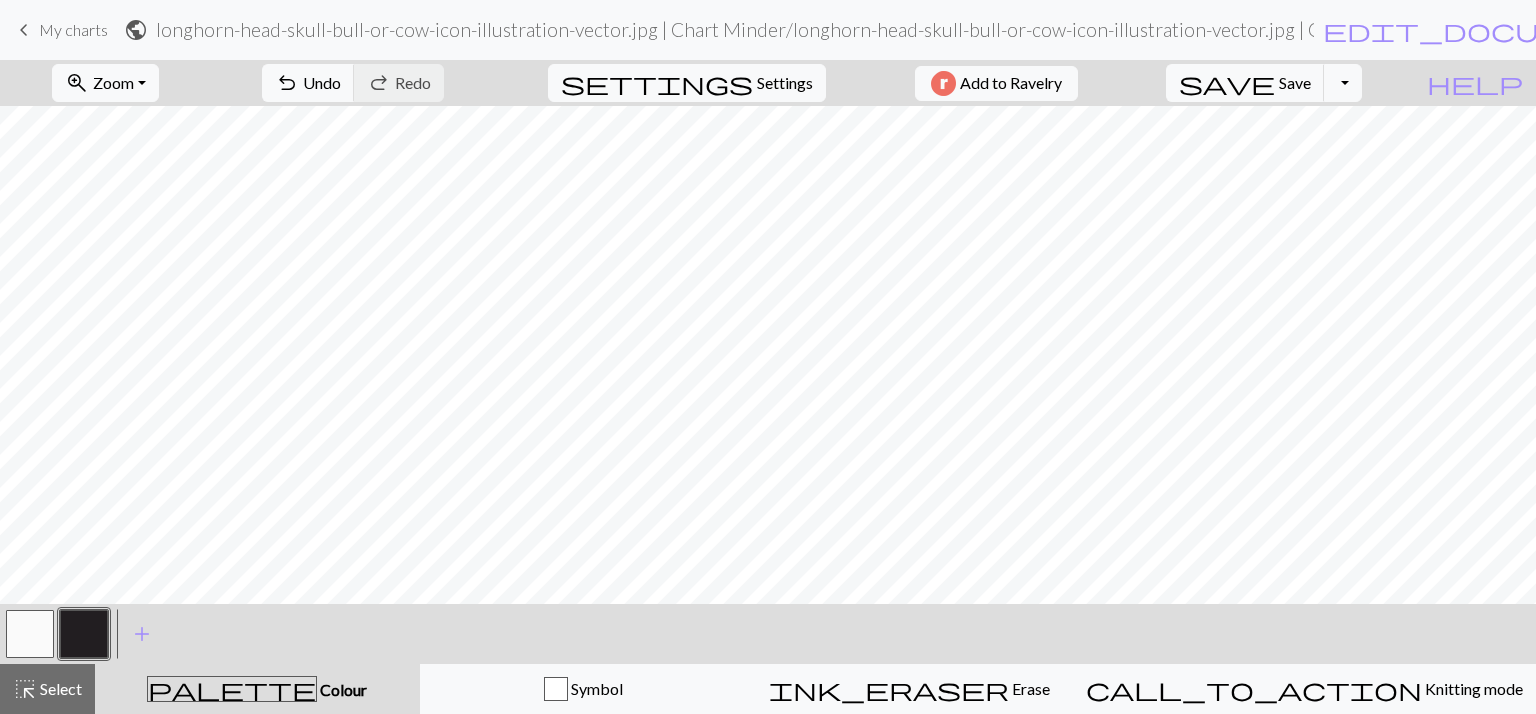 click at bounding box center (30, 634) 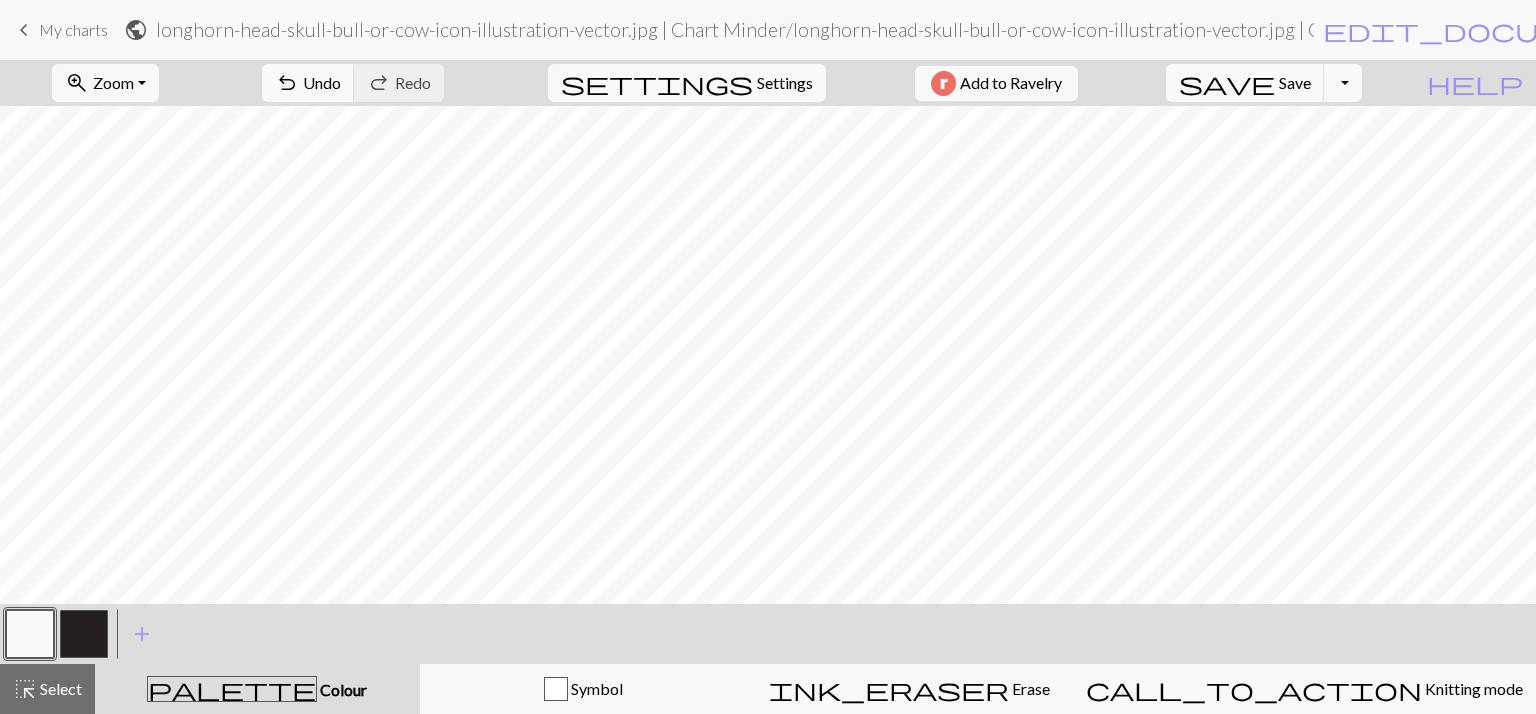 click at bounding box center [84, 634] 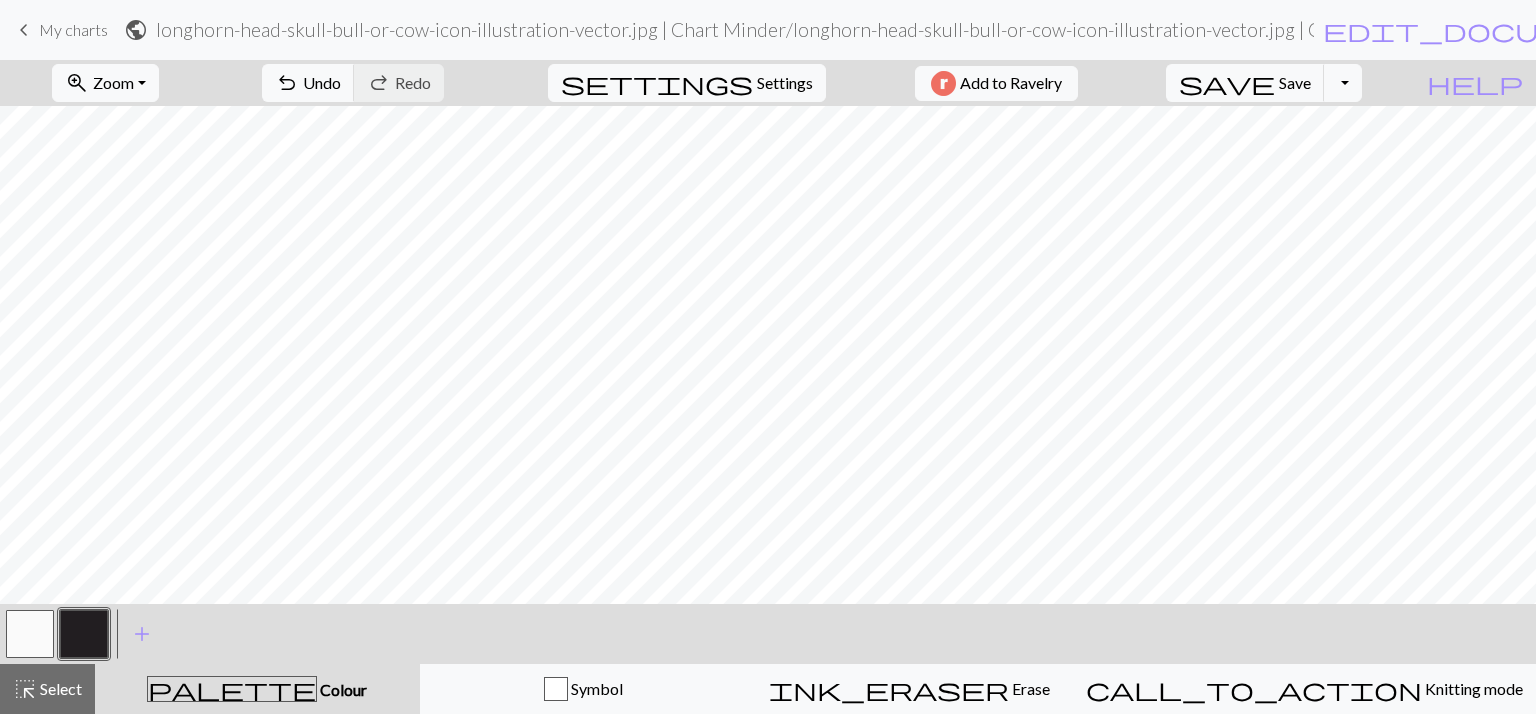click at bounding box center [30, 634] 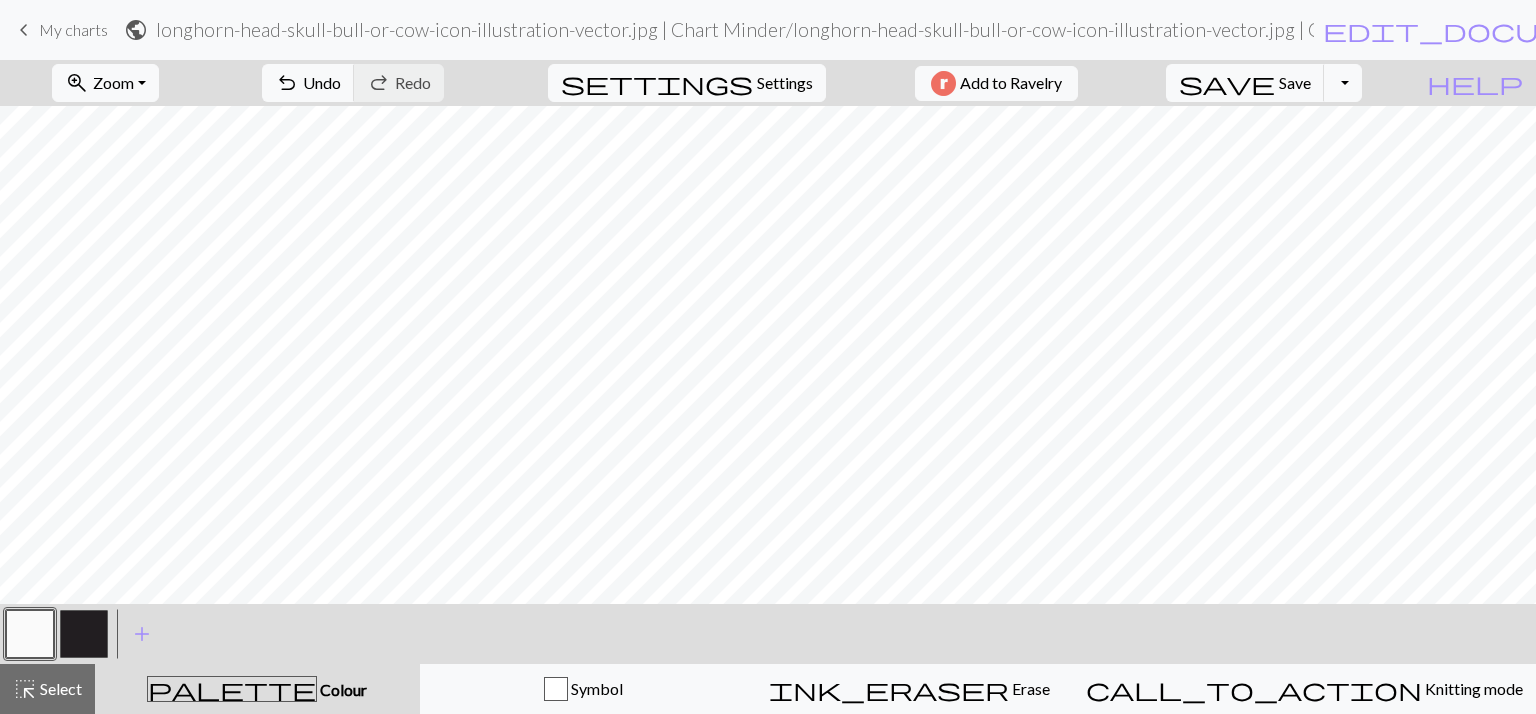click at bounding box center [84, 634] 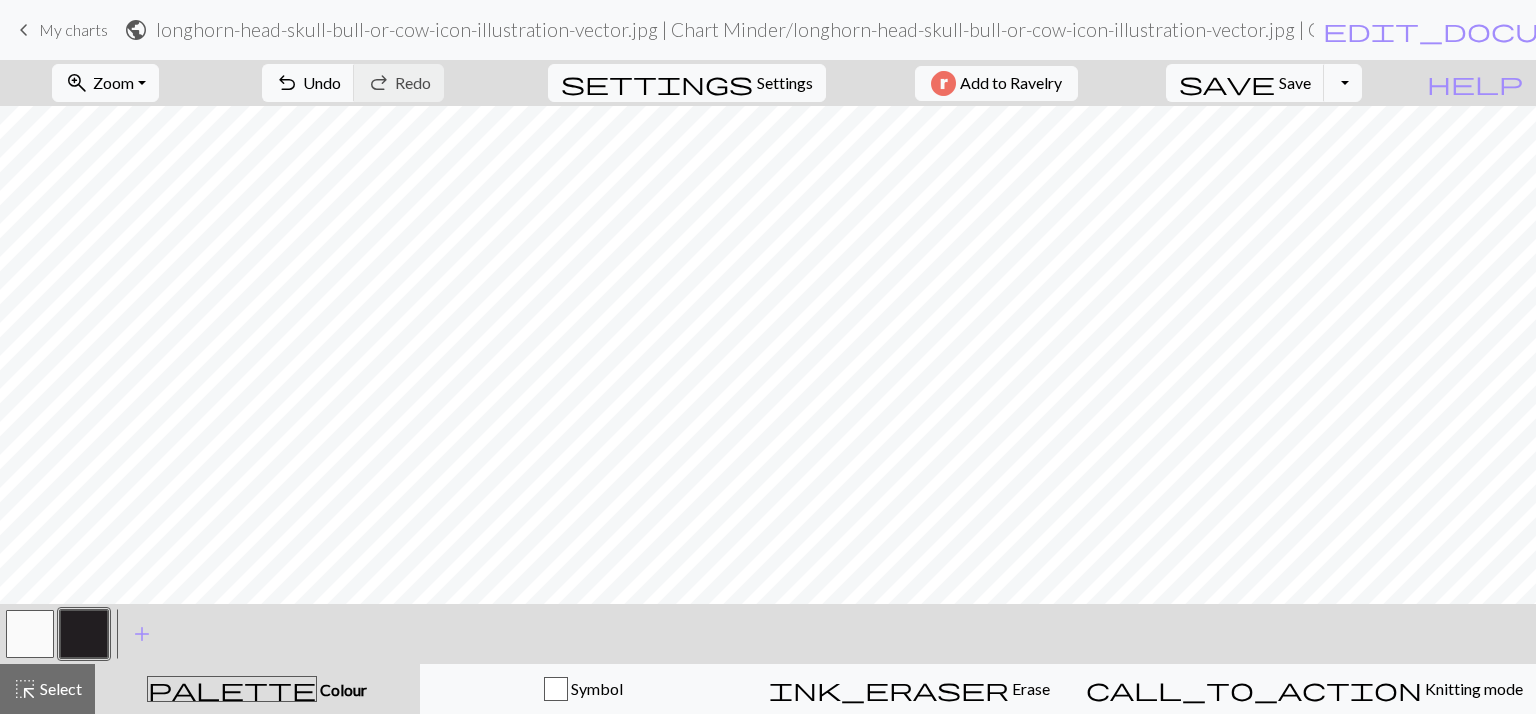 click at bounding box center [30, 634] 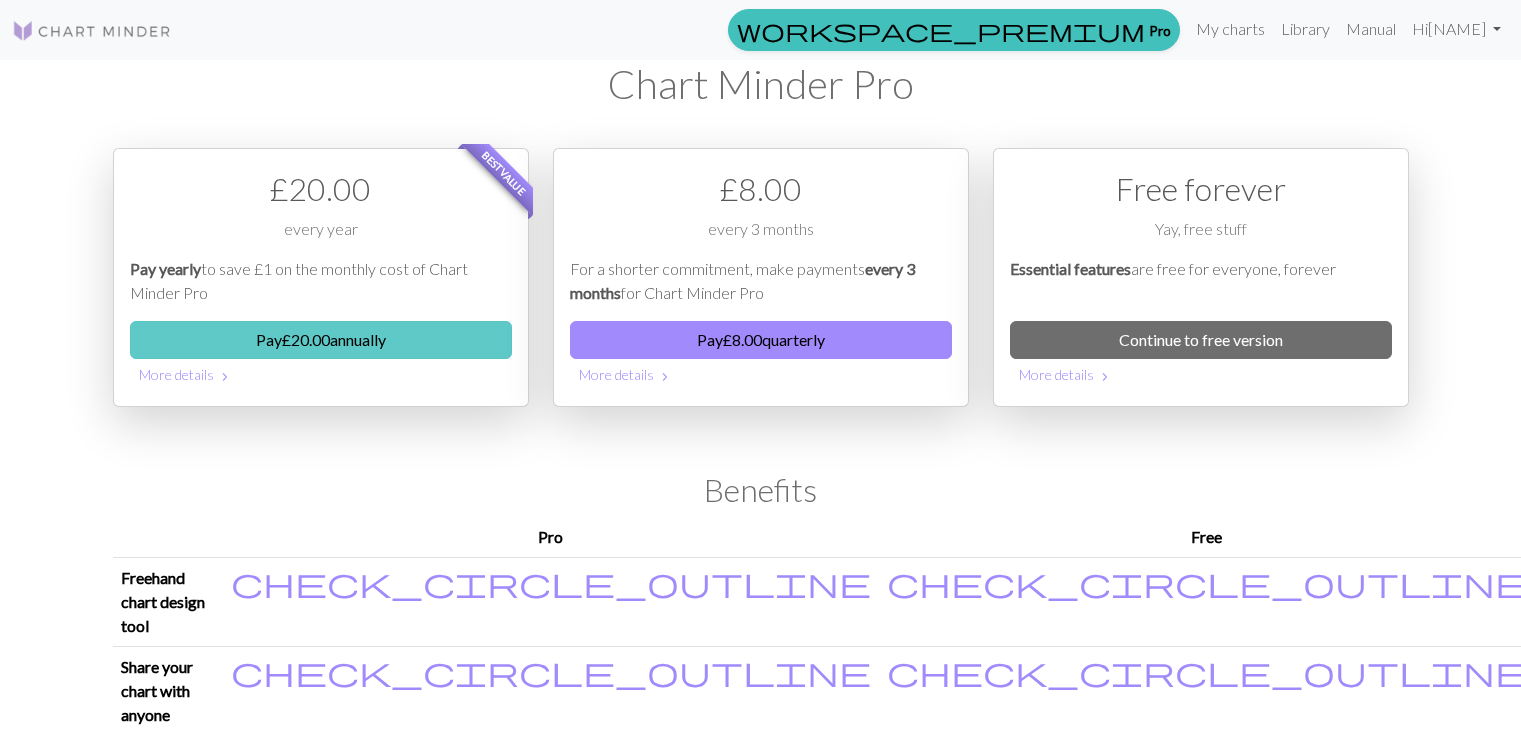scroll, scrollTop: 0, scrollLeft: 0, axis: both 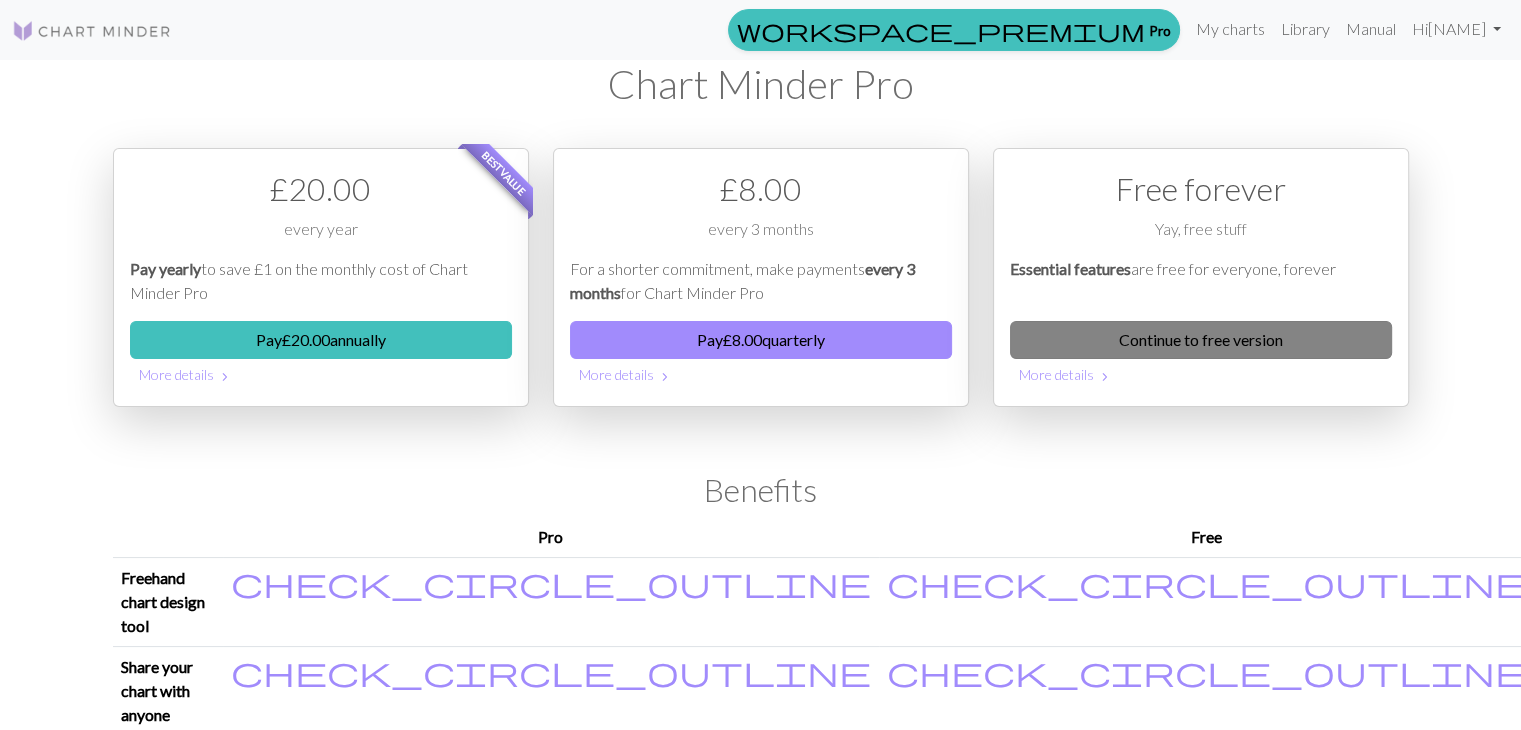 click on "Continue to free version" at bounding box center (1201, 340) 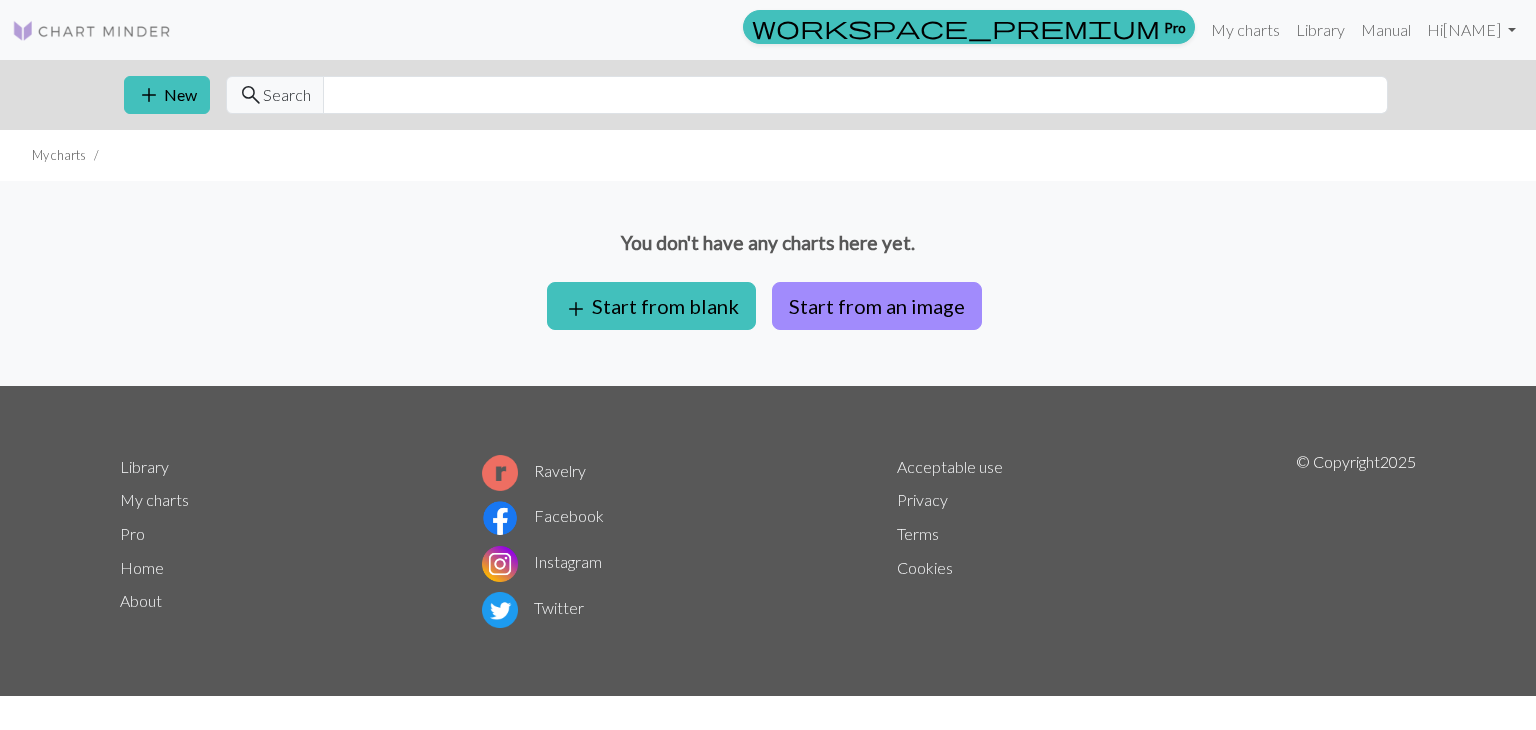 click on "My charts" at bounding box center [768, 155] 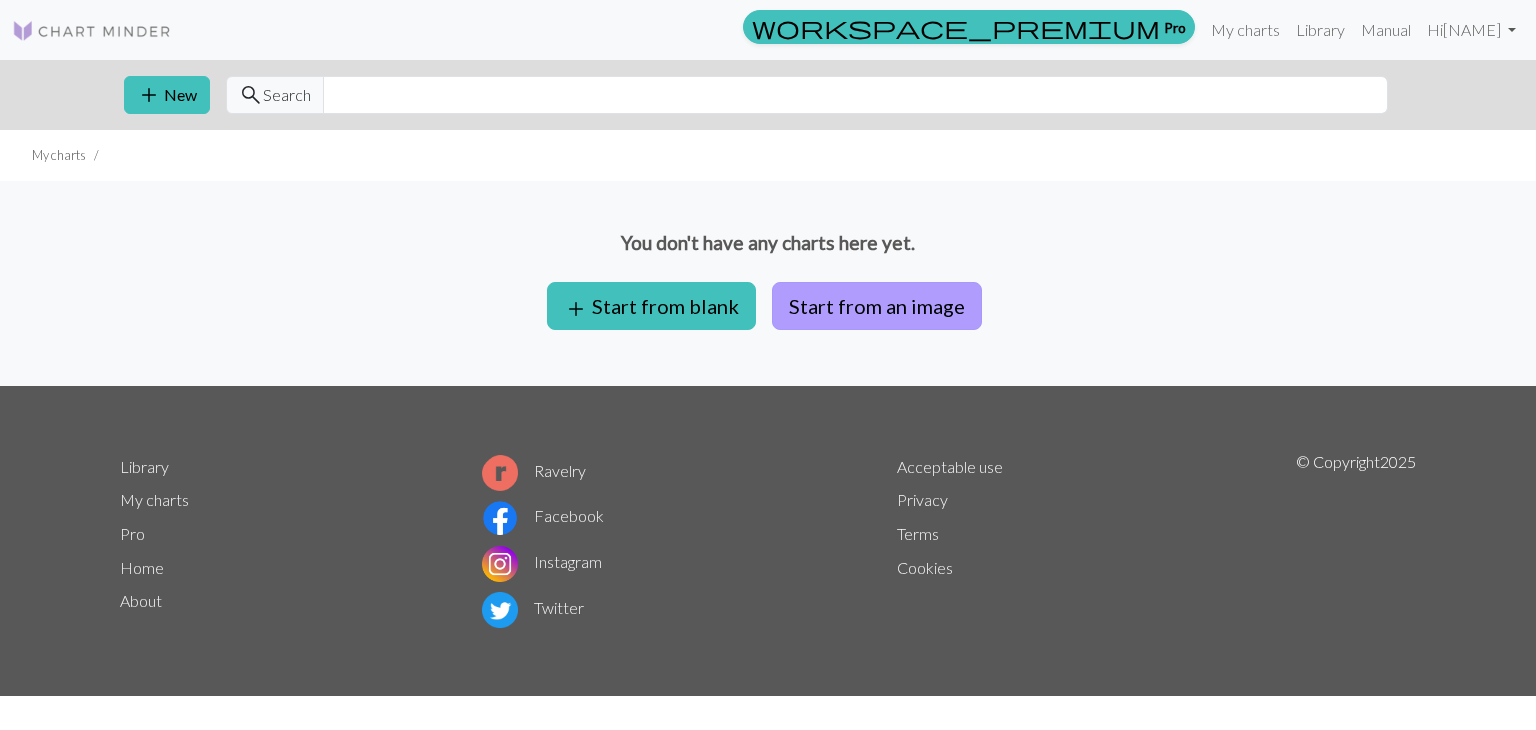 click on "Start from an image" at bounding box center (877, 306) 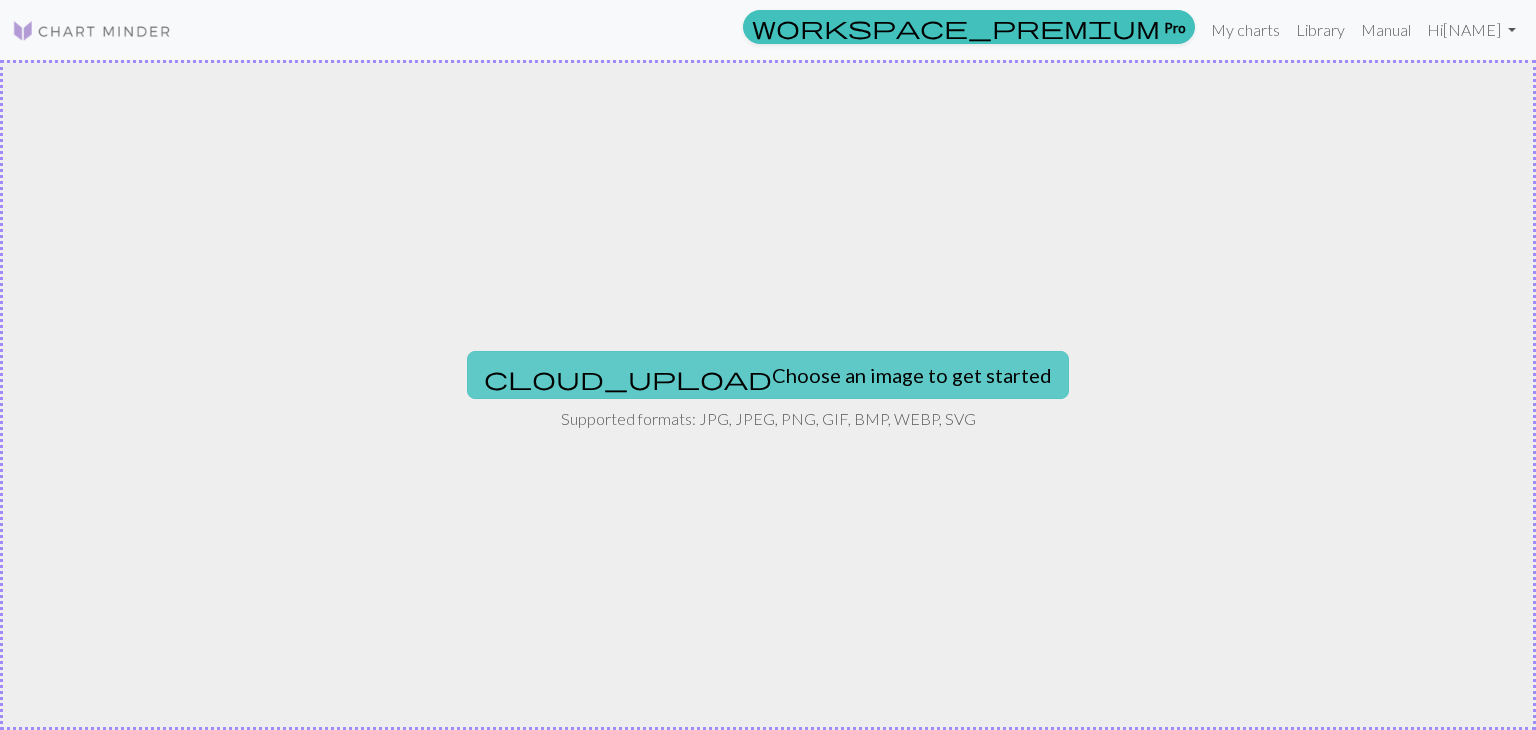 click on "cloud_upload  Choose an image to get started" at bounding box center (768, 375) 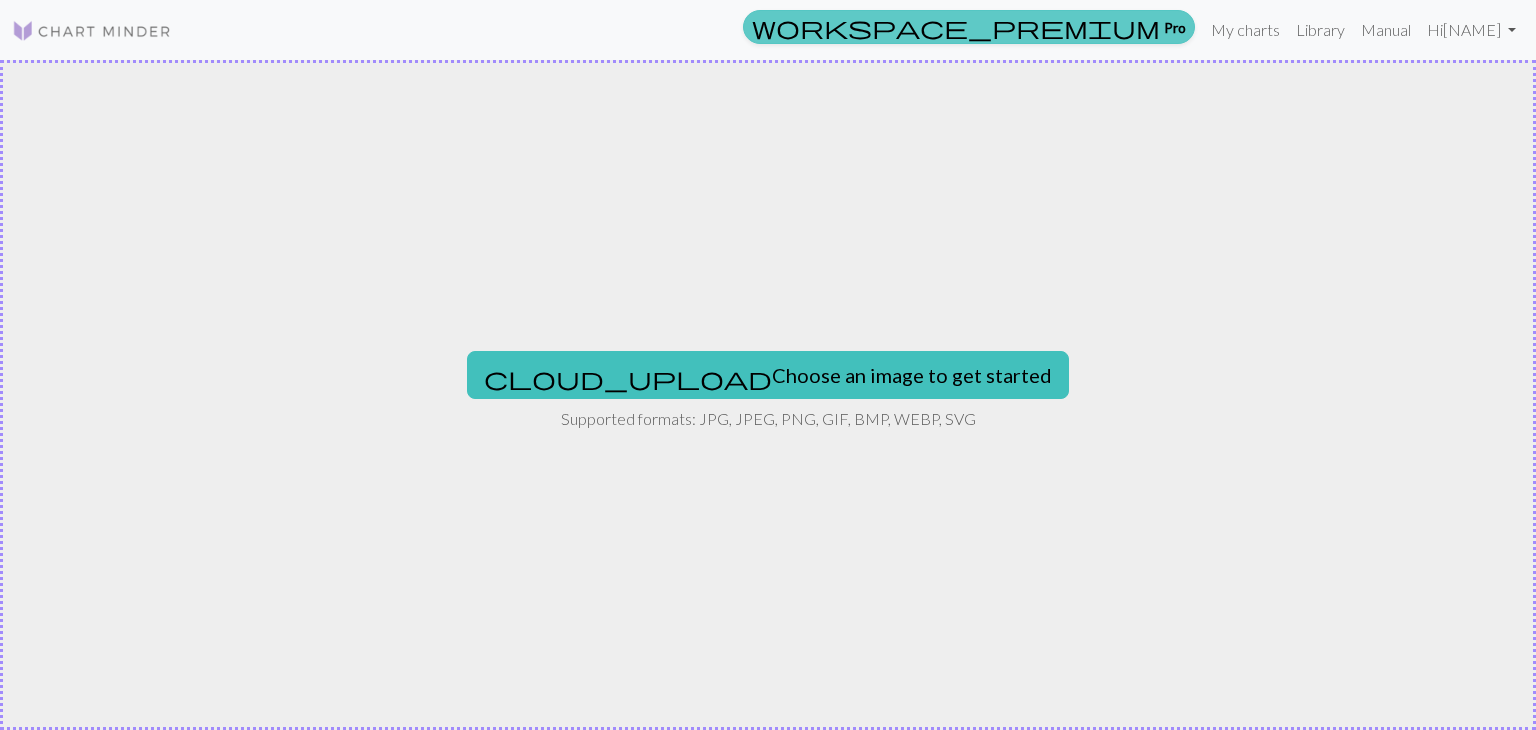 click on "workspace_premium" at bounding box center [956, 27] 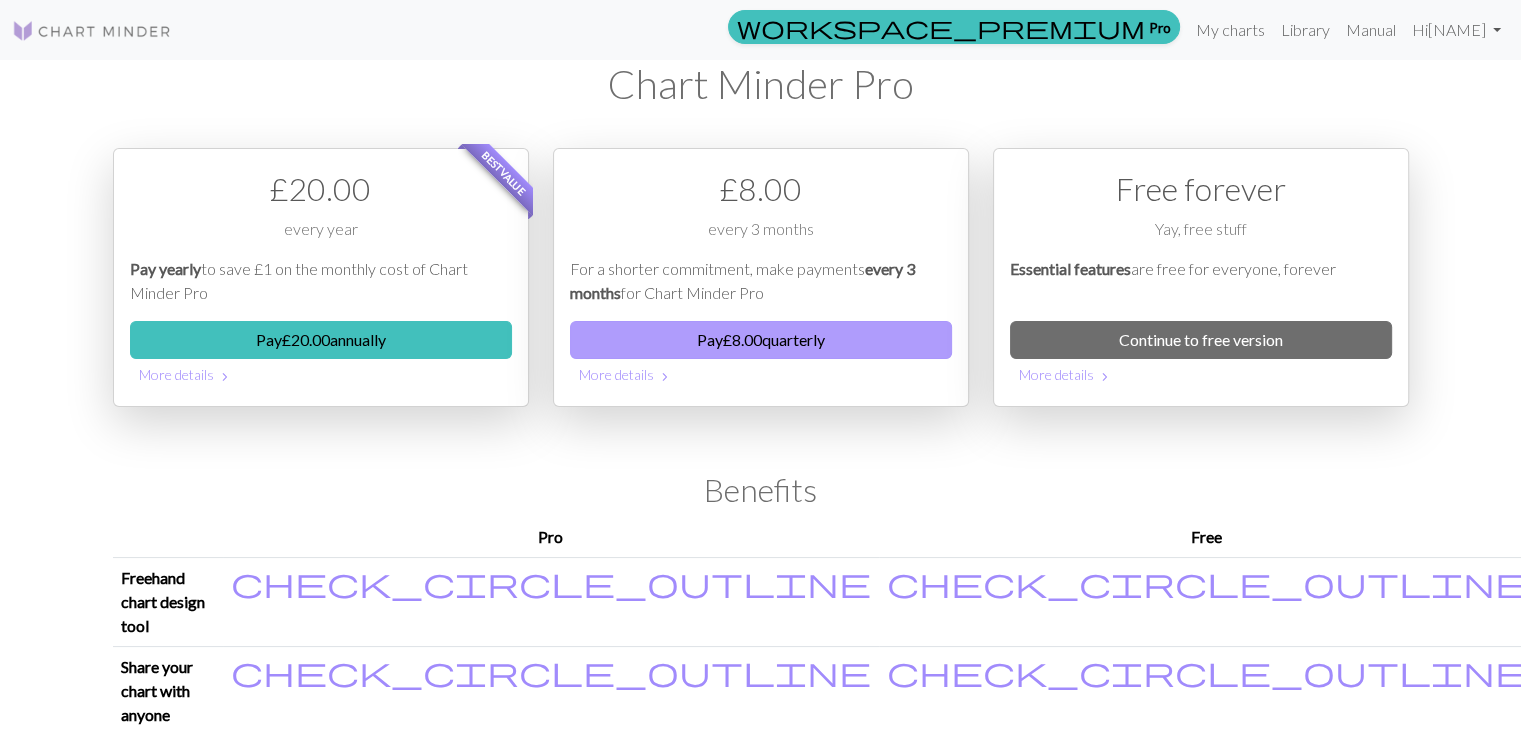click on "Pay  £ 8.00  quarterly" at bounding box center (761, 340) 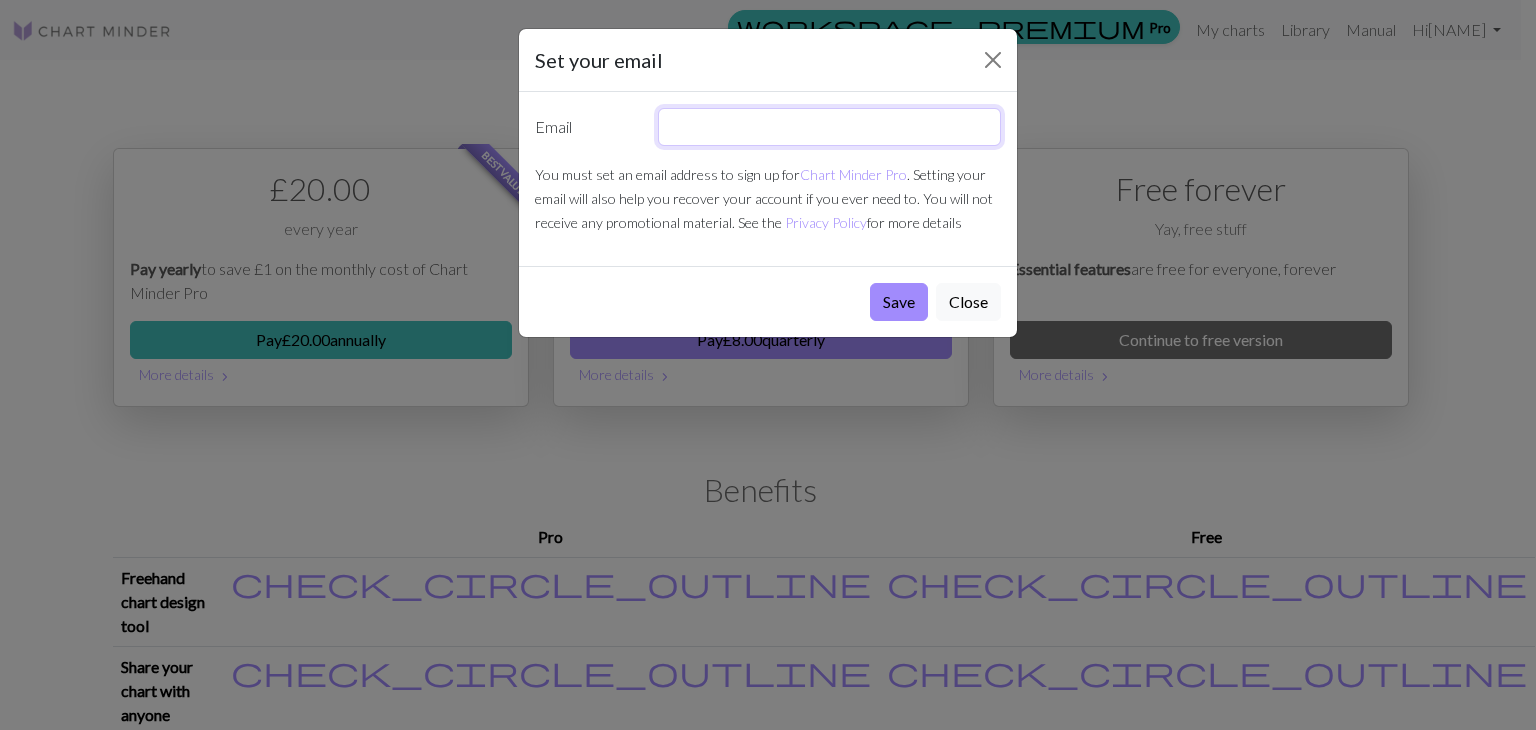 click at bounding box center [830, 127] 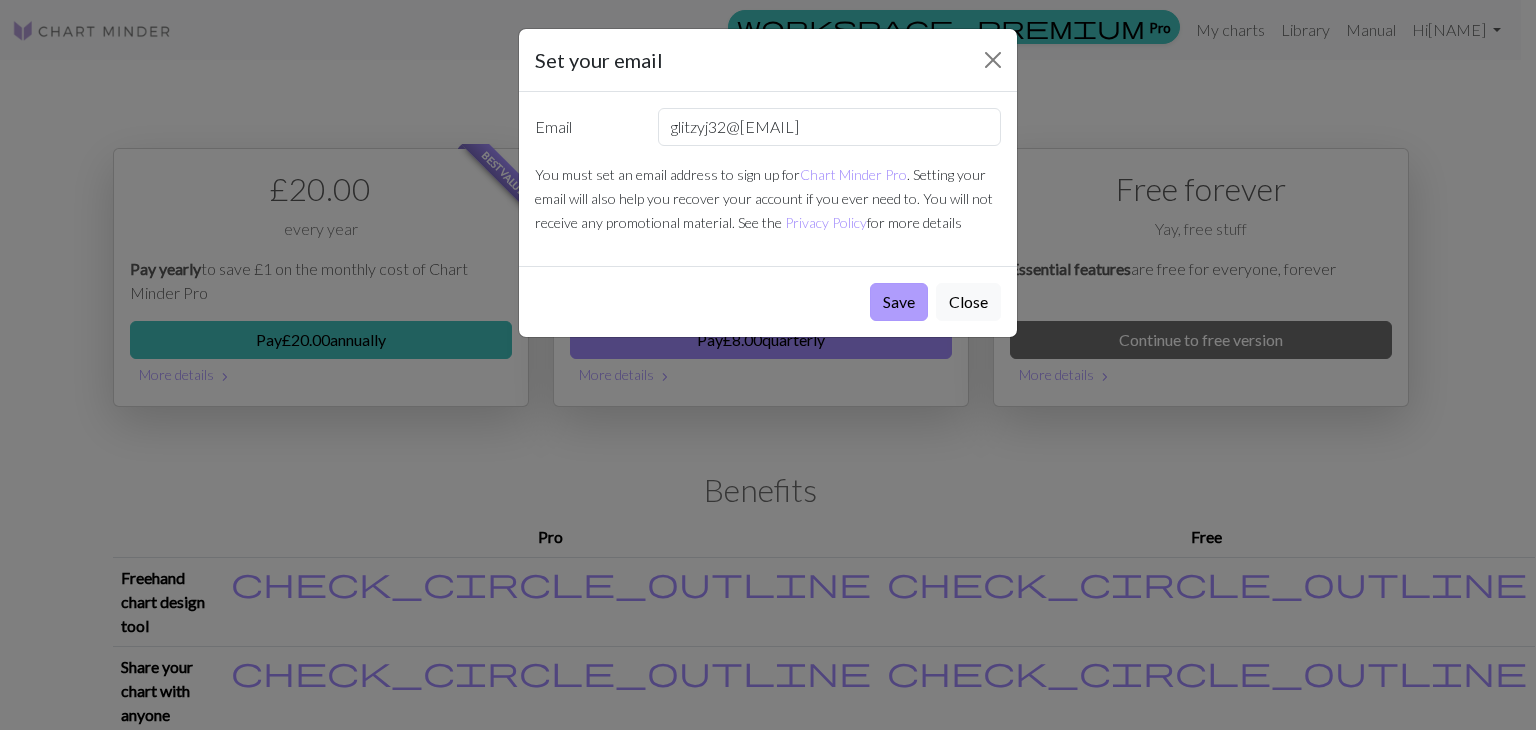 click on "Save" at bounding box center [899, 302] 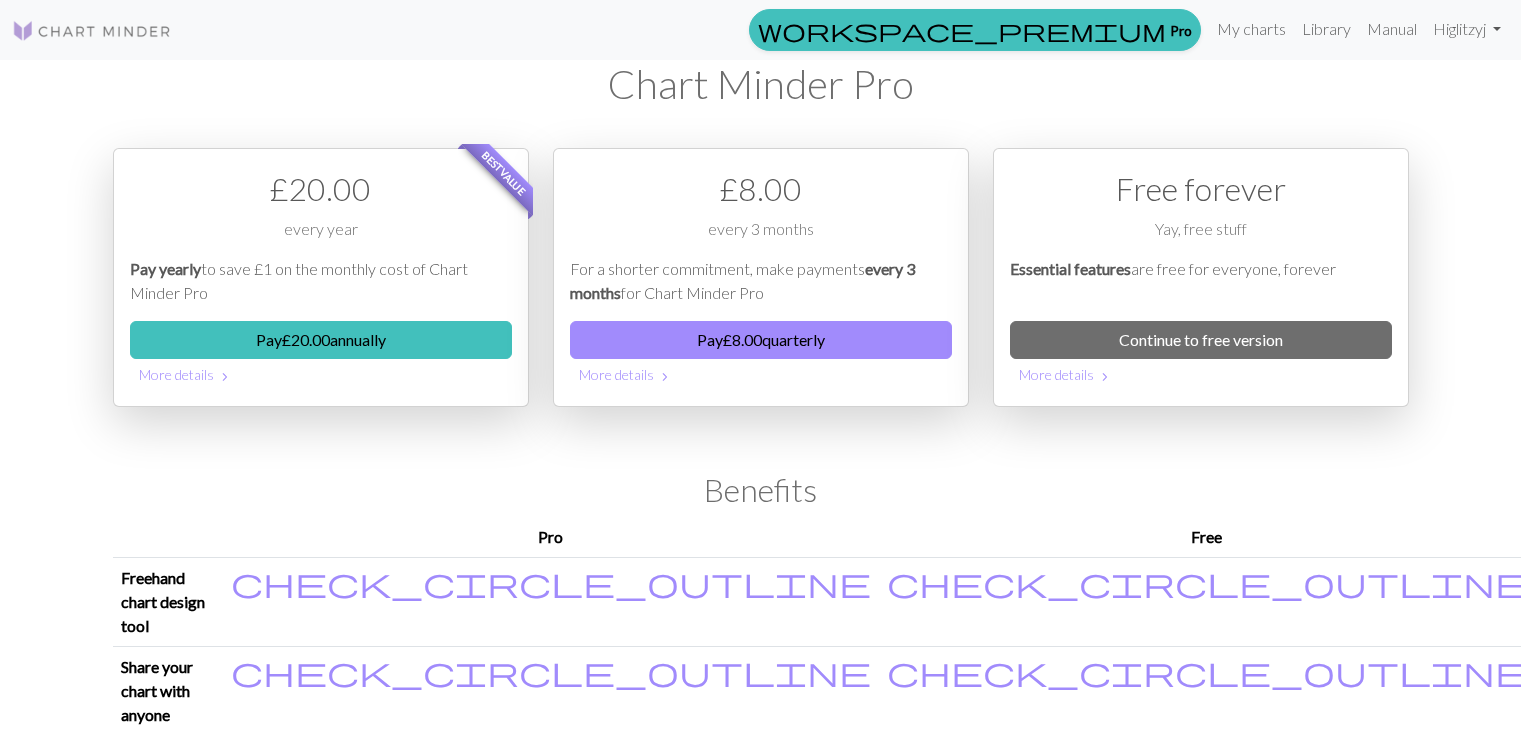scroll, scrollTop: 0, scrollLeft: 0, axis: both 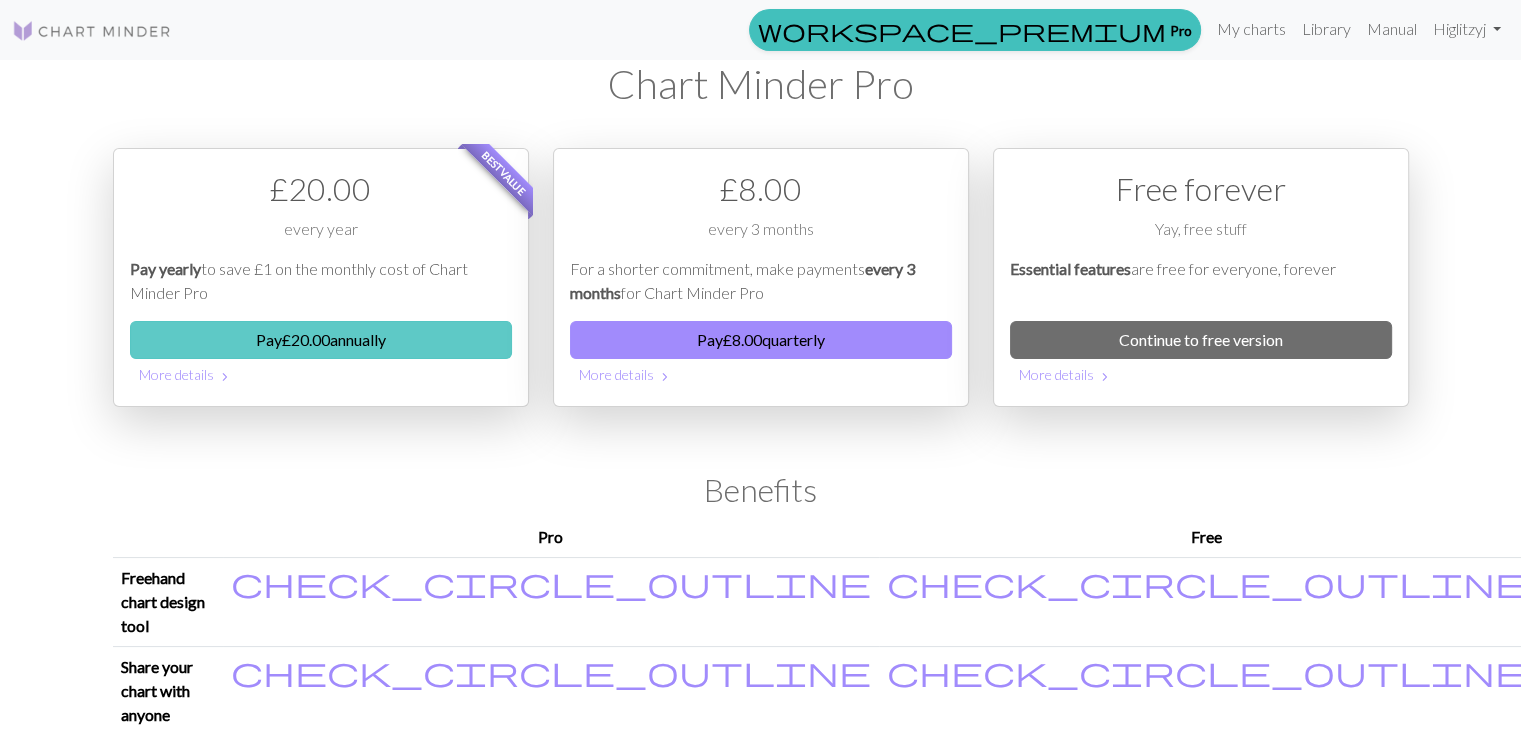 click on "Pay  £ 20.00  annually" at bounding box center (321, 340) 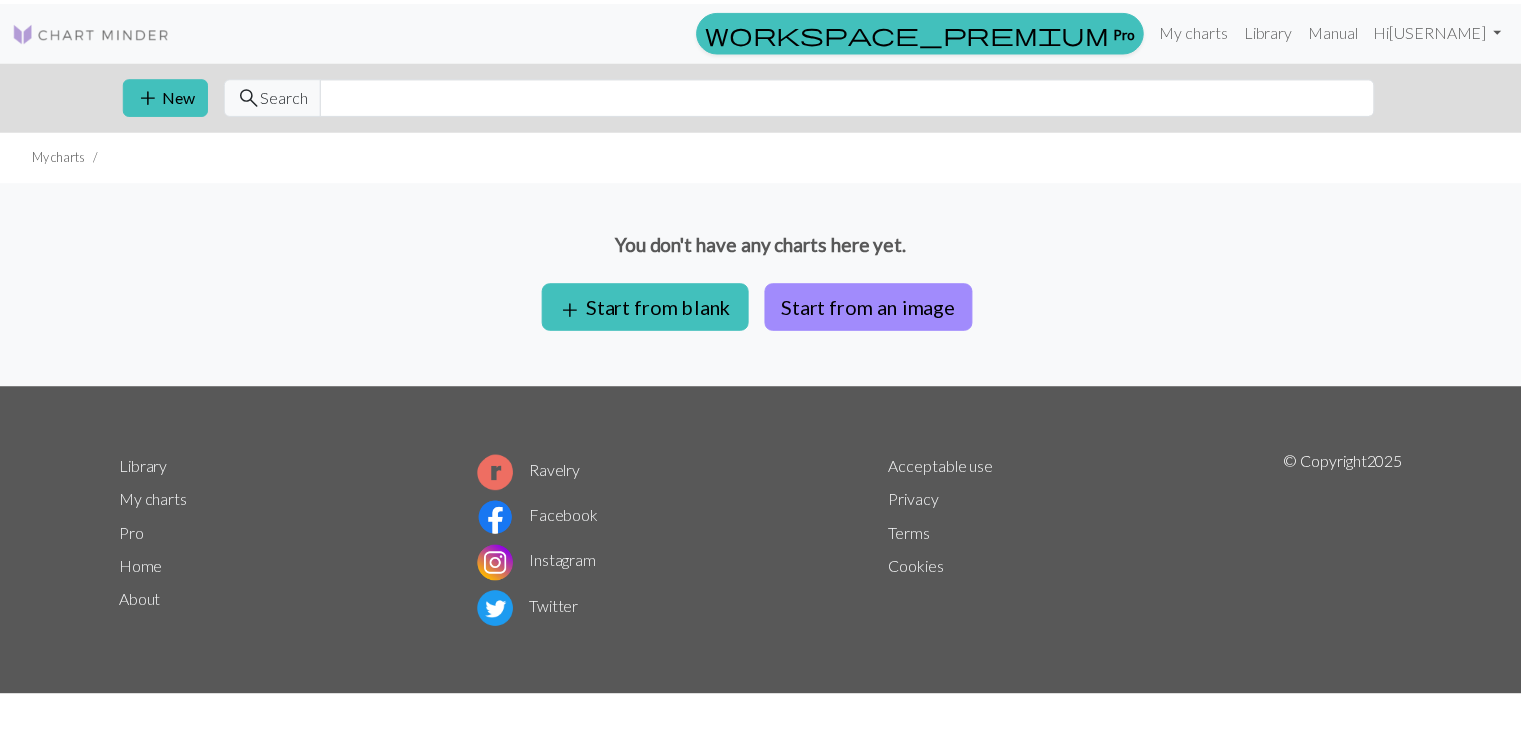 scroll, scrollTop: 0, scrollLeft: 0, axis: both 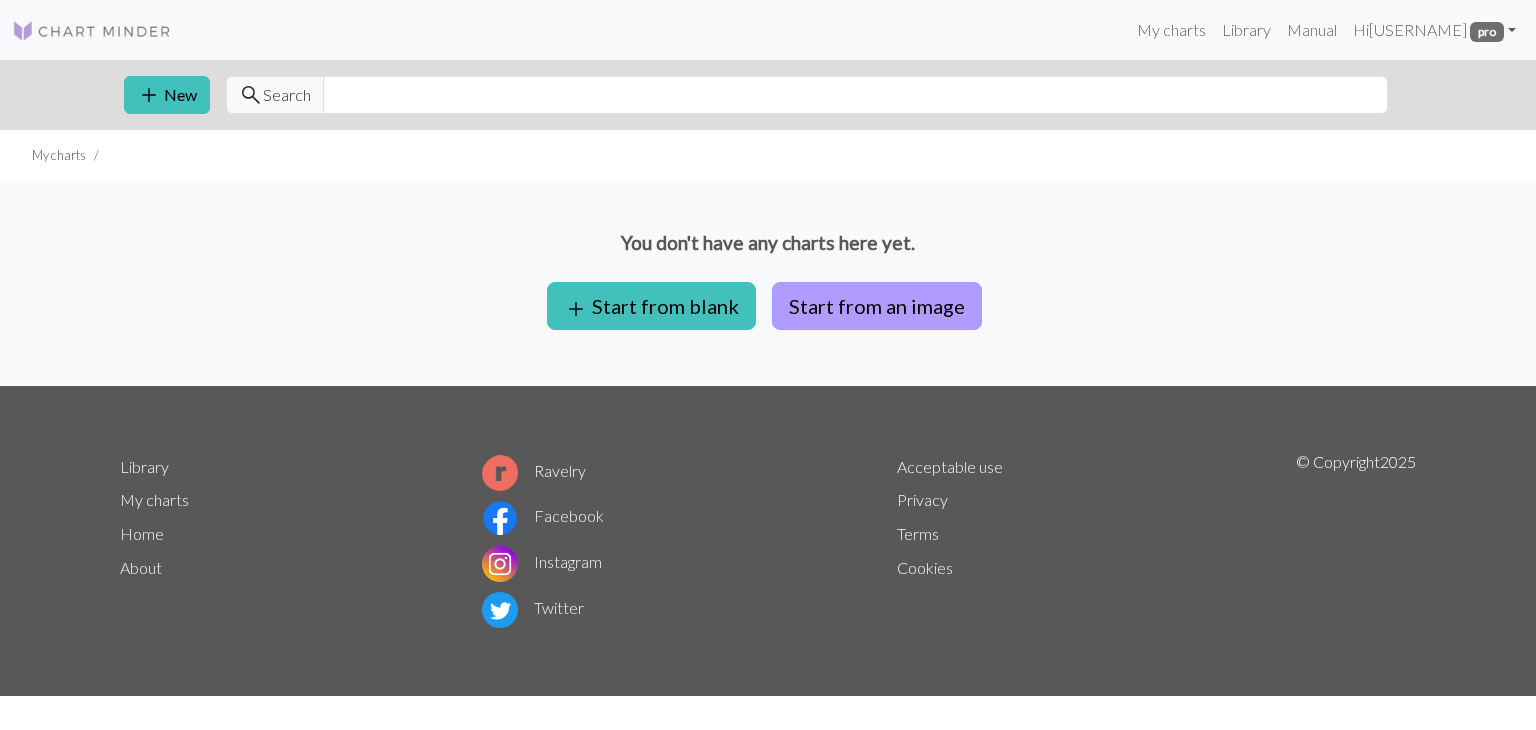 click on "Start from an image" at bounding box center [877, 306] 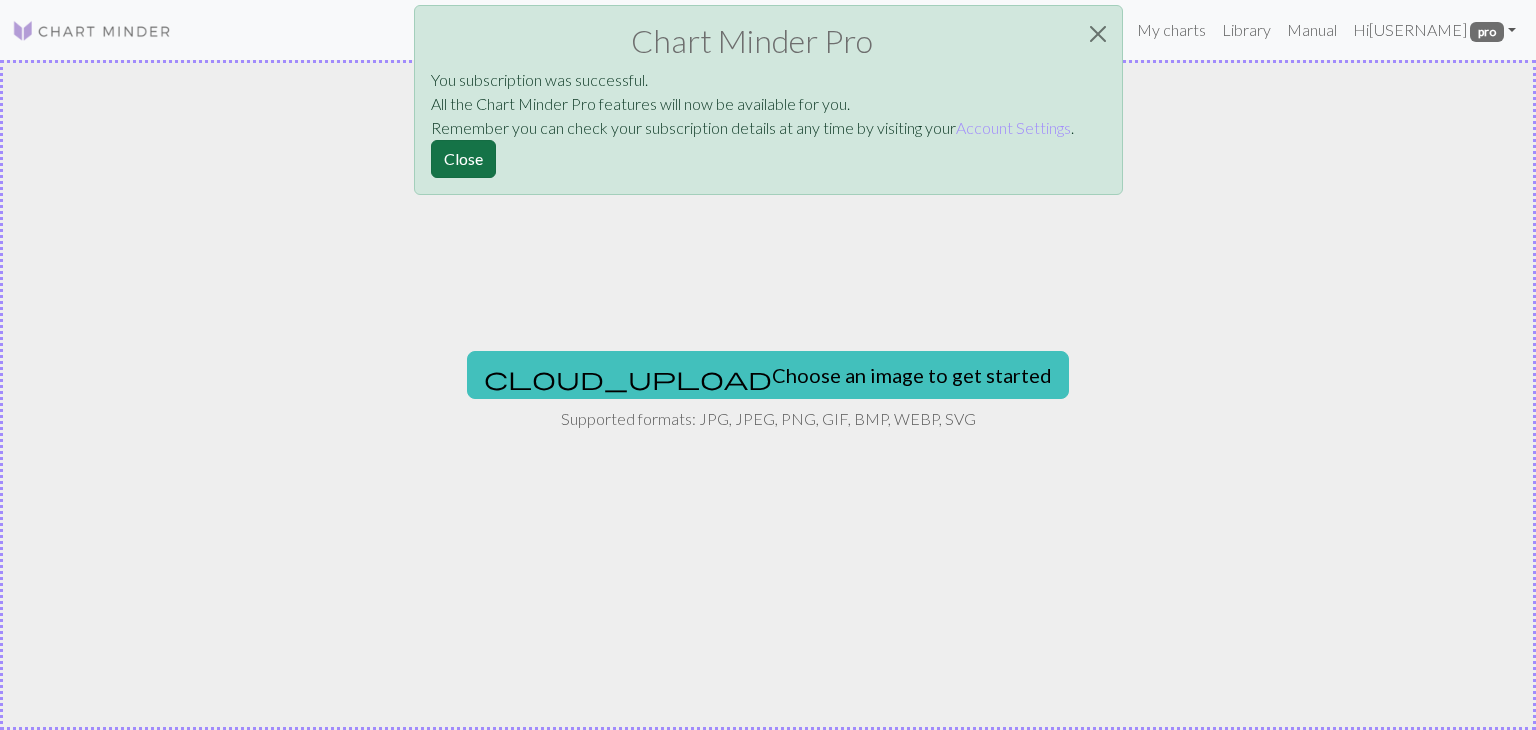 click on "Close" at bounding box center [463, 159] 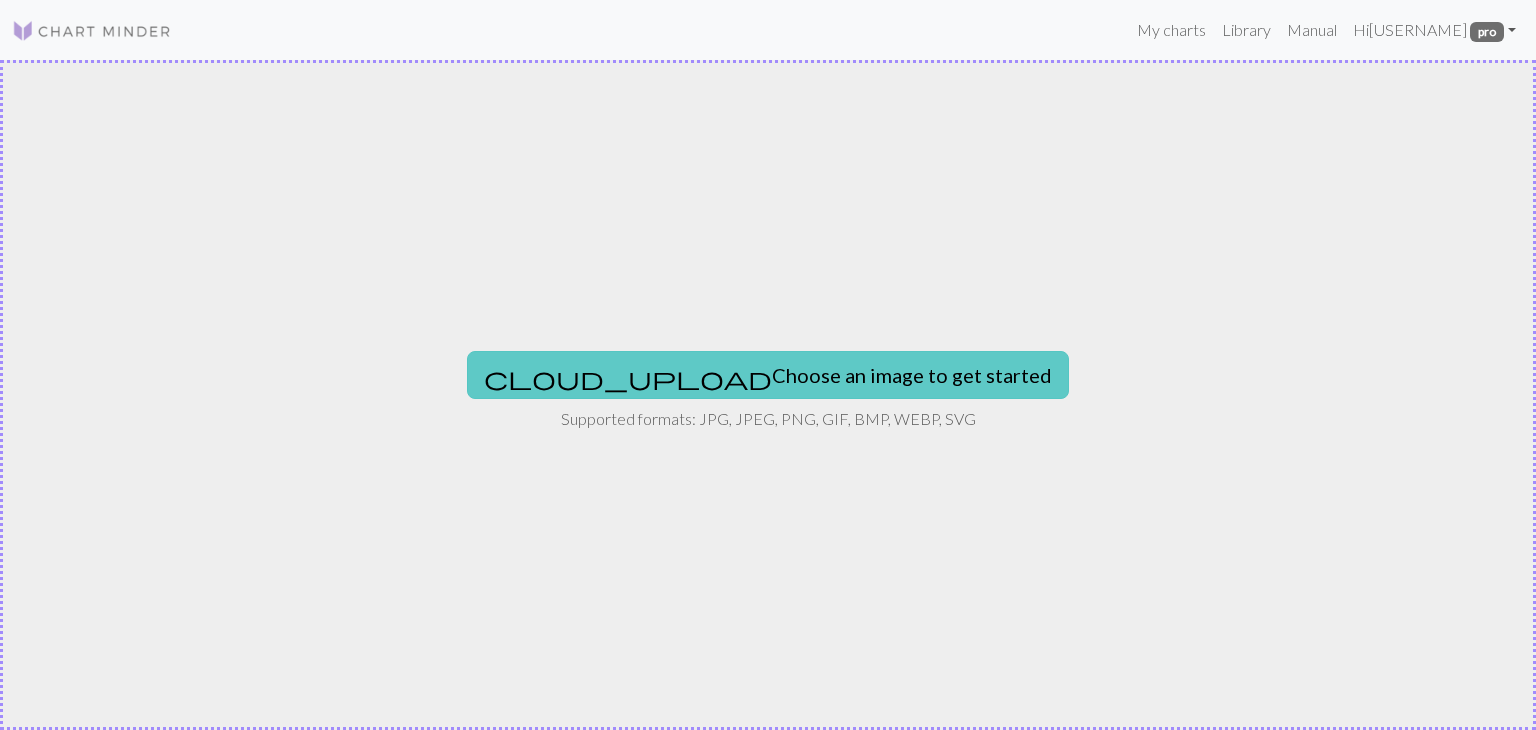 click on "cloud_upload  Choose an image to get started" at bounding box center (768, 375) 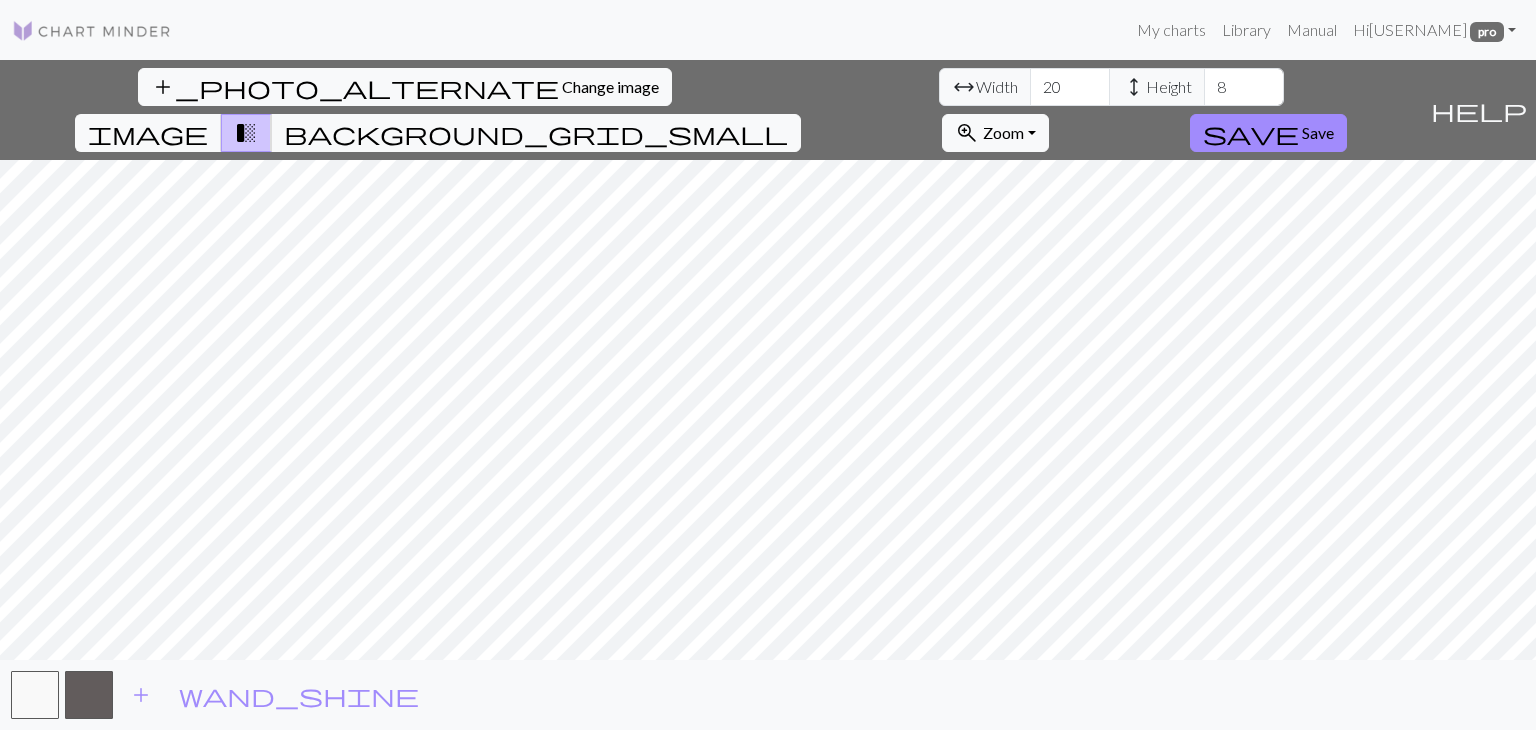 click on "add_photo_alternate   Change image arrow_range   Width 20 height   Height 8 image transition_fade background_grid_small zoom_in Zoom Zoom Fit all Fit width Fit height 50% 100% 150% 200% save   Save help Show me around add wand_shine" at bounding box center [768, 395] 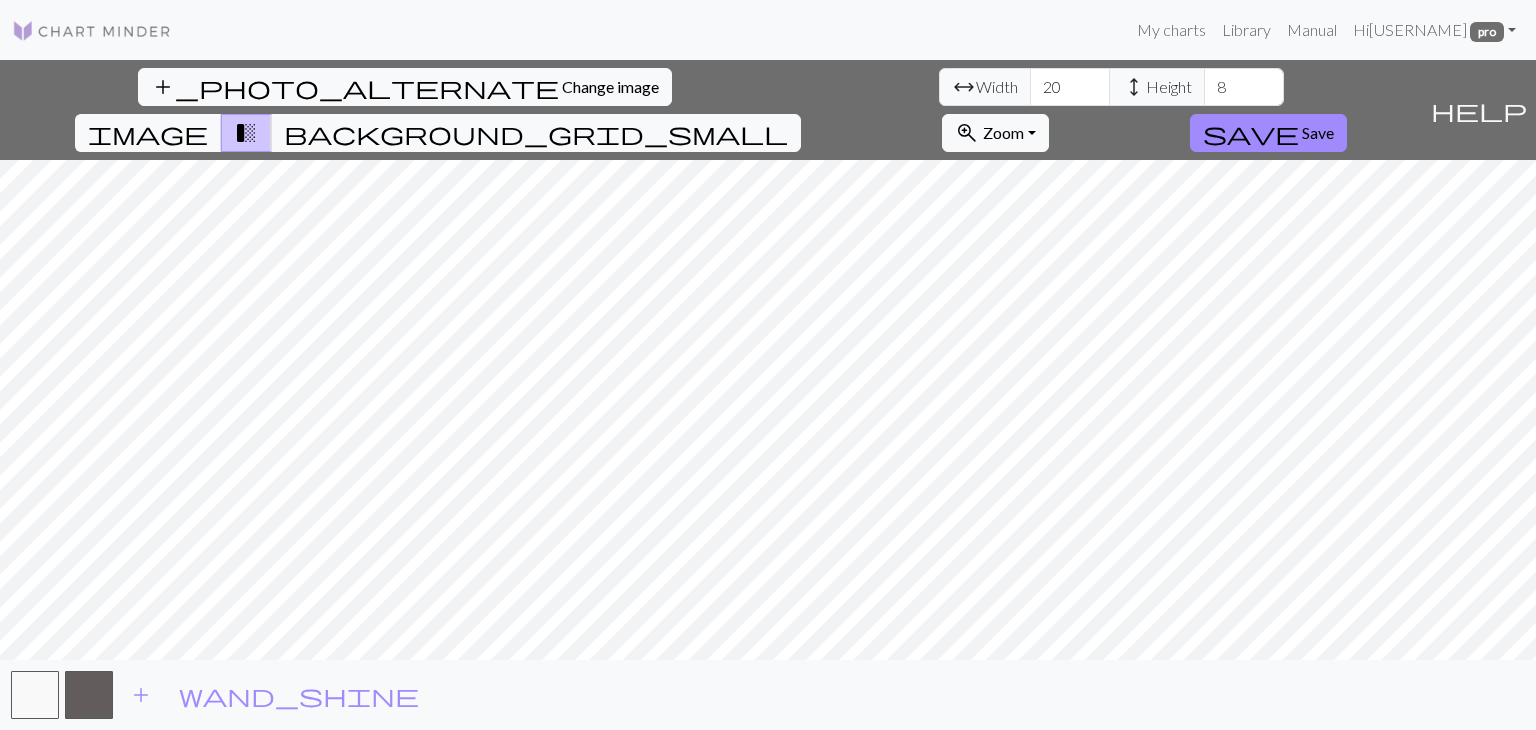 click on "add_photo_alternate   Change image arrow_range   Width 20 height   Height 8 image transition_fade background_grid_small zoom_in Zoom Zoom Fit all Fit width Fit height 50% 100% 150% 200% save   Save help Show me around add wand_shine" at bounding box center (768, 395) 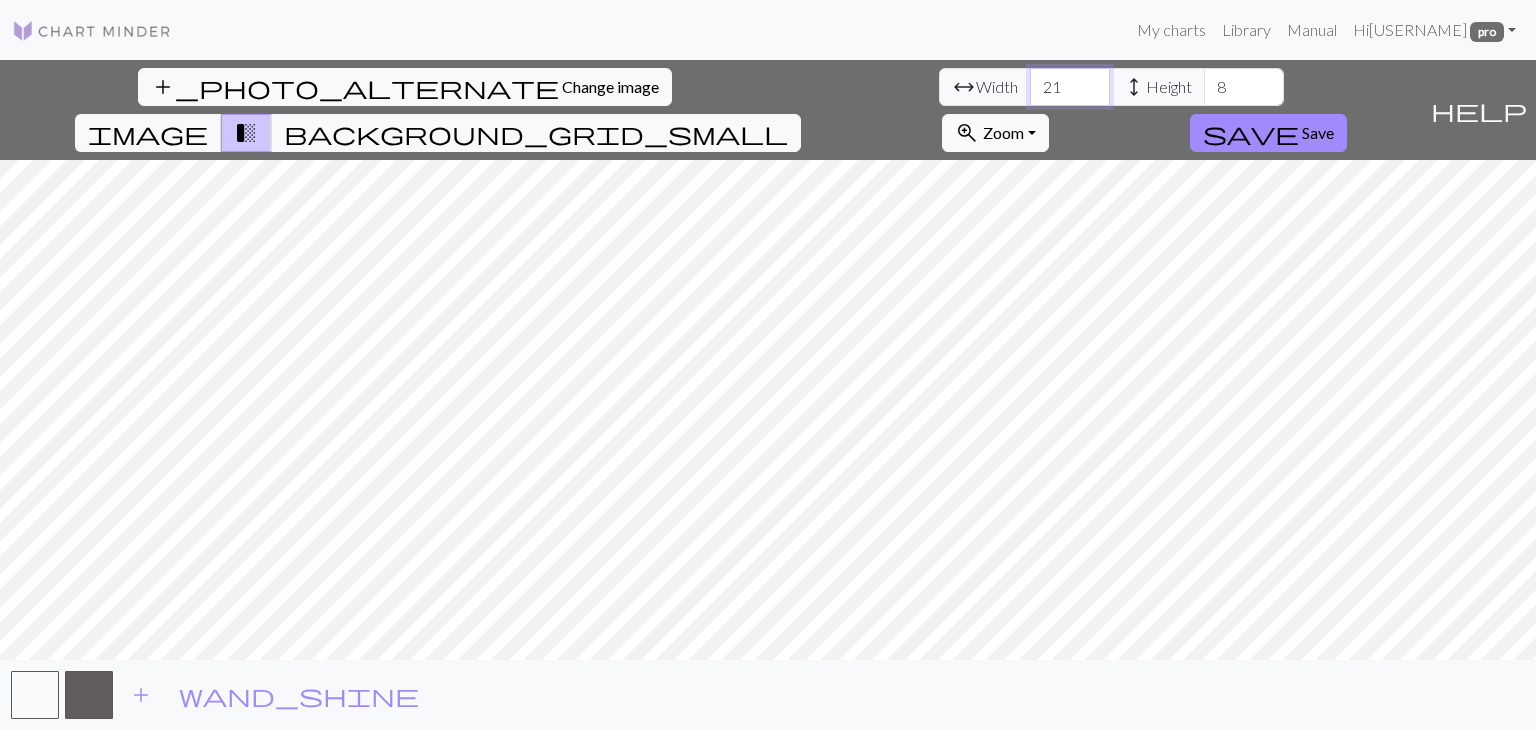 click on "21" at bounding box center (1070, 87) 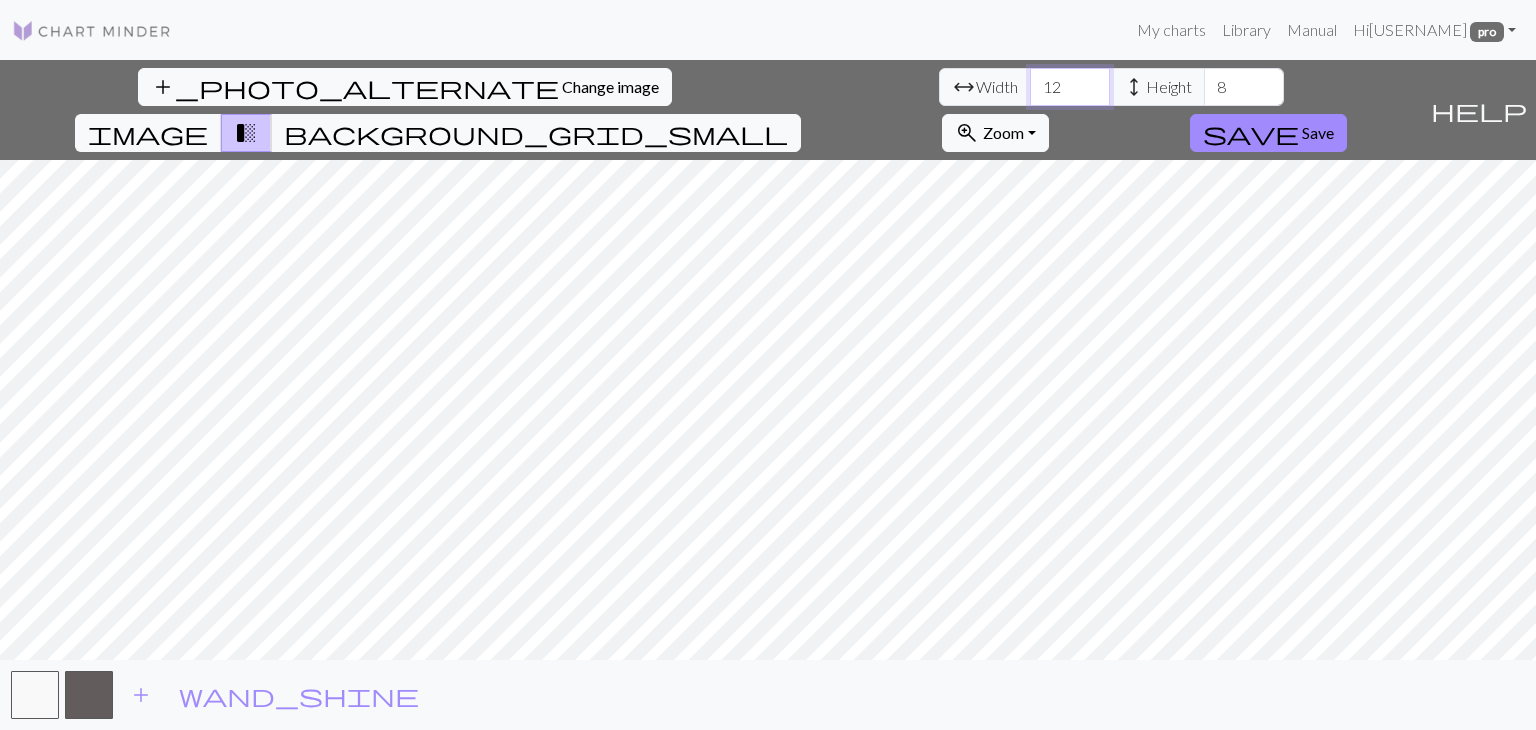 type on "12" 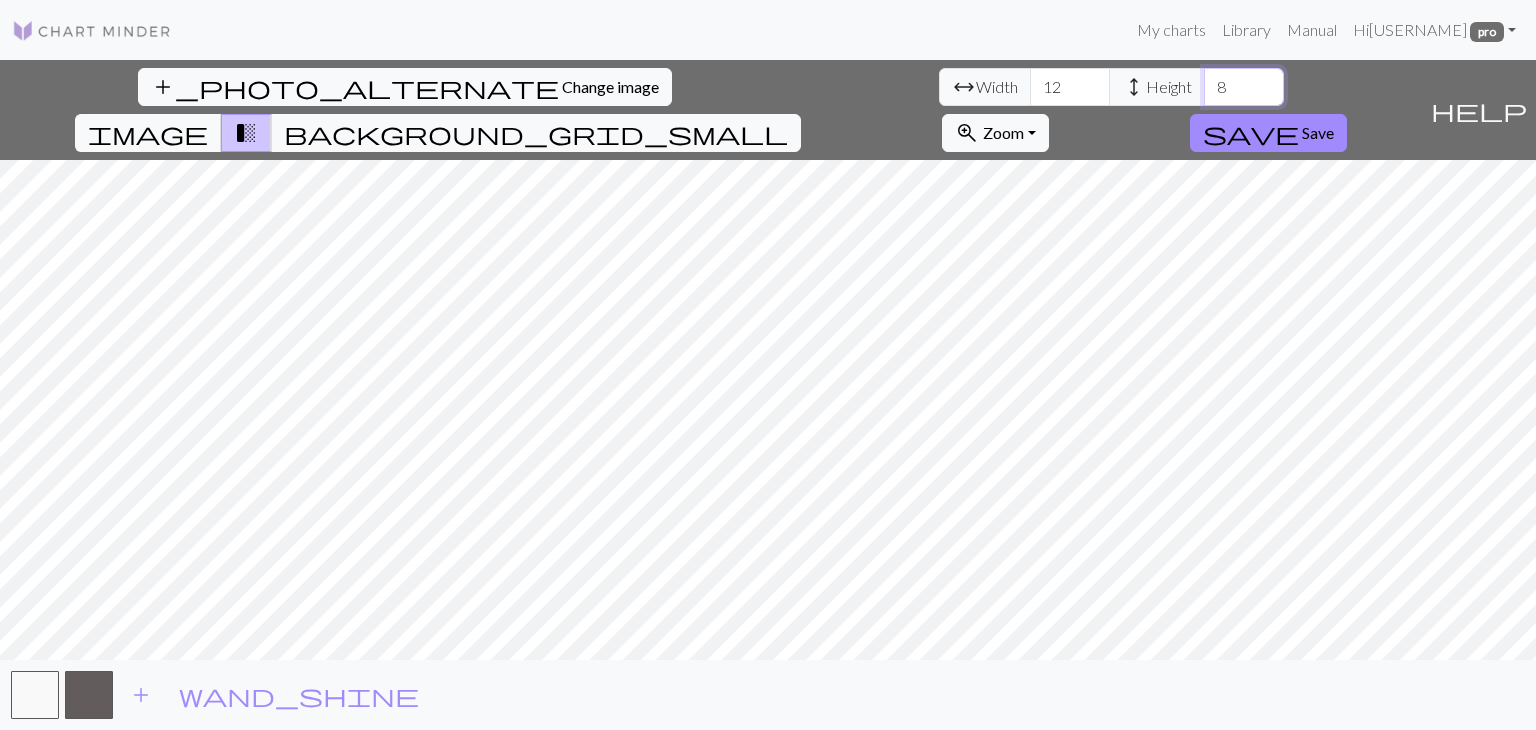 click on "8" at bounding box center [1244, 87] 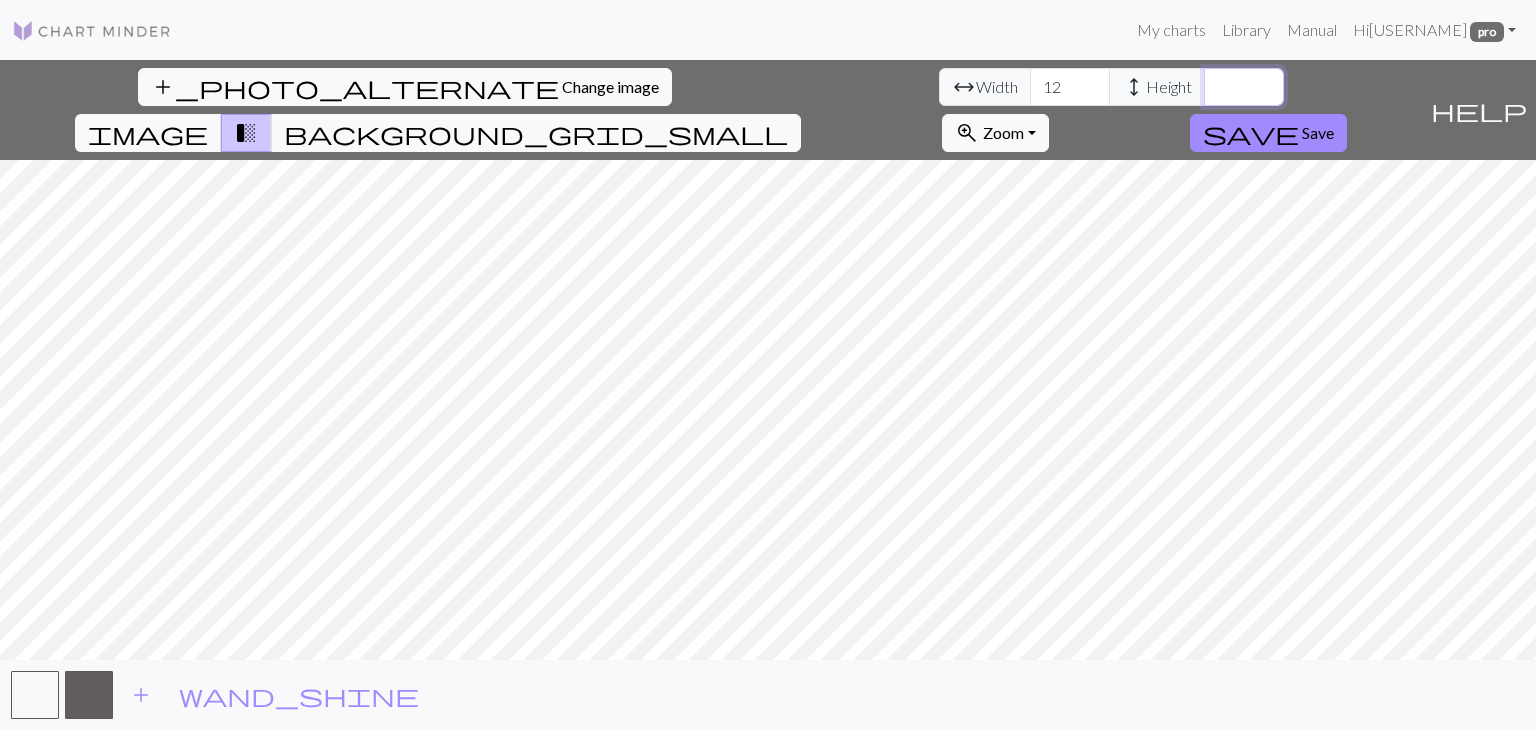 type on "7" 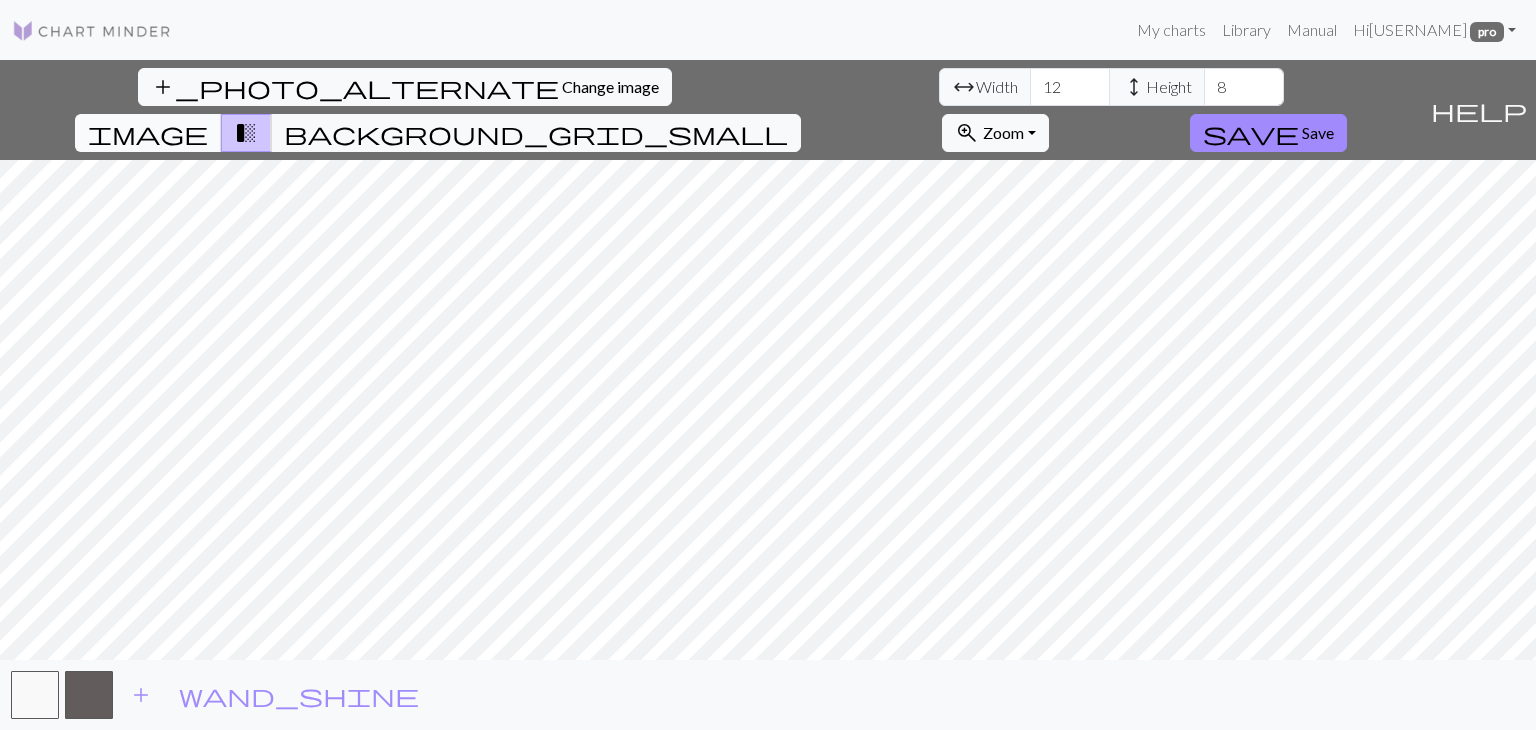 click on "image" at bounding box center [148, 133] 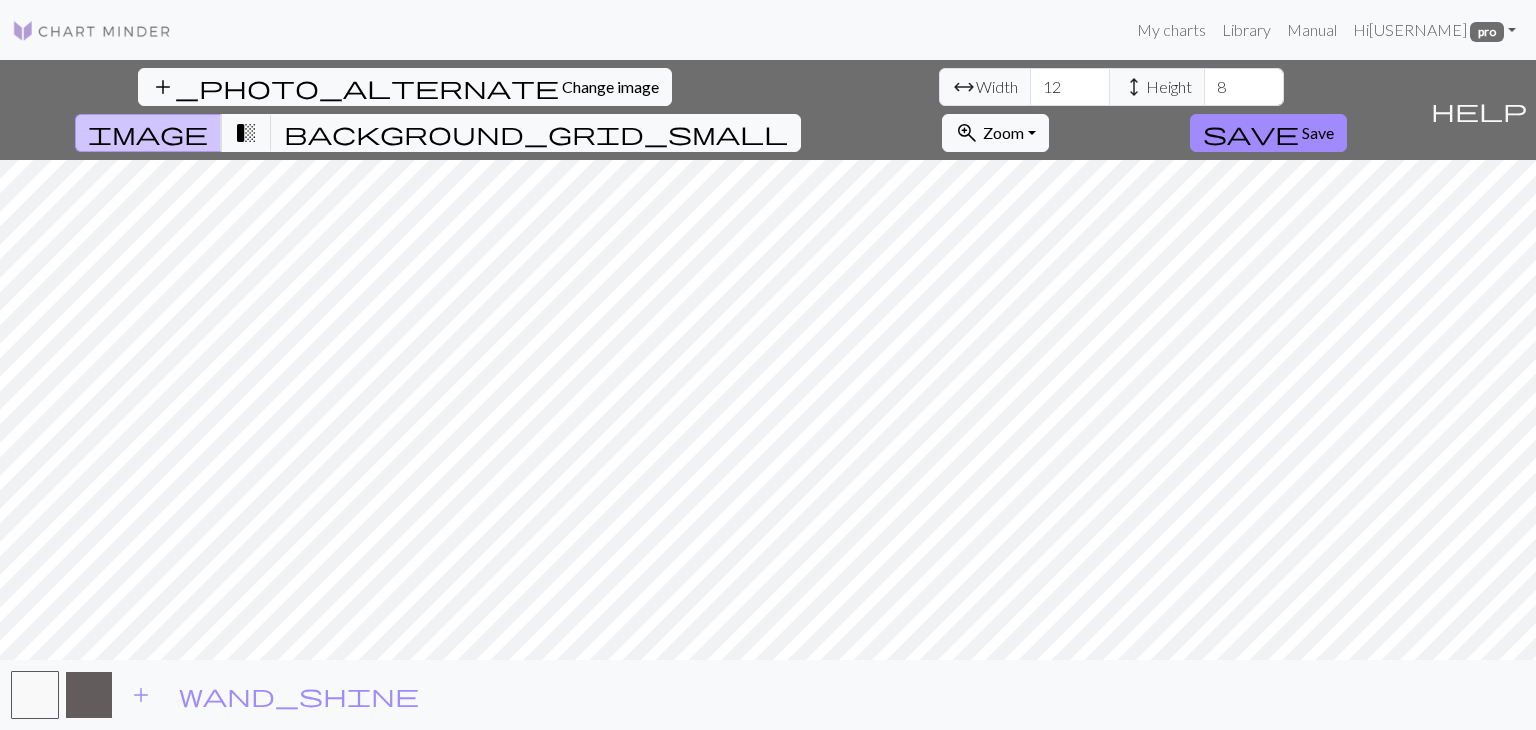 click at bounding box center [89, 695] 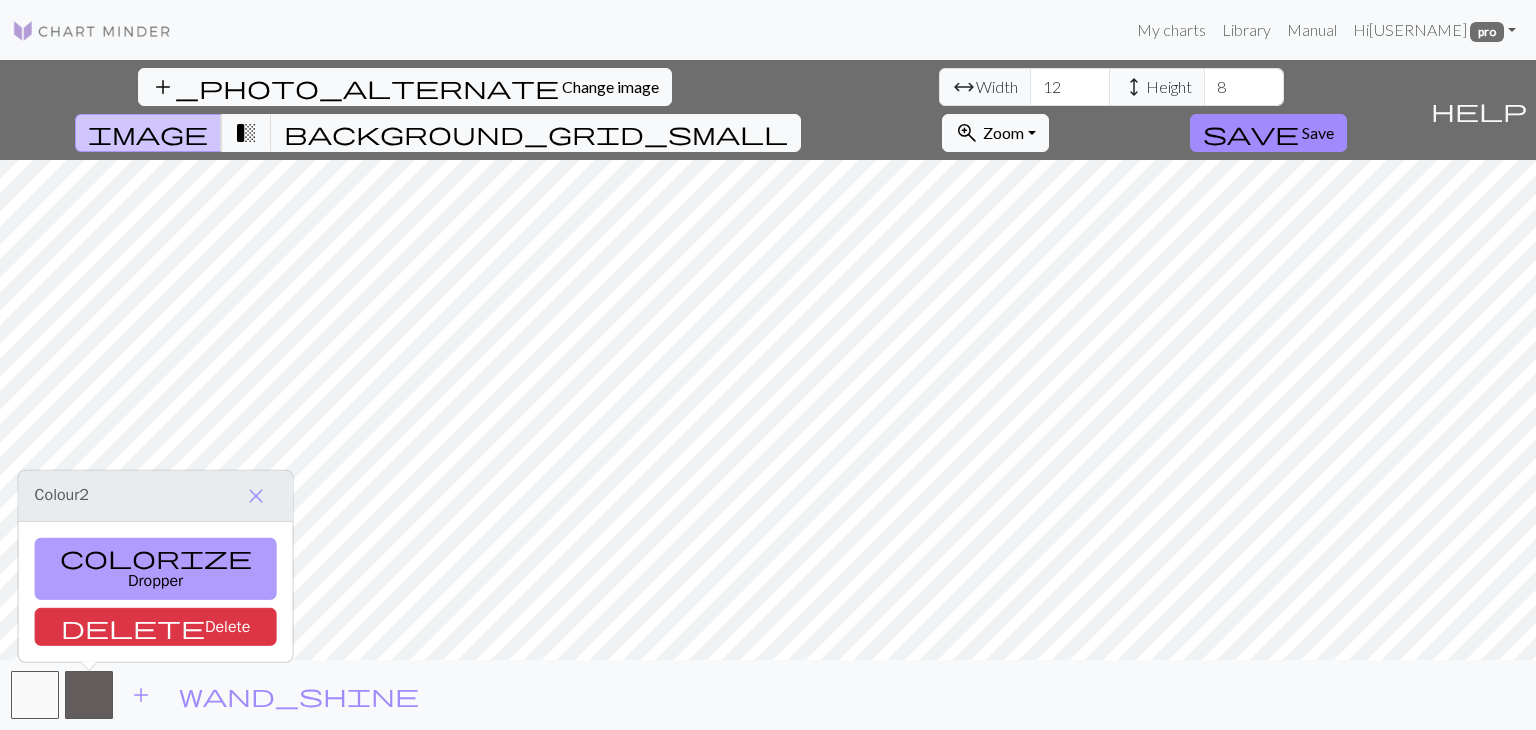click on "colorize Dropper" at bounding box center (156, 569) 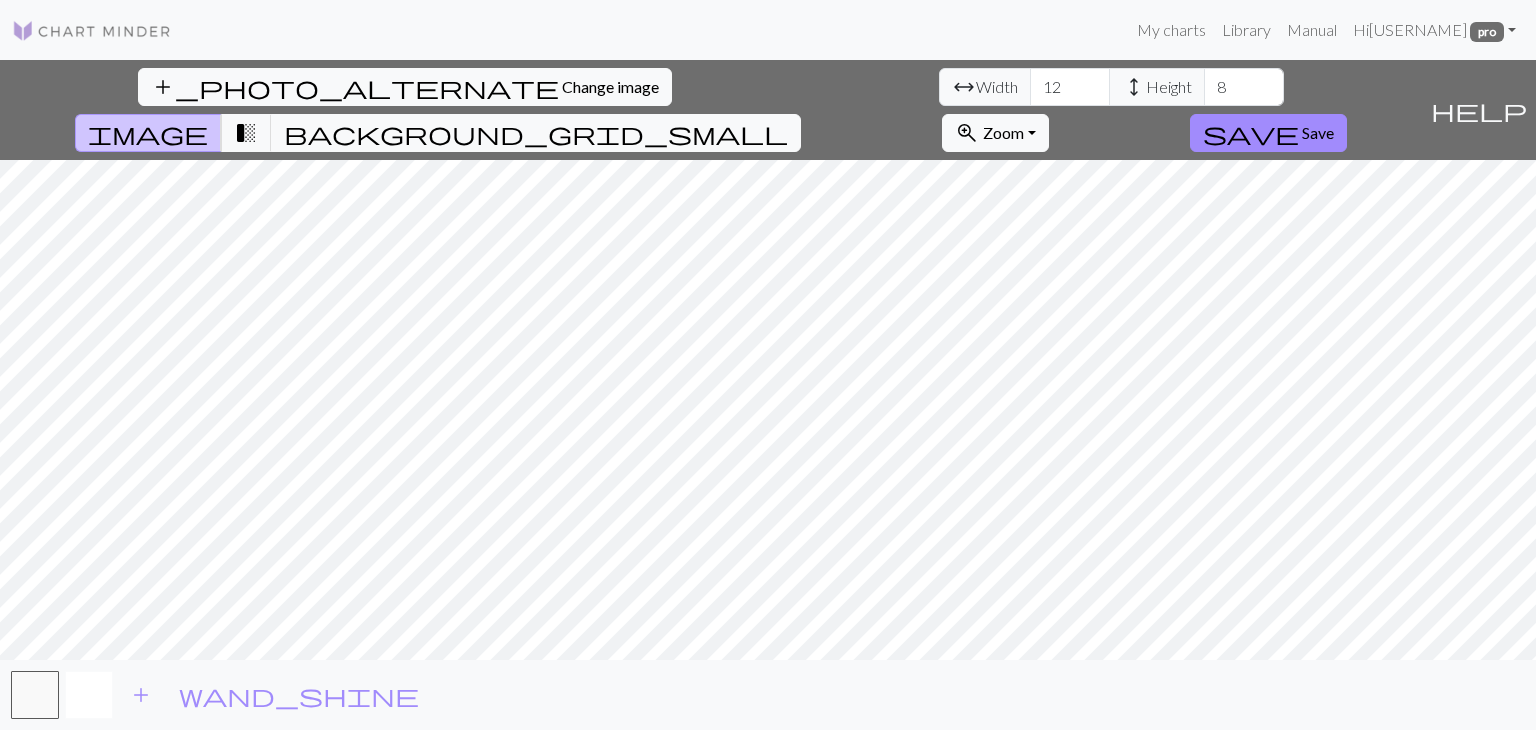 click at bounding box center (89, 695) 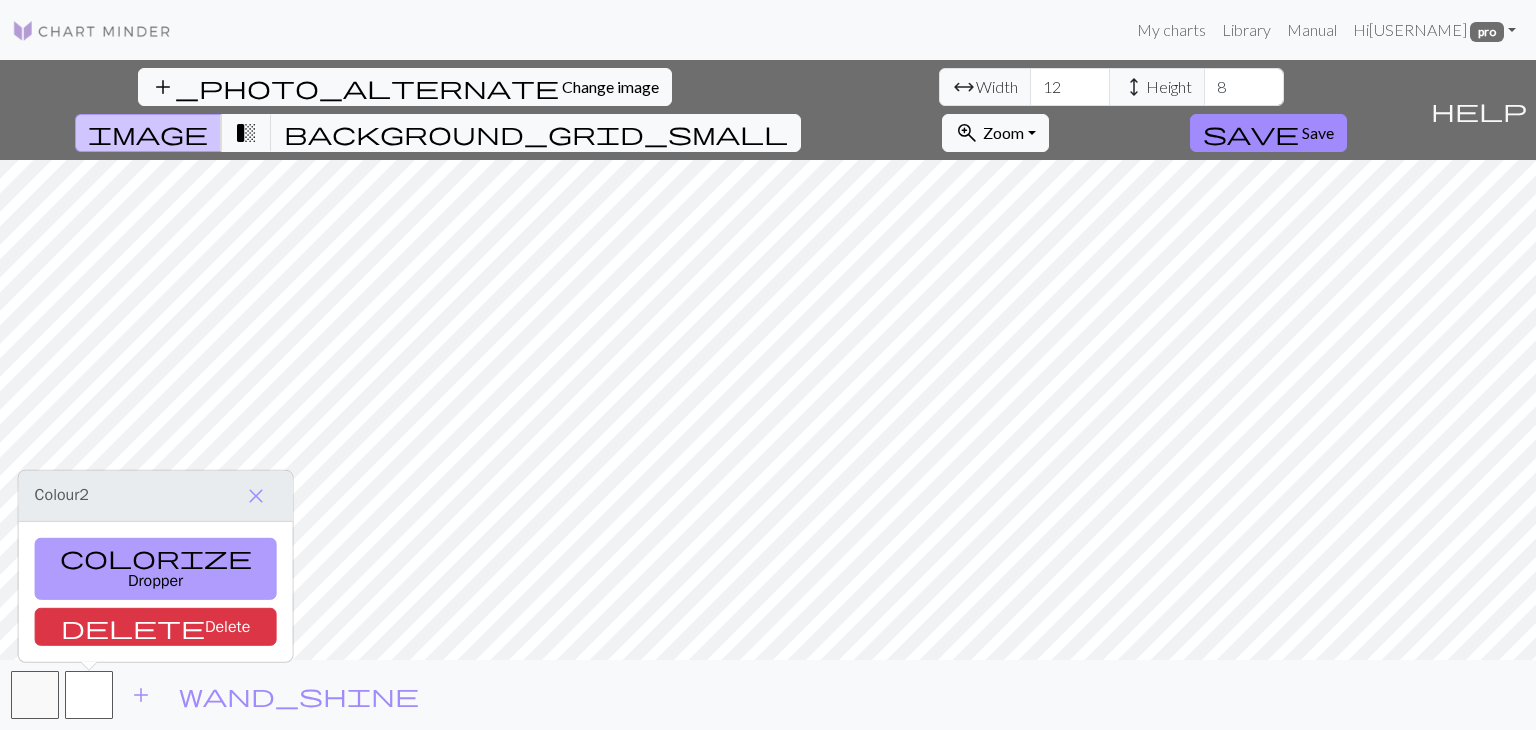 click on "colorize Dropper" at bounding box center (156, 569) 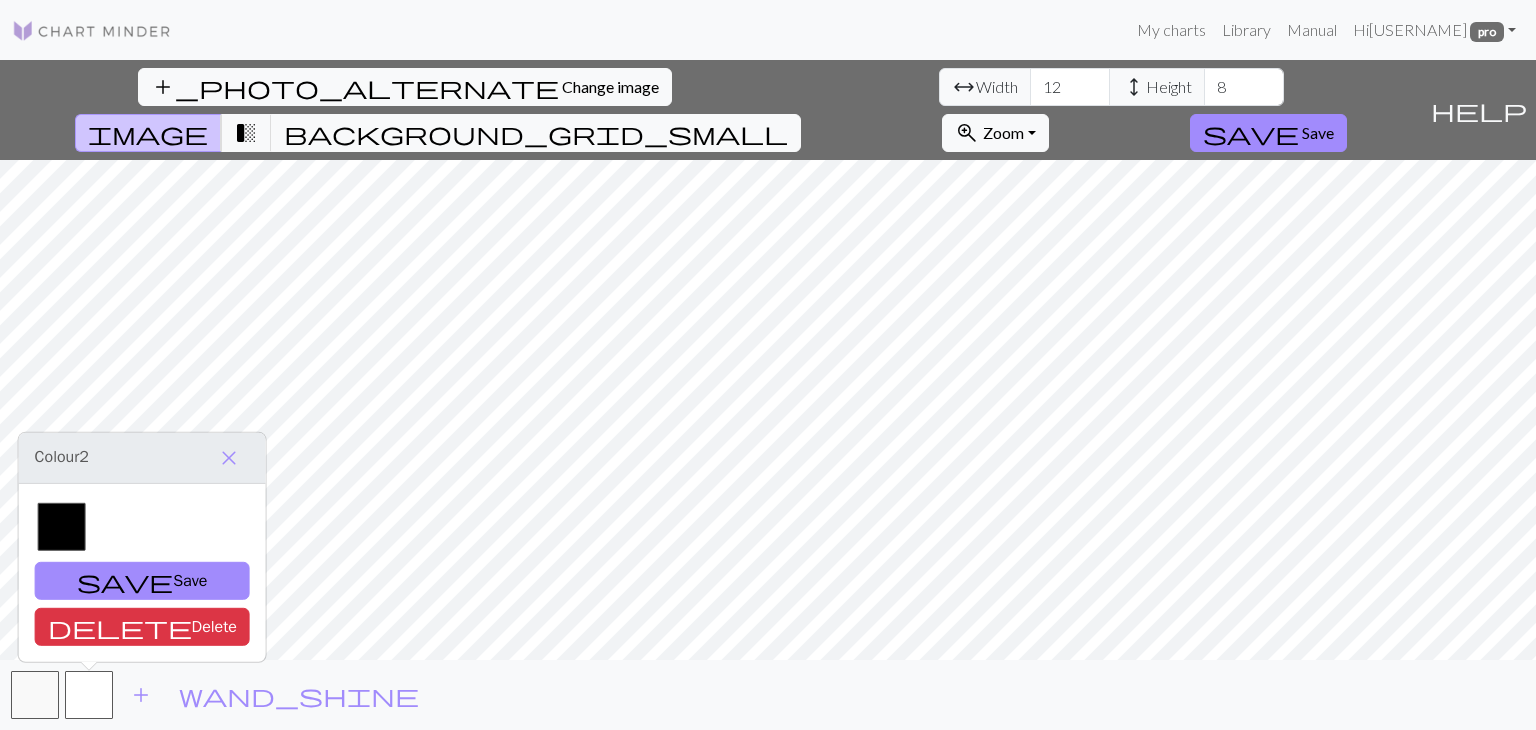 click at bounding box center (62, 527) 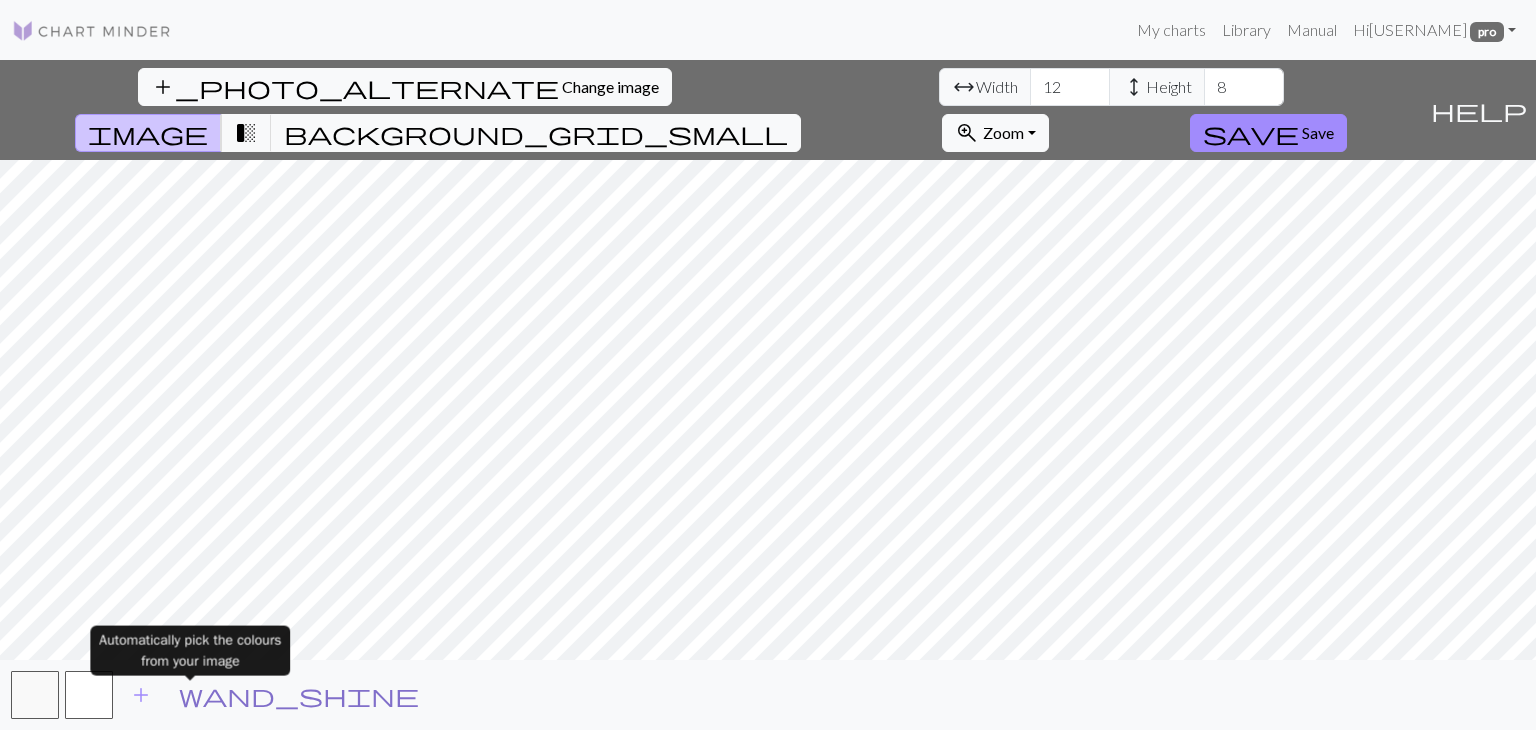 click on "wand_shine" at bounding box center (299, 695) 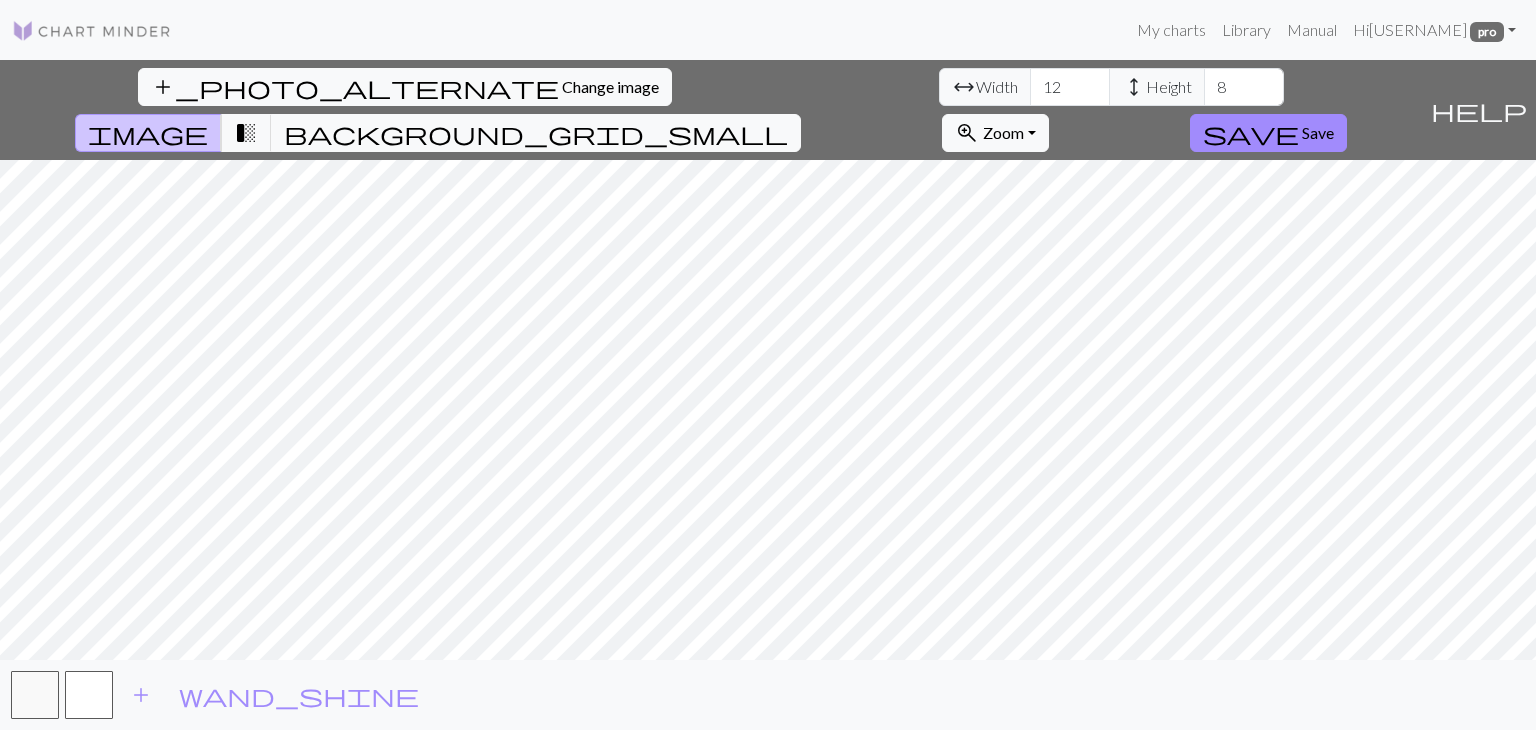 click on "help" at bounding box center (1479, 110) 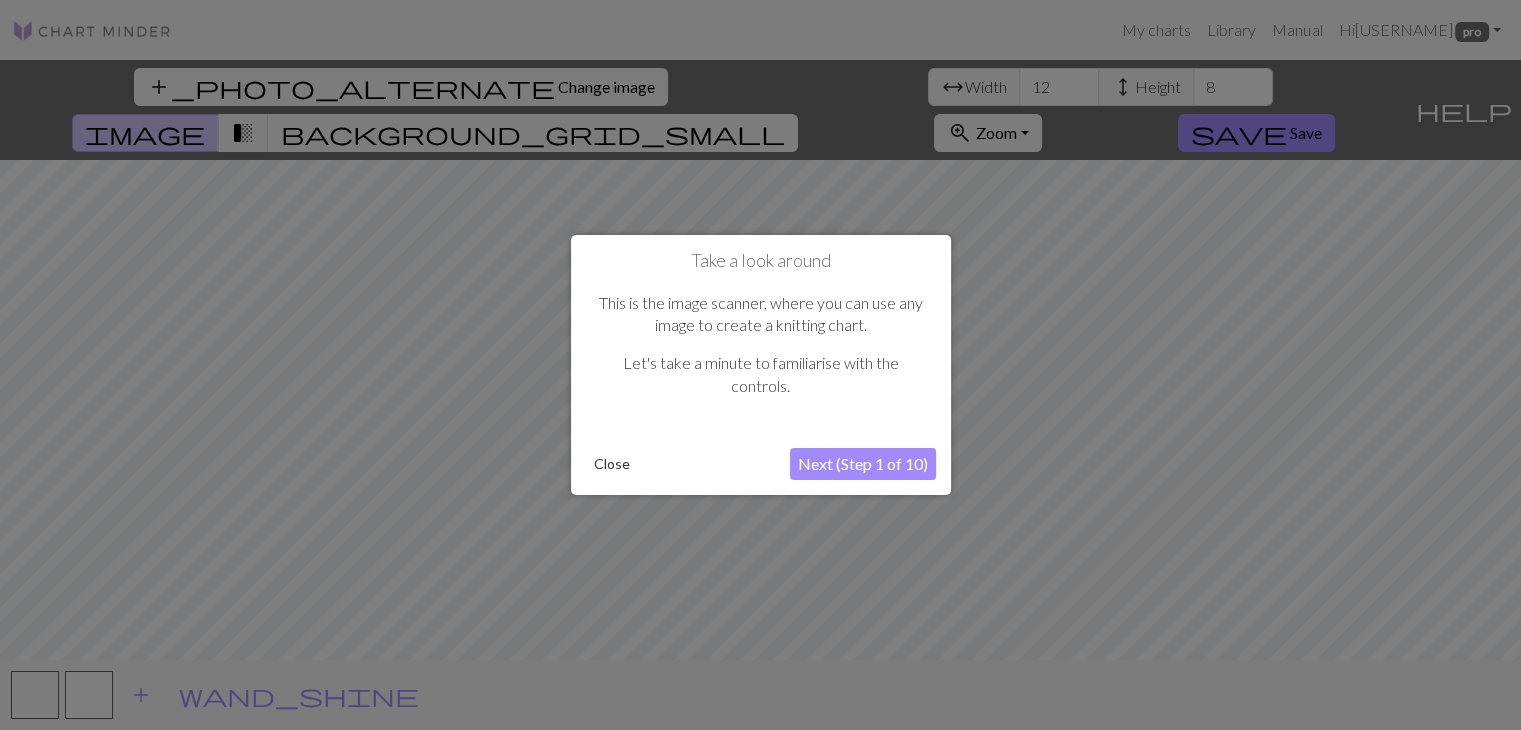 click on "Next (Step 1 of 10)" at bounding box center [863, 464] 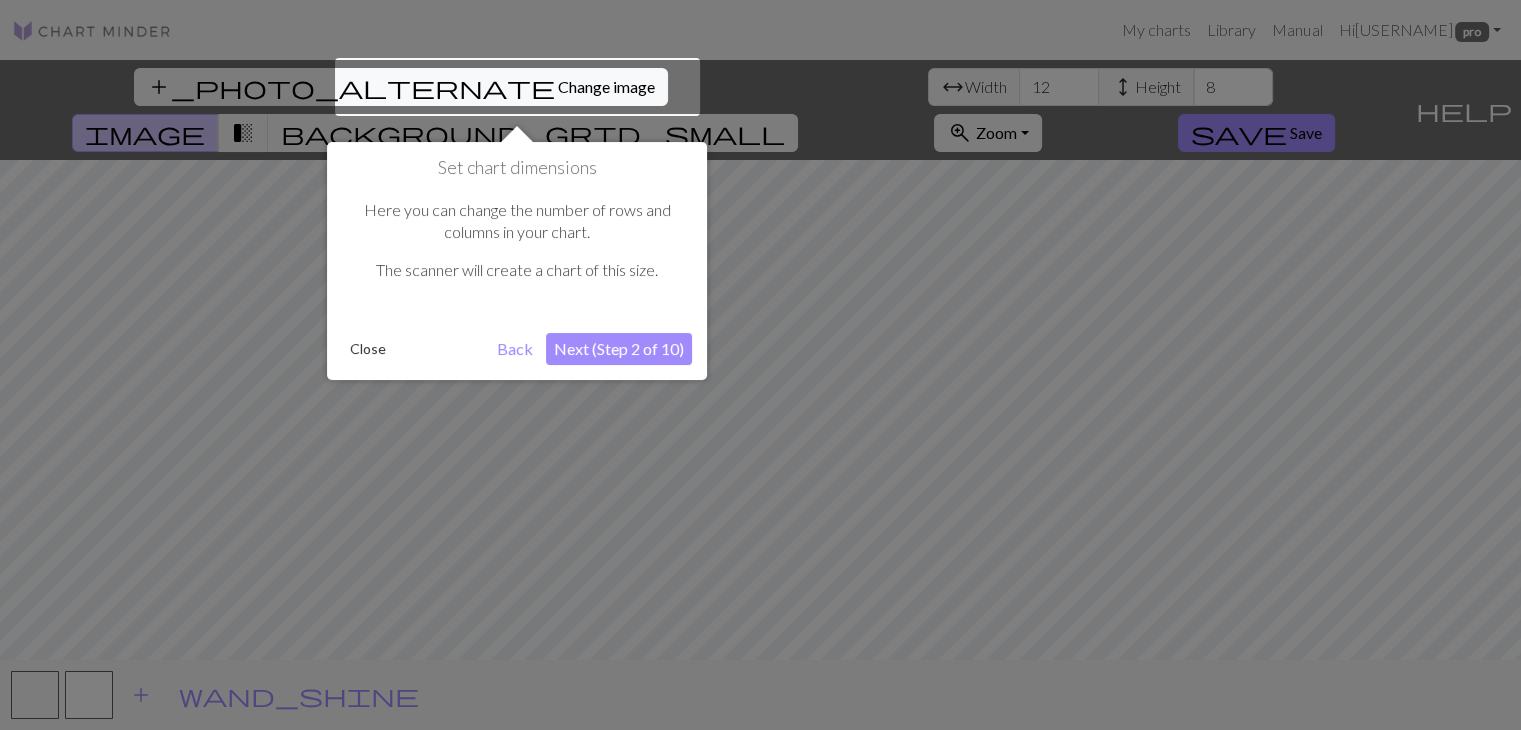 scroll, scrollTop: 0, scrollLeft: 0, axis: both 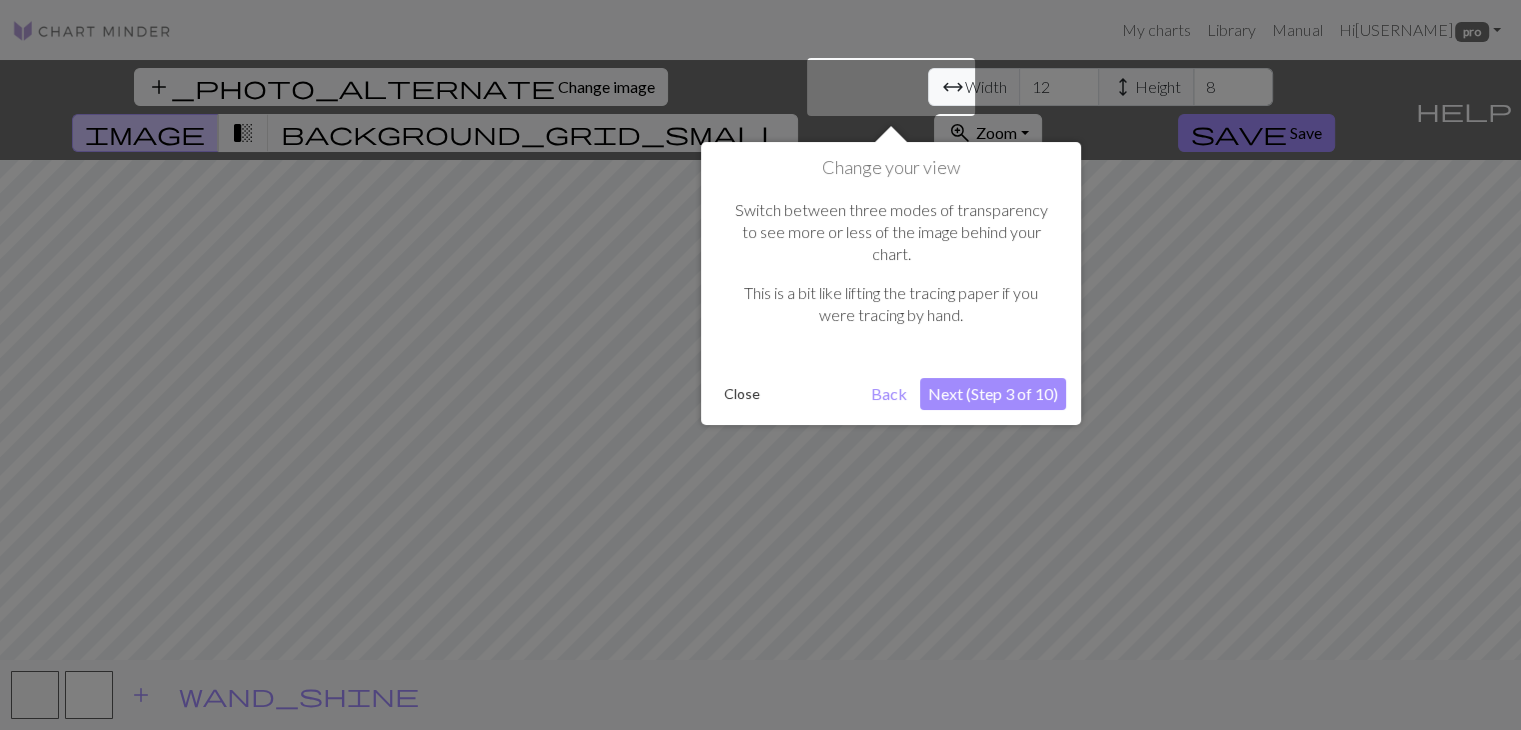 click on "Next (Step 3 of 10)" at bounding box center (993, 394) 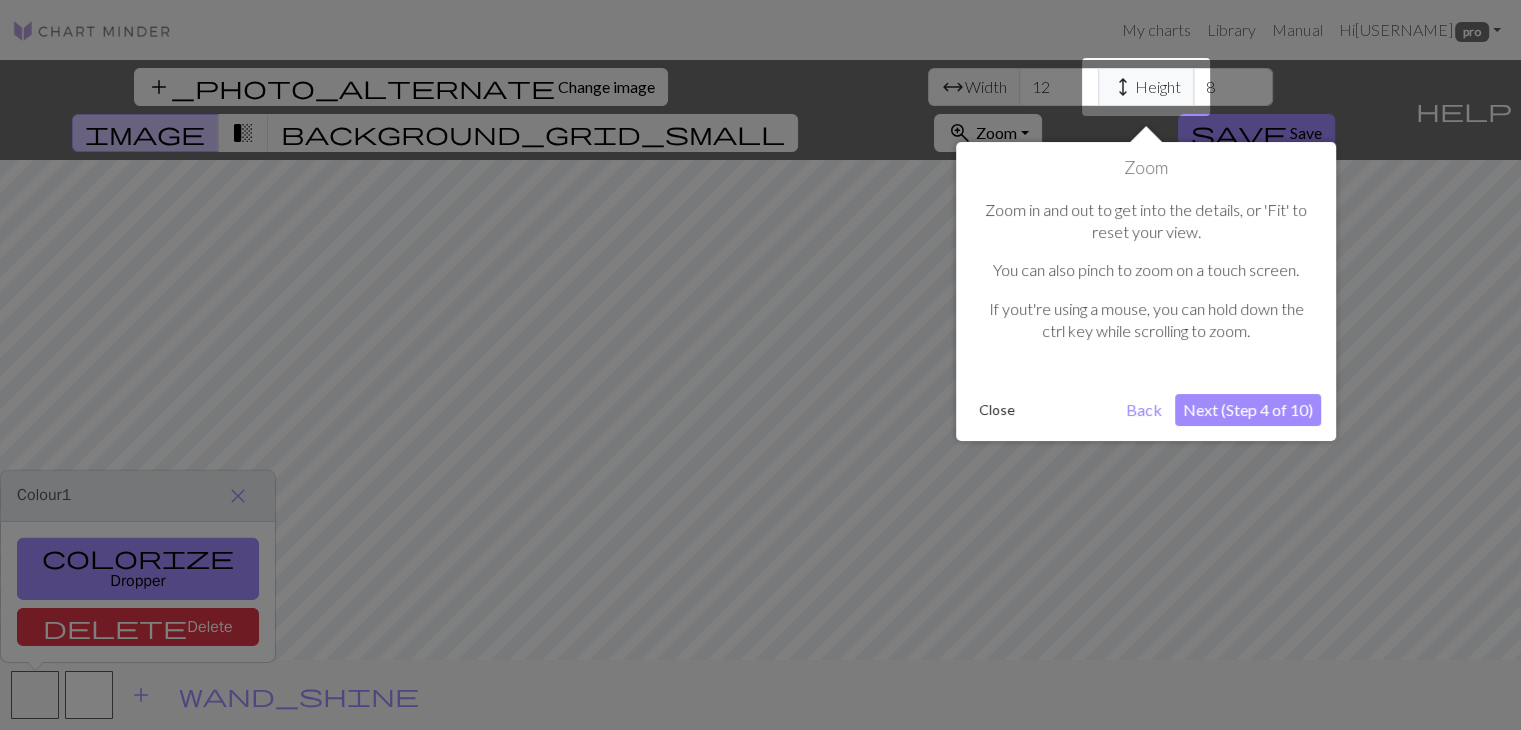 click on "Next (Step 4 of 10)" at bounding box center [1248, 410] 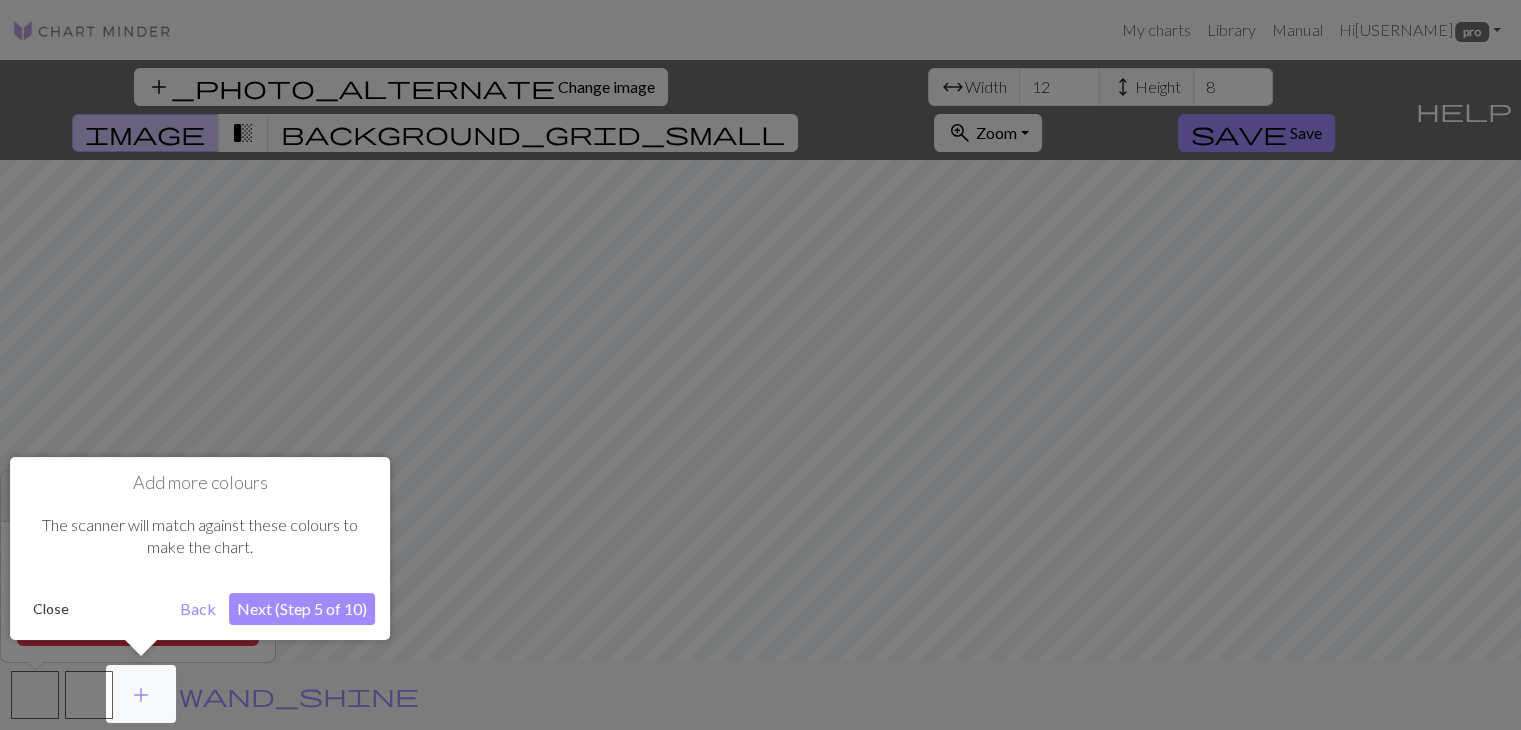 click on "Next (Step 5 of 10)" at bounding box center (302, 609) 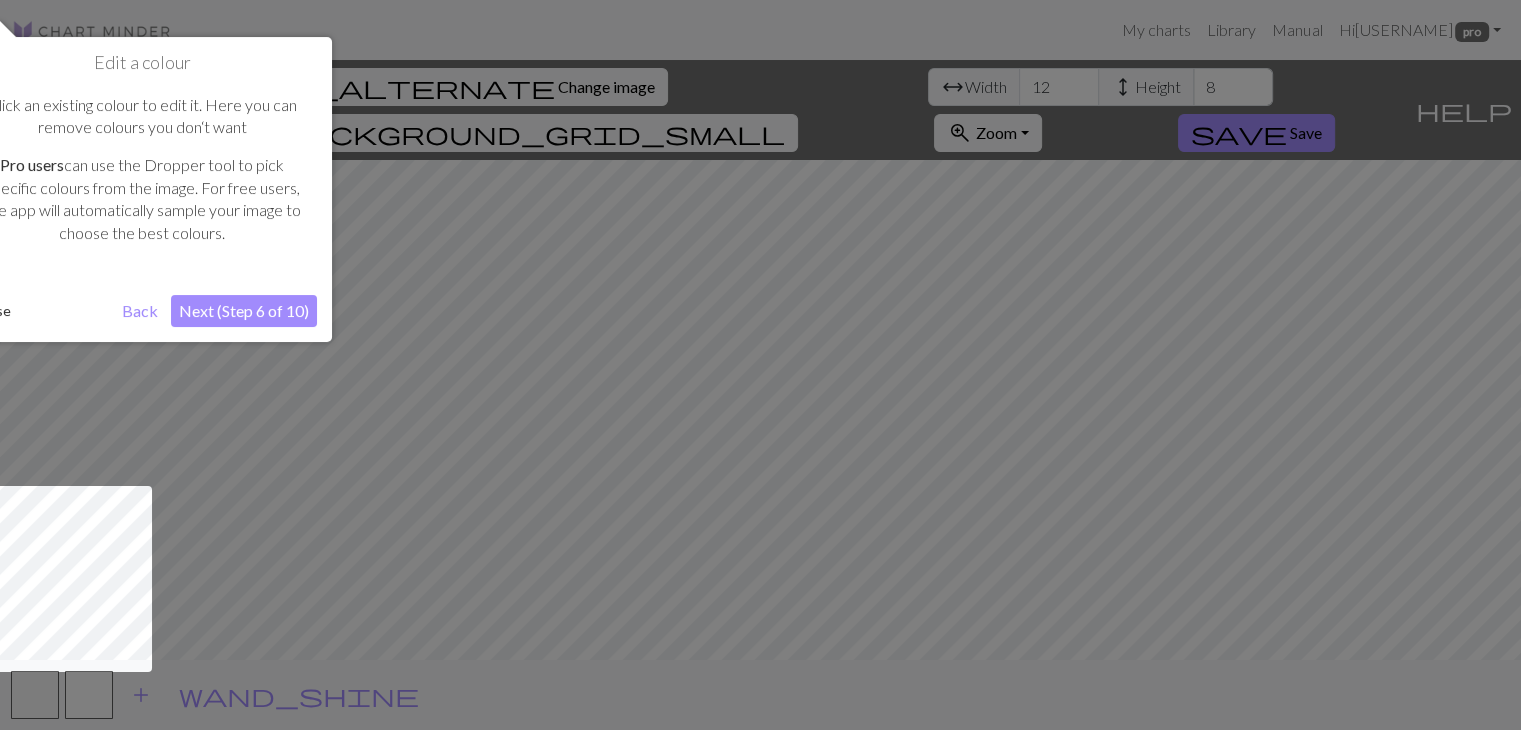 click on "Next (Step 6 of 10)" at bounding box center (244, 311) 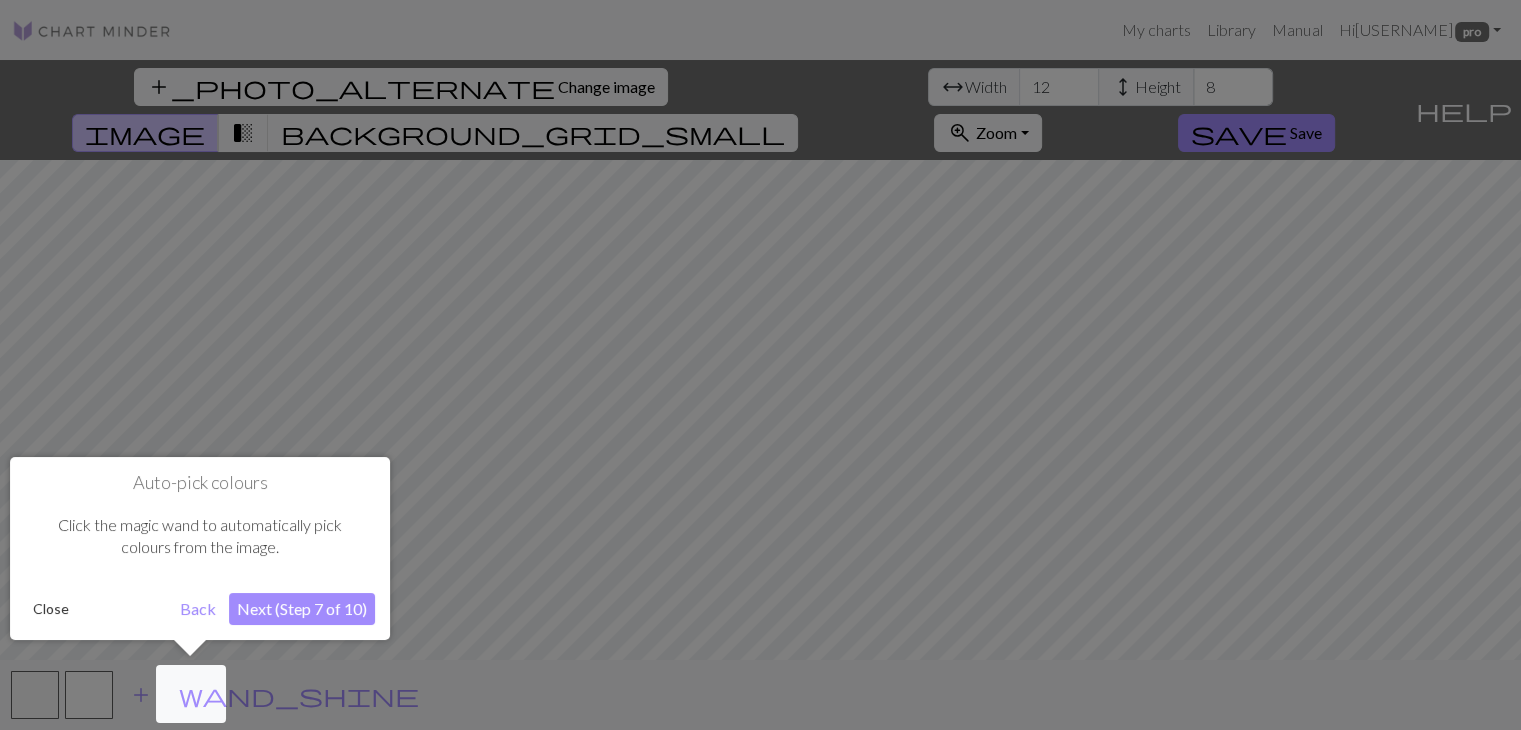 click on "Next (Step 7 of 10)" at bounding box center [302, 609] 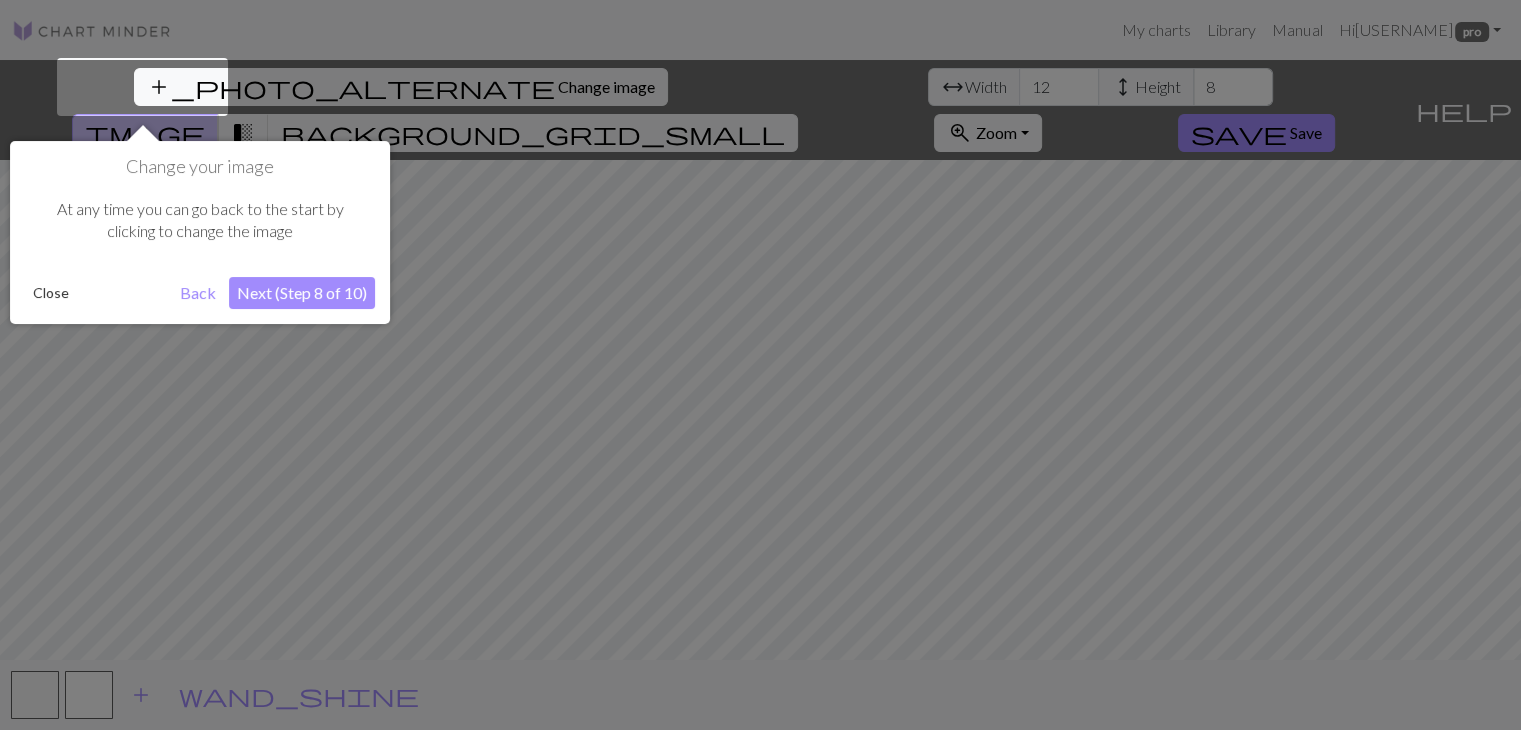 click on "Next (Step 8 of 10)" at bounding box center [302, 293] 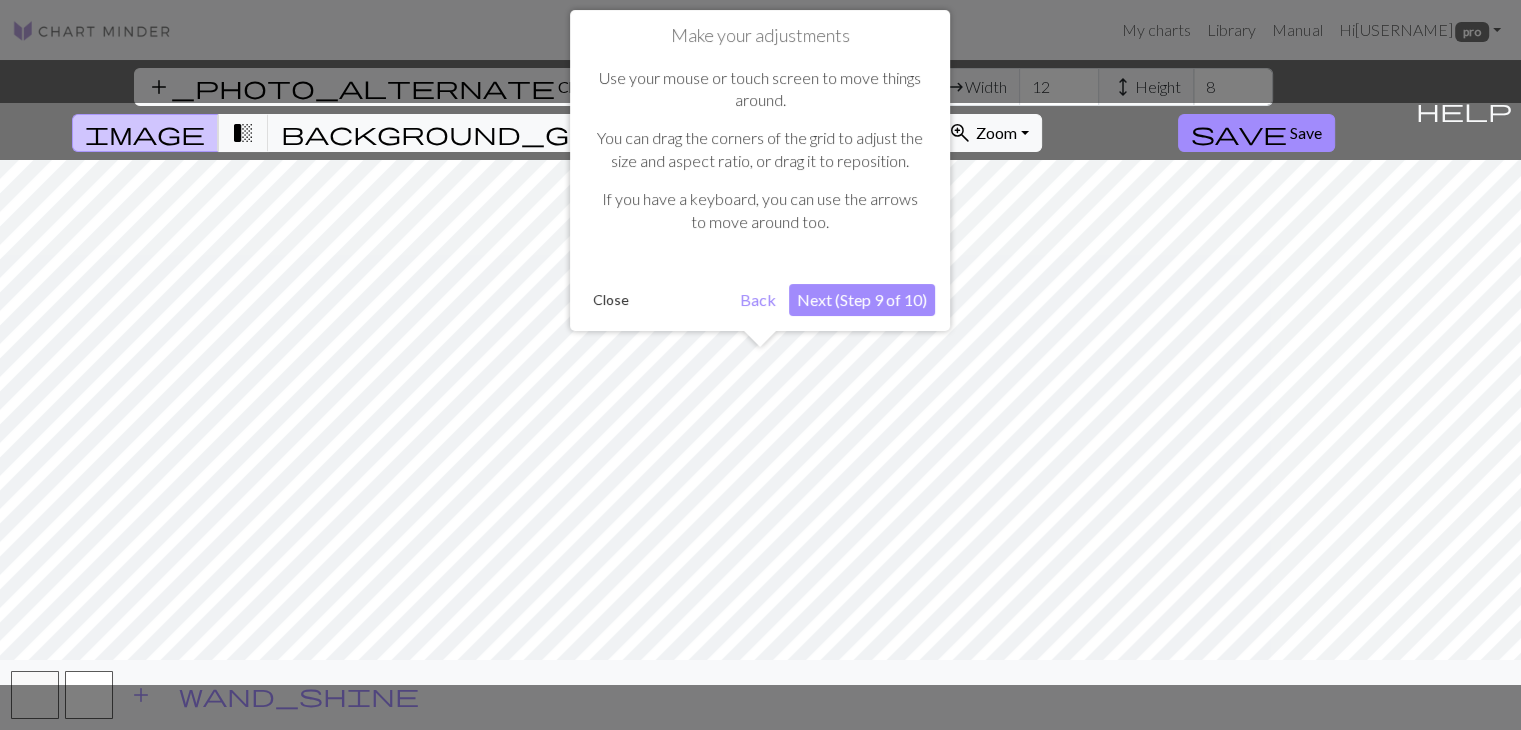 click on "Next (Step 9 of 10)" at bounding box center (862, 300) 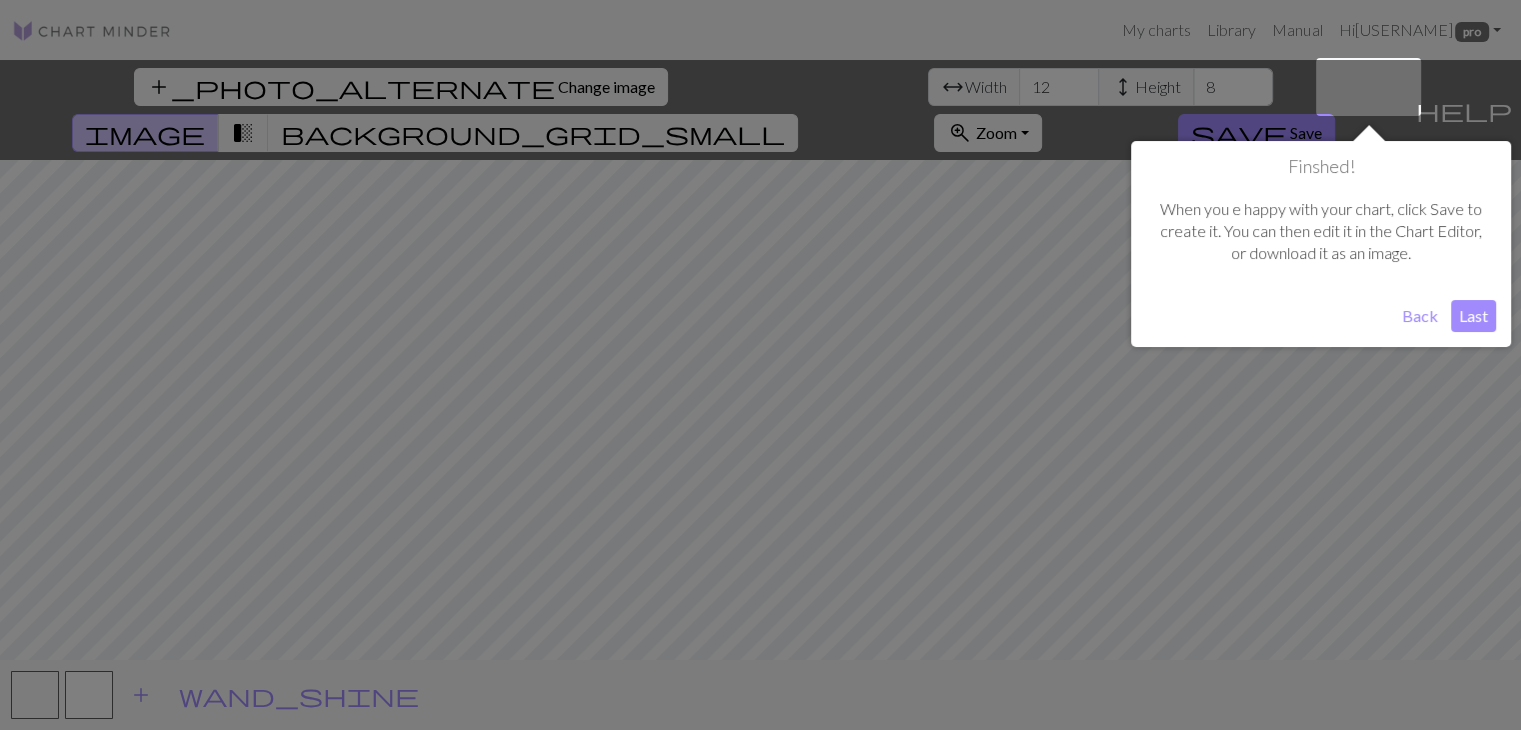 click on "Last" at bounding box center [1473, 316] 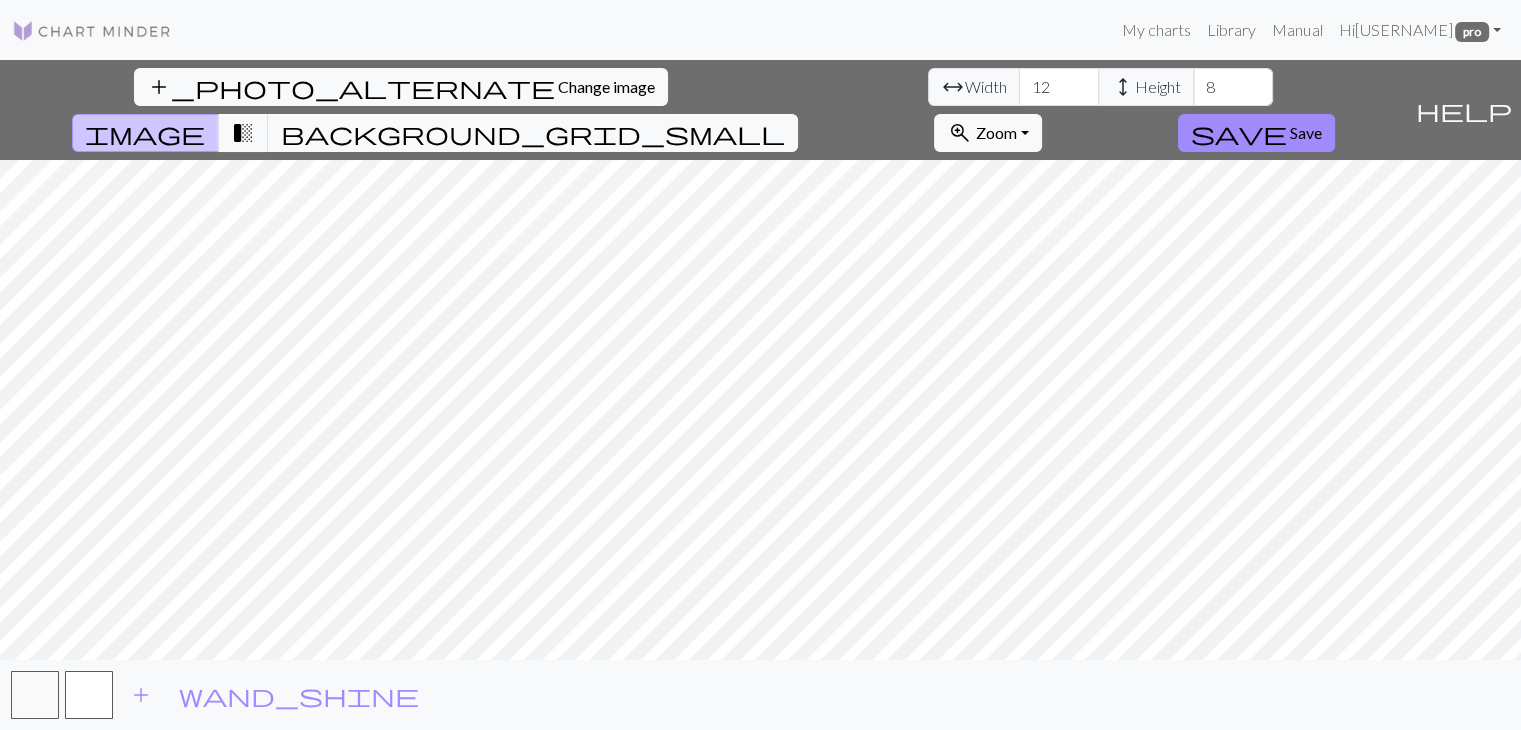 scroll, scrollTop: 0, scrollLeft: 0, axis: both 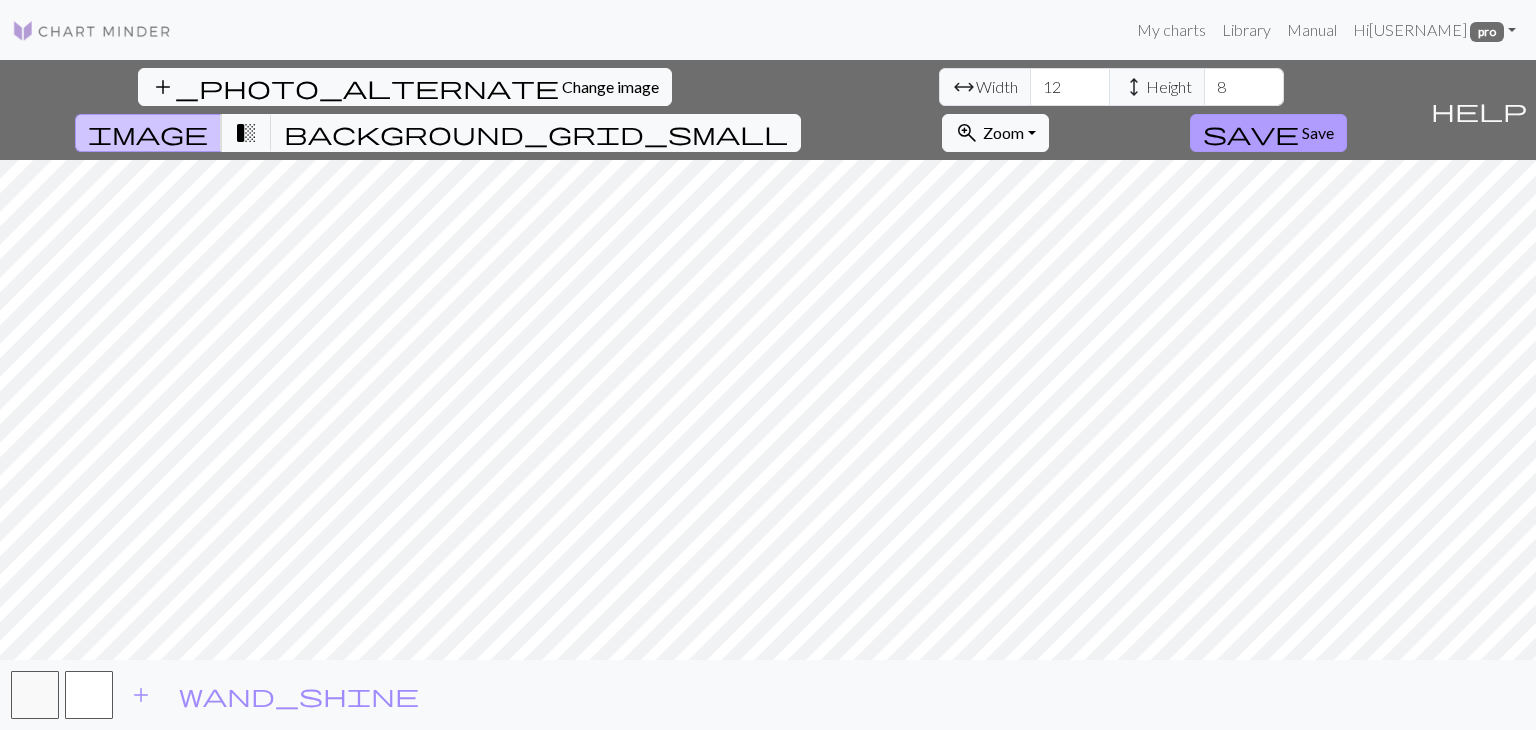 click on "Save" at bounding box center (1318, 132) 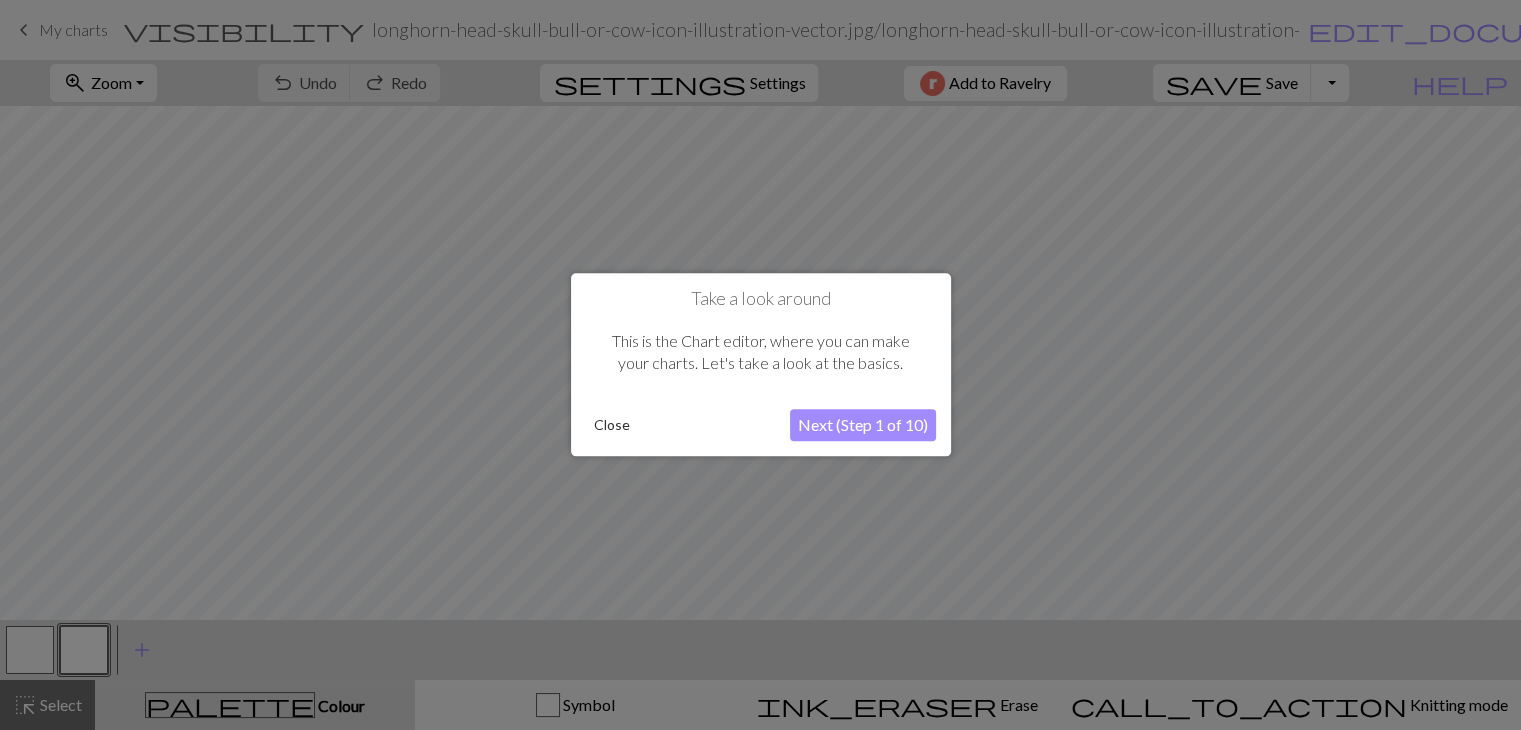 click on "Next (Step 1 of 10)" at bounding box center [863, 426] 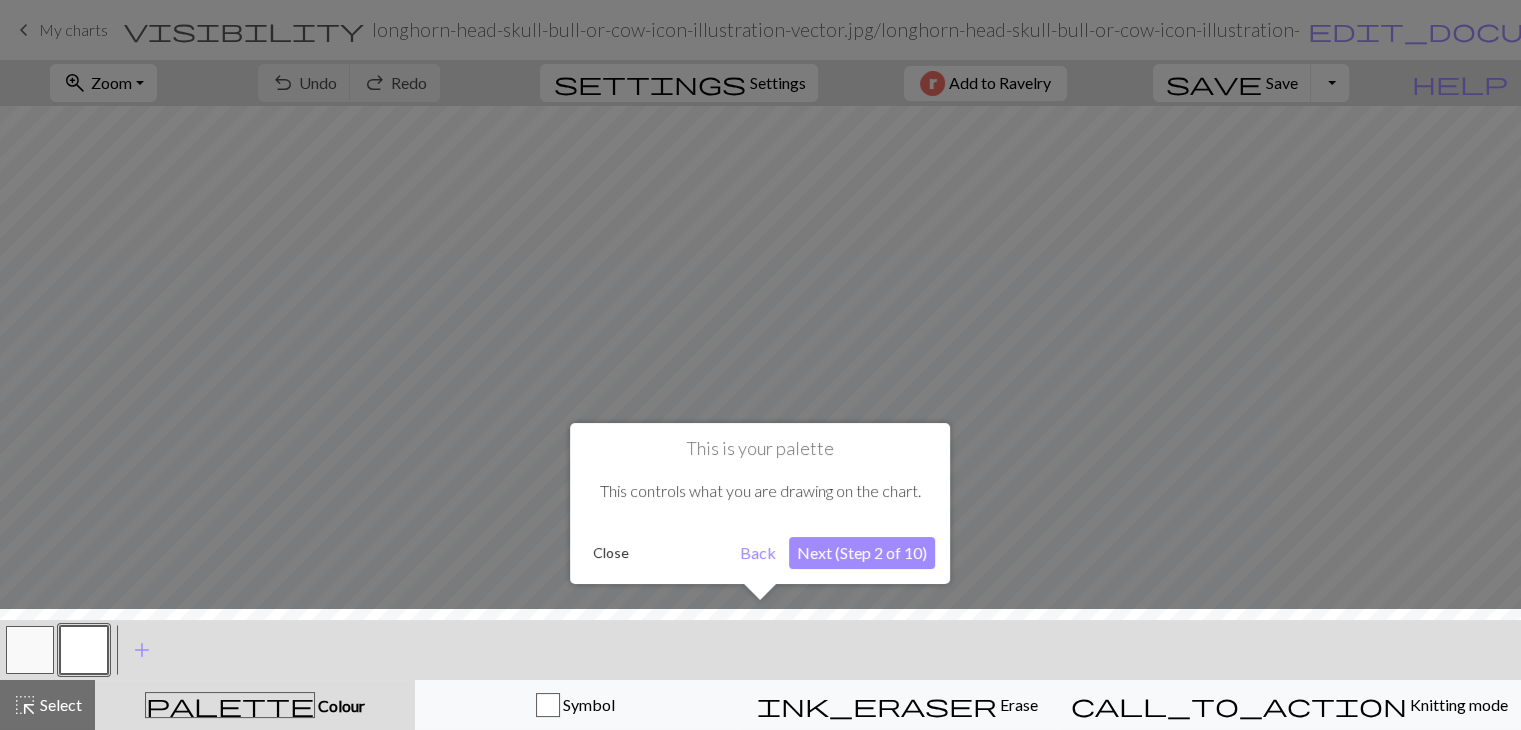 click on "Next (Step 2 of 10)" at bounding box center (862, 553) 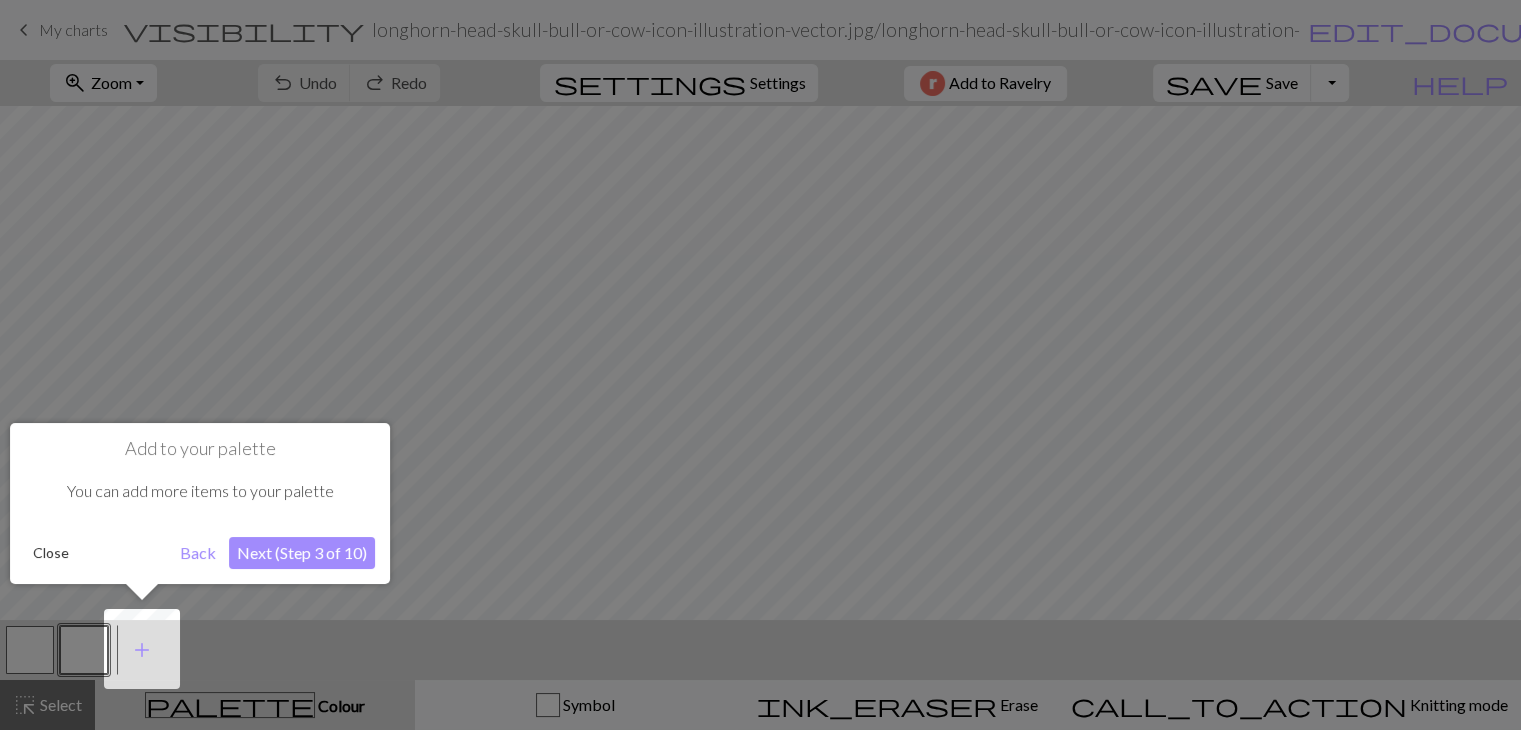 click on "Next (Step 3 of 10)" at bounding box center [302, 553] 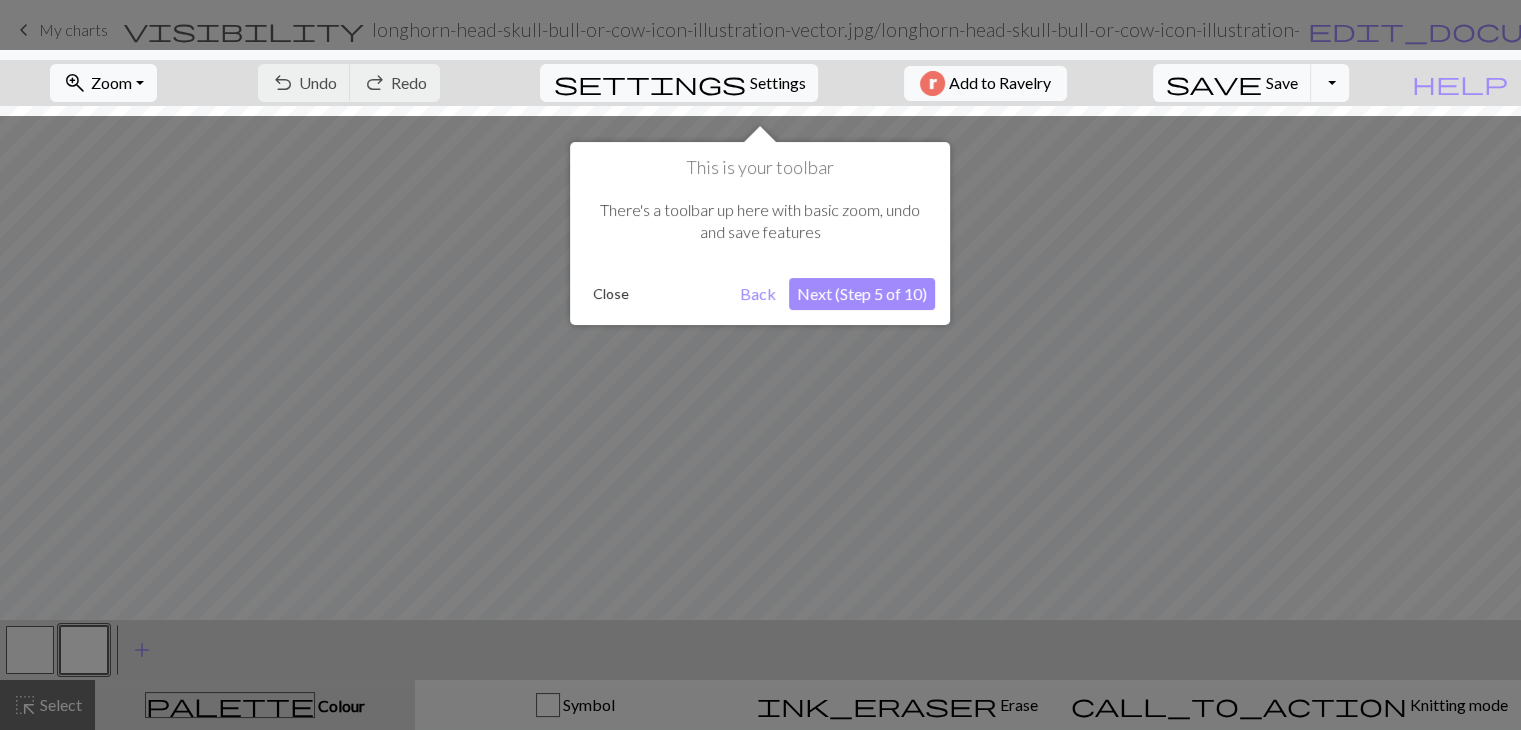 click on "Next (Step 5 of 10)" at bounding box center [862, 294] 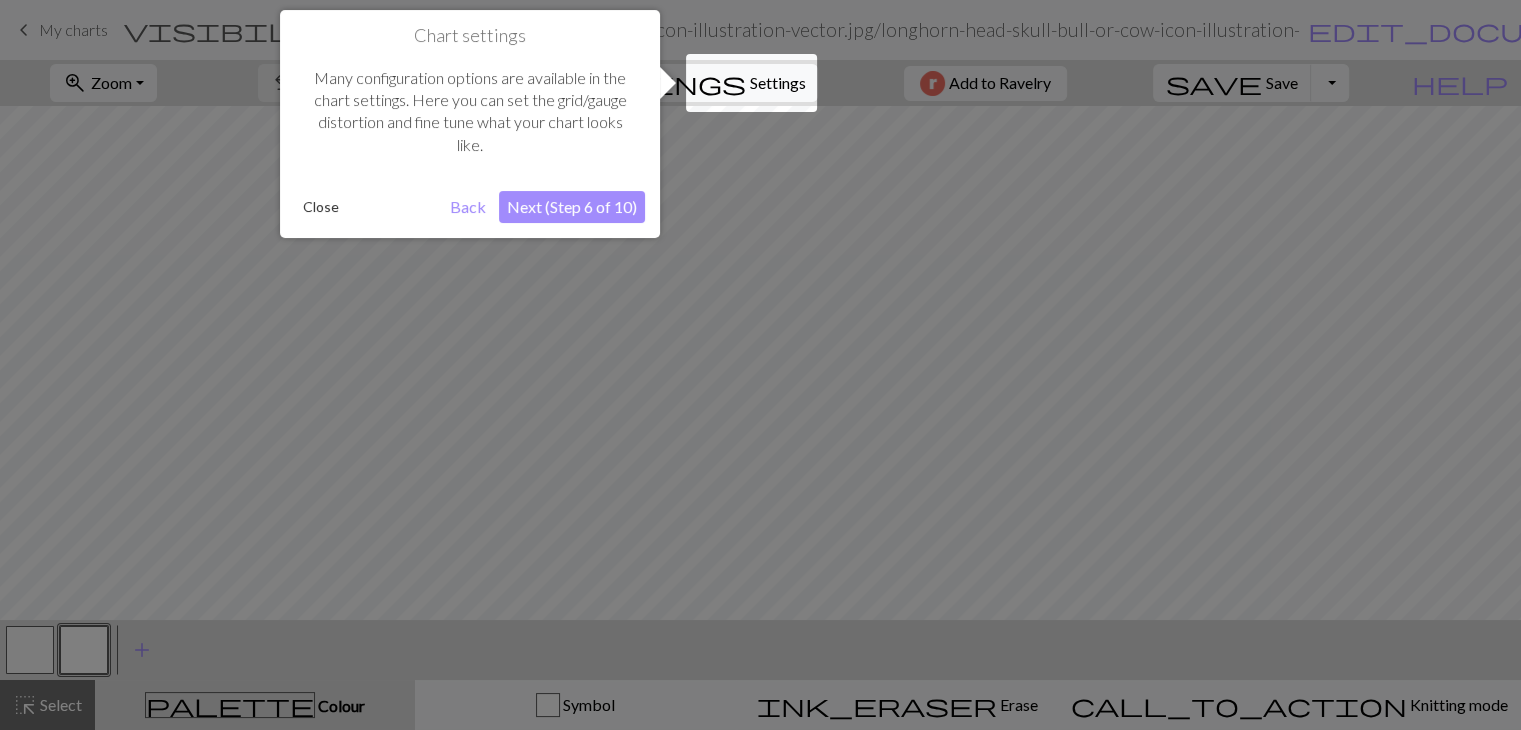scroll, scrollTop: 0, scrollLeft: 0, axis: both 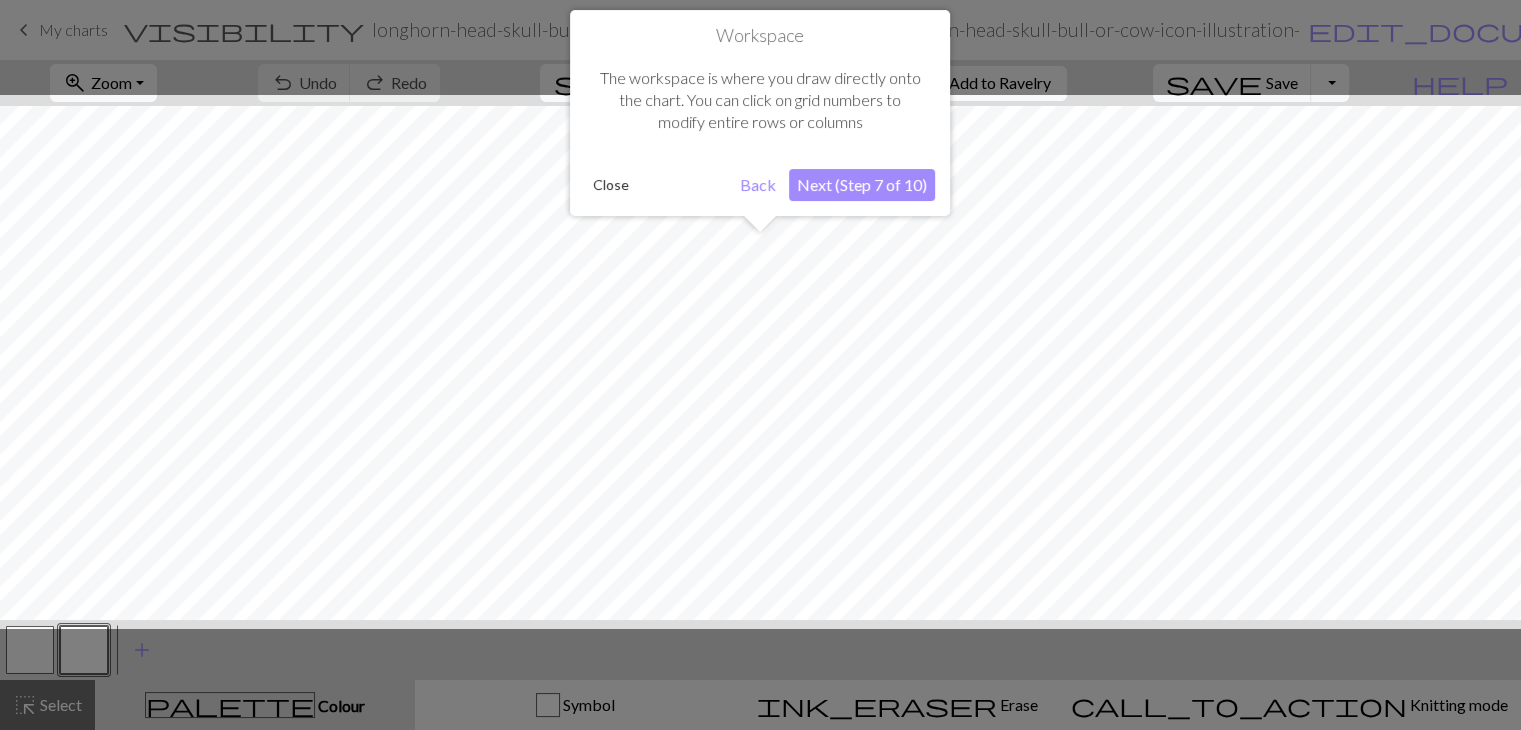 click on "Next (Step 7 of 10)" at bounding box center [862, 185] 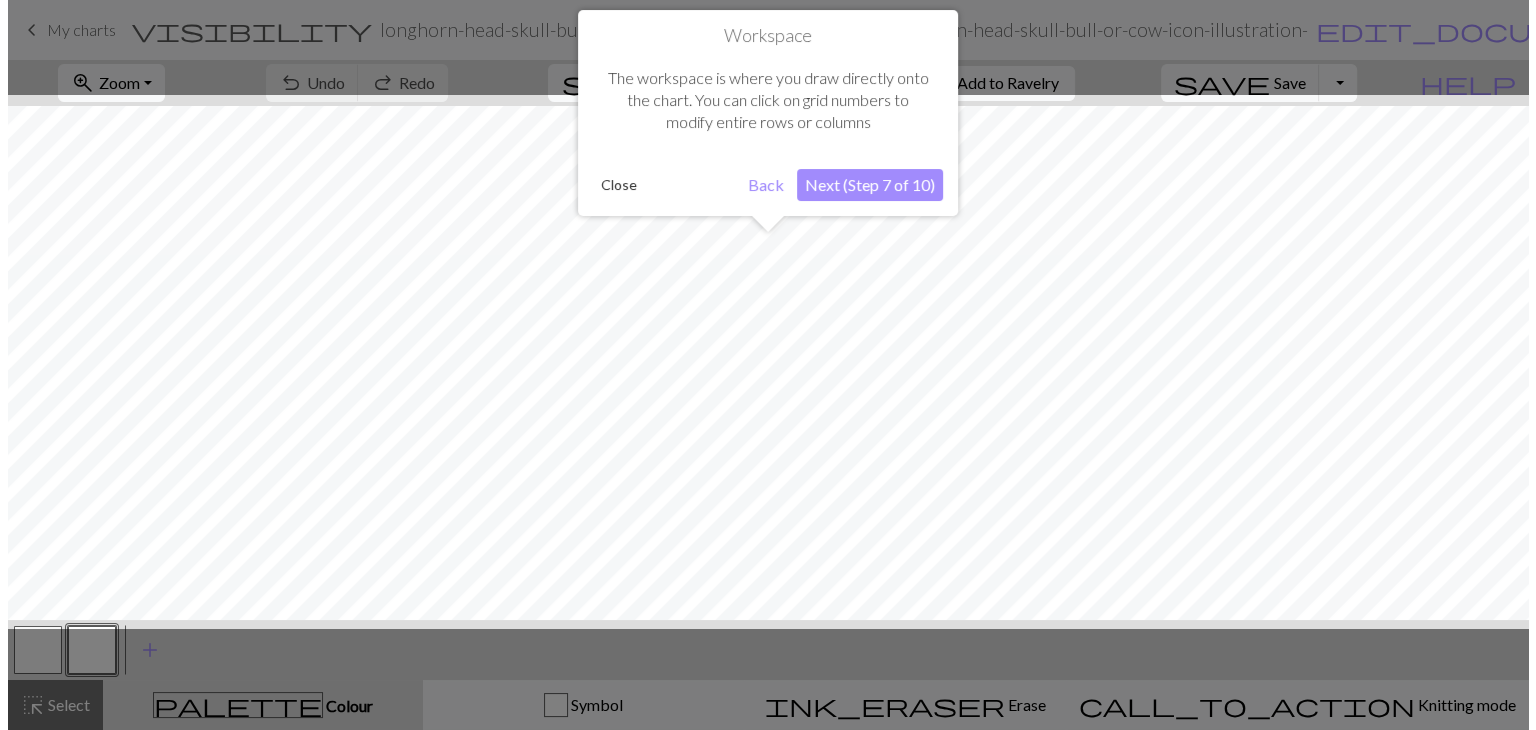 scroll, scrollTop: 0, scrollLeft: 0, axis: both 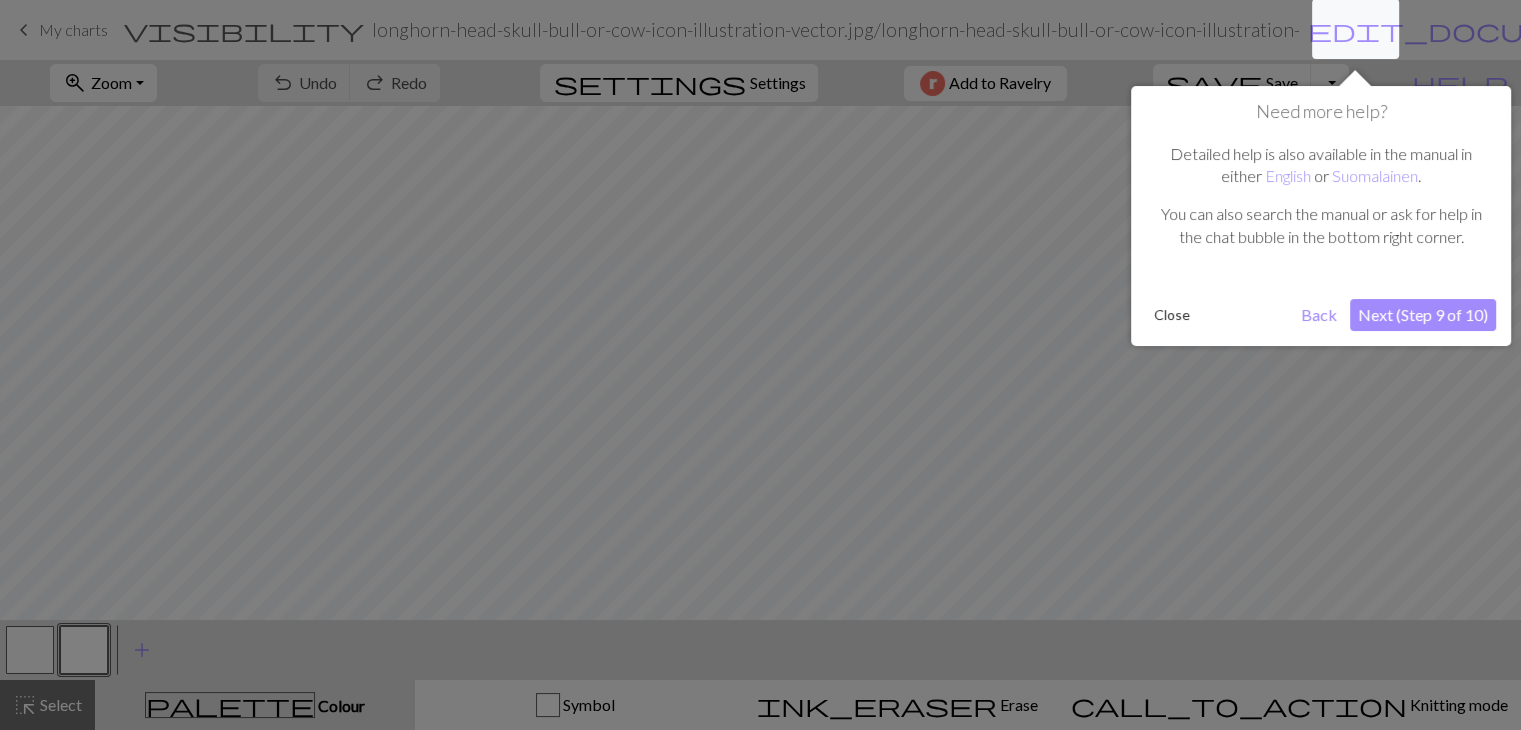 click on "Next (Step 9 of 10)" at bounding box center [1423, 315] 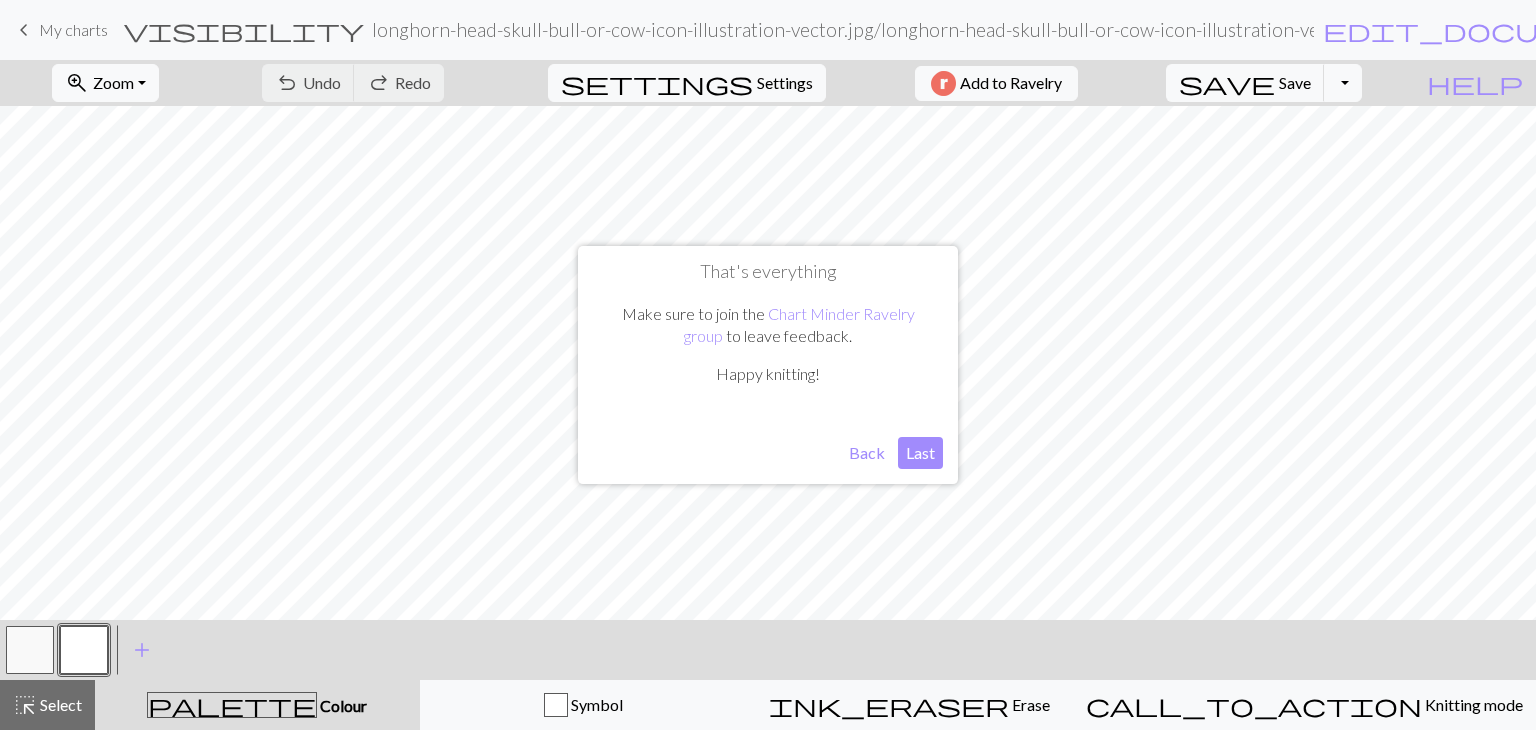 click on "Last" at bounding box center [920, 453] 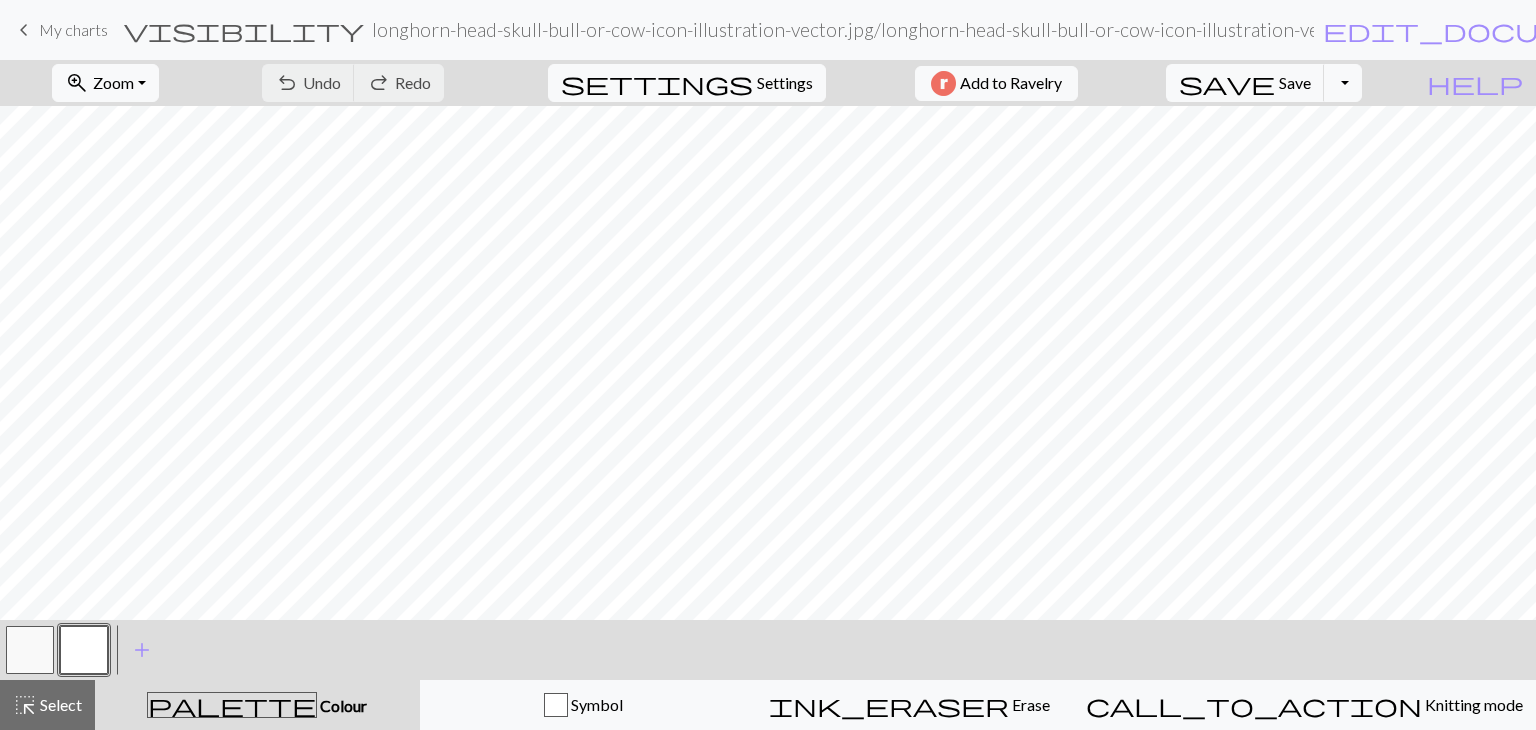 click on "palette" at bounding box center (232, 705) 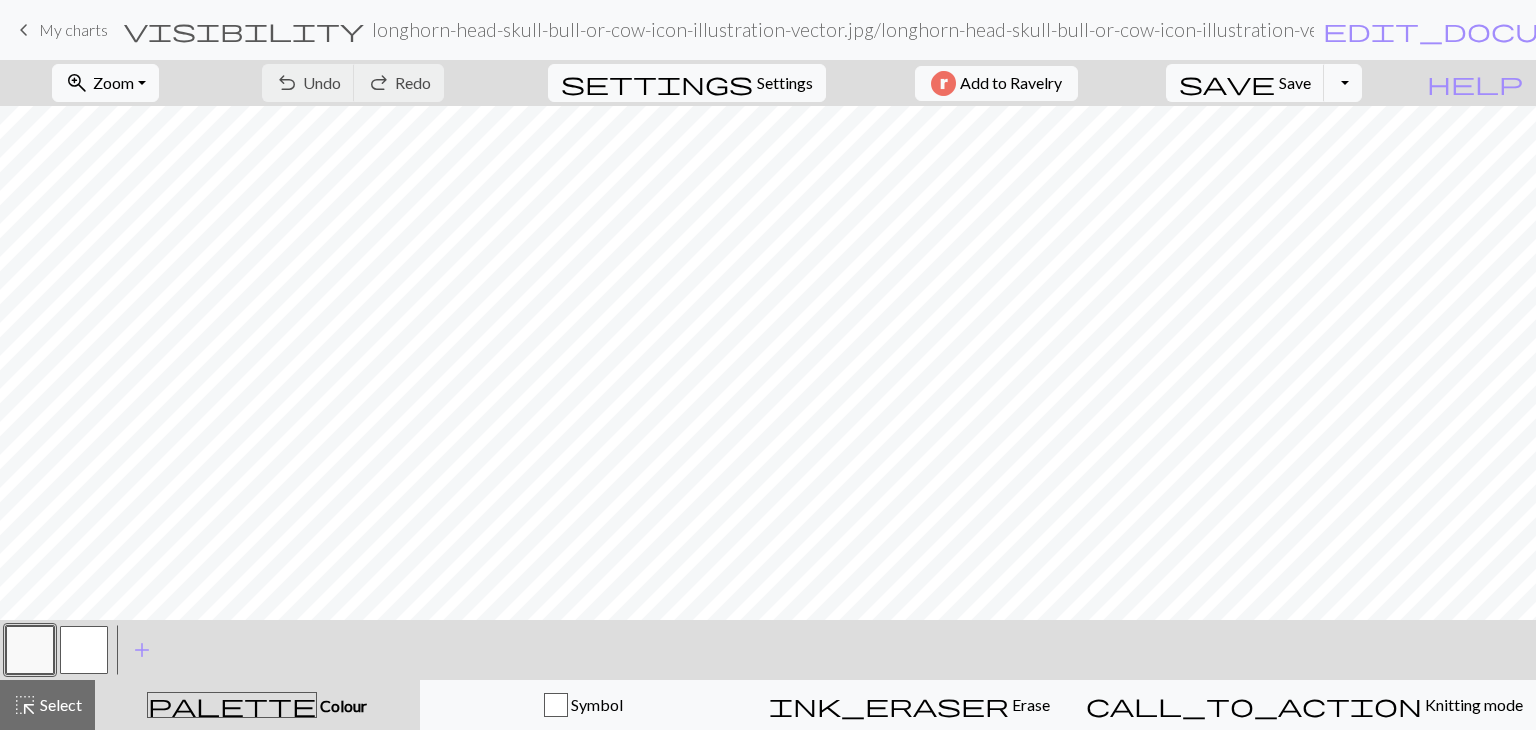 click at bounding box center [84, 650] 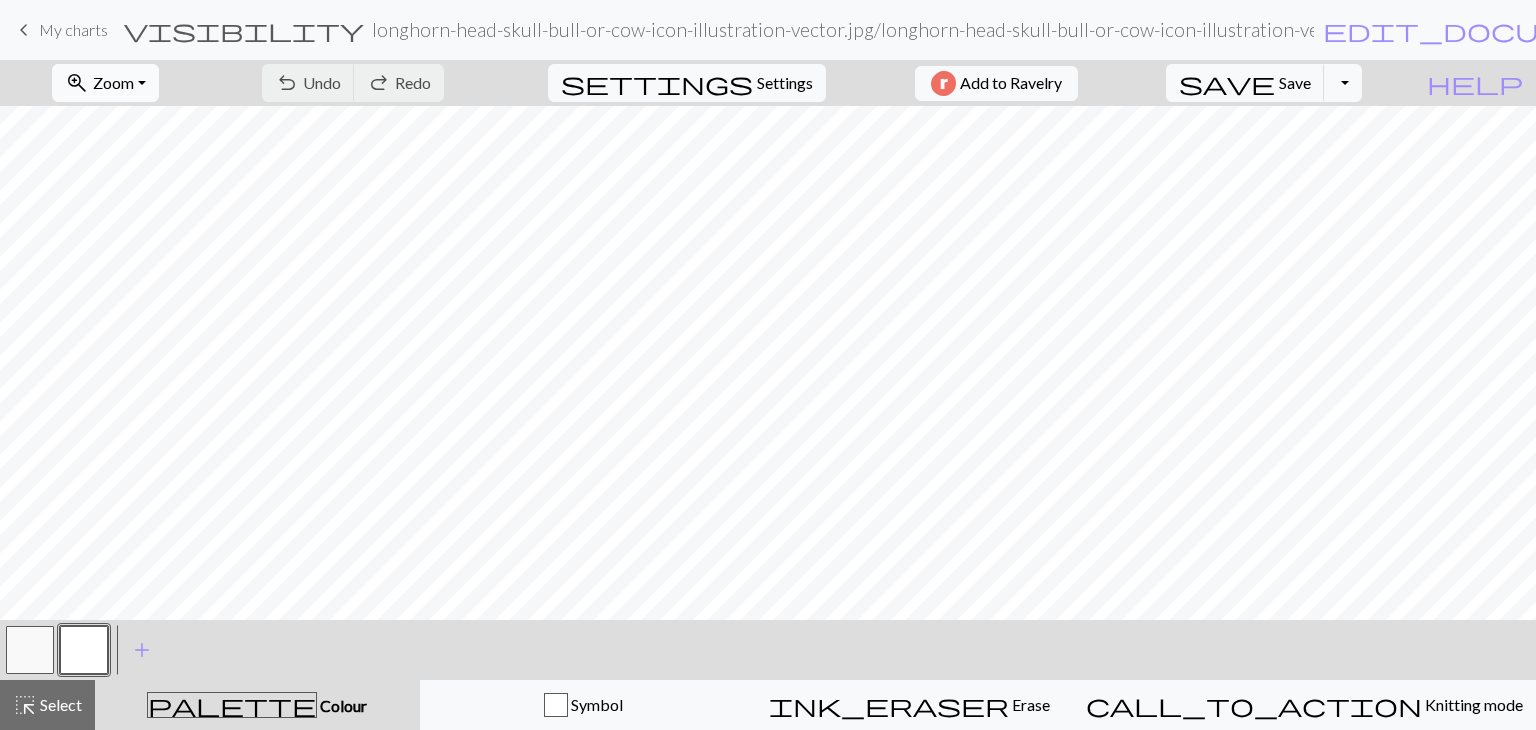 click on "Zoom" at bounding box center [113, 82] 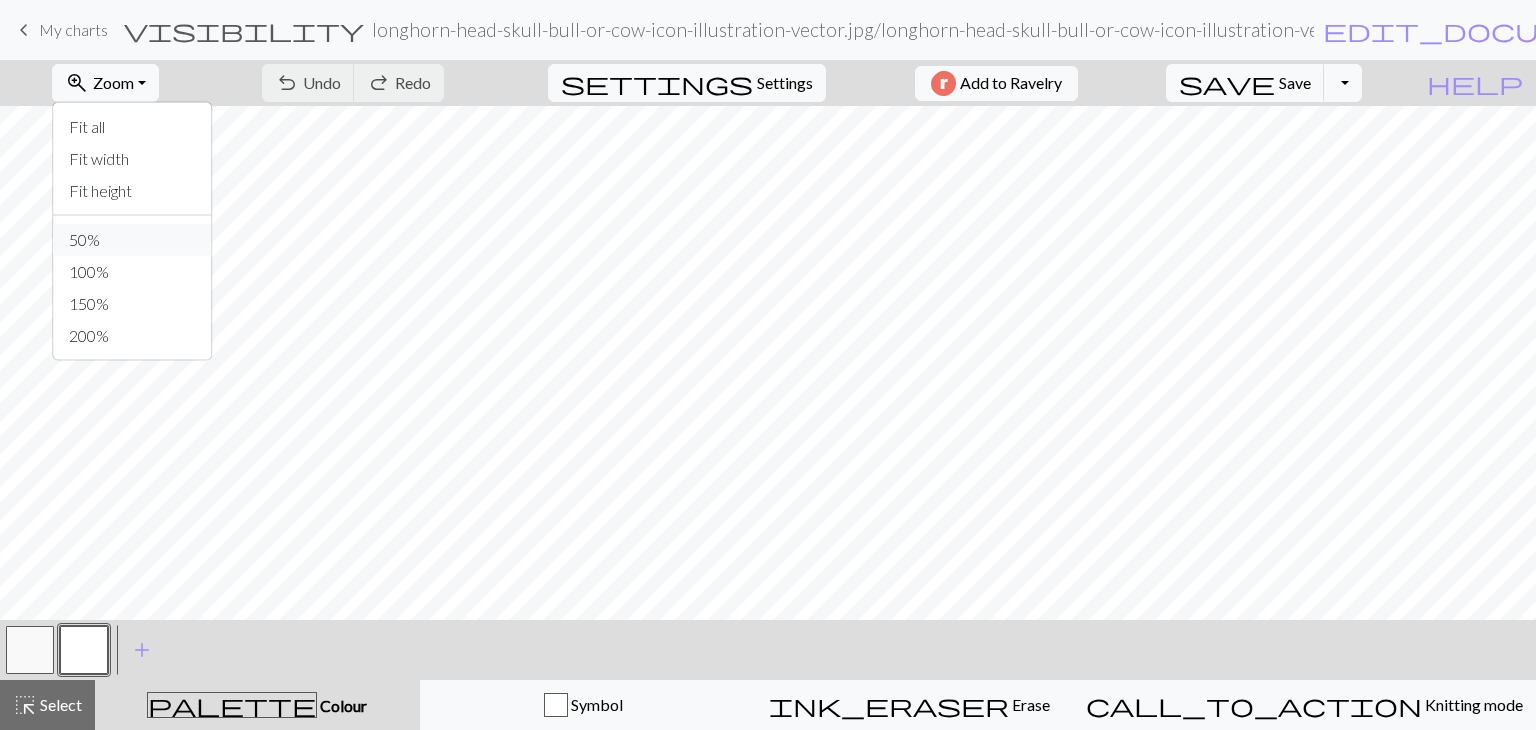 click on "50%" at bounding box center [132, 240] 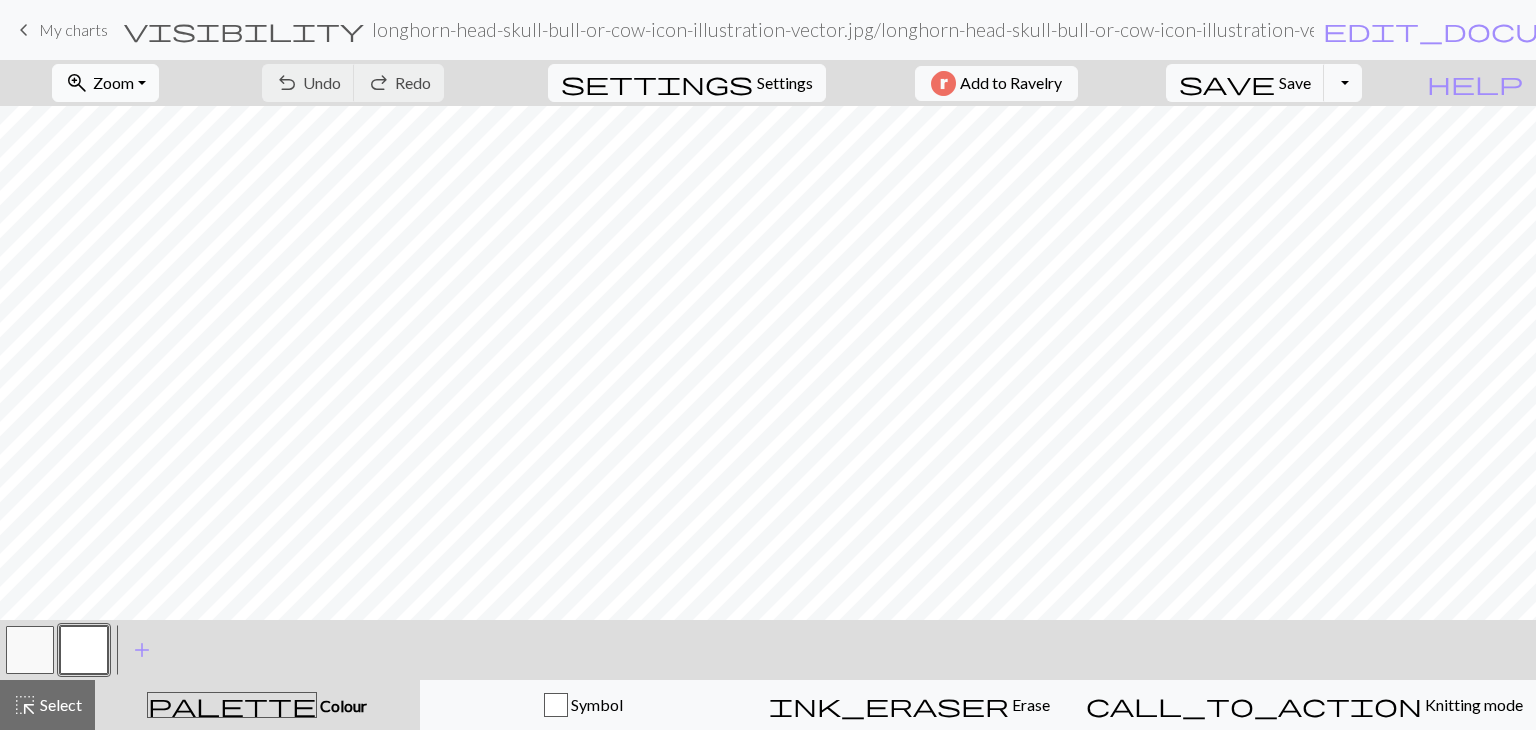 click on "zoom_in Zoom Zoom" at bounding box center [105, 83] 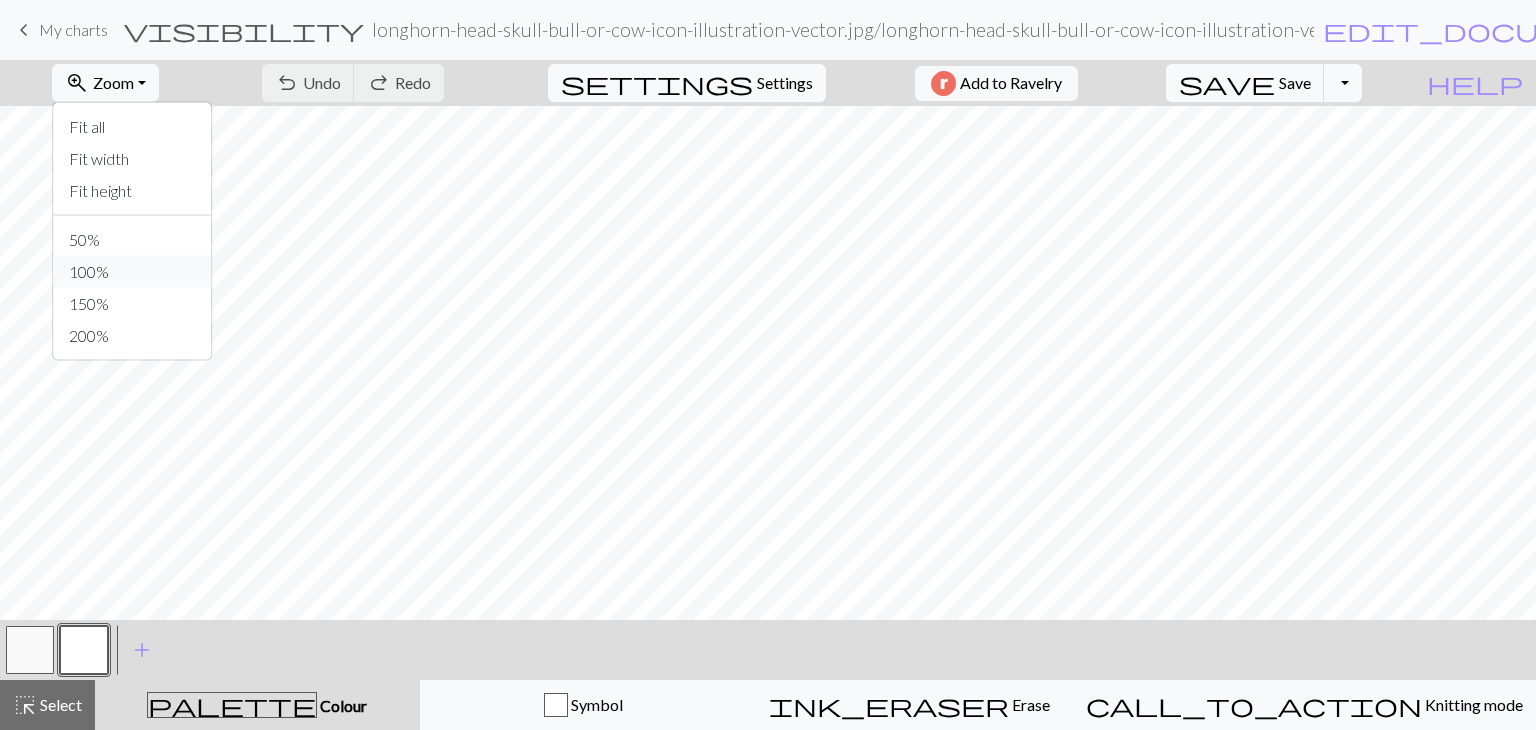 click on "100%" at bounding box center [132, 272] 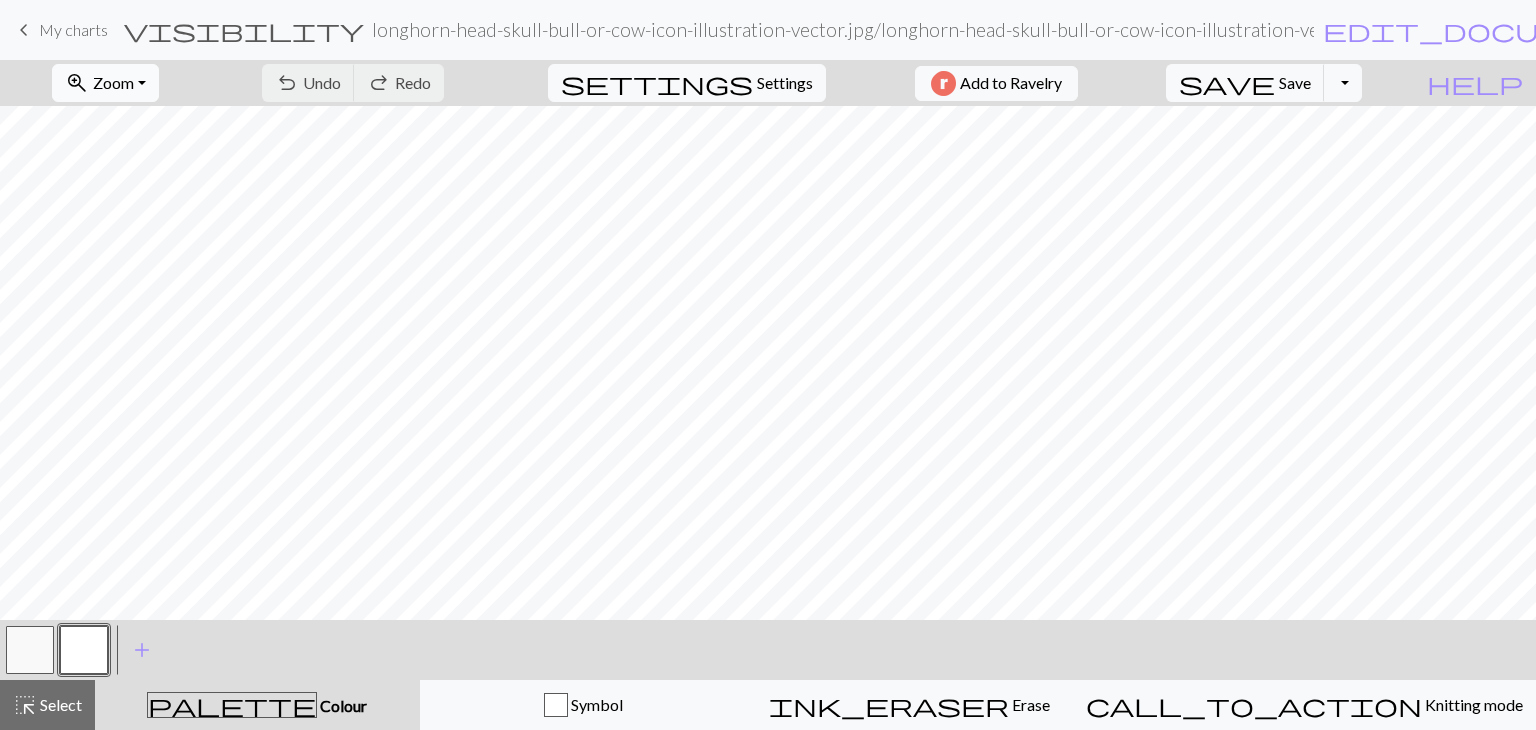 click on "zoom_in Zoom Zoom" at bounding box center [105, 83] 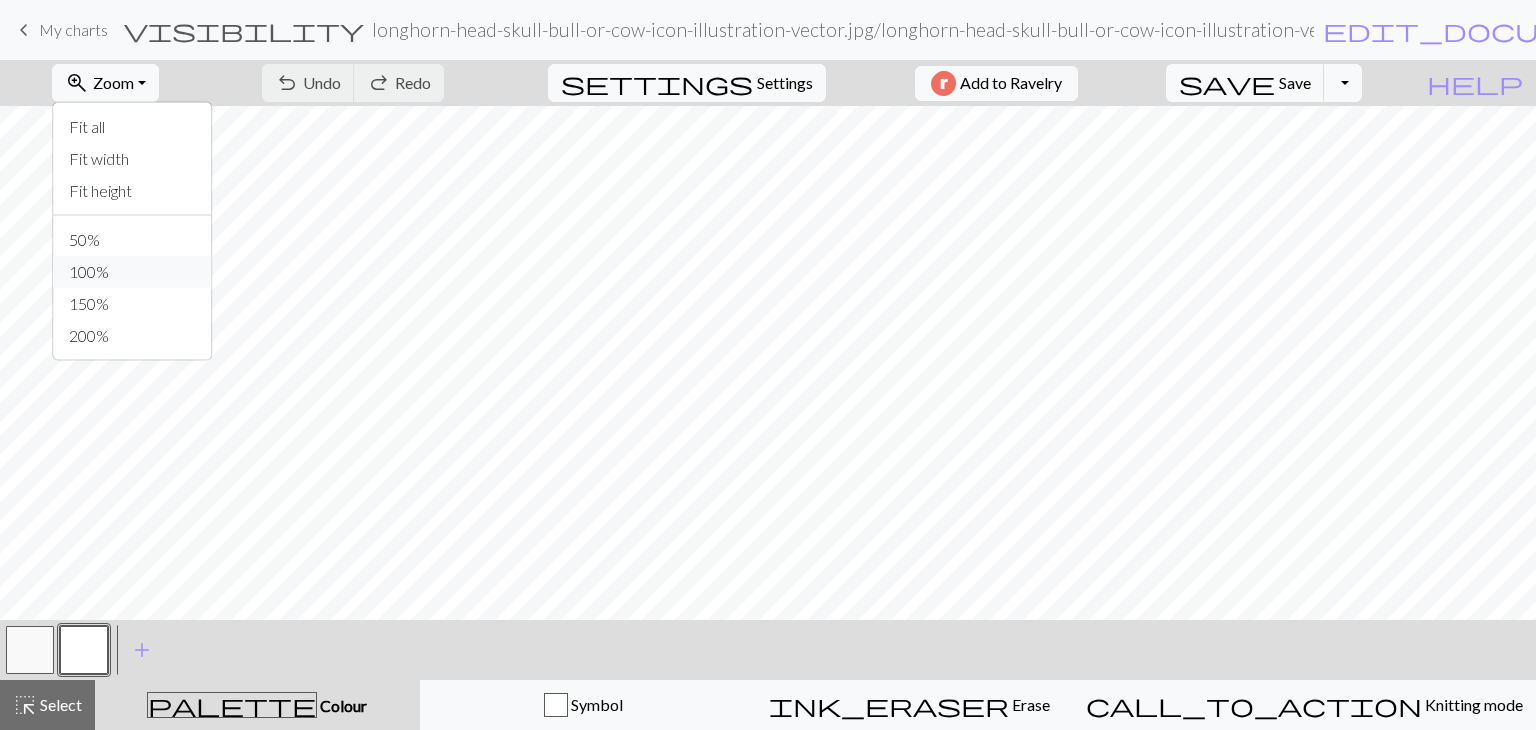 click on "100%" at bounding box center (132, 272) 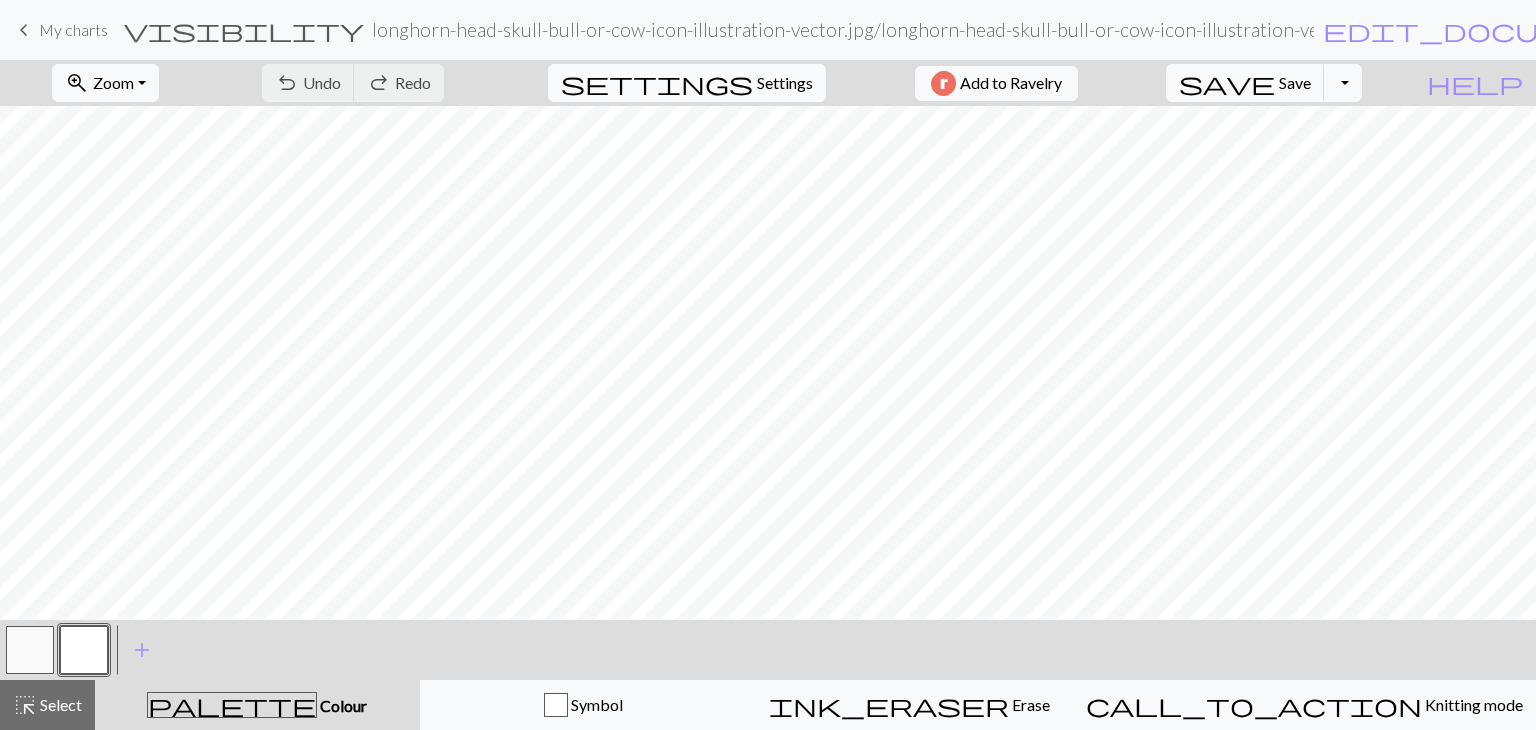 click on "settings" at bounding box center (657, 83) 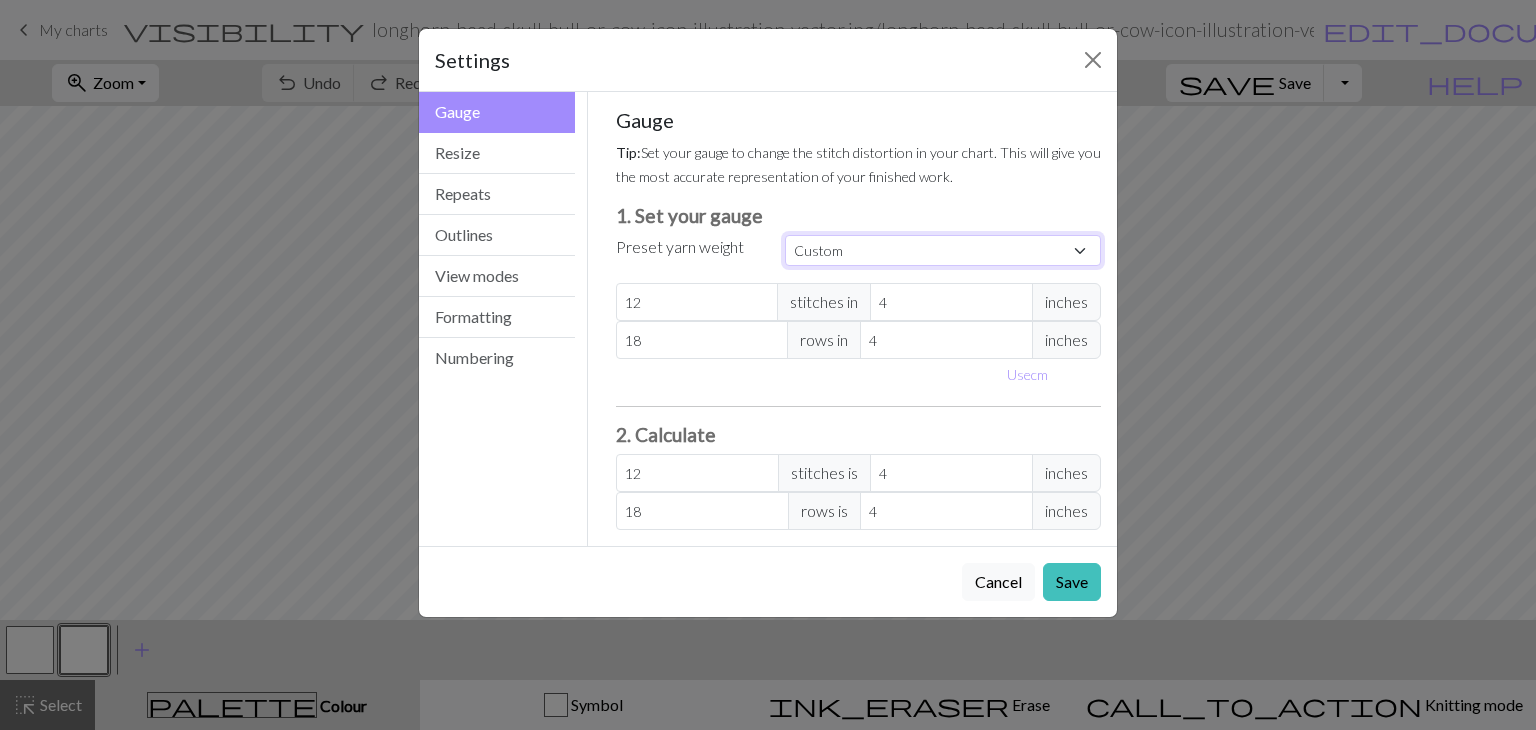 click on "Custom Square Lace Light Fingering Fingering Sport Double knit Worsted Aran Bulky Super Bulky" at bounding box center (943, 250) 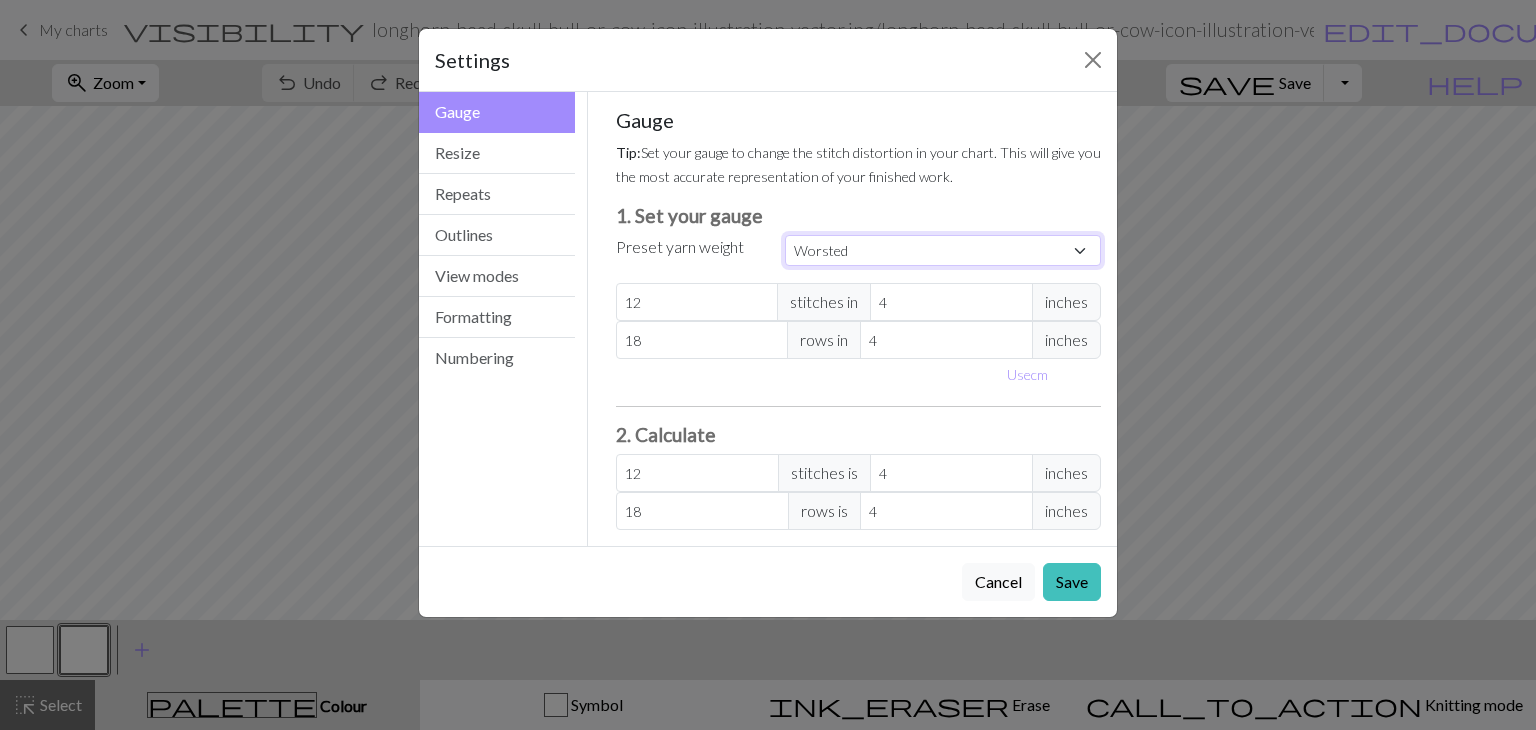click on "Custom Square Lace Light Fingering Fingering Sport Double knit Worsted Aran Bulky Super Bulky" at bounding box center (943, 250) 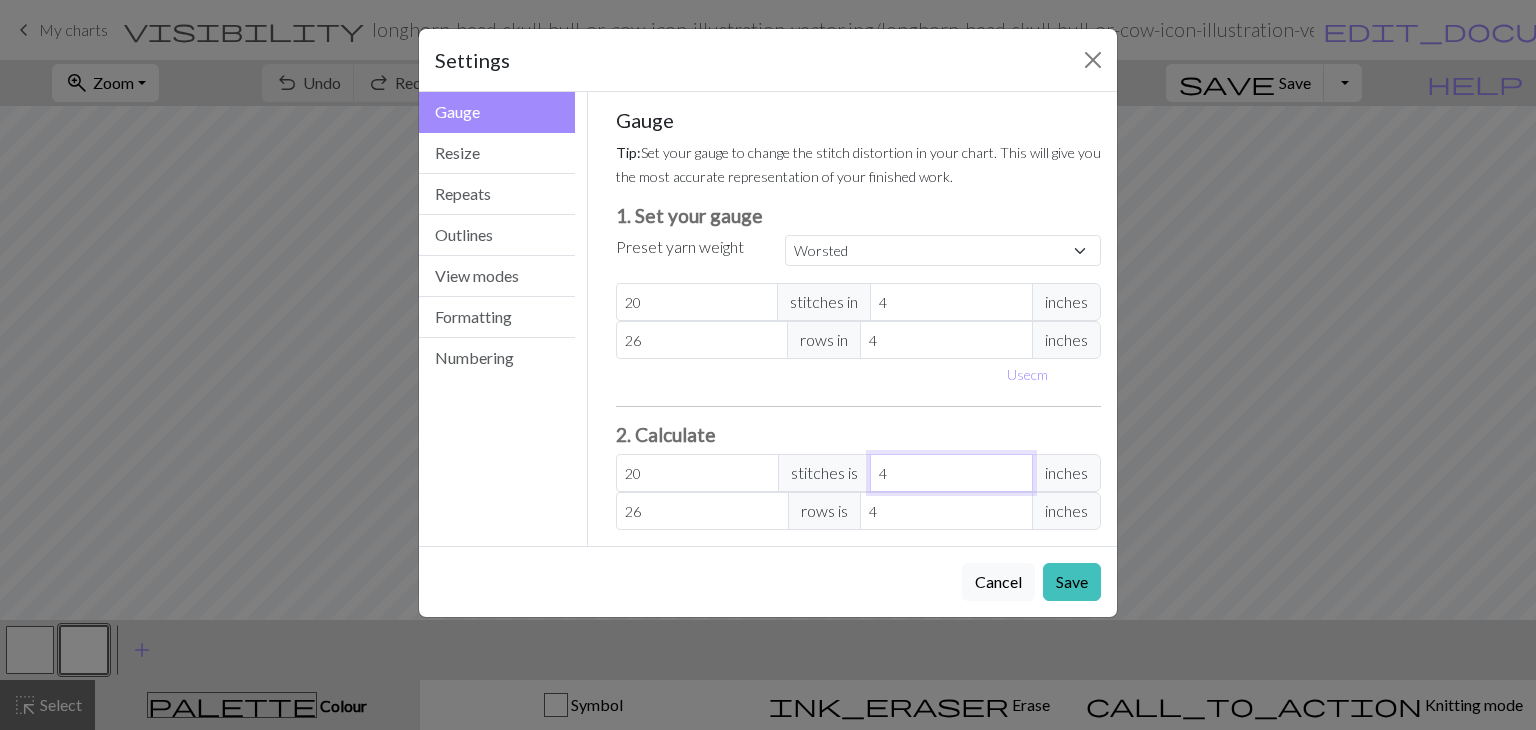 click on "4" at bounding box center [951, 473] 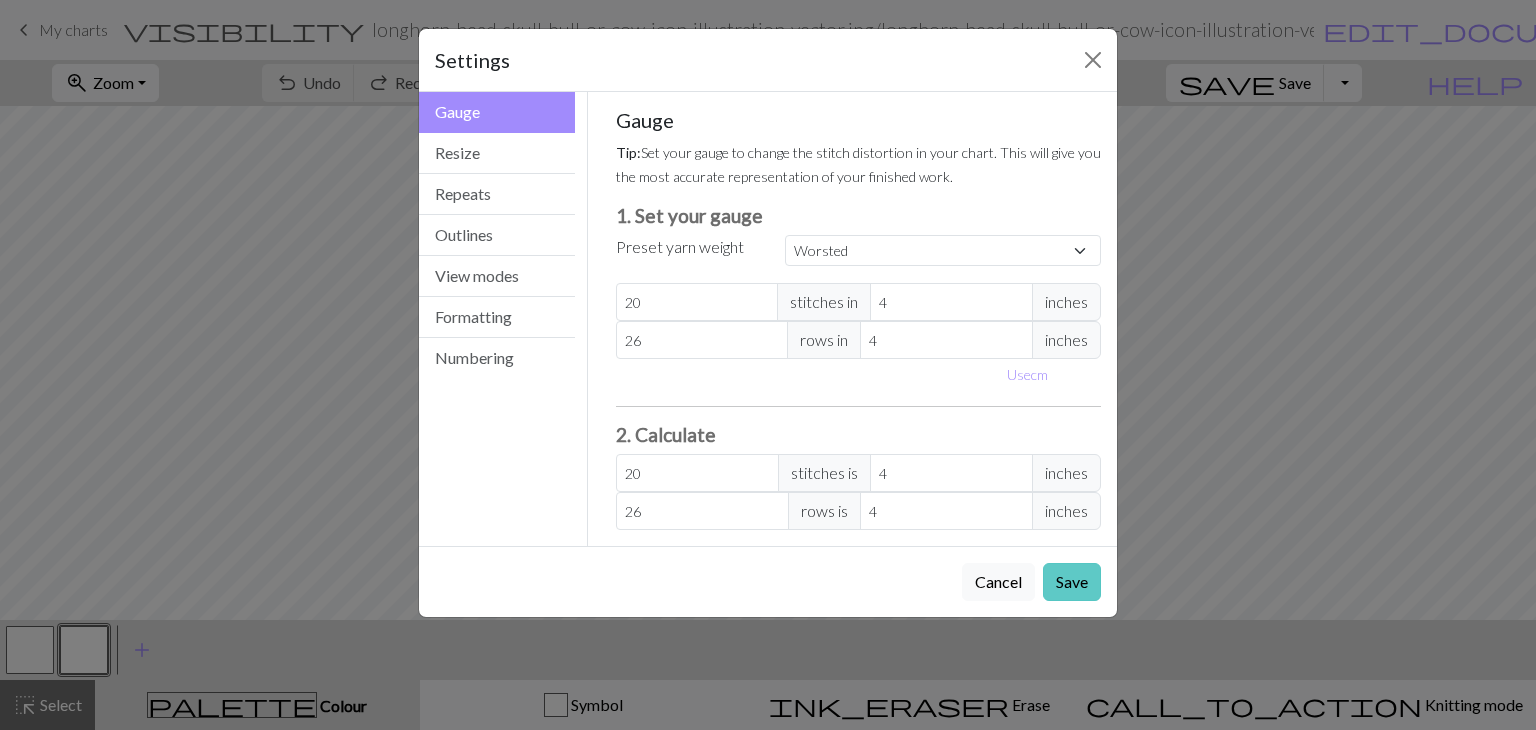 click on "Save" at bounding box center (1072, 582) 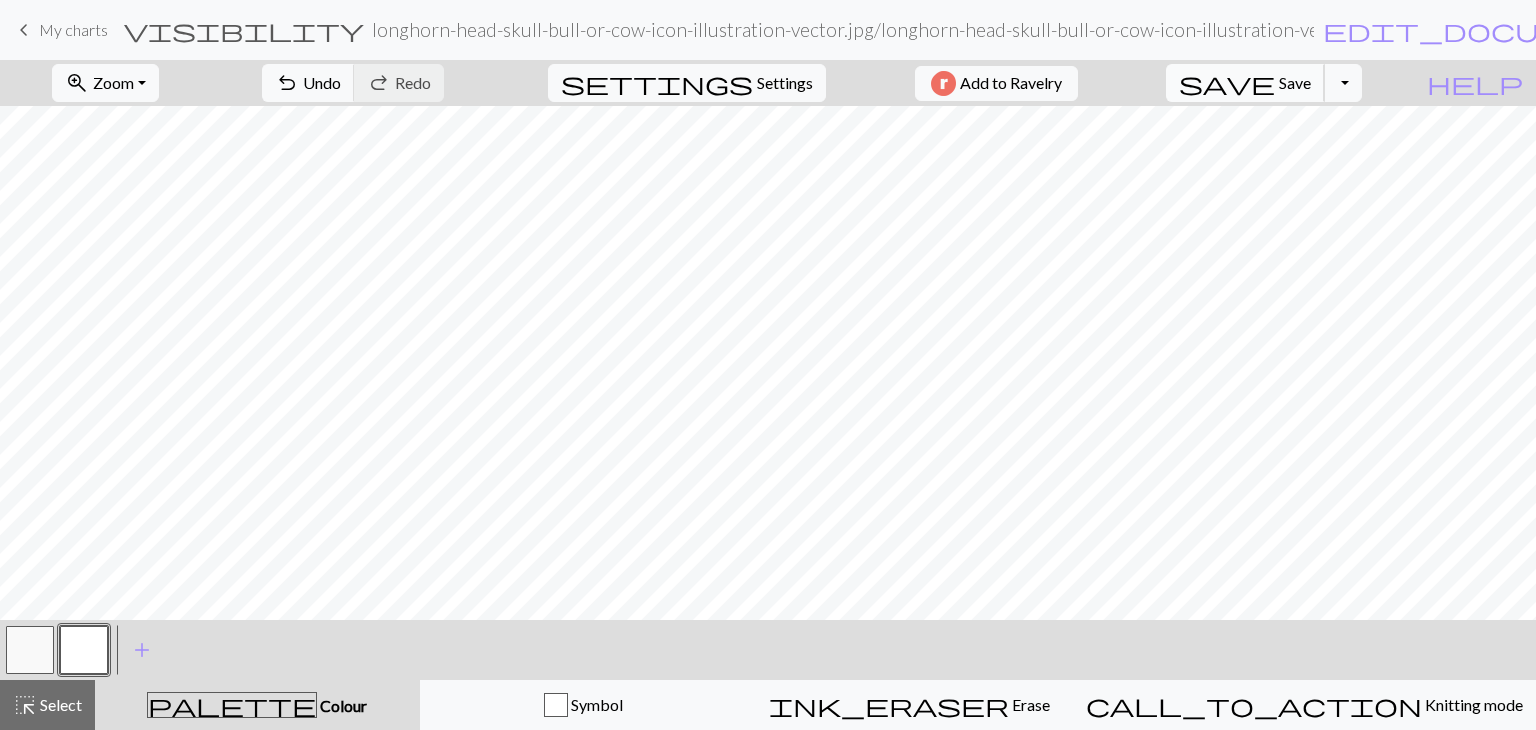 click on "Save" at bounding box center (1295, 82) 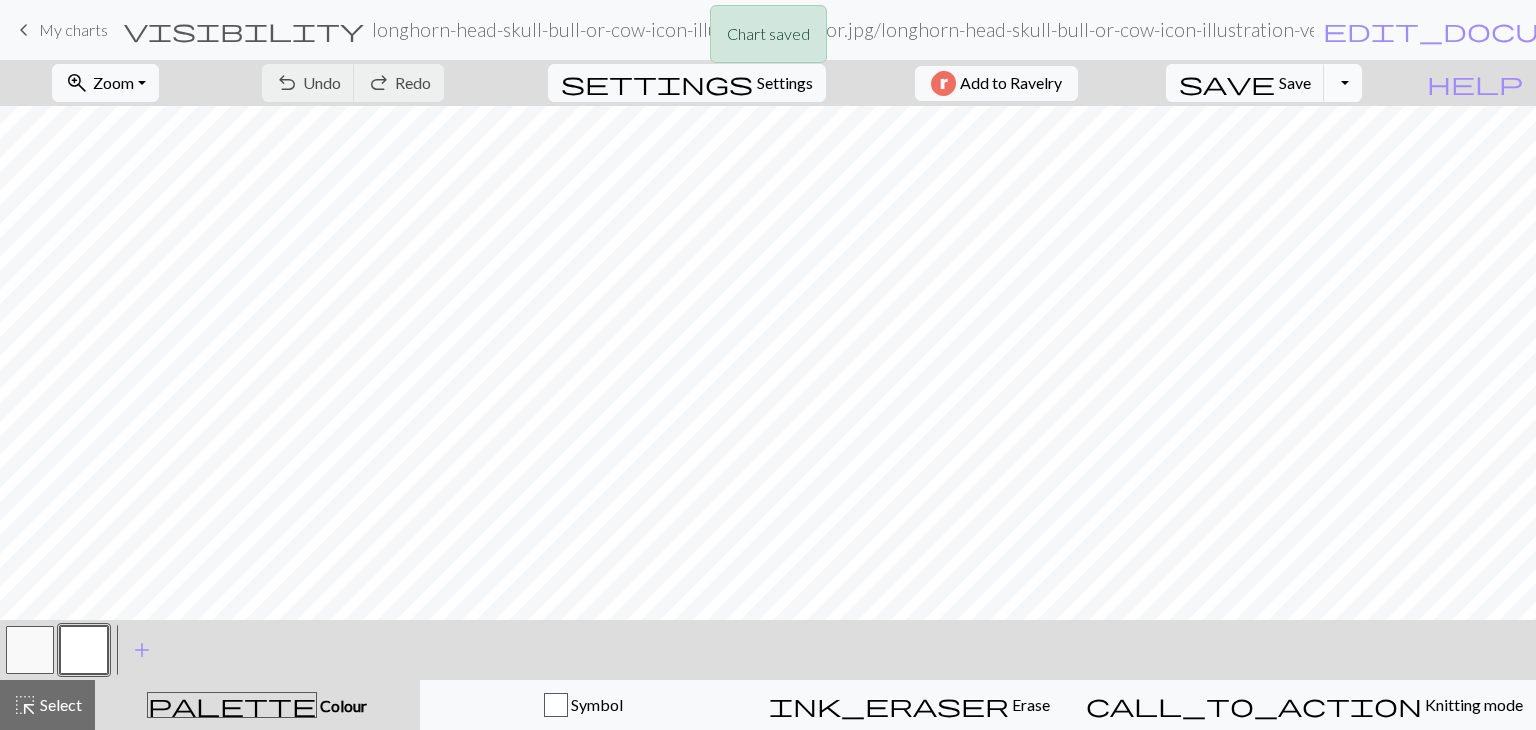 click on "Toggle Dropdown" at bounding box center [1343, 83] 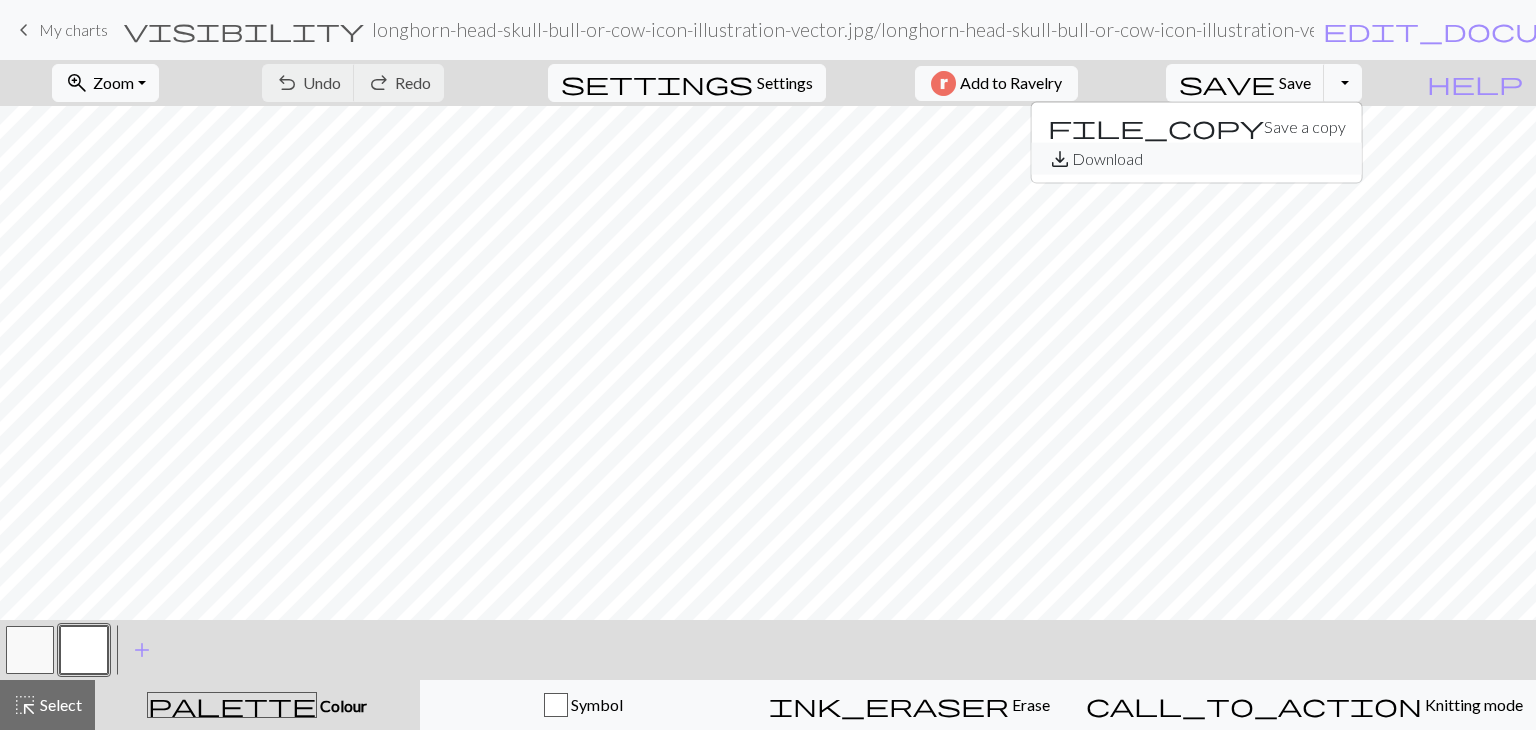 click on "save_alt  Download" at bounding box center [1197, 159] 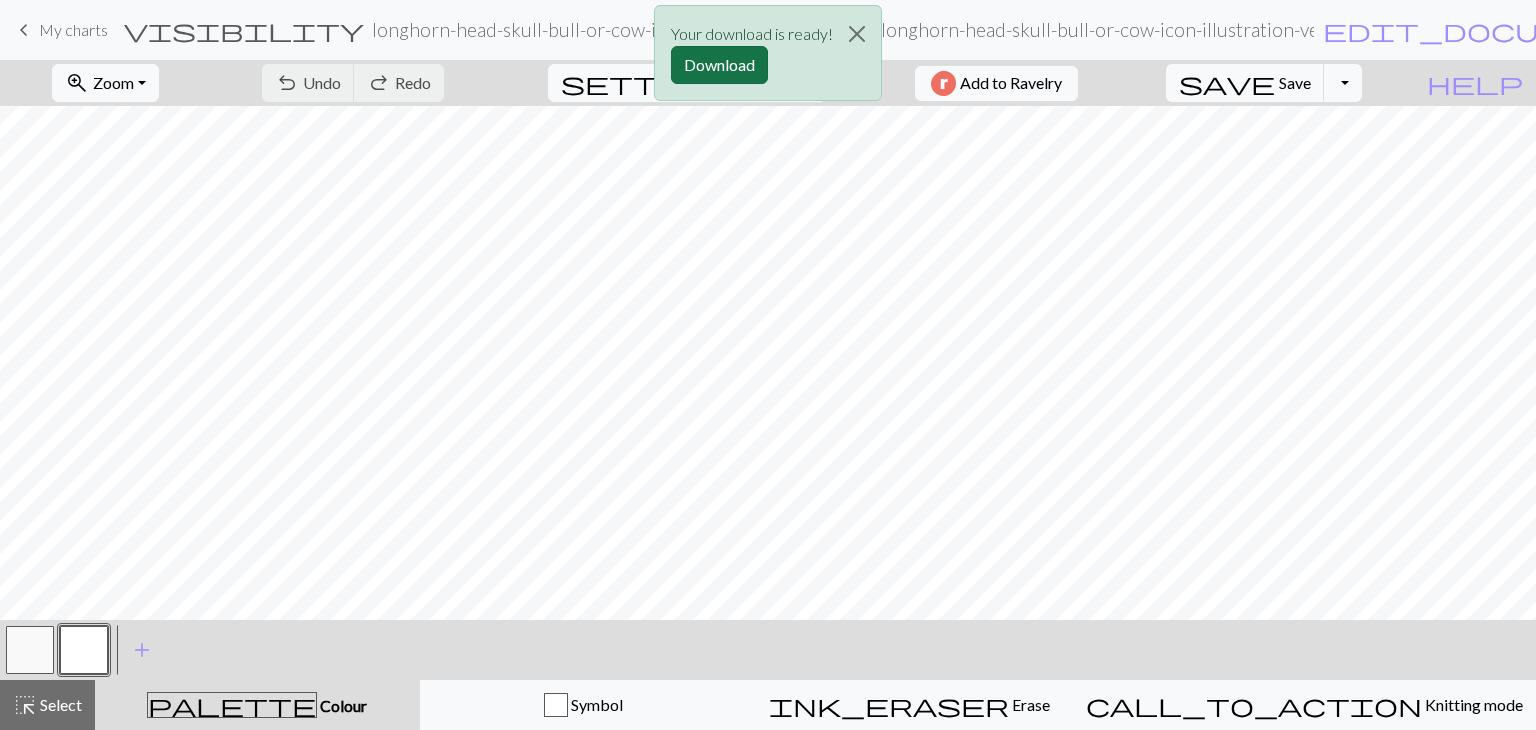 click on "Download" at bounding box center [719, 65] 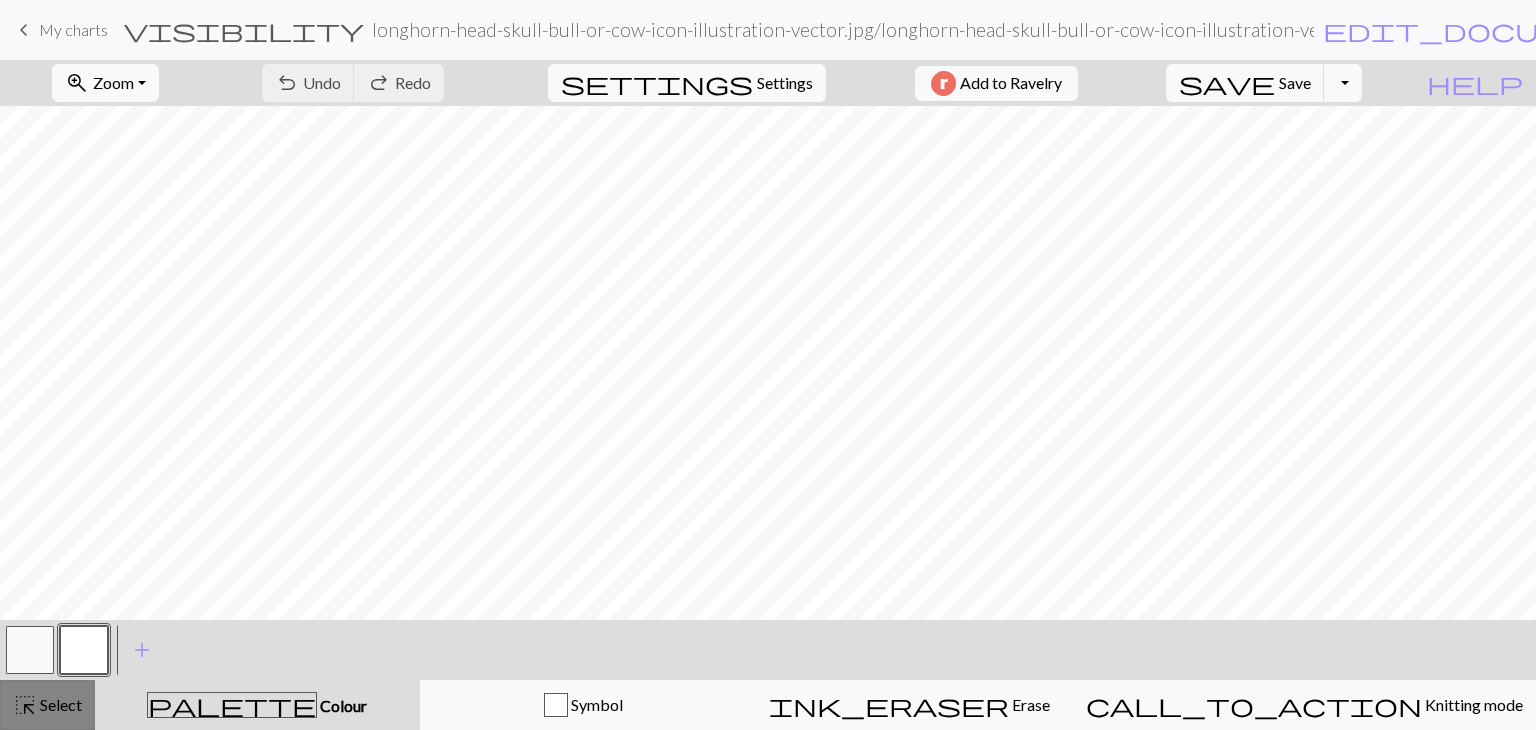 click on "highlight_alt" at bounding box center [25, 705] 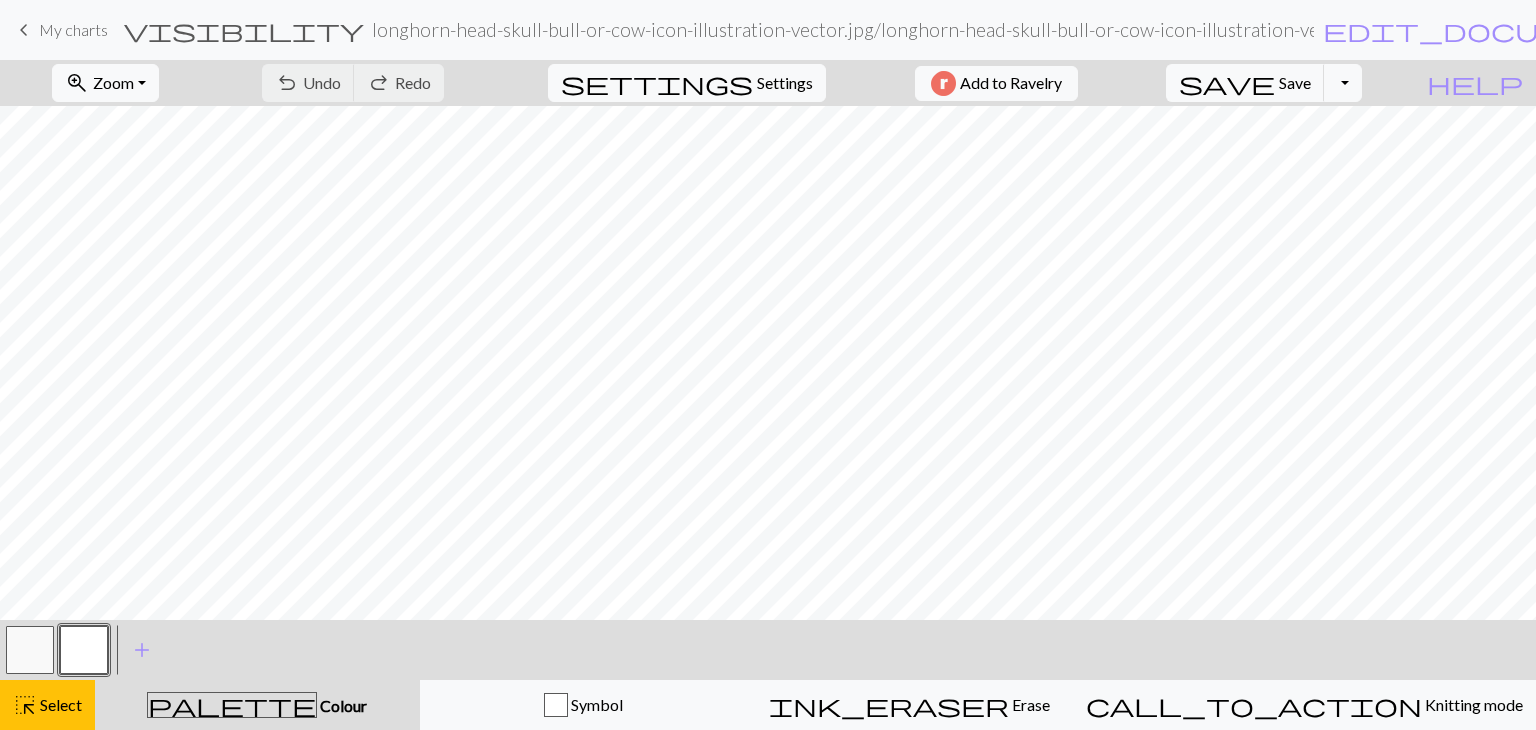 click at bounding box center [30, 650] 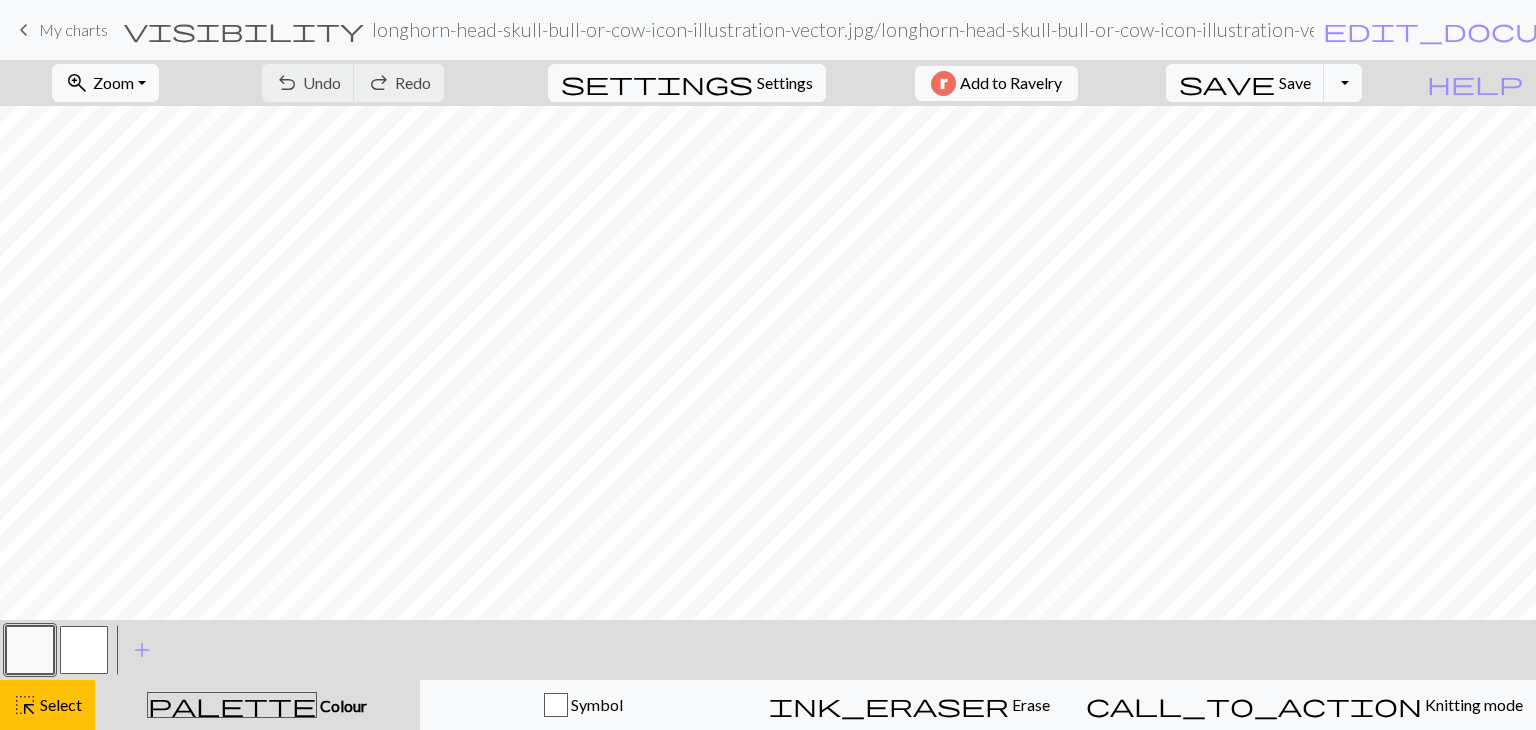 click at bounding box center [84, 650] 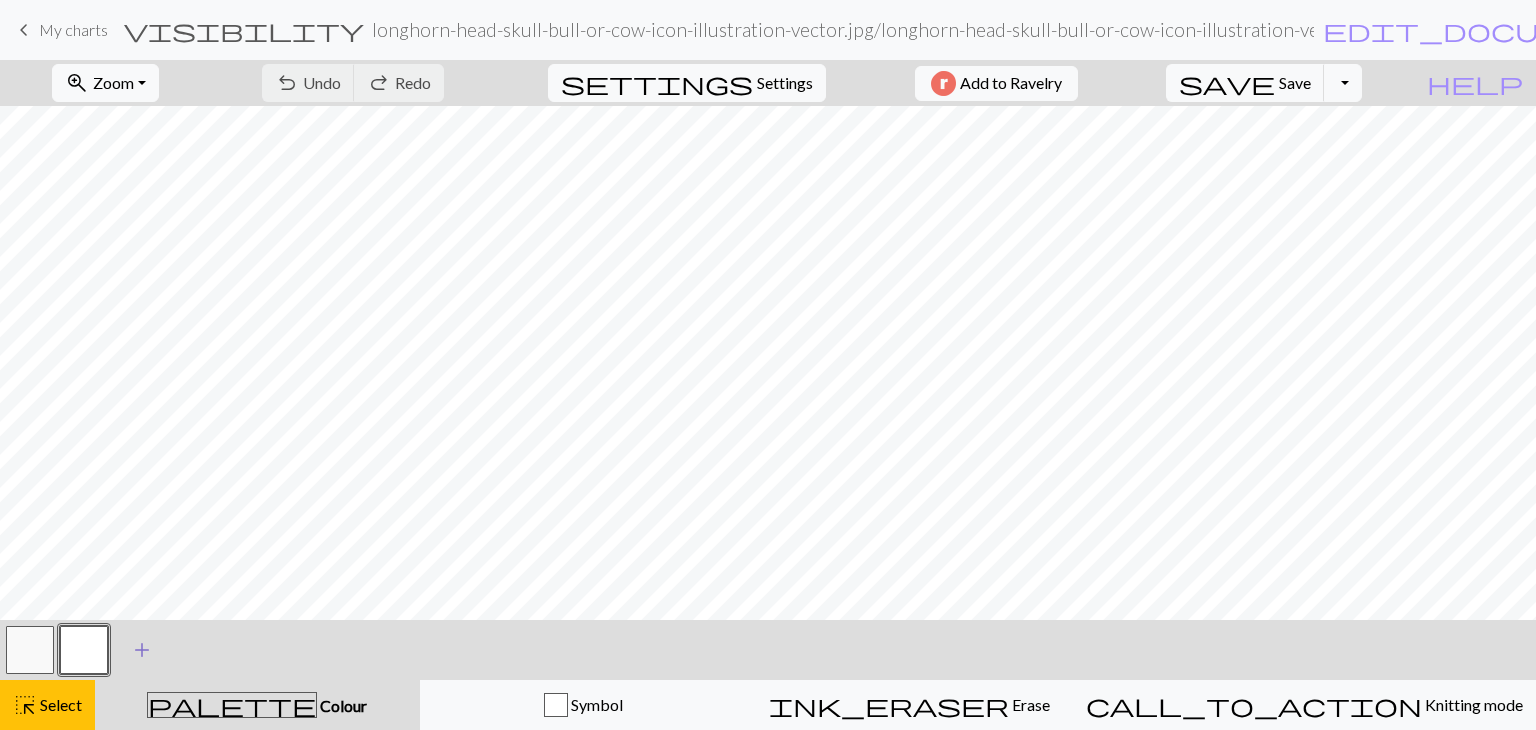 click on "add" at bounding box center (142, 650) 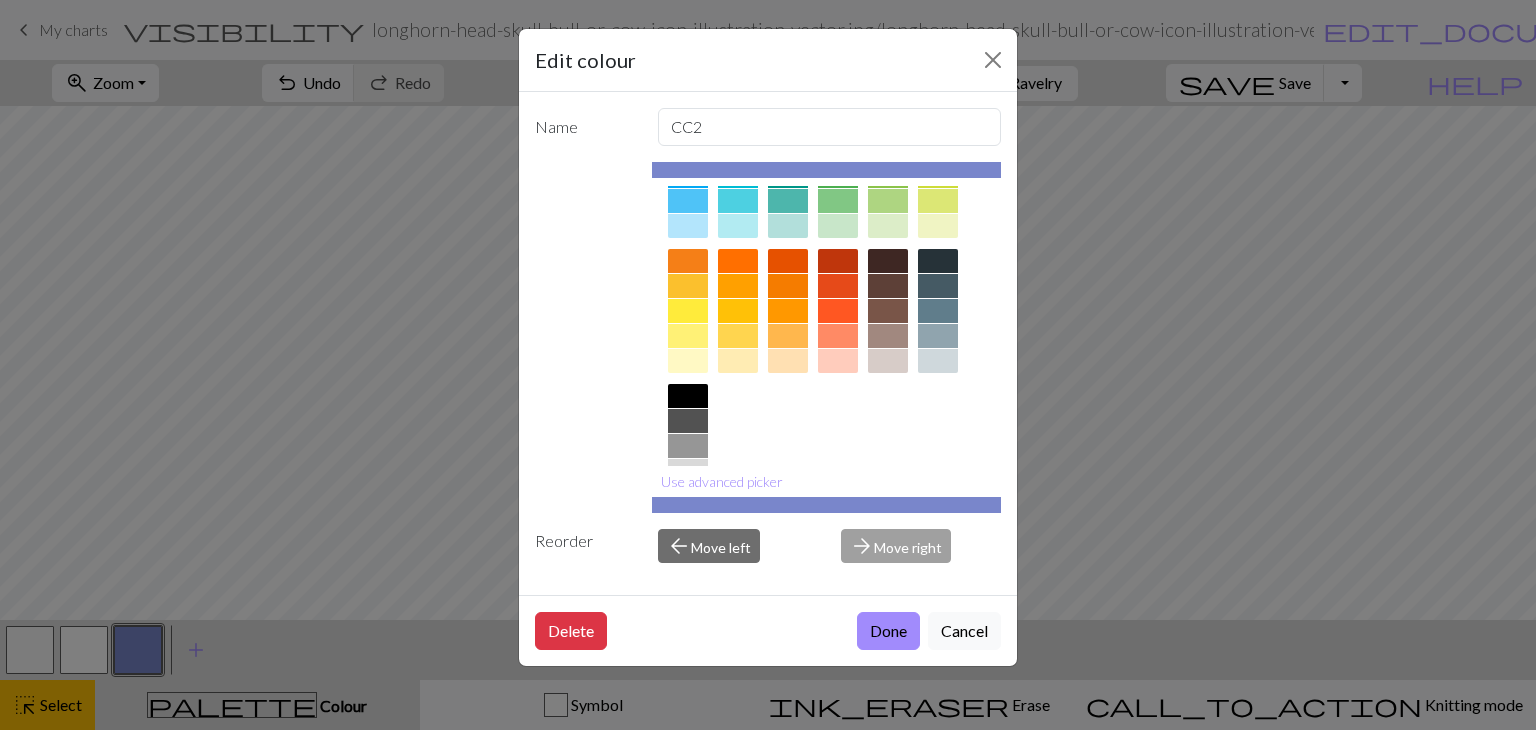 scroll, scrollTop: 230, scrollLeft: 0, axis: vertical 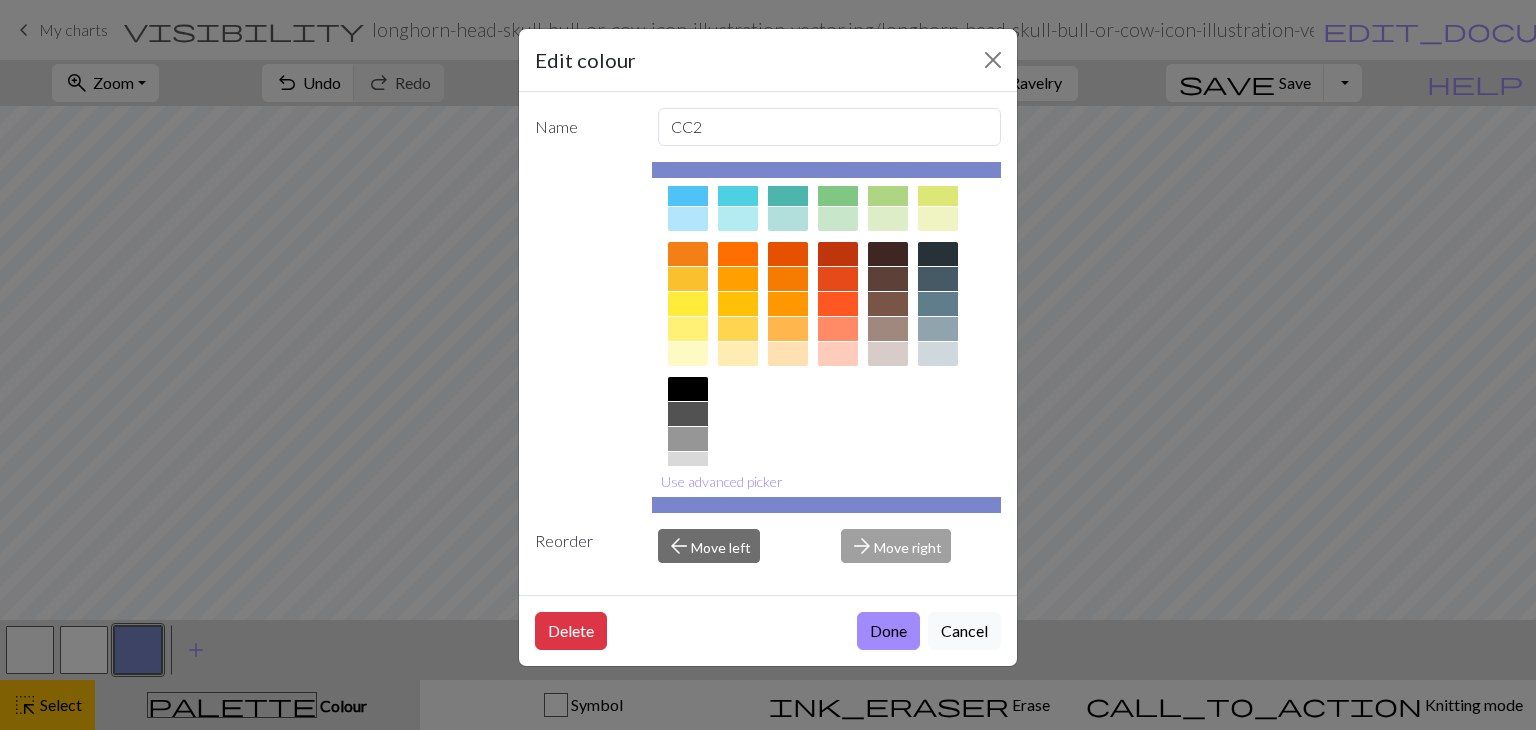 click at bounding box center (688, 389) 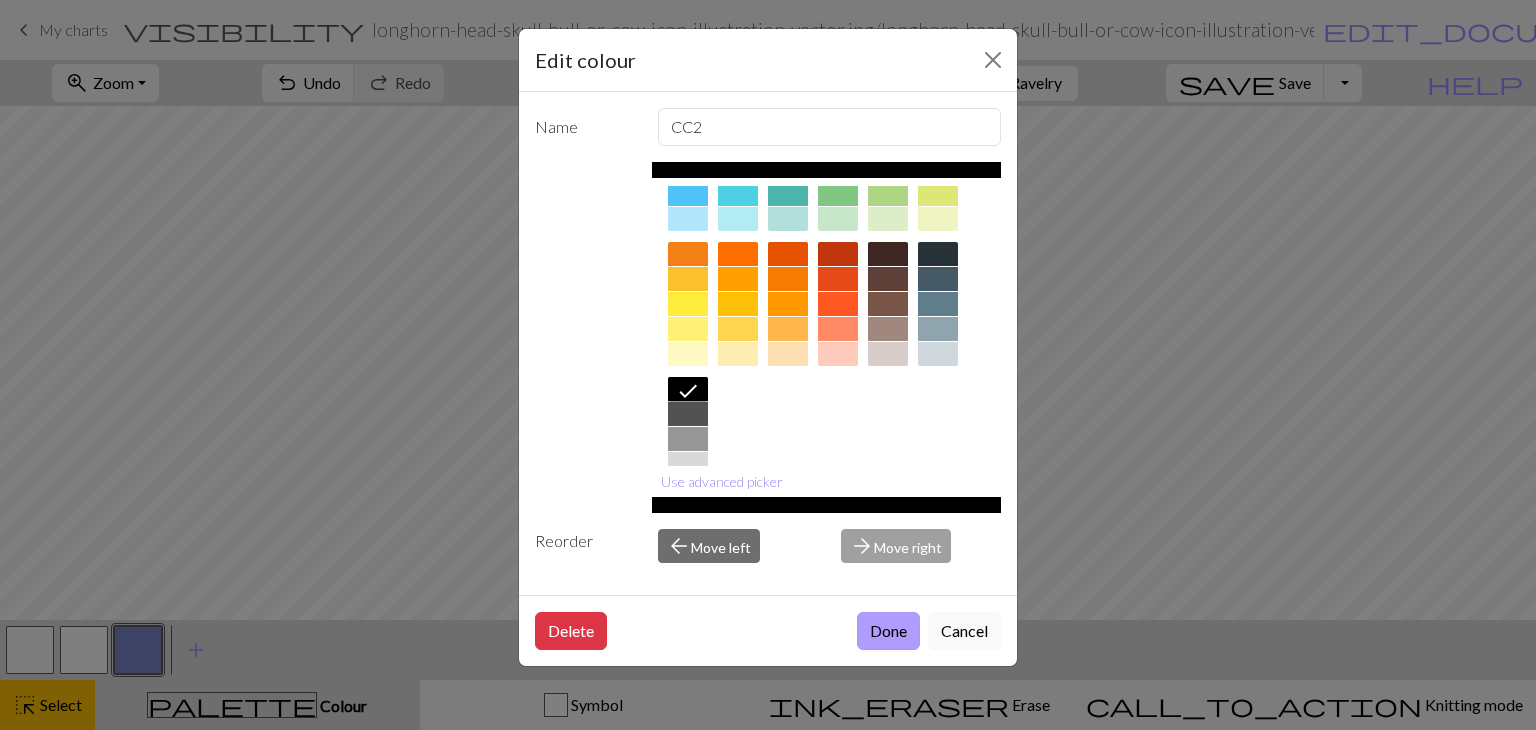click on "Done" at bounding box center (888, 631) 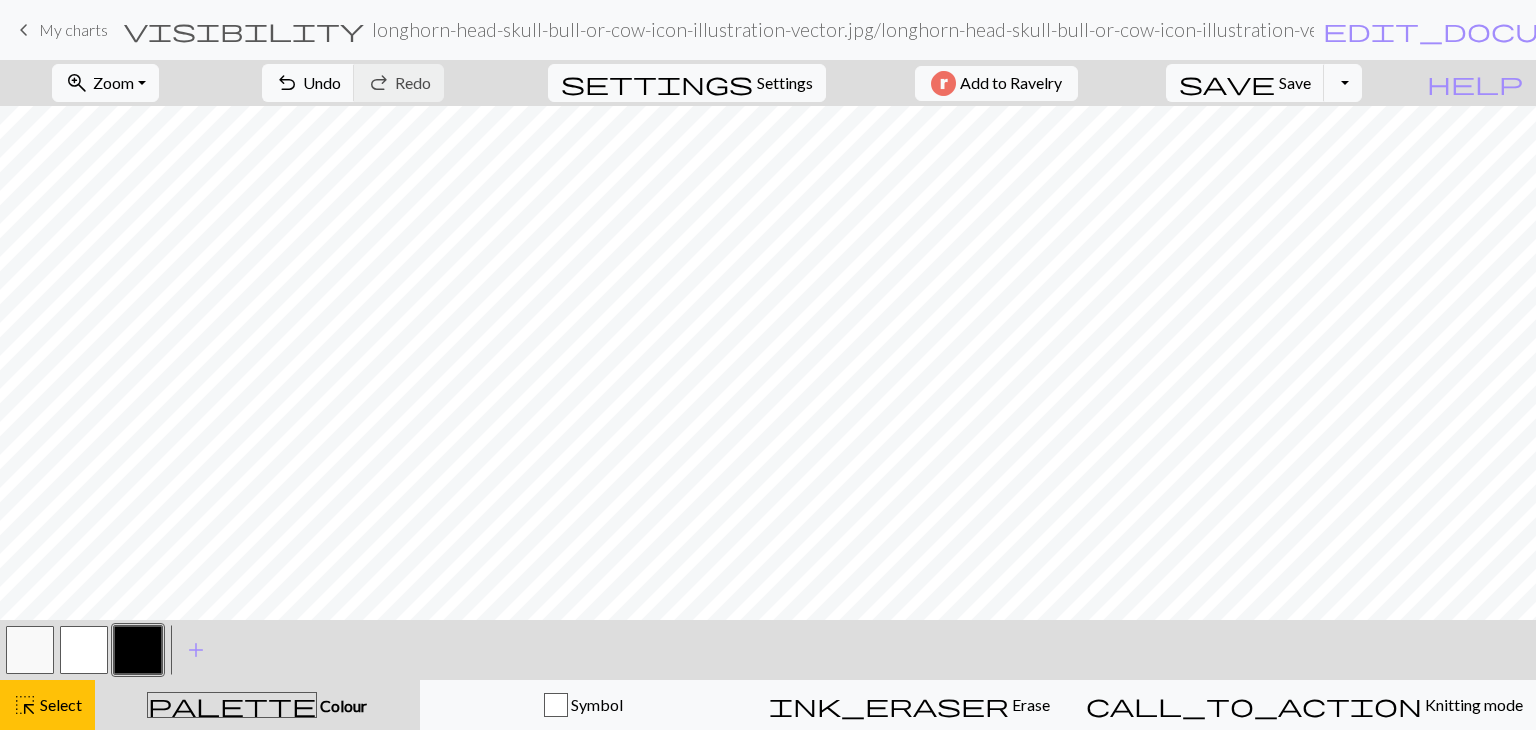 click at bounding box center (138, 650) 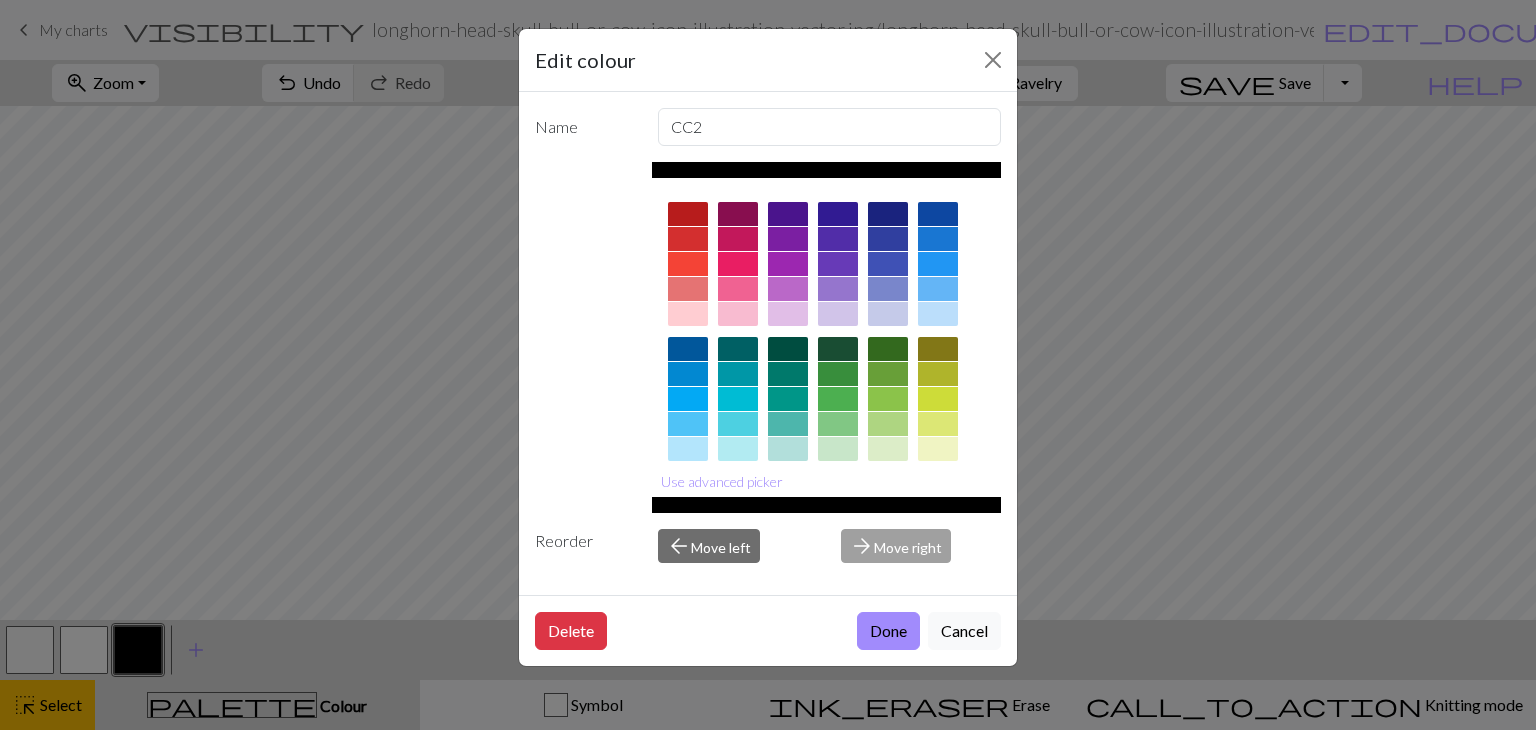 click on "Edit colour Name CC2 Use advanced picker Reorder arrow_back Move left arrow_forward Move right Delete Done Cancel" at bounding box center (768, 365) 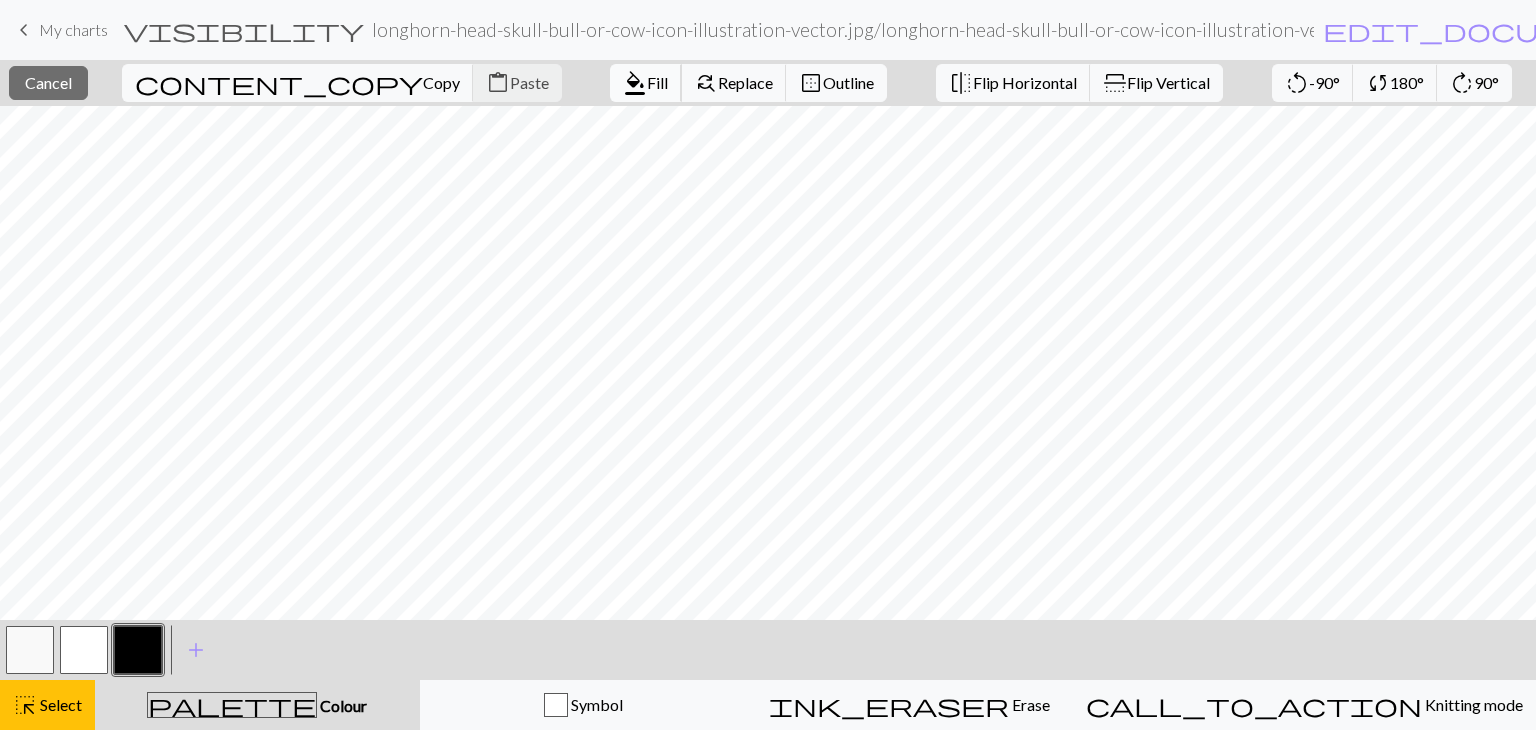 click on "format_color_fill" at bounding box center [635, 83] 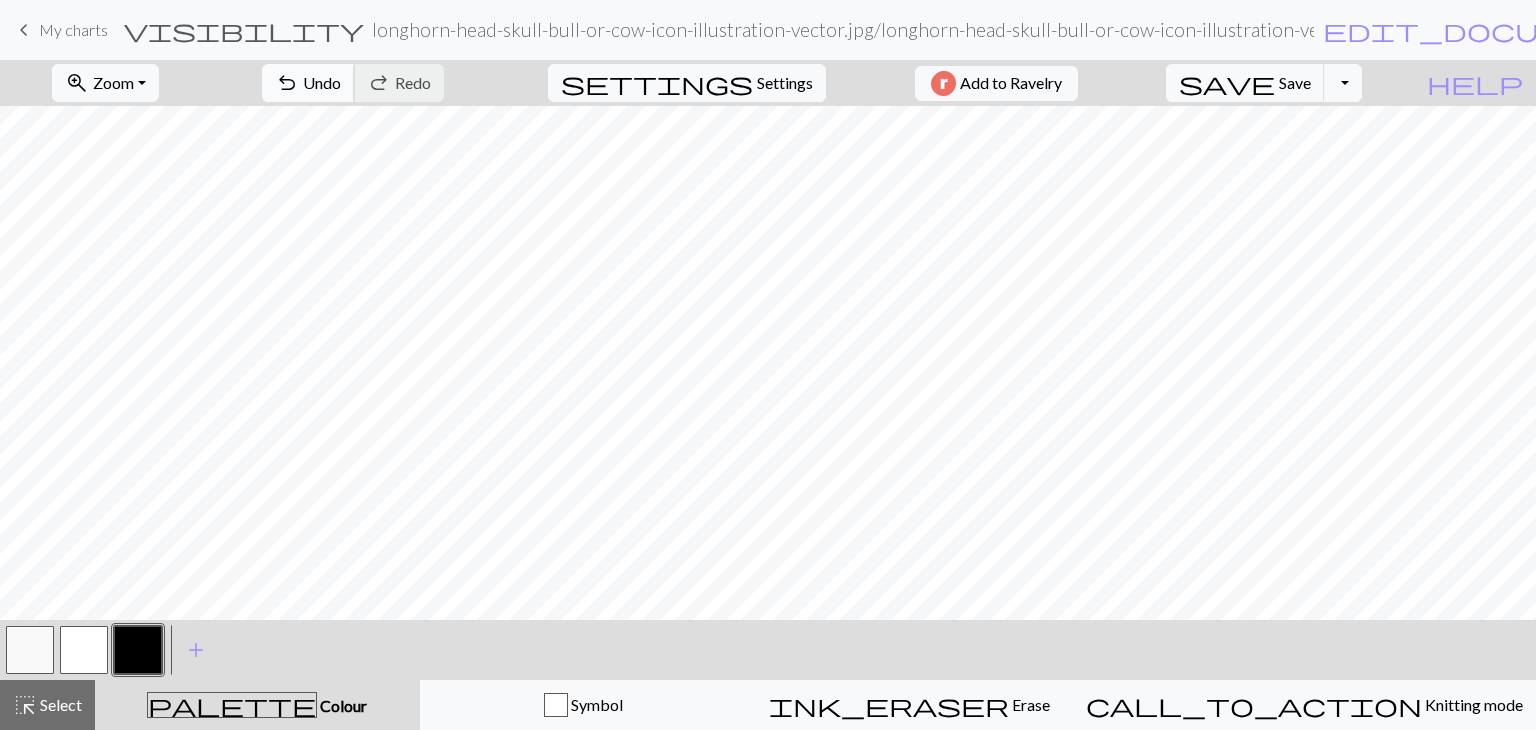 click on "Undo" at bounding box center [322, 82] 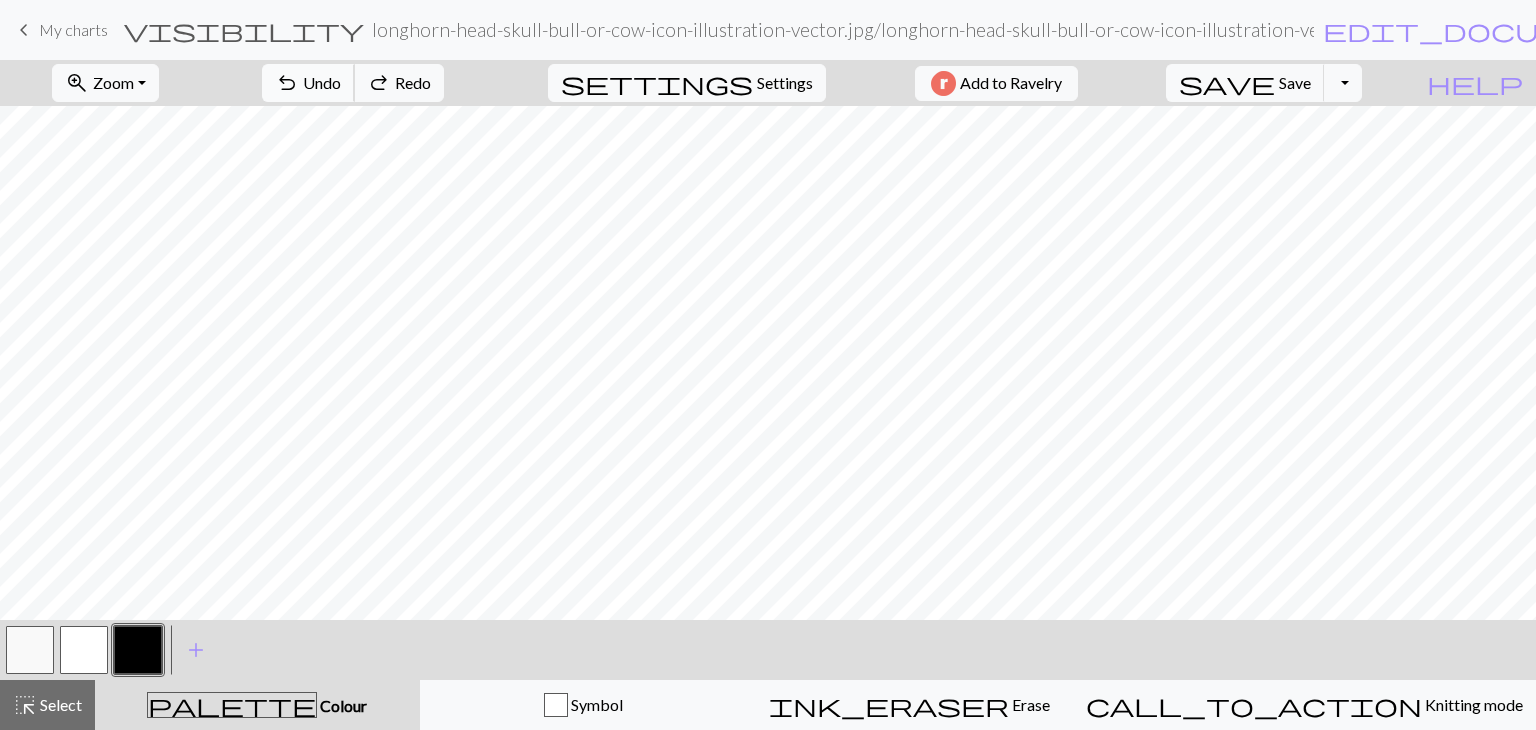 click on "undo" at bounding box center (287, 83) 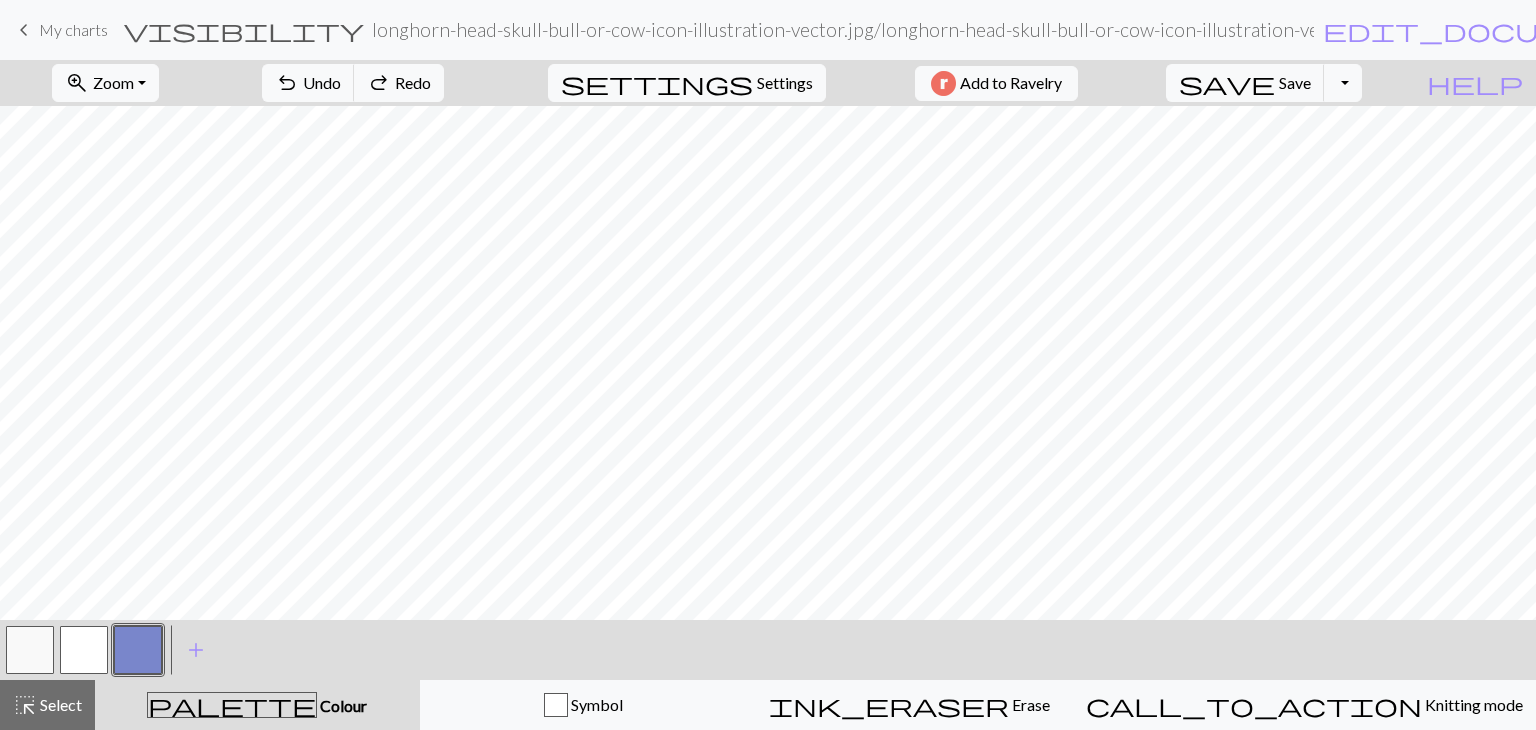 click on "keyboard_arrow_left" at bounding box center (24, 30) 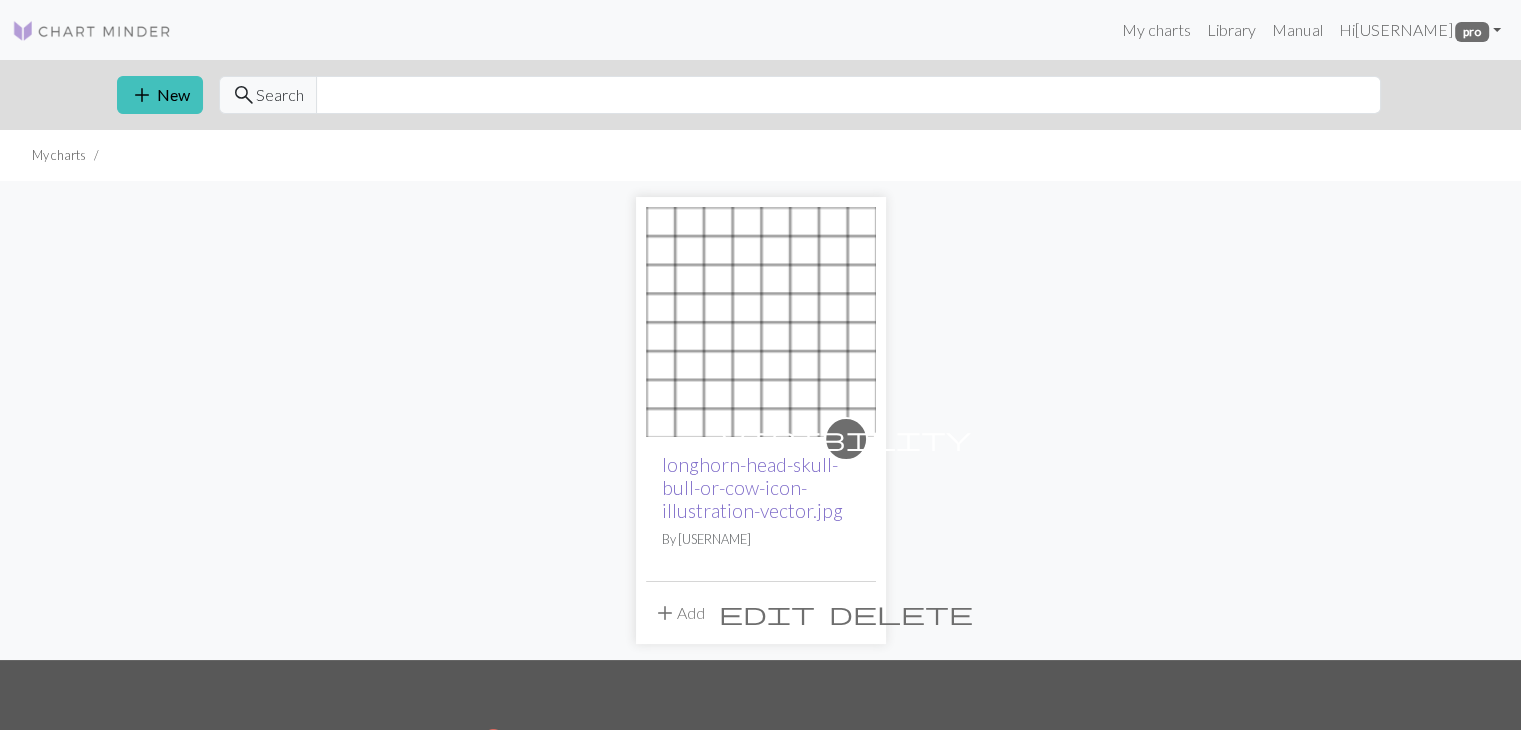click on "longhorn-head-skull-bull-or-cow-icon-illustration-vector.jpg" at bounding box center [752, 487] 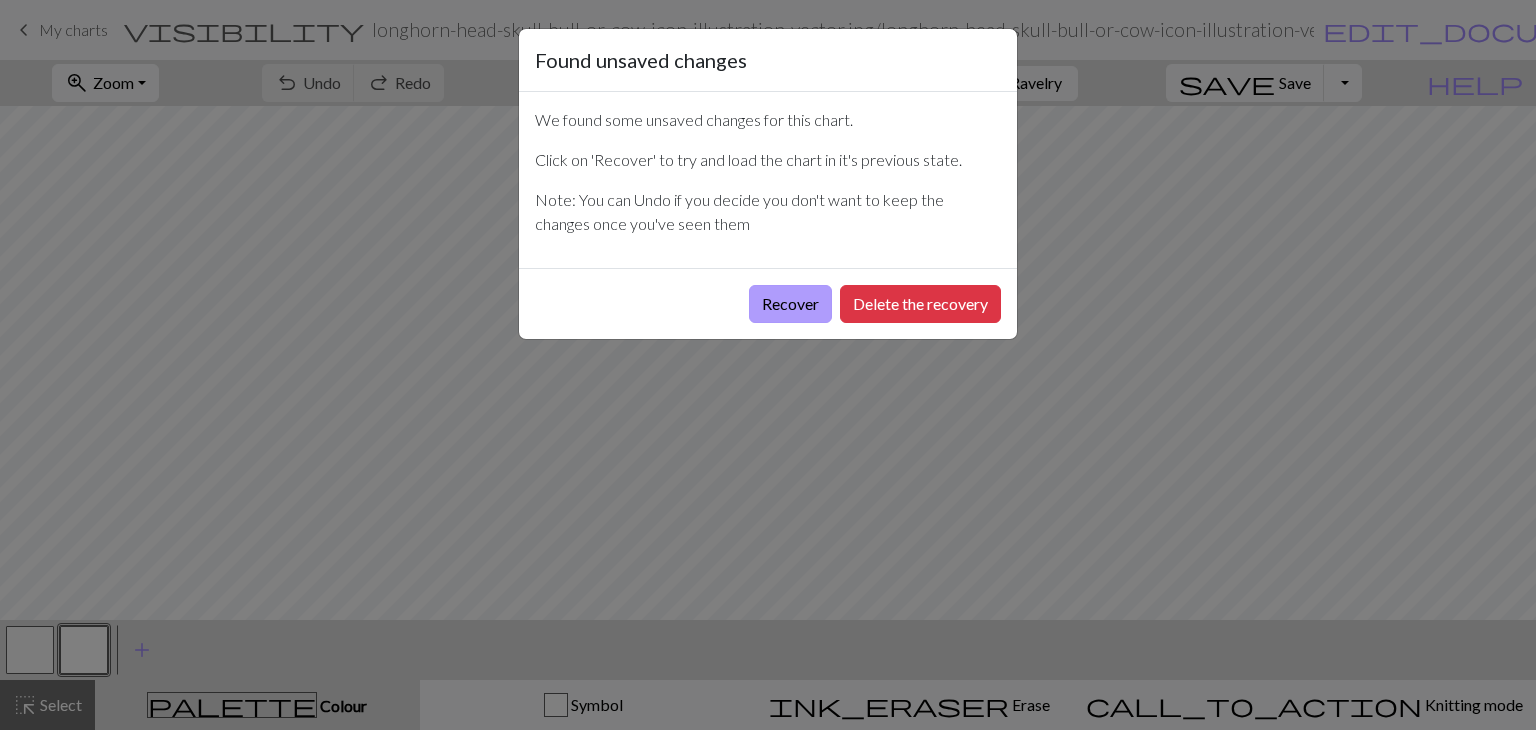 click on "Recover" at bounding box center (790, 304) 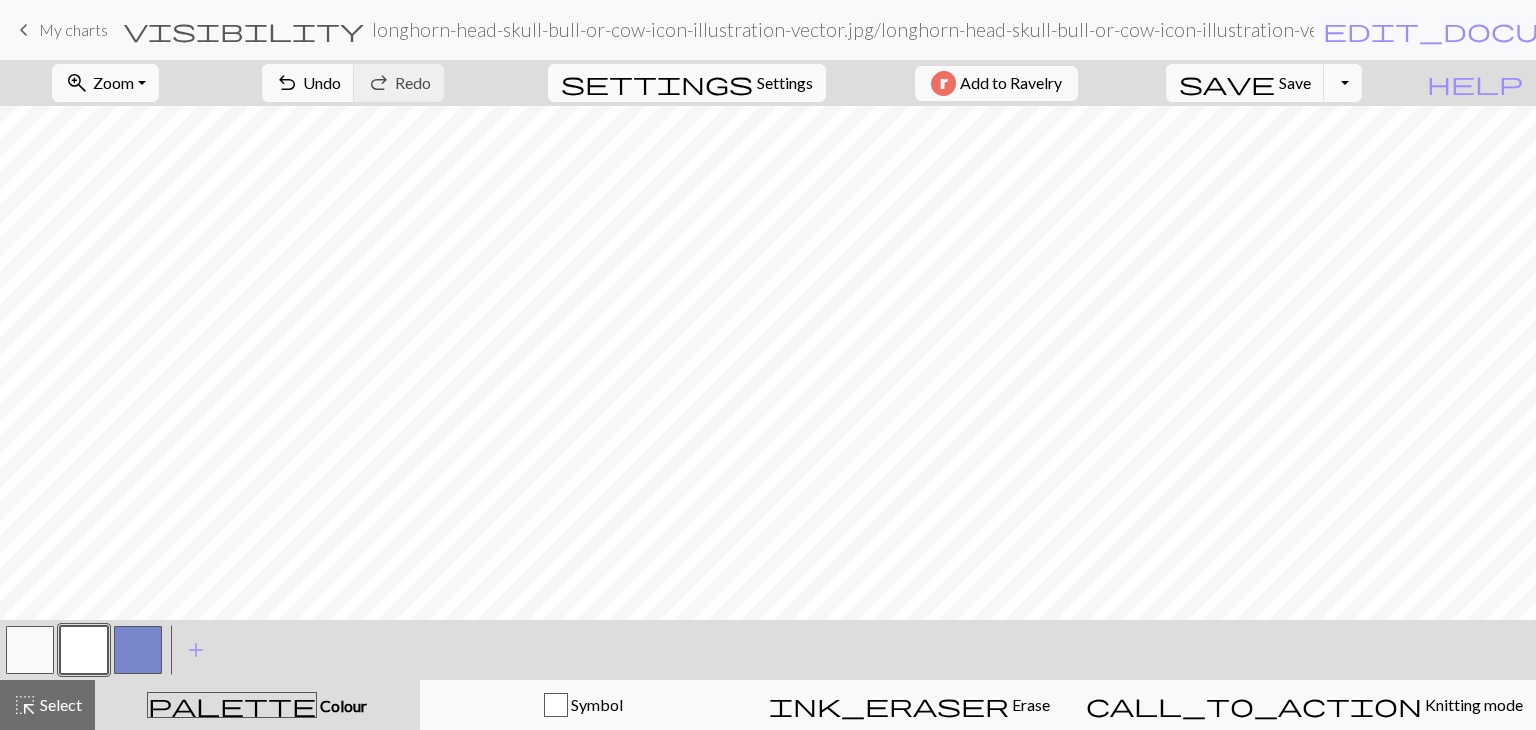 click on "Settings" at bounding box center [785, 83] 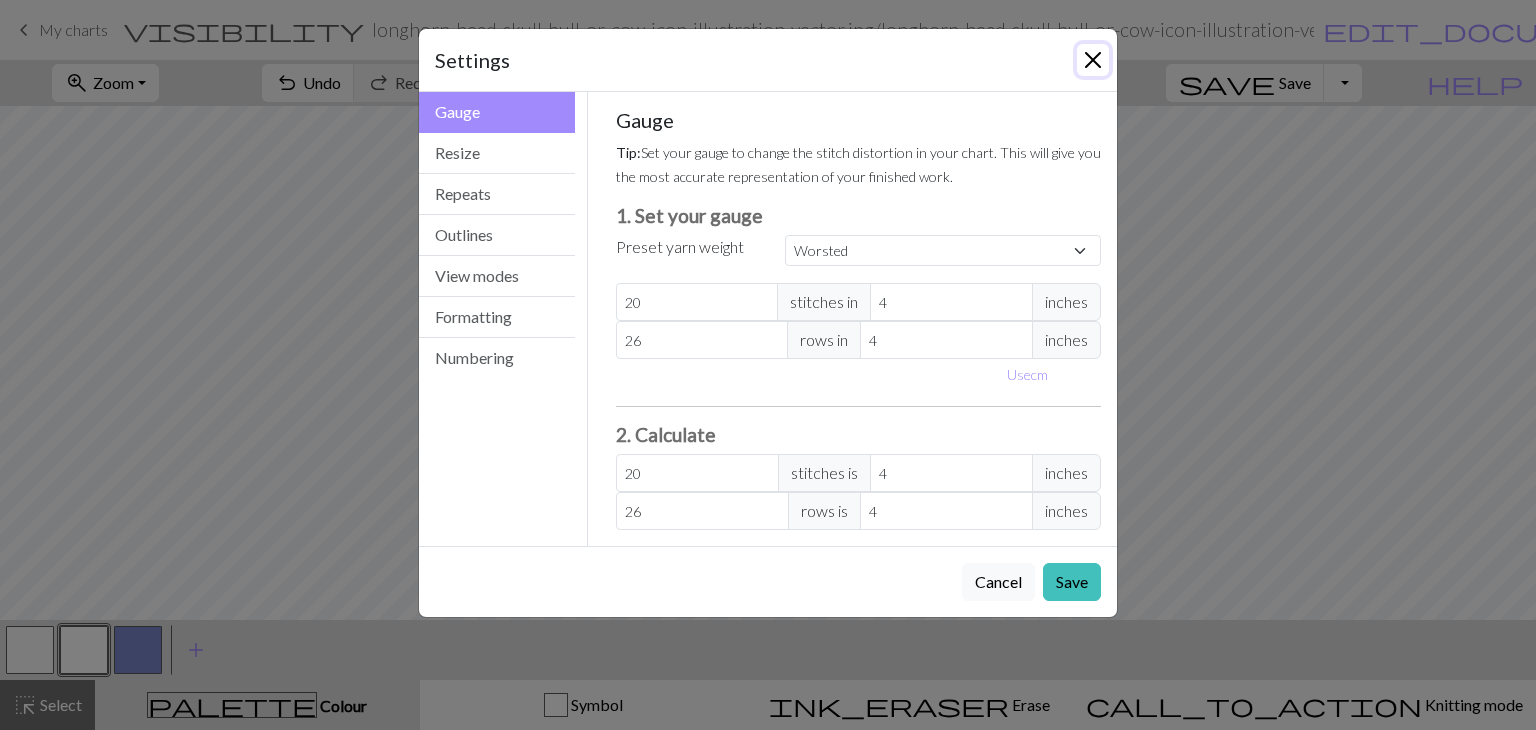 click at bounding box center (1093, 60) 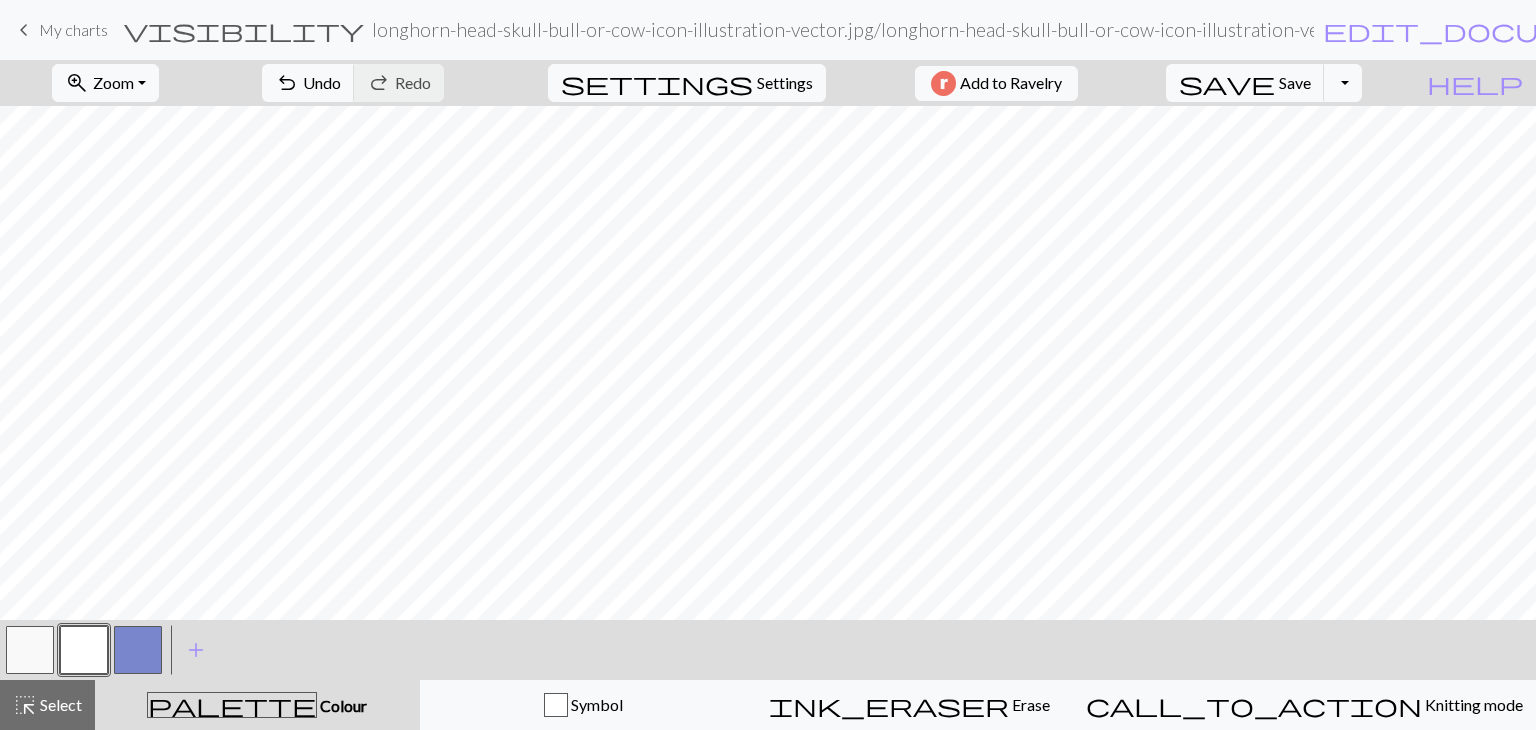 click at bounding box center [138, 650] 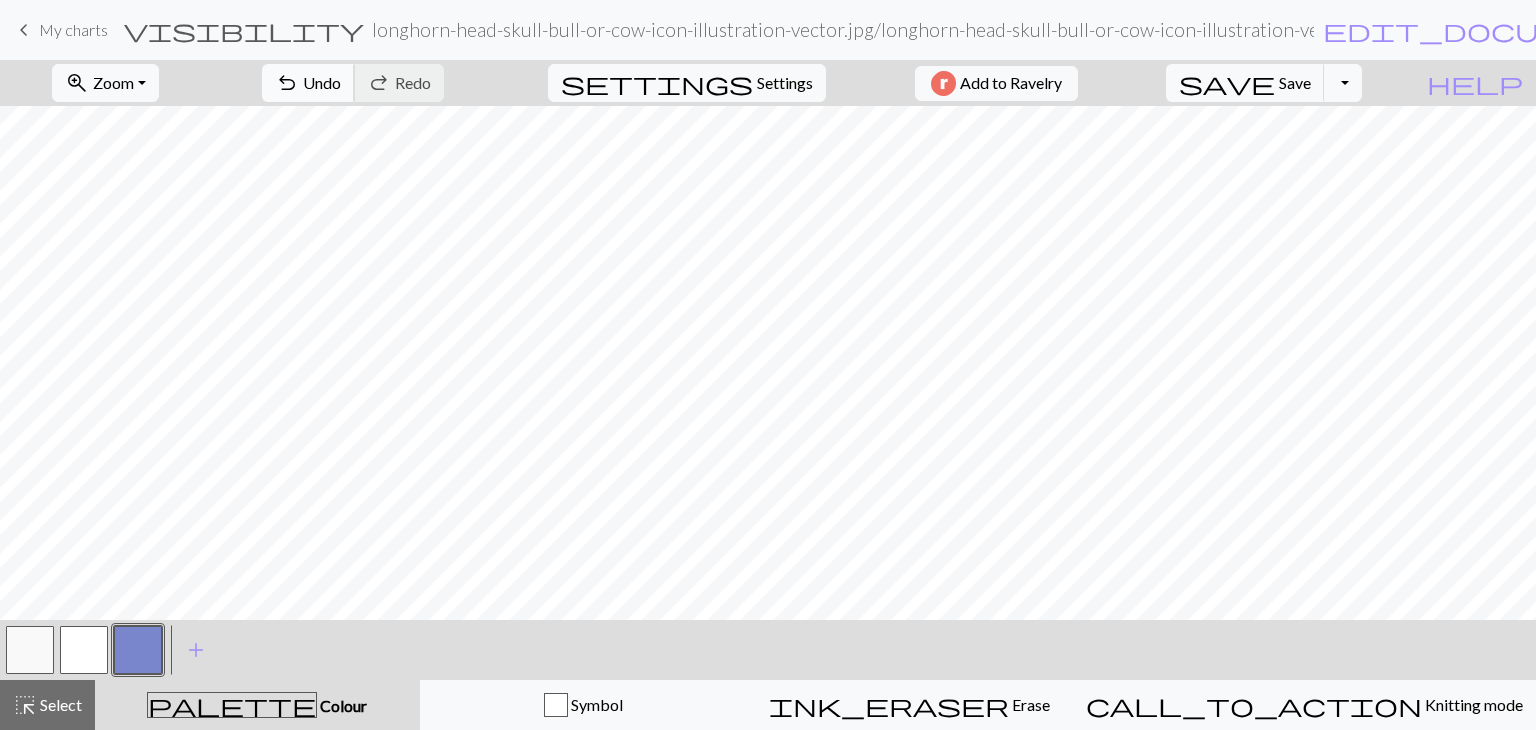 click on "Undo" at bounding box center (322, 82) 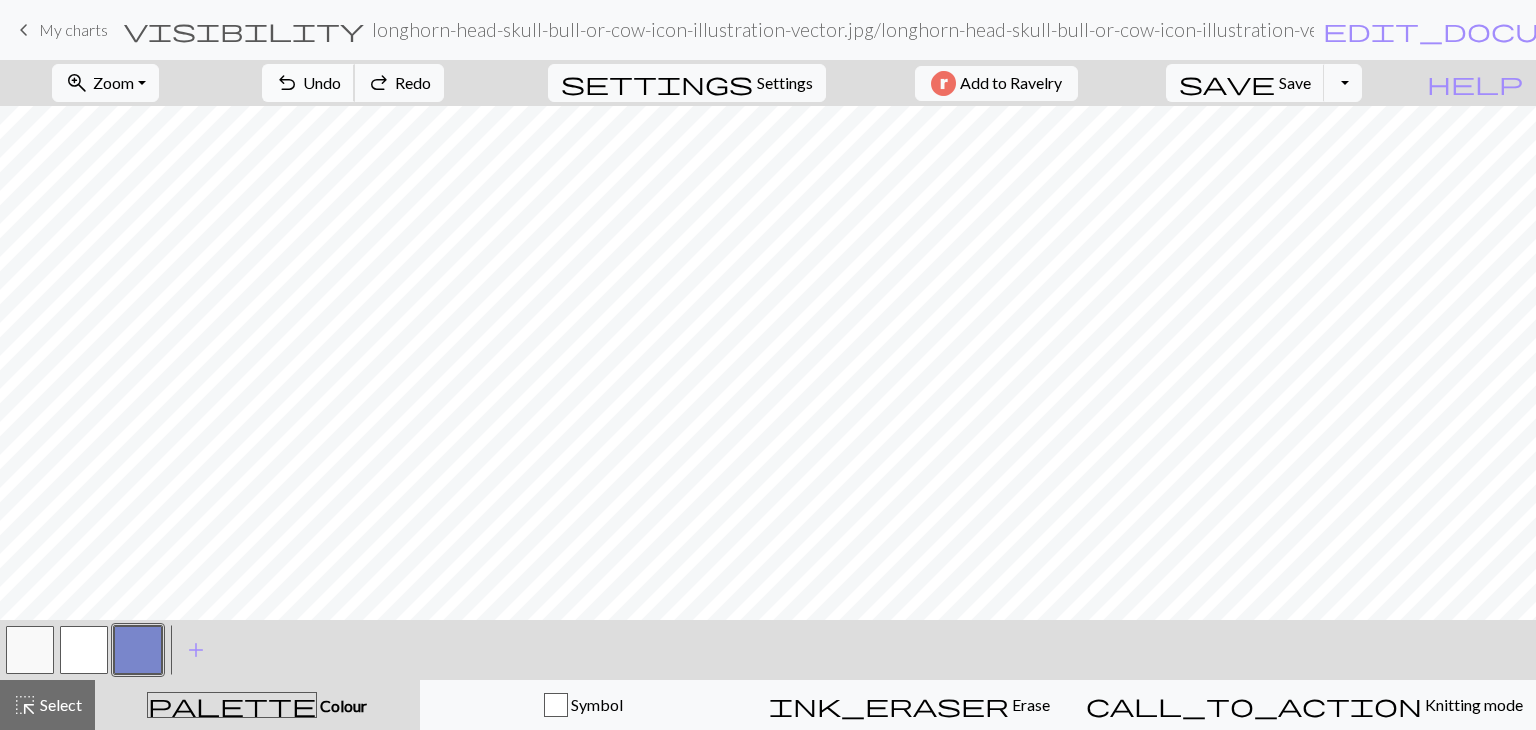 click on "undo" at bounding box center [287, 83] 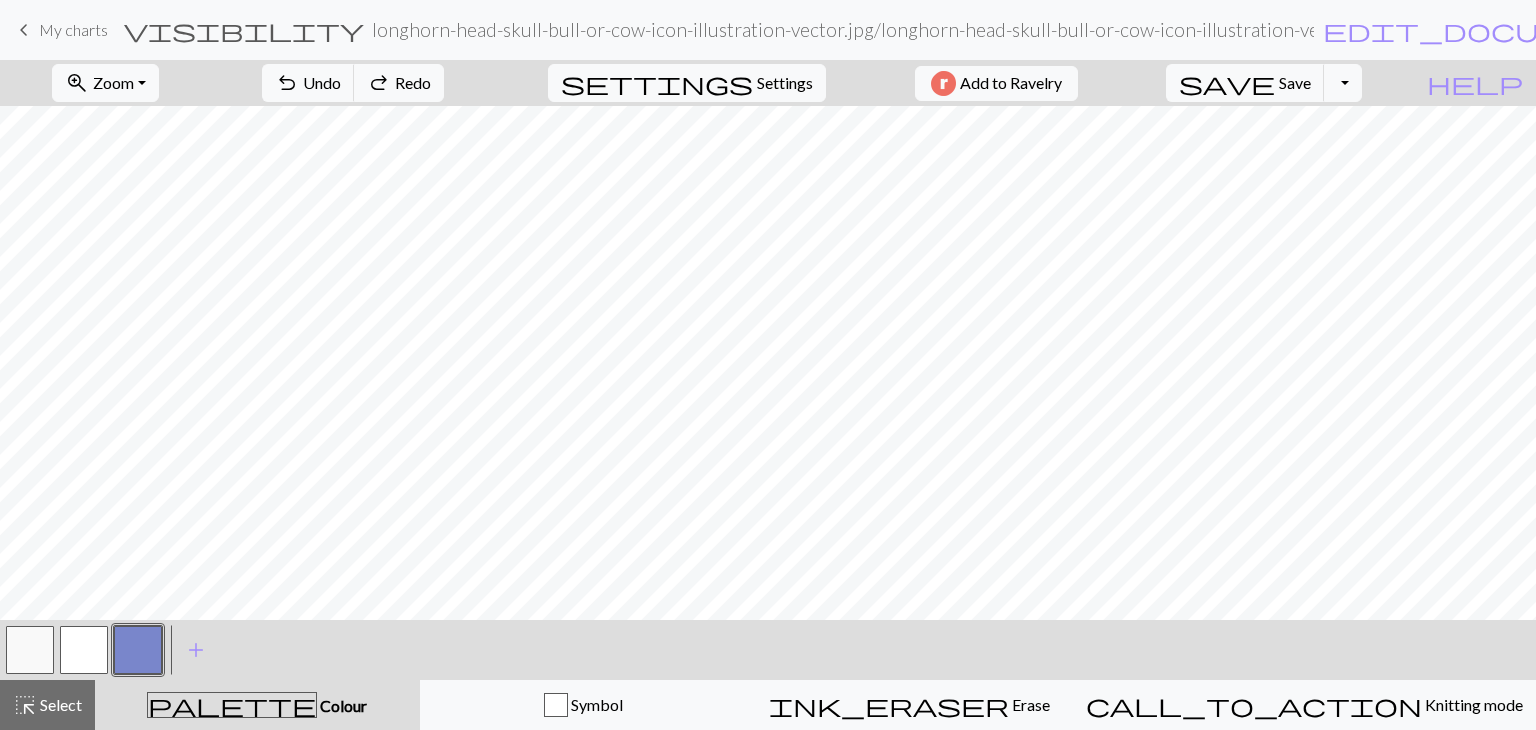 click on "Hi  glitzyj   pro" at bounding box center (1941, 30) 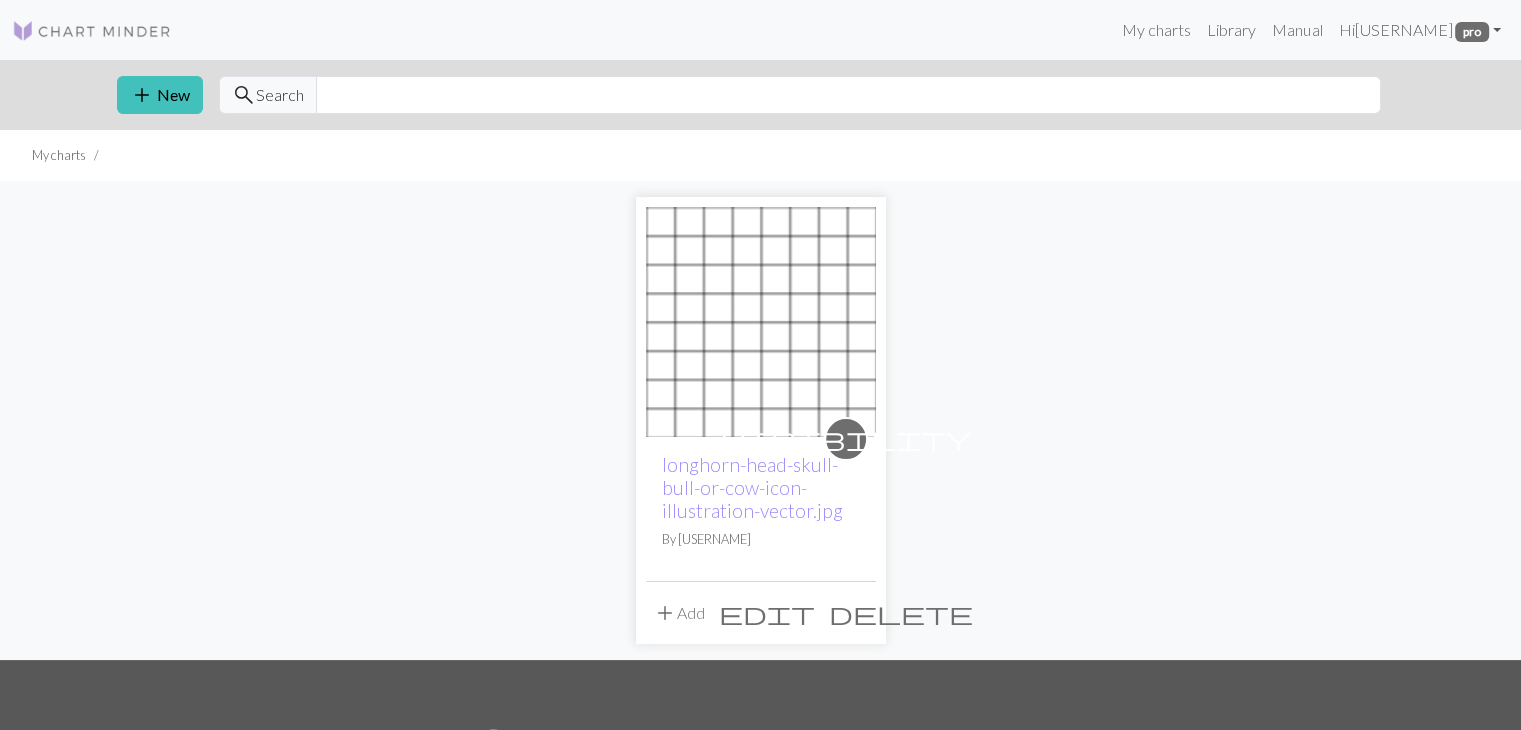 click on "add  Add" at bounding box center [679, 613] 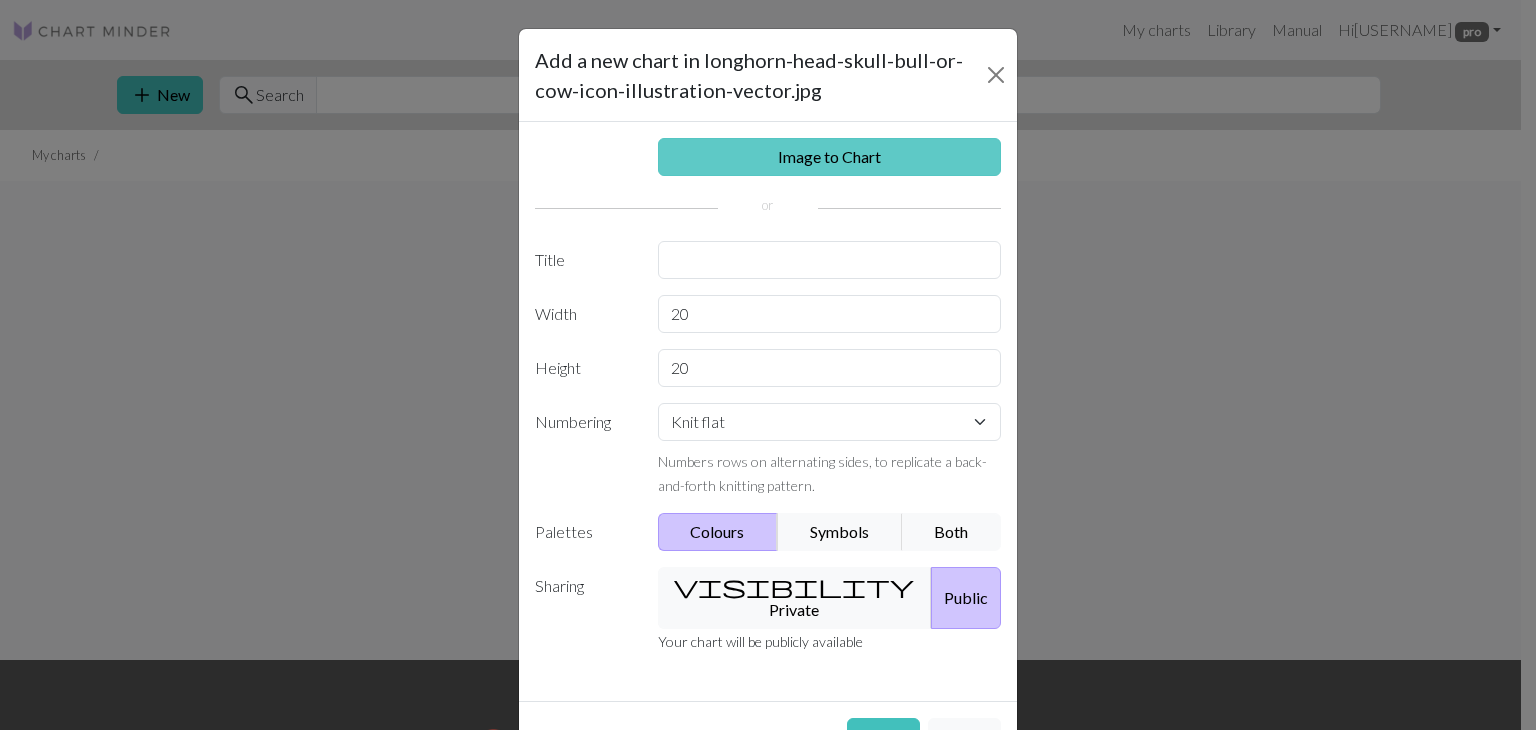 click on "Image to Chart" at bounding box center (830, 157) 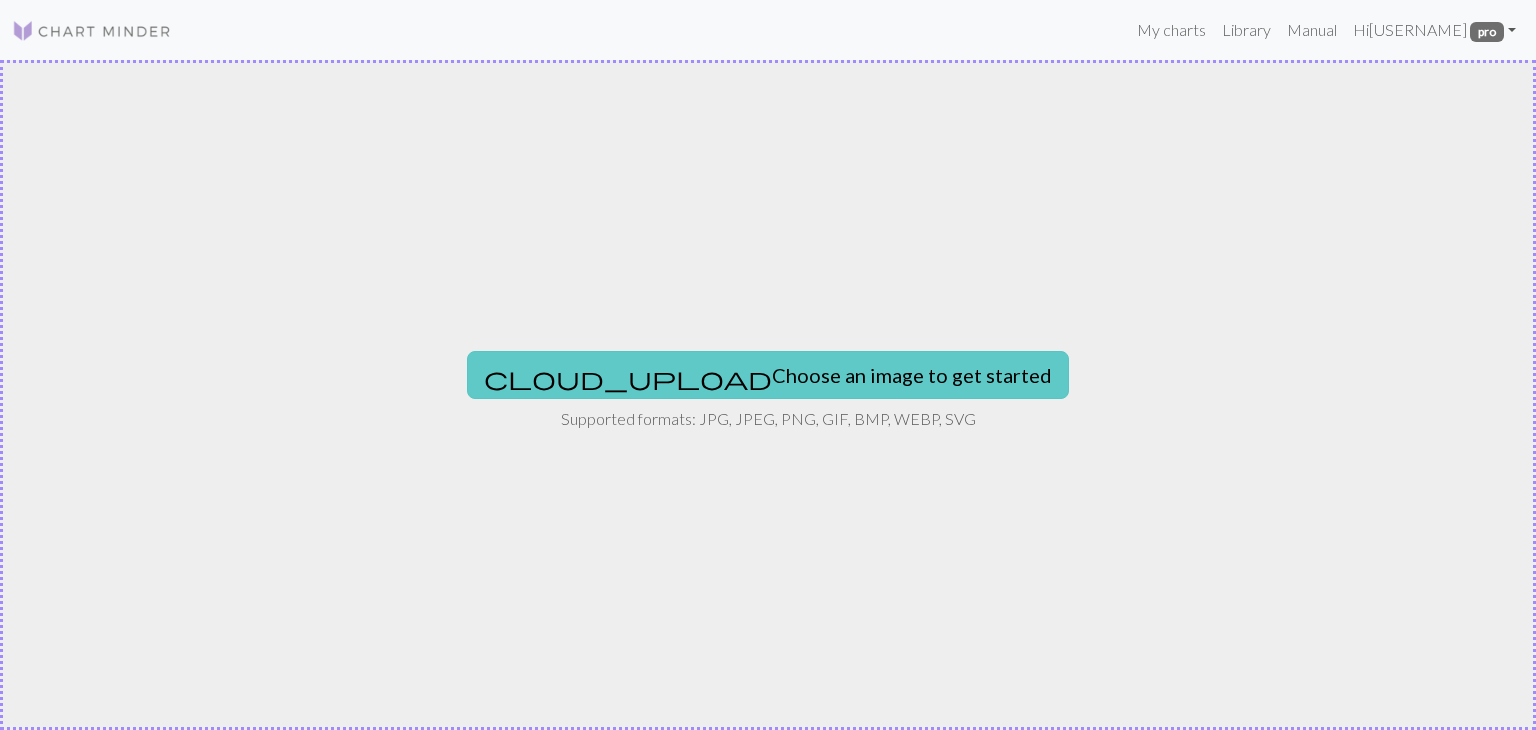 click on "cloud_upload  Choose an image to get started" at bounding box center [768, 375] 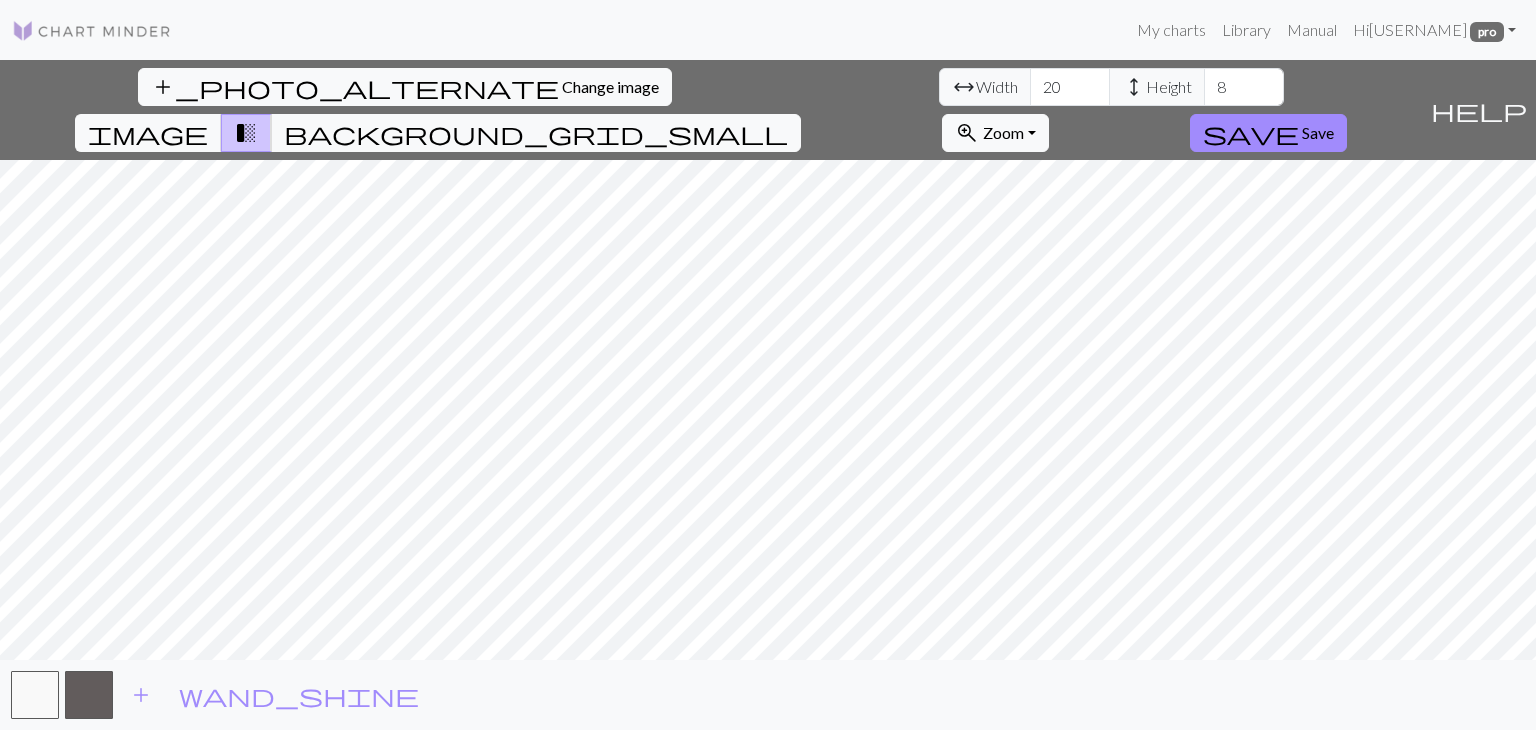 click on "add_photo_alternate   Change image arrow_range   Width 20 height   Height 8 image transition_fade background_grid_small zoom_in Zoom Zoom Fit all Fit width Fit height 50% 100% 150% 200% save   Save help Show me around add wand_shine" at bounding box center [768, 395] 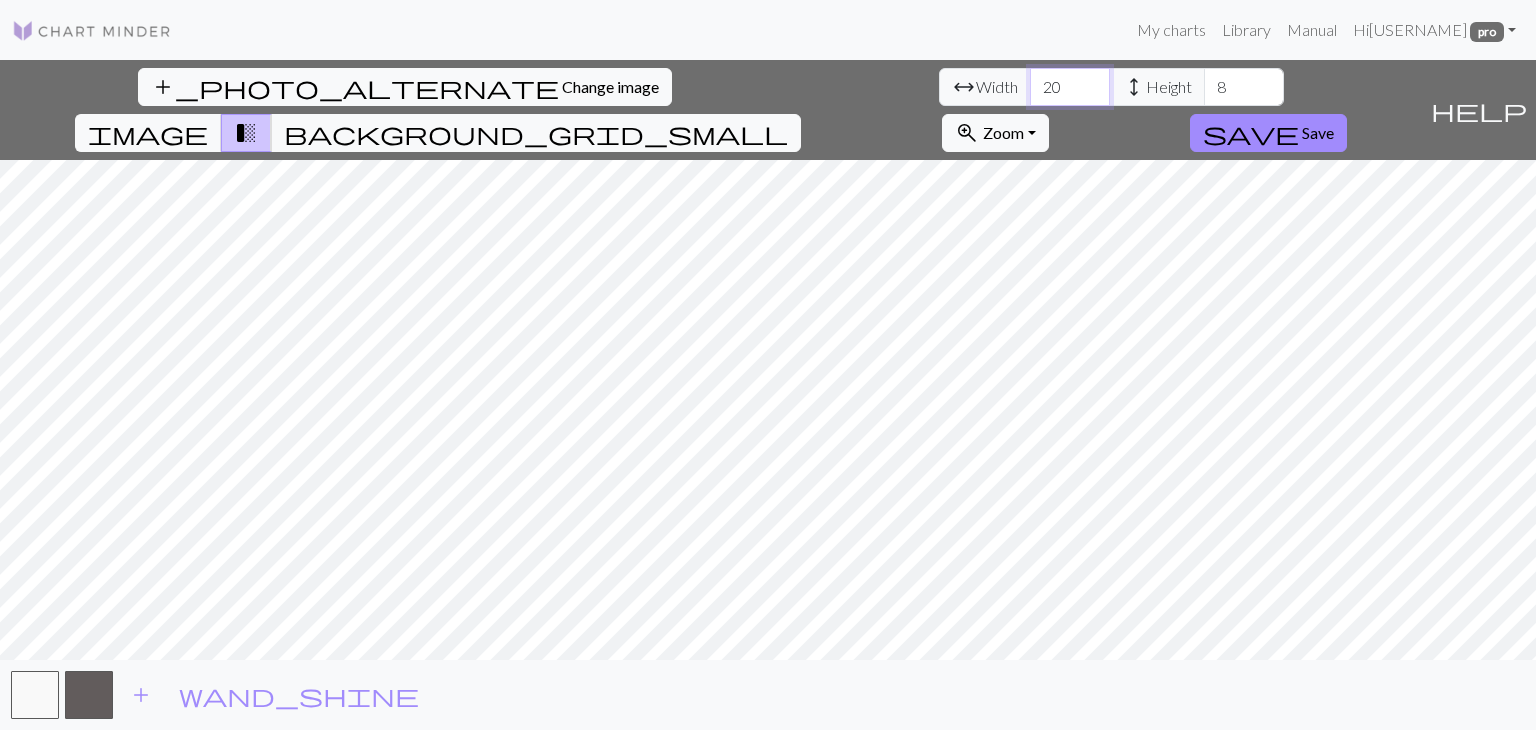click on "20" at bounding box center (1070, 87) 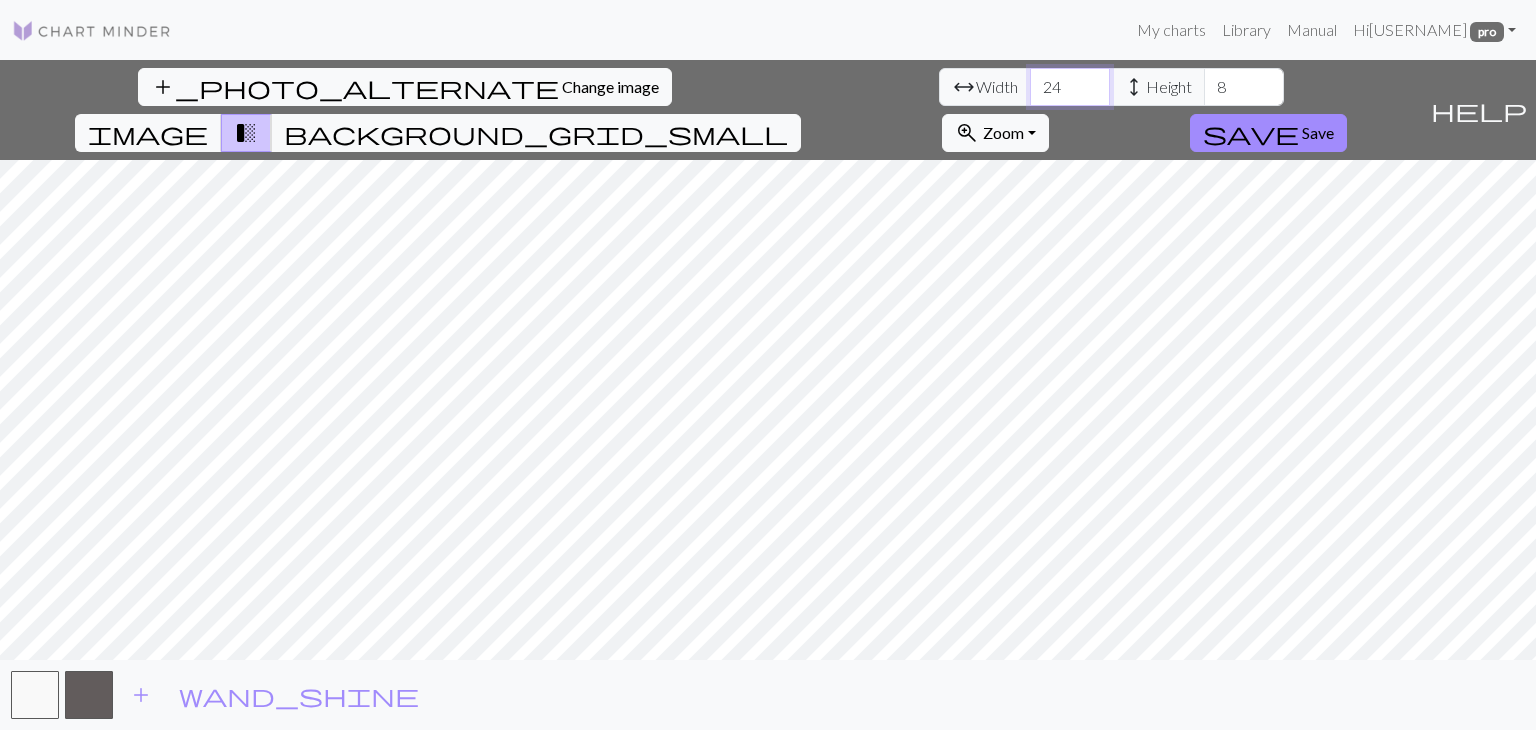 type on "24" 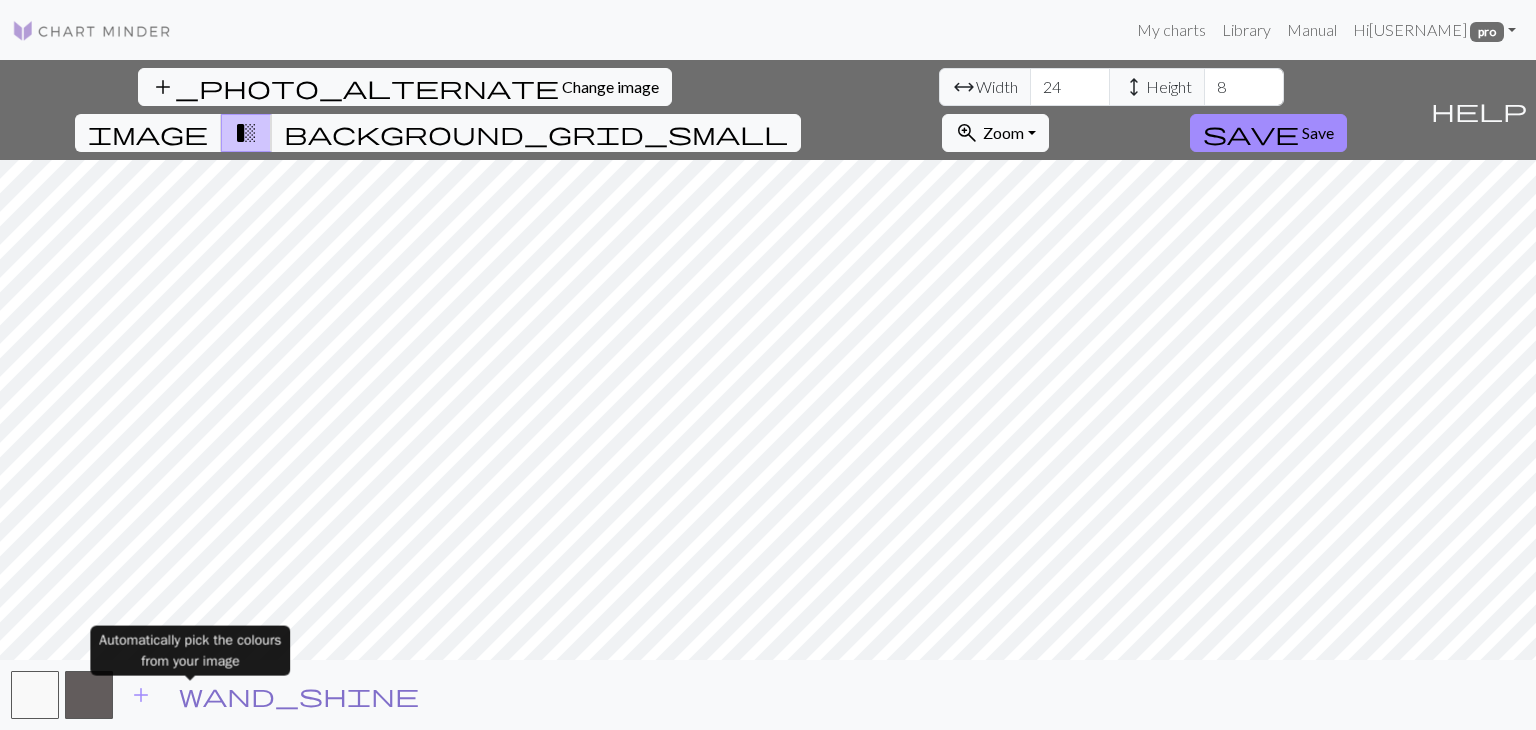 click on "wand_shine" at bounding box center (299, 695) 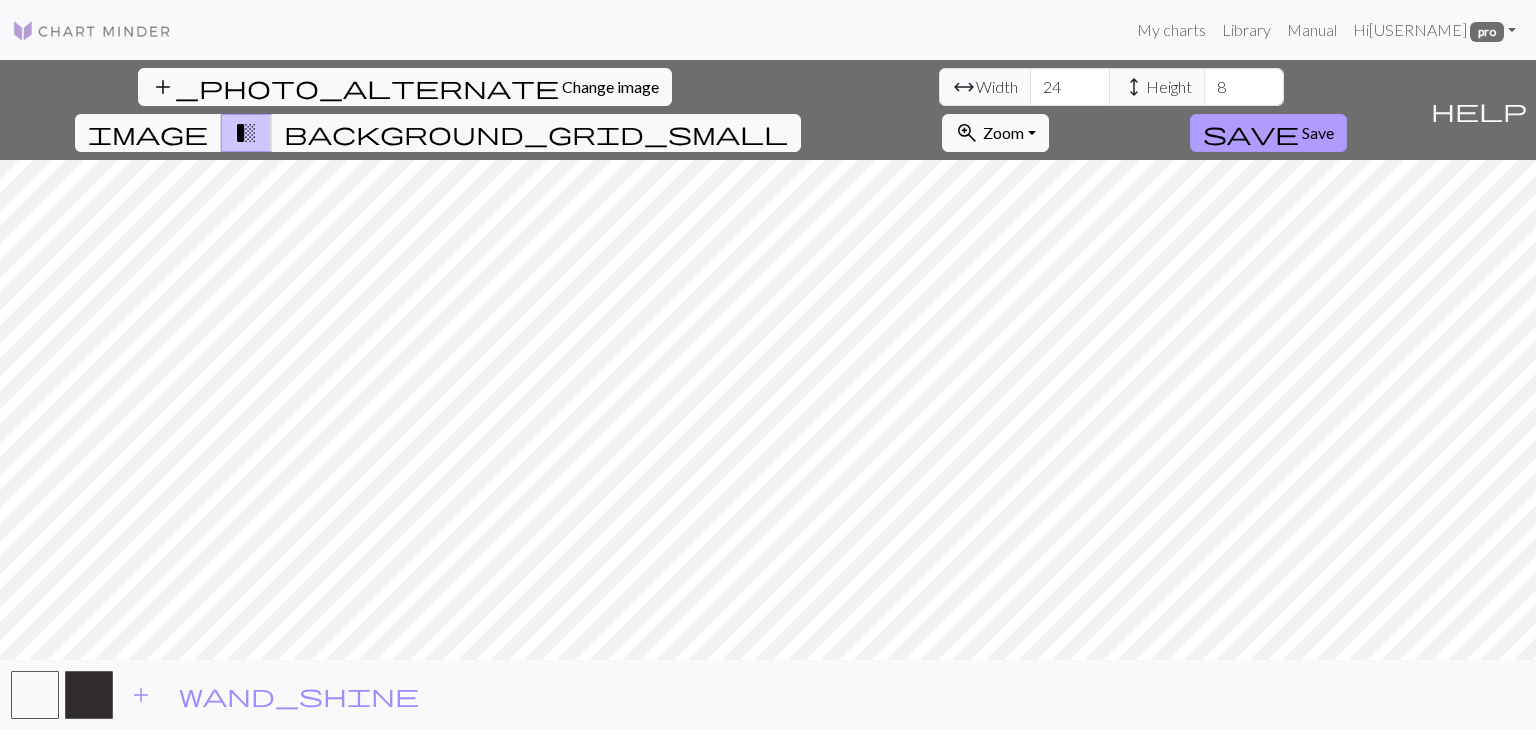 click on "Save" at bounding box center (1318, 132) 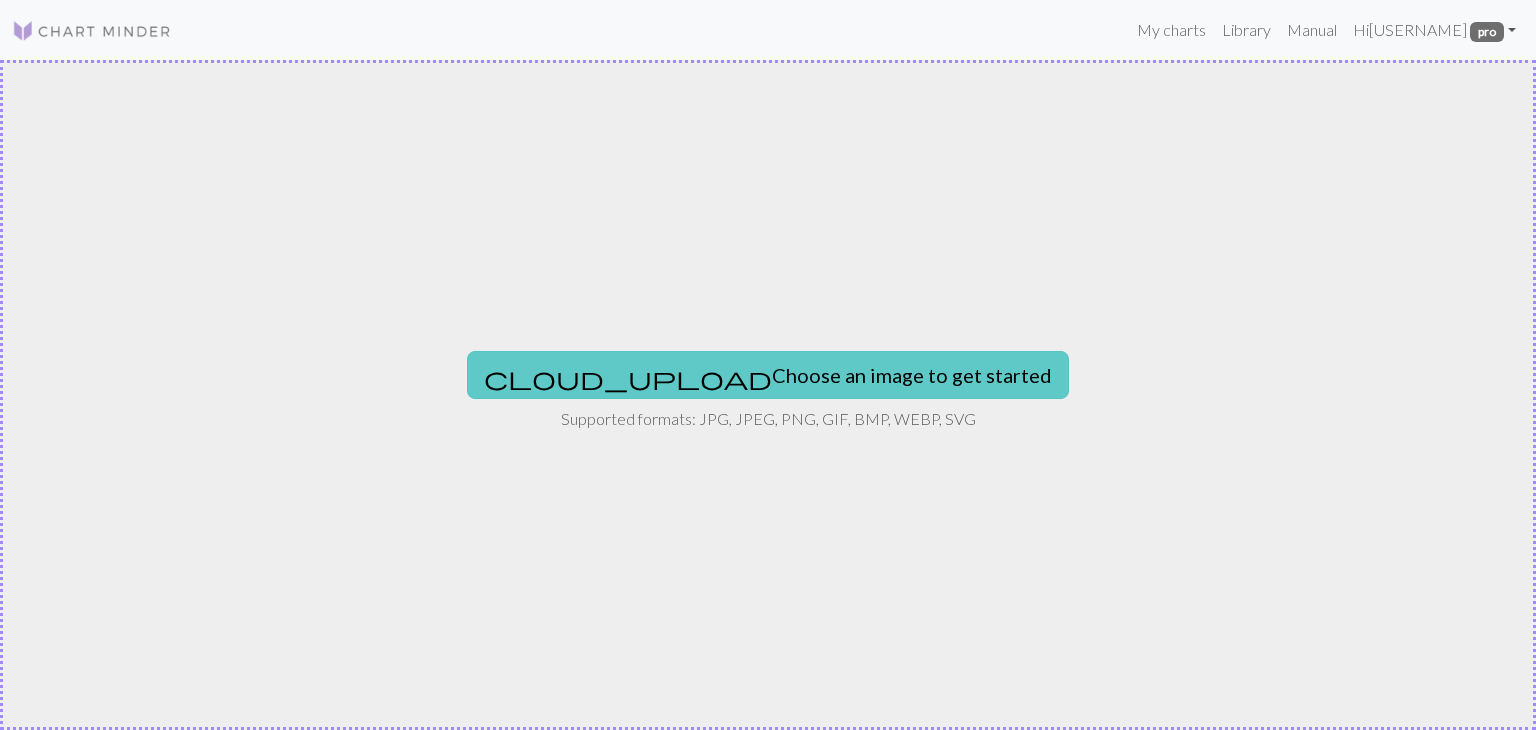 click on "cloud_upload  Choose an image to get started" at bounding box center (768, 375) 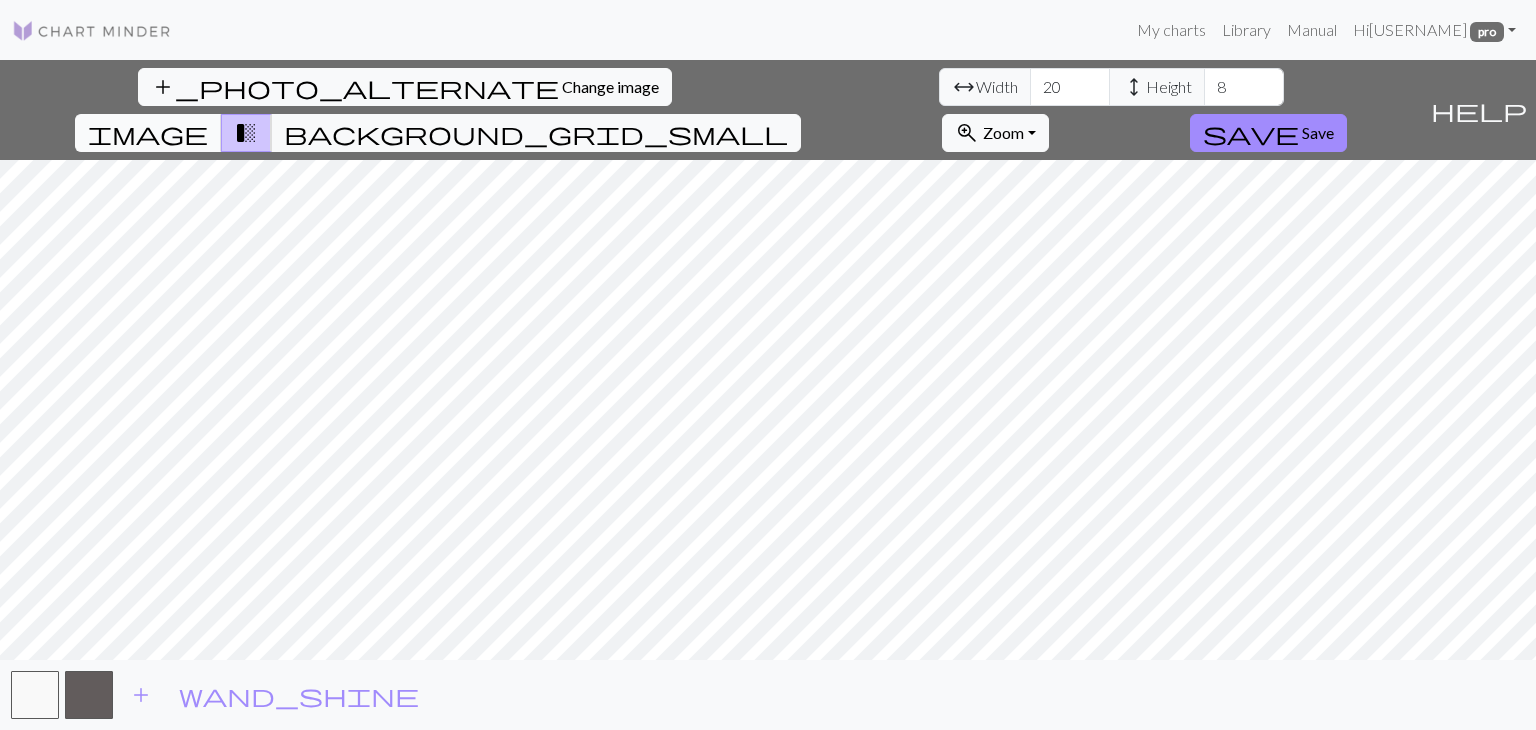 click on "image" at bounding box center [148, 133] 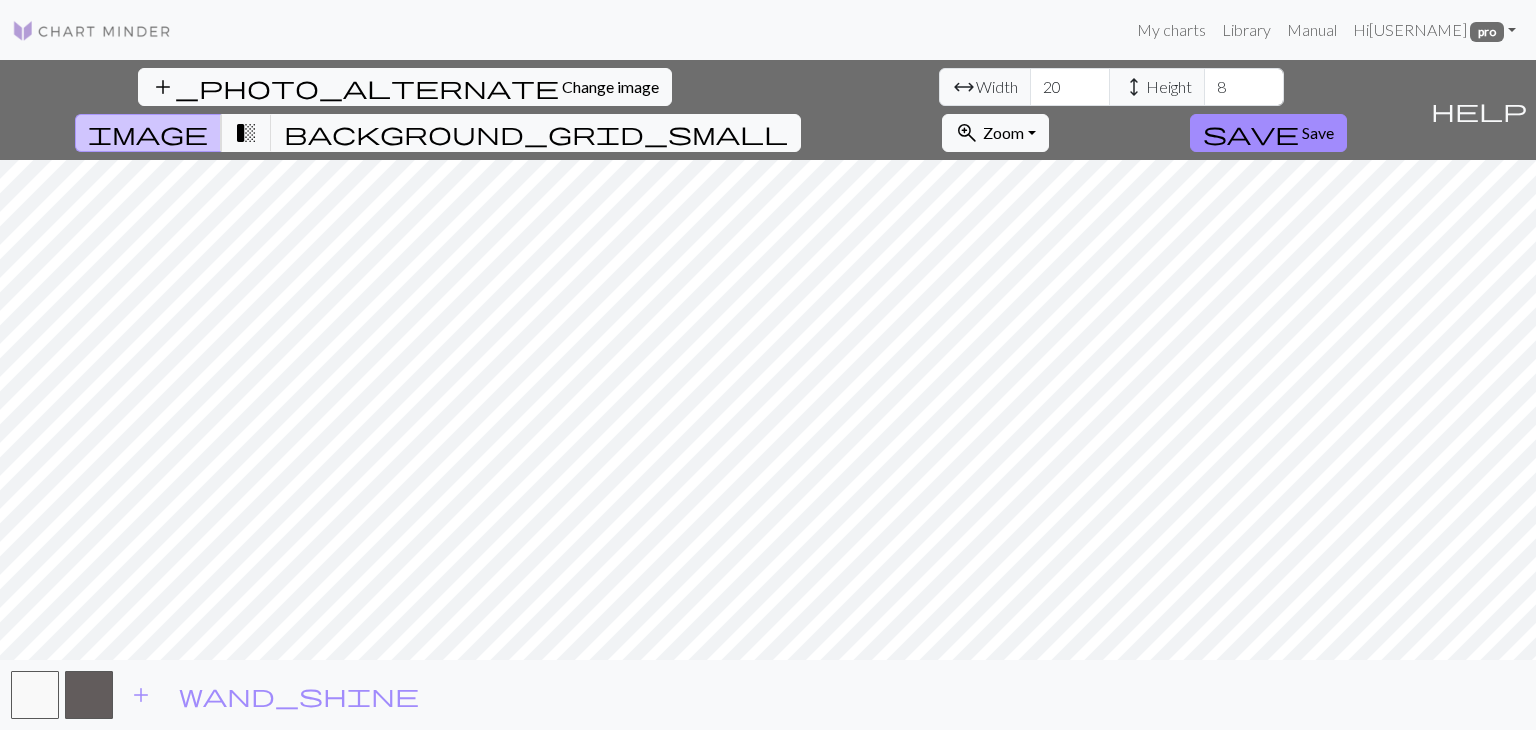 click on "add_photo_alternate   Change image arrow_range   Width 20 height   Height 8 image transition_fade background_grid_small zoom_in Zoom Zoom Fit all Fit width Fit height 50% 100% 150% 200% save   Save help Show me around add wand_shine" at bounding box center (768, 395) 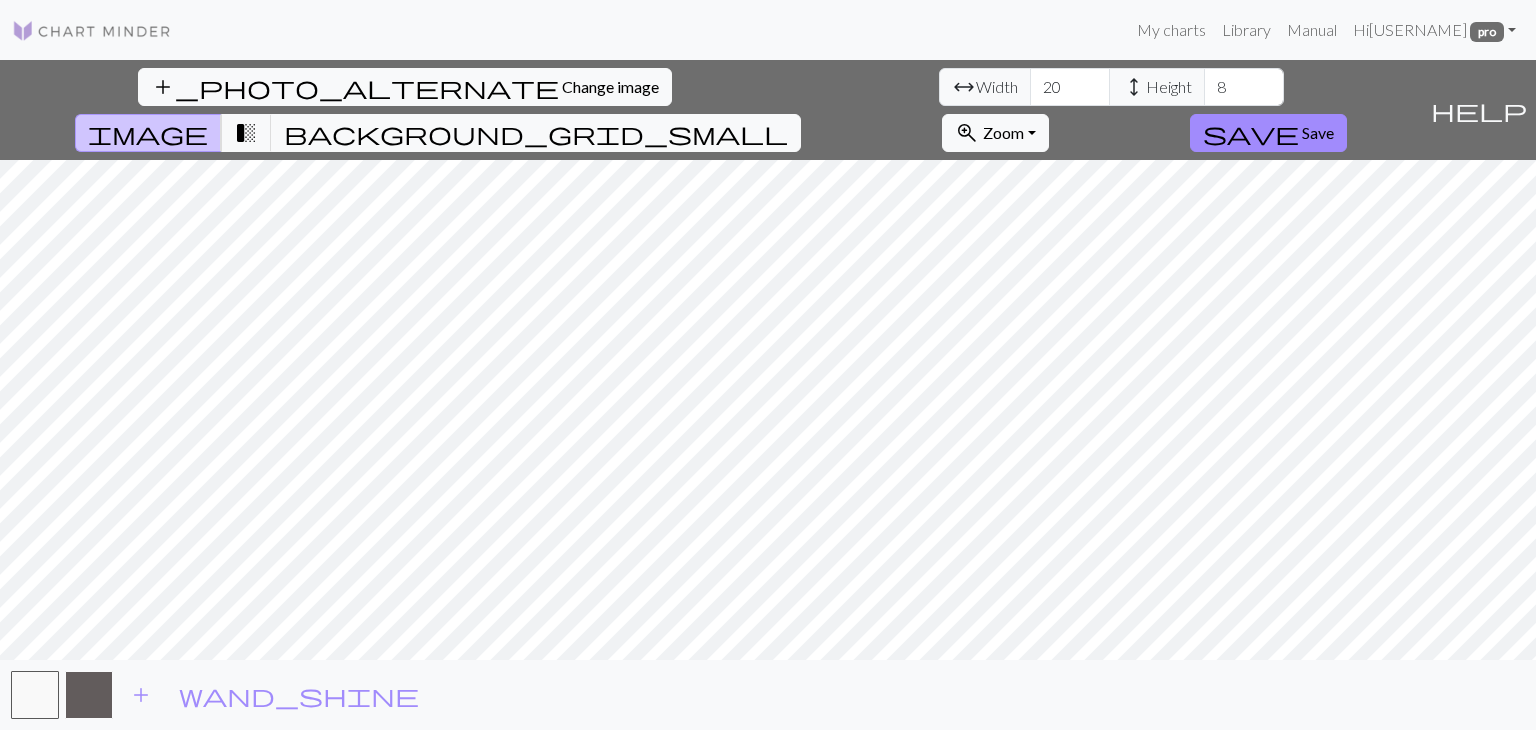 click at bounding box center [89, 695] 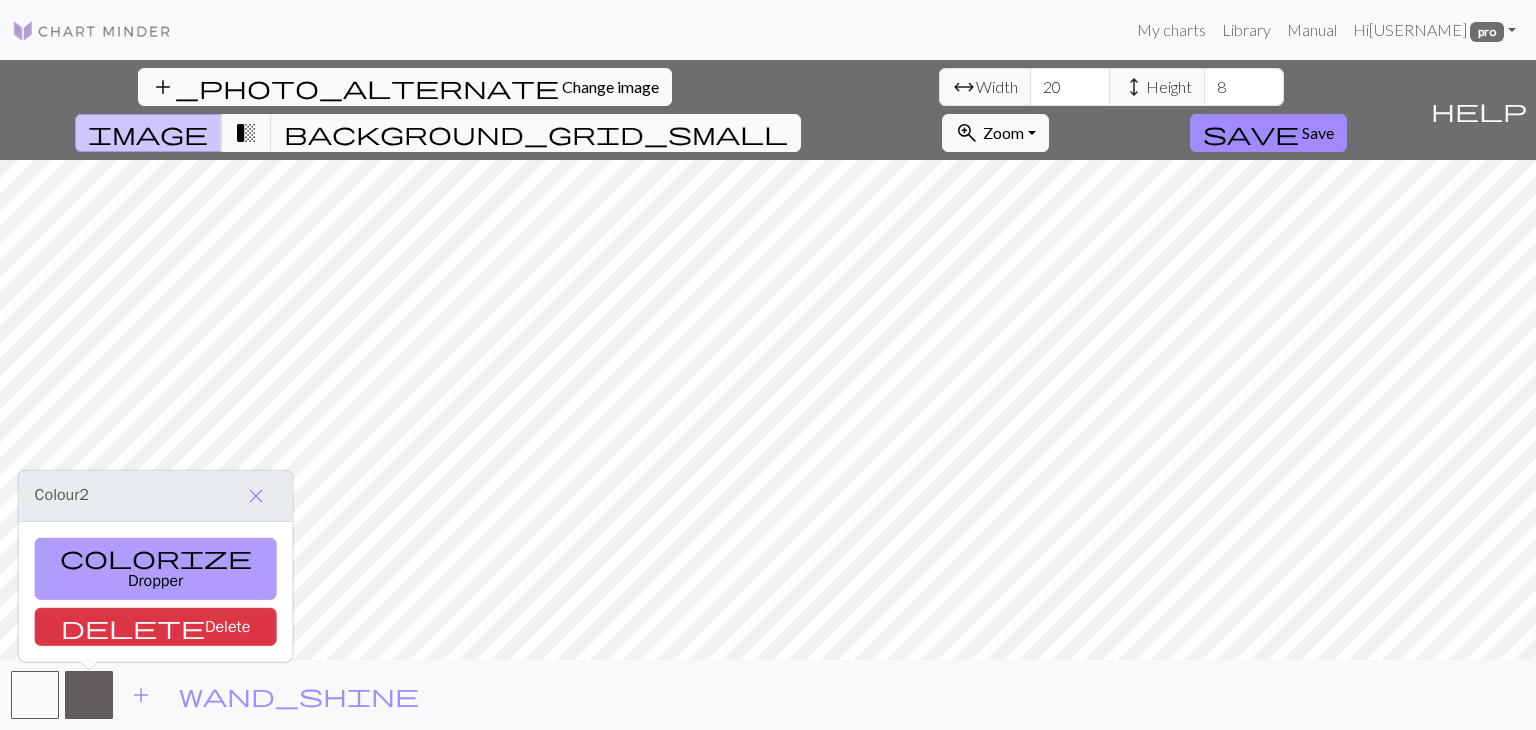 click on "colorize Dropper" at bounding box center (156, 569) 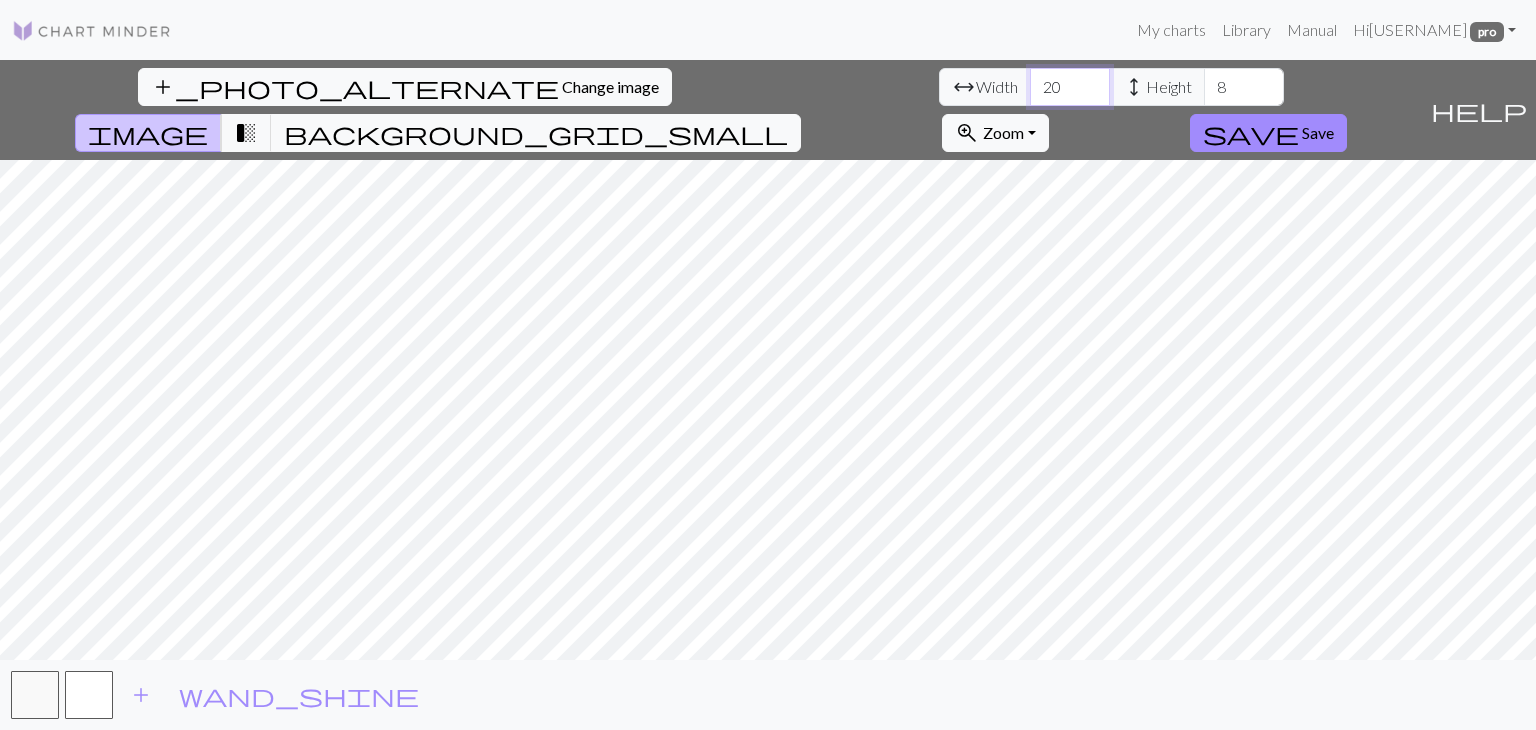 click on "20" at bounding box center (1070, 87) 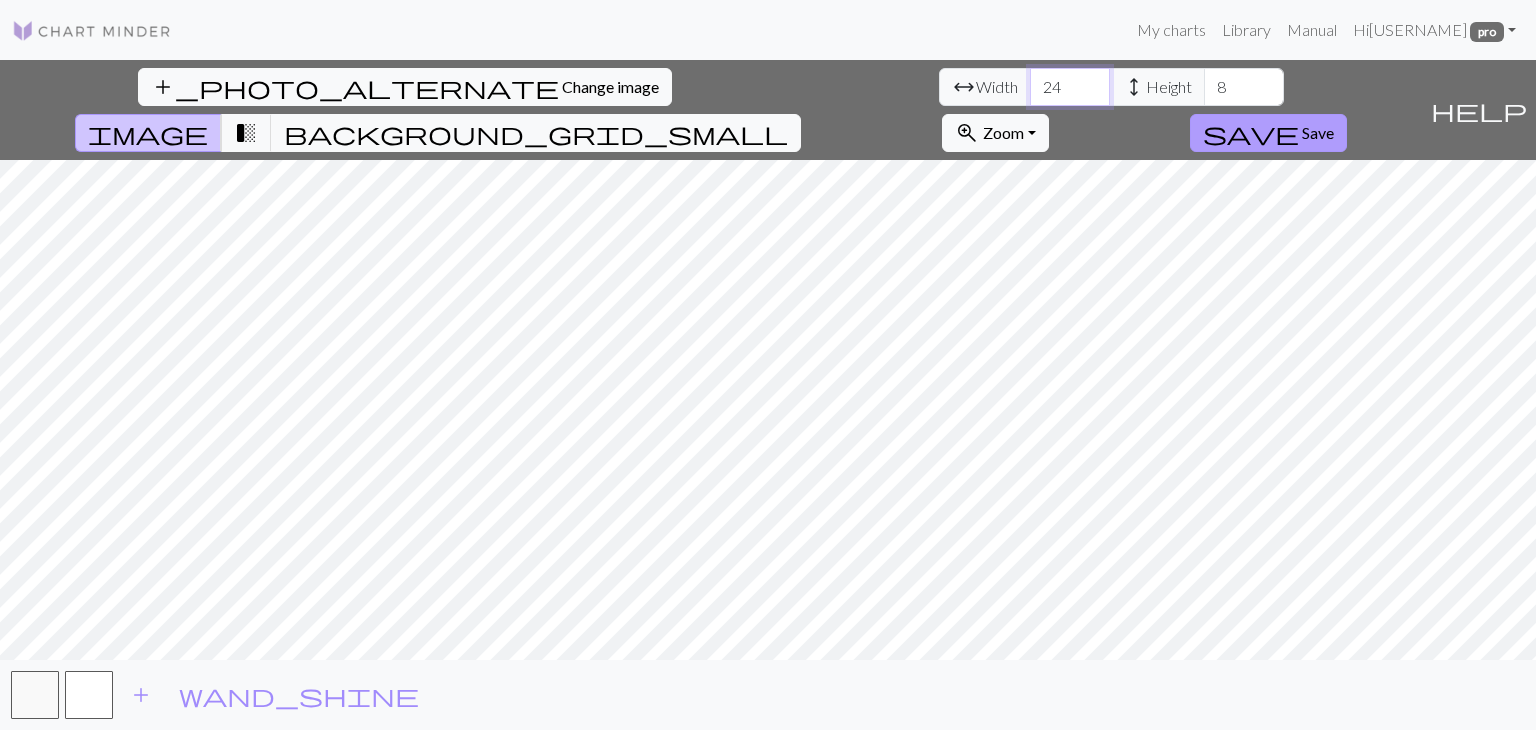 type on "24" 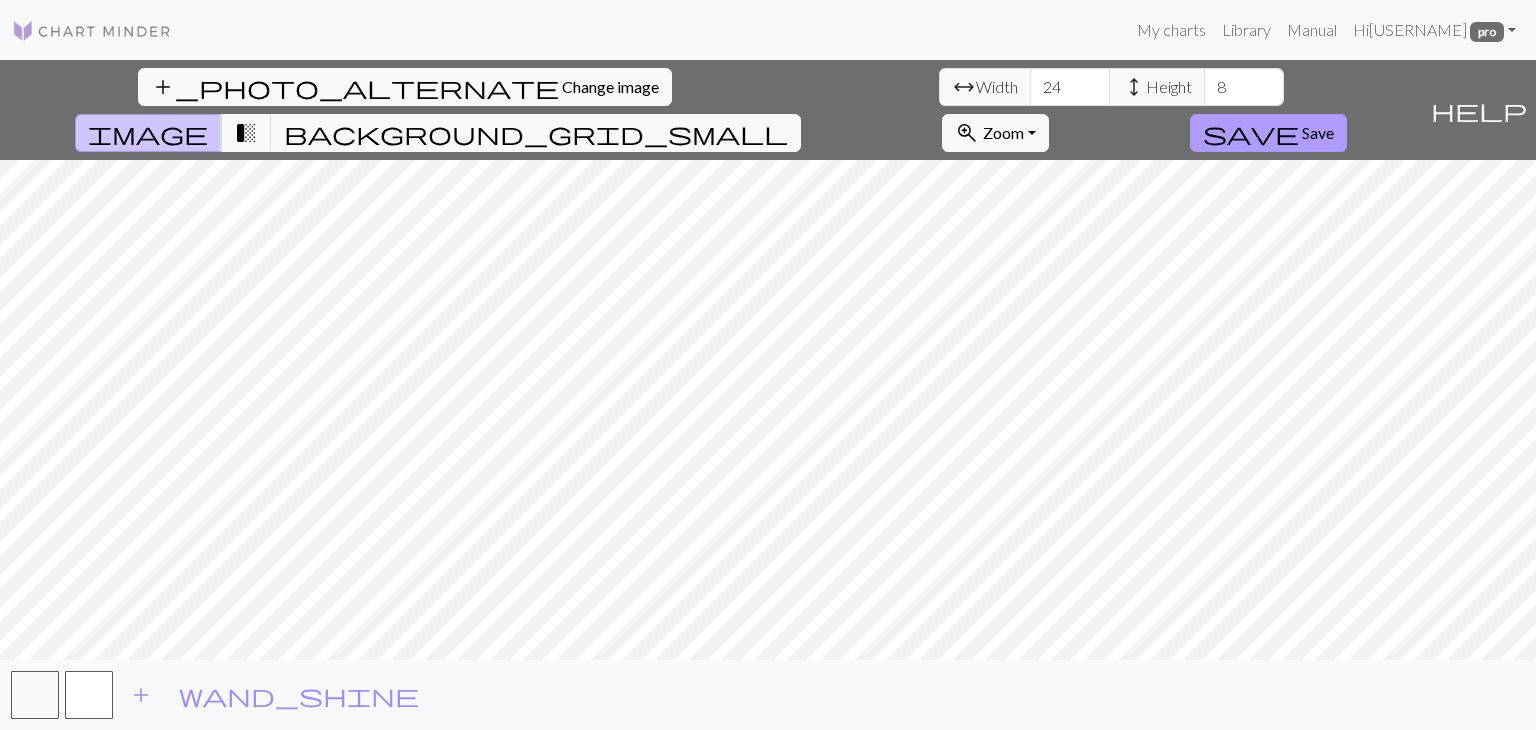 click on "save" at bounding box center (1251, 133) 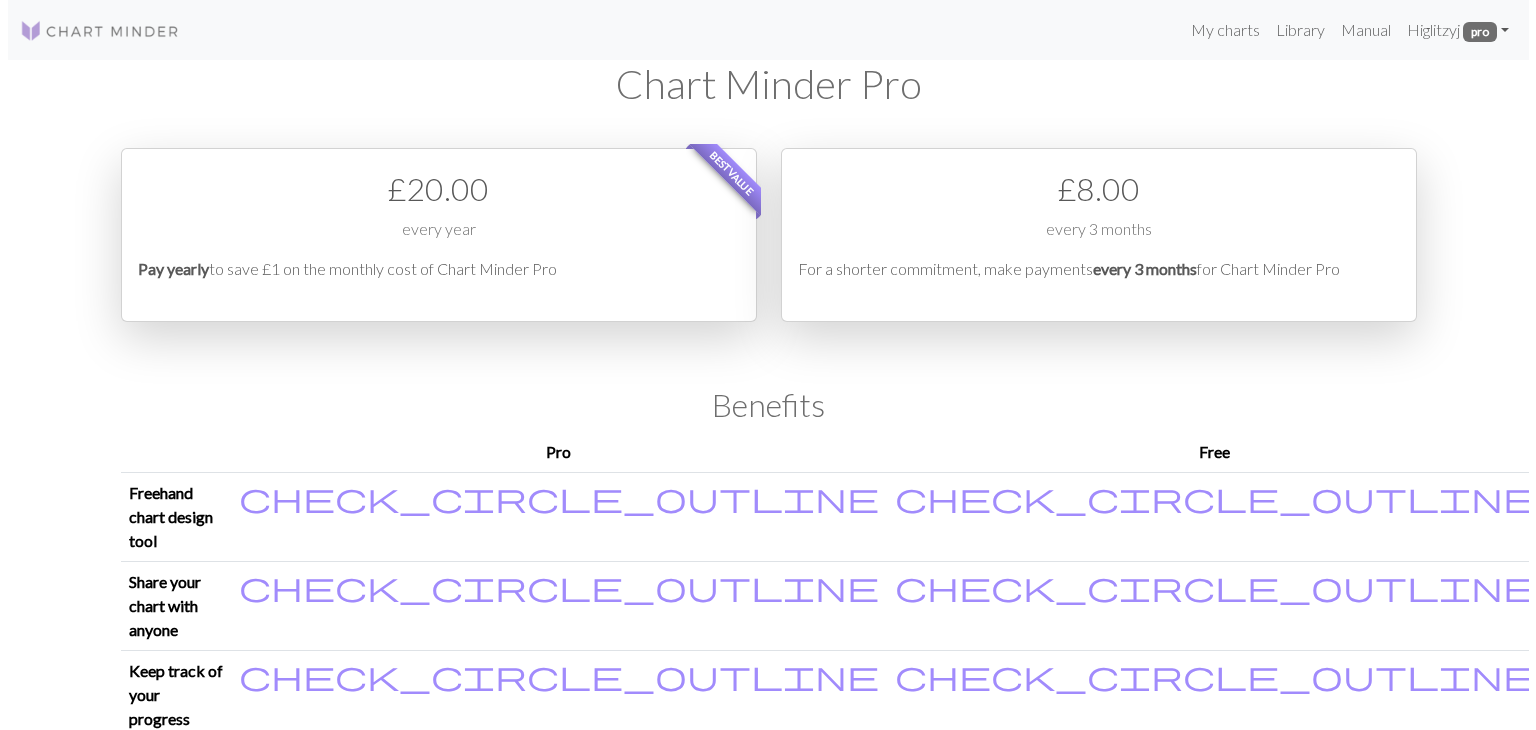 scroll, scrollTop: 0, scrollLeft: 0, axis: both 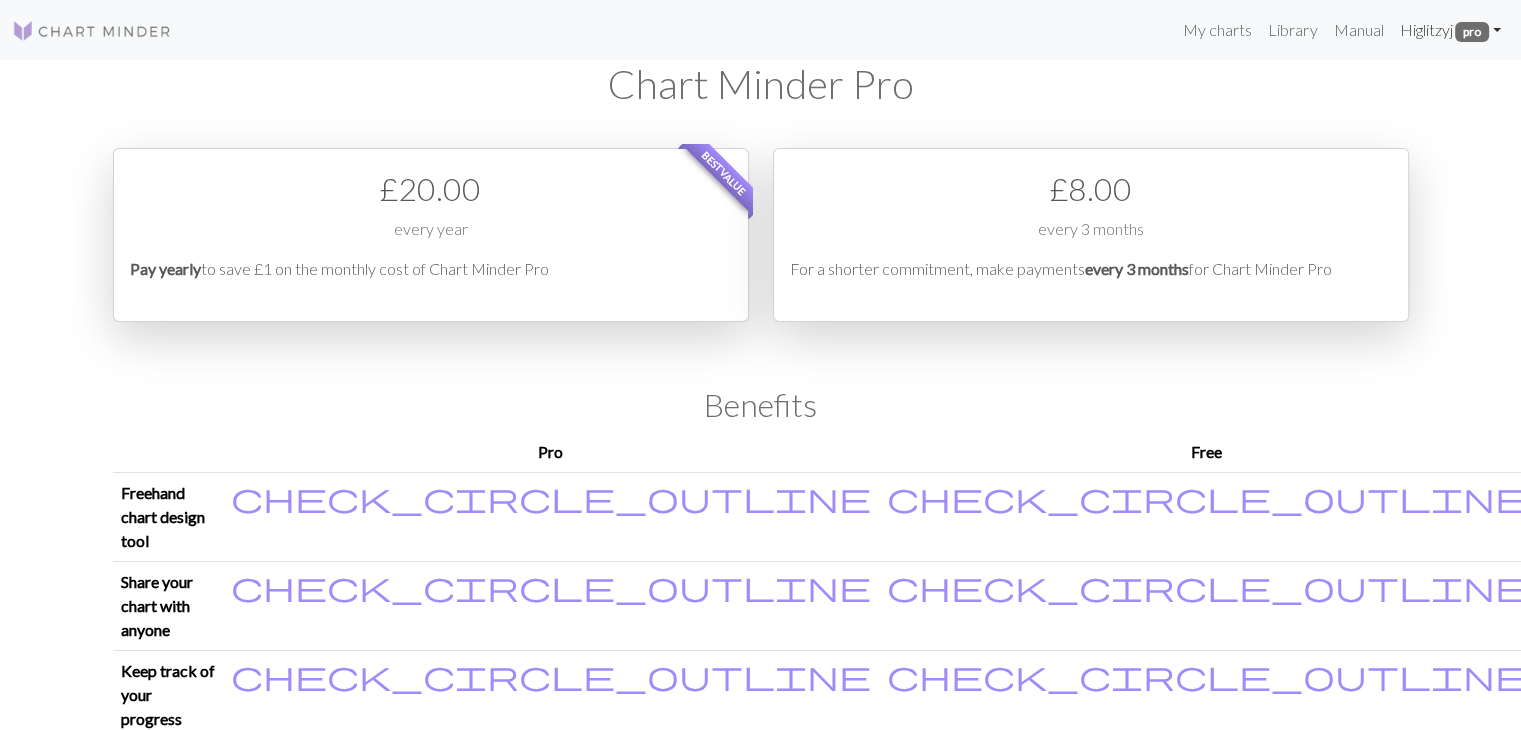 click on "Hi  [USERNAME]   pro" at bounding box center [1450, 30] 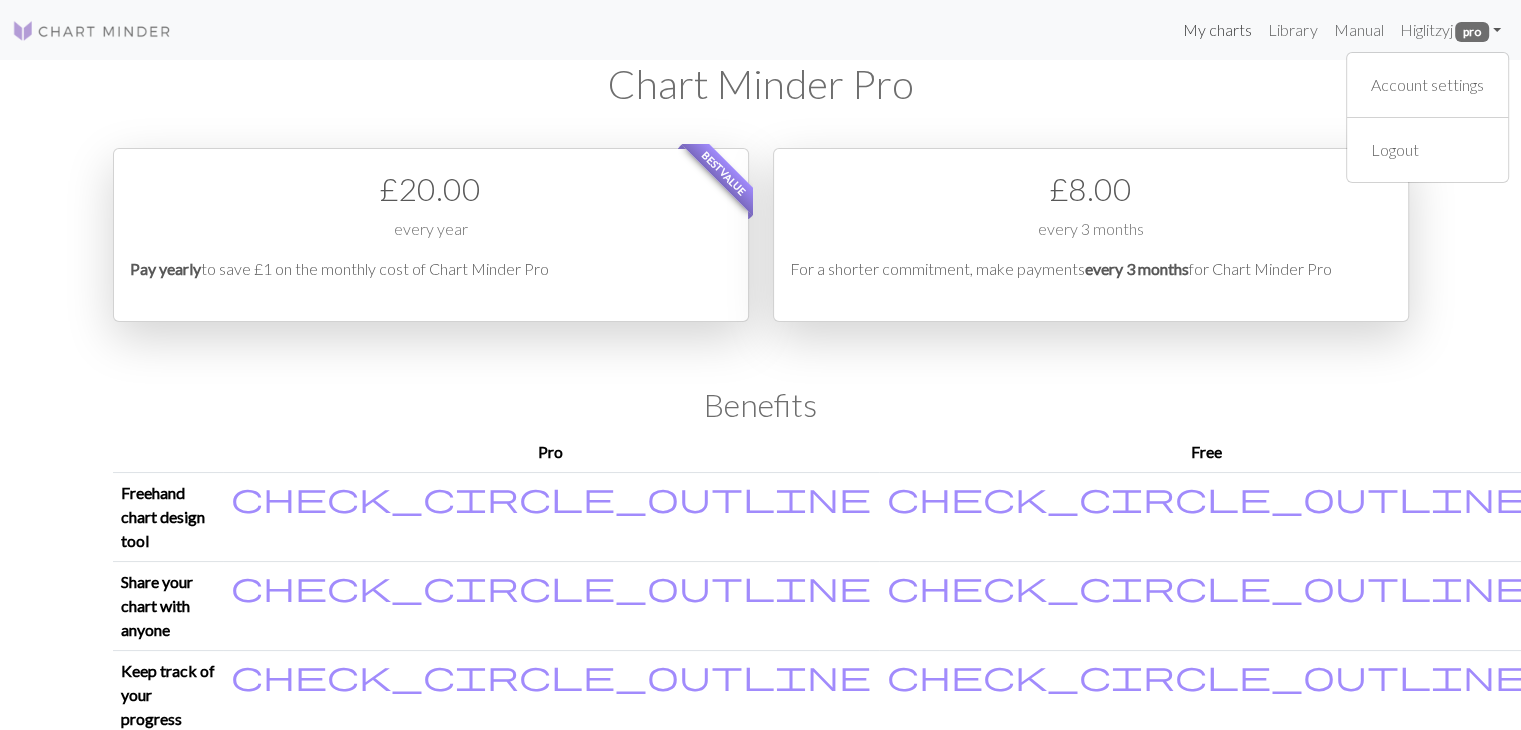 click on "My charts" at bounding box center [1217, 30] 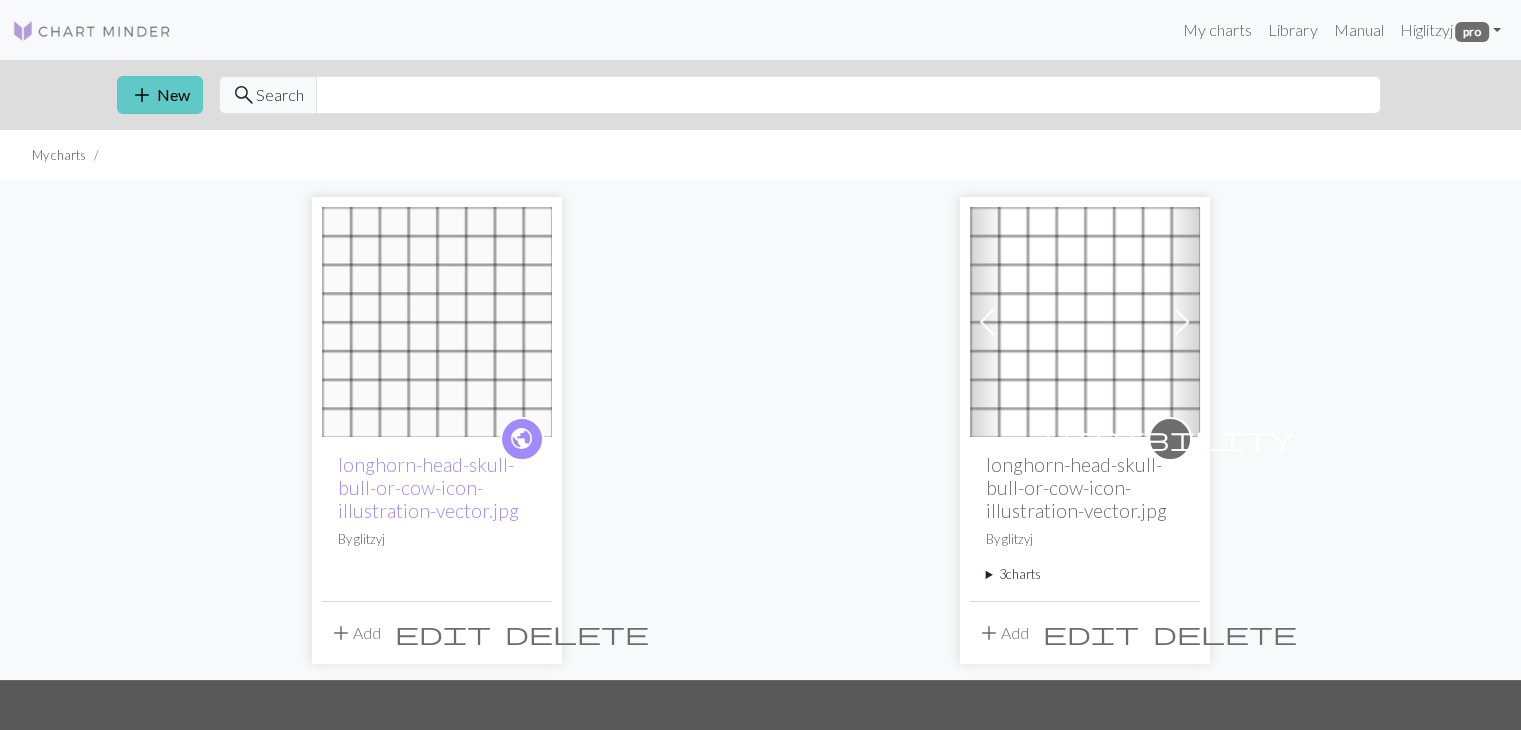 click on "add" at bounding box center [142, 95] 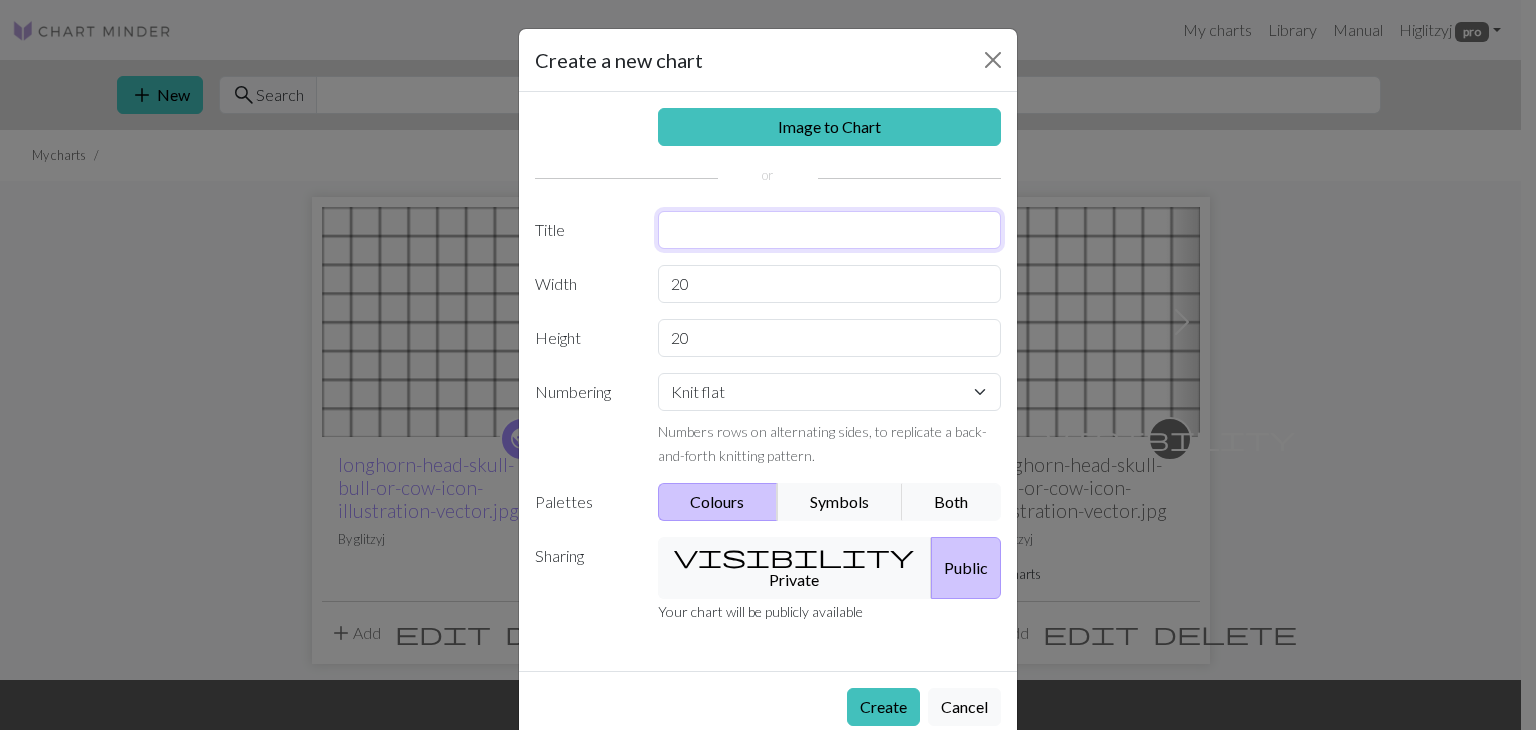 click at bounding box center [830, 230] 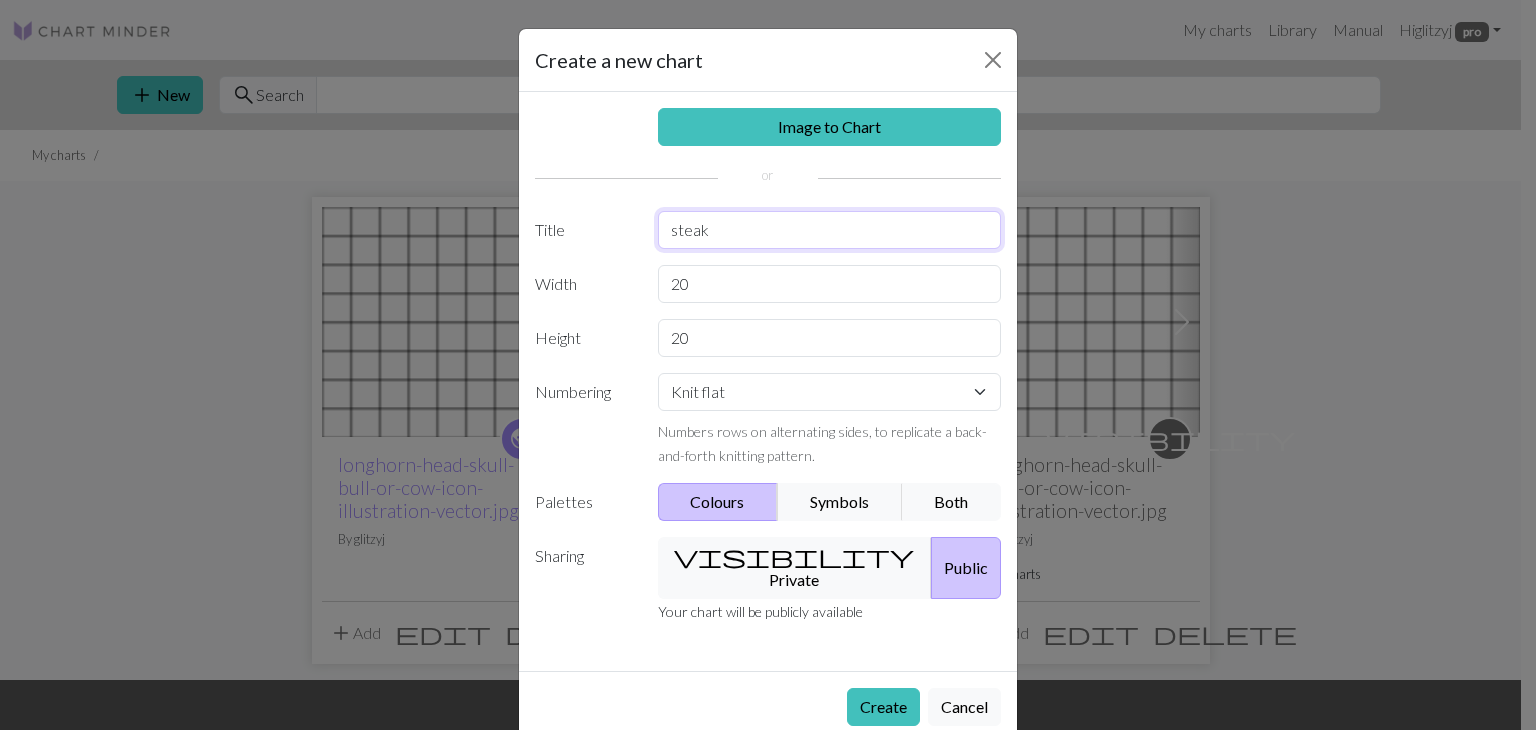 type on "steak" 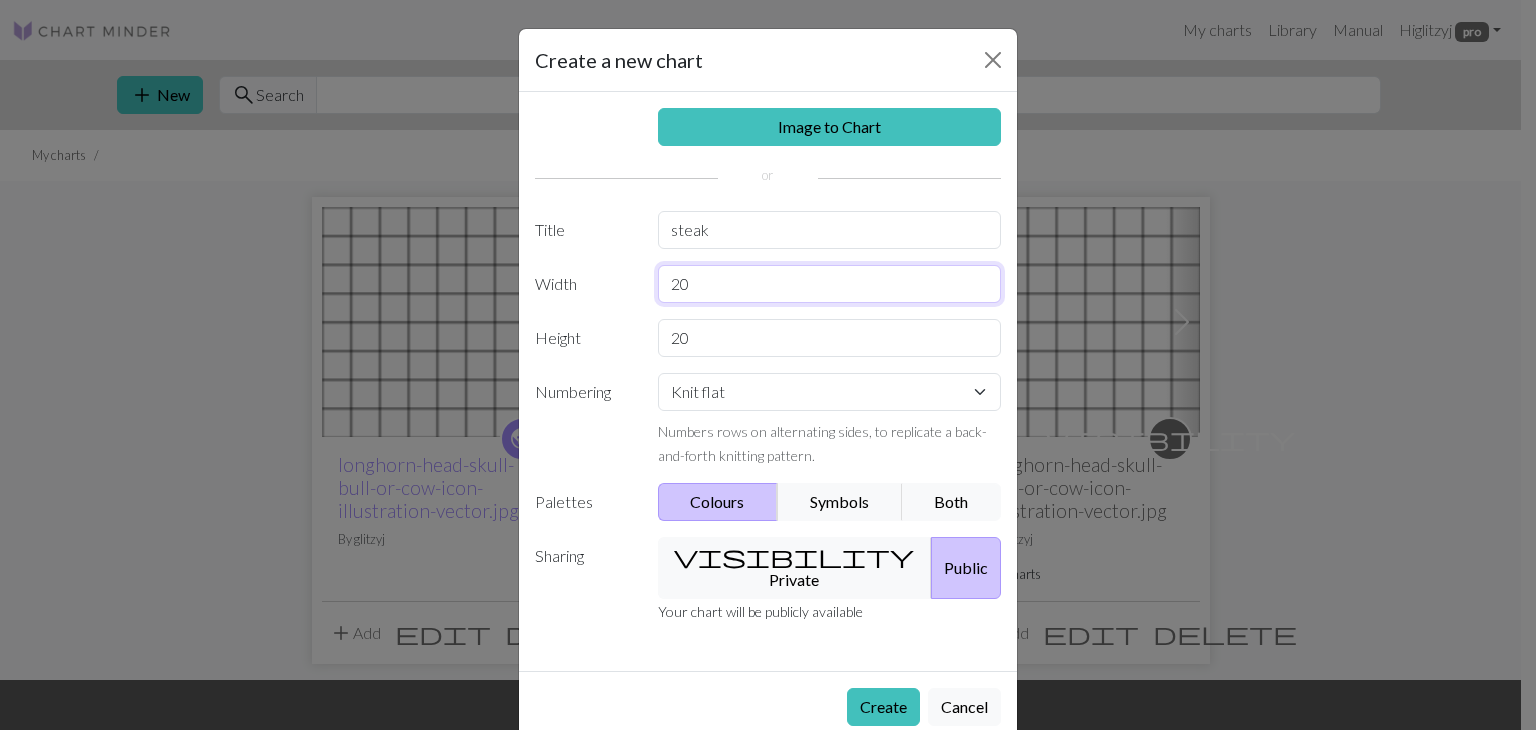 click on "20" at bounding box center (830, 284) 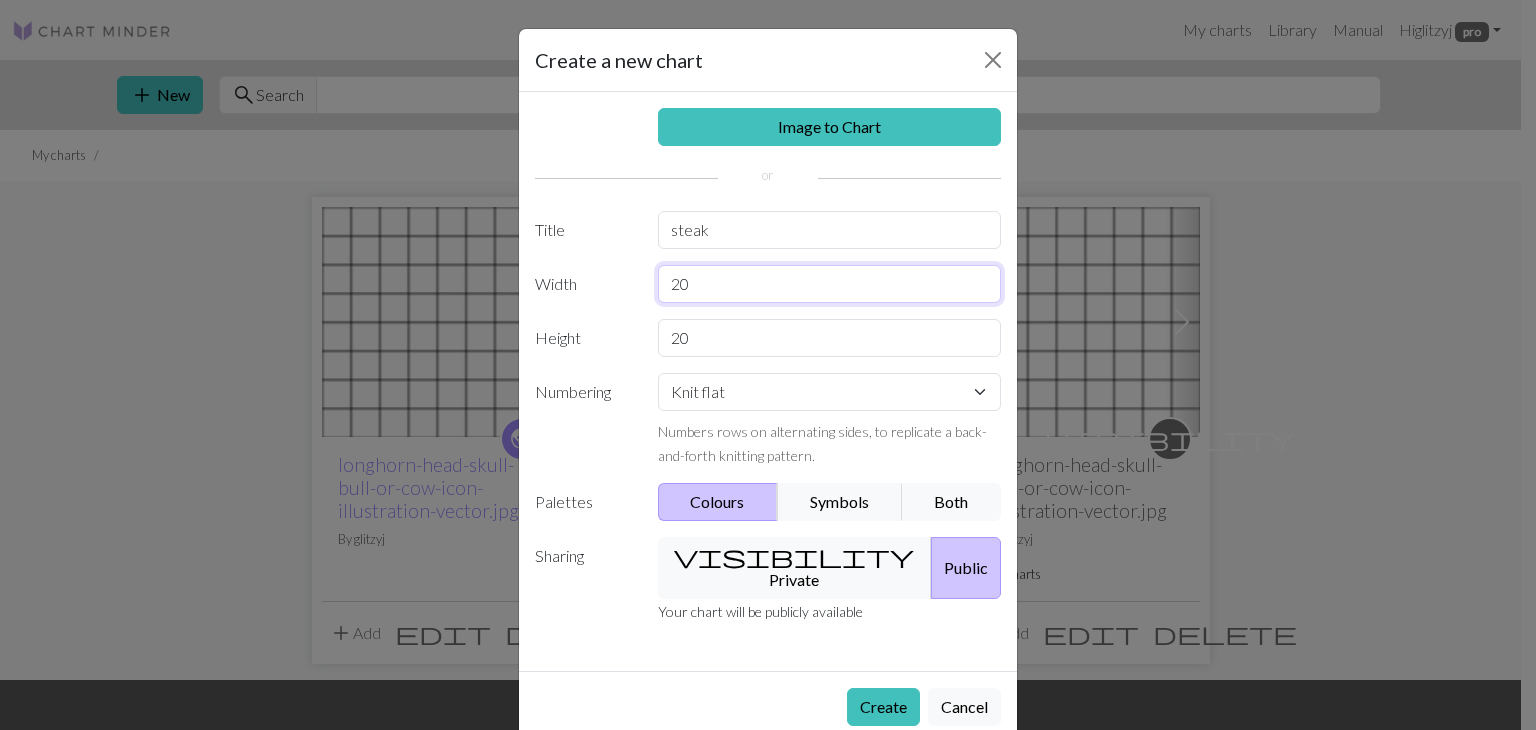 type on "2" 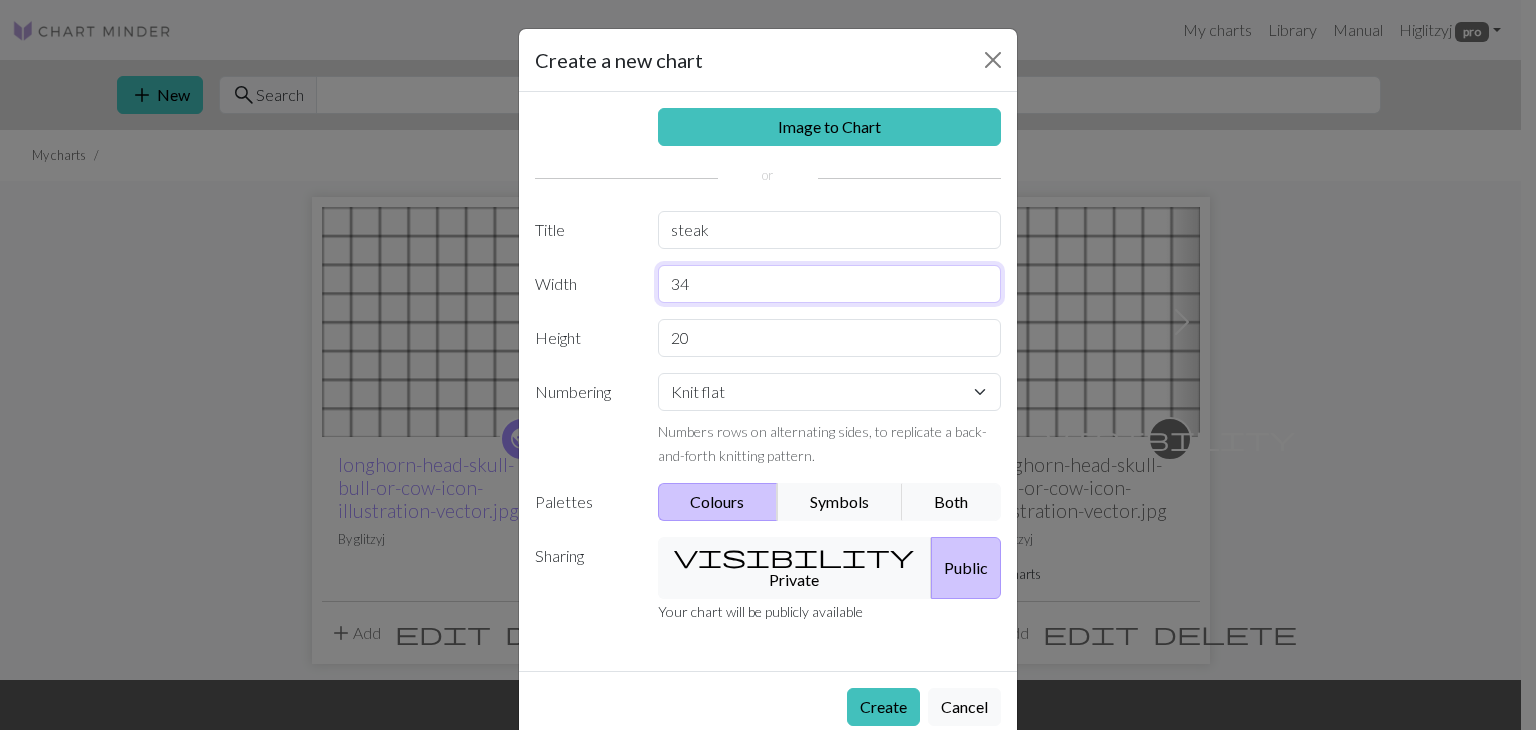 type on "3" 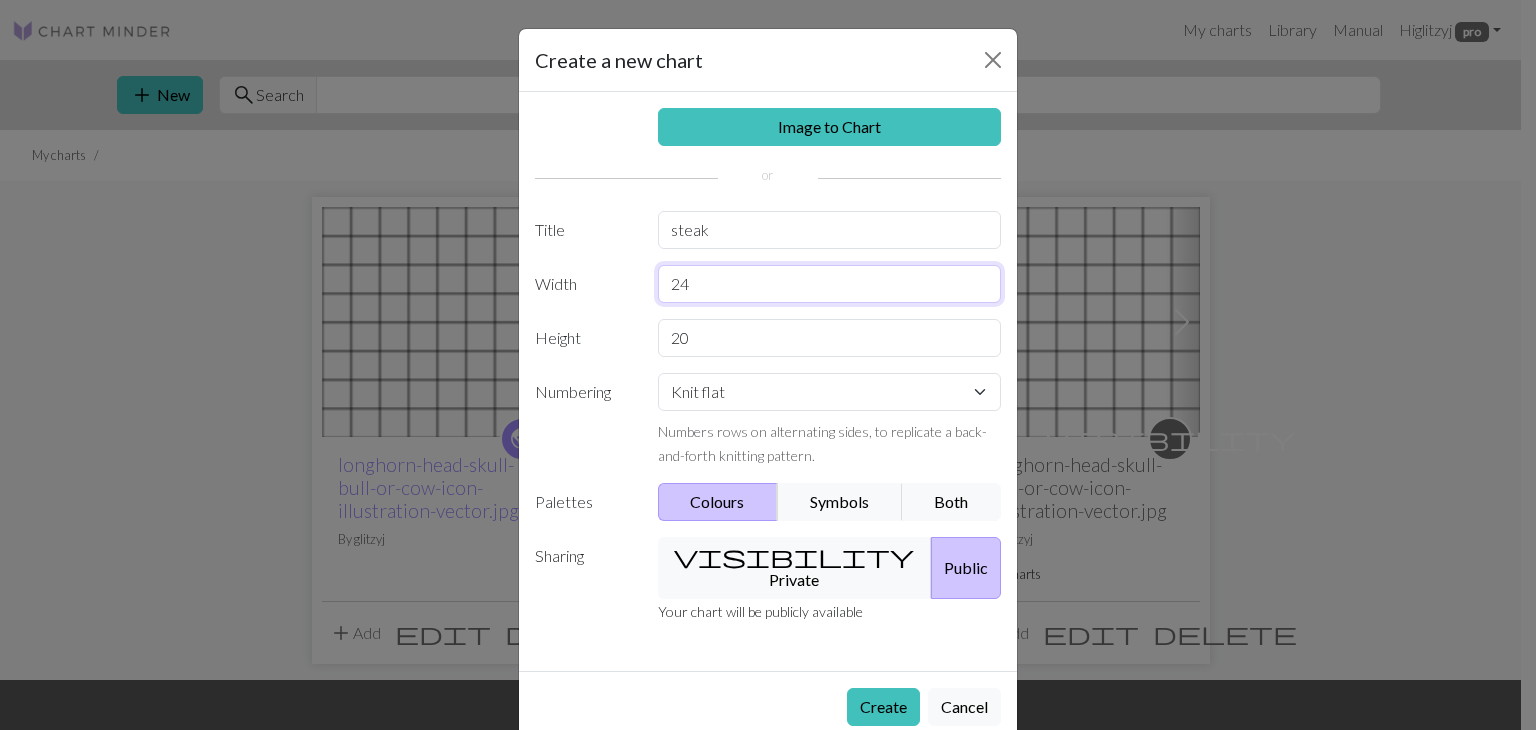 type on "24" 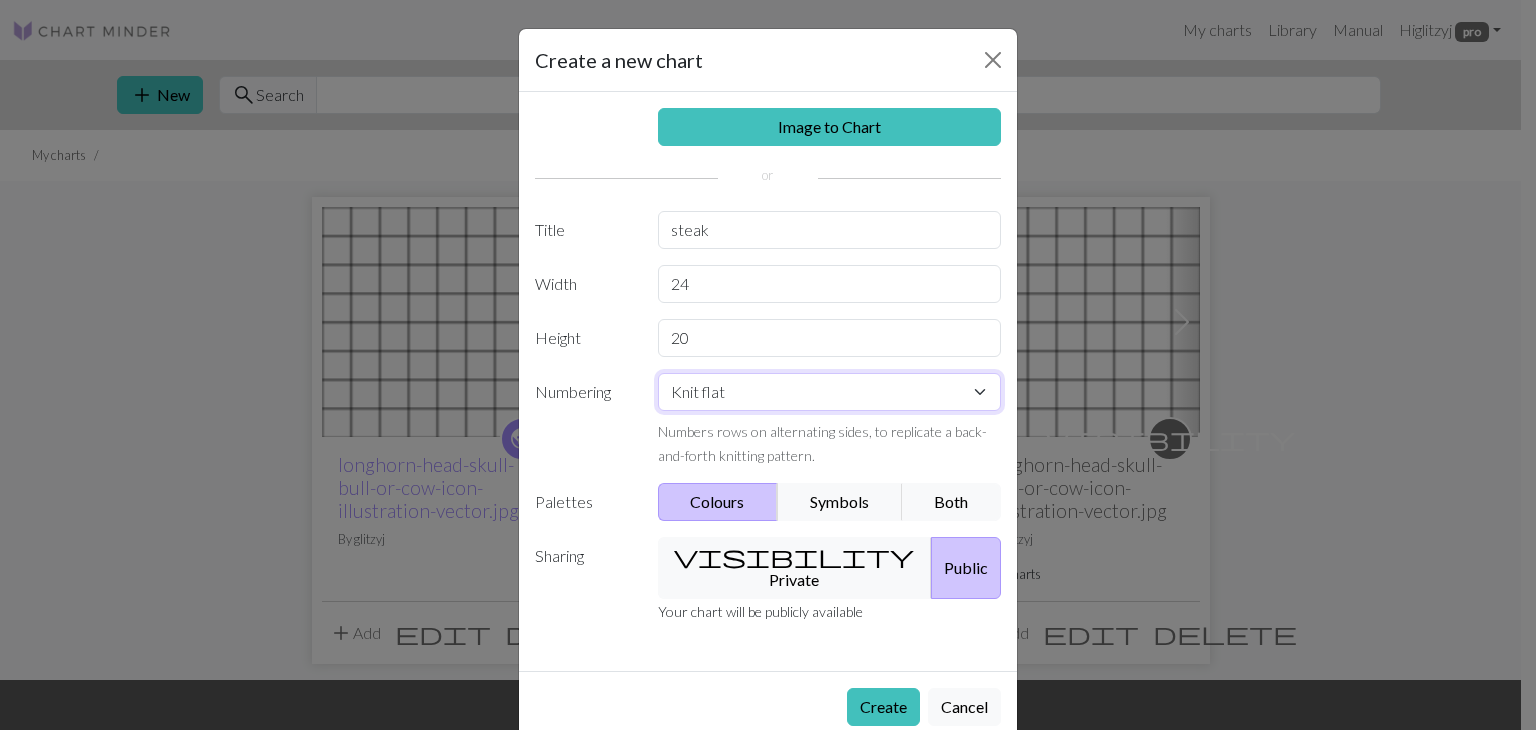 click on "Knit flat Knit in the round Lace knitting Cross stitch" at bounding box center [830, 392] 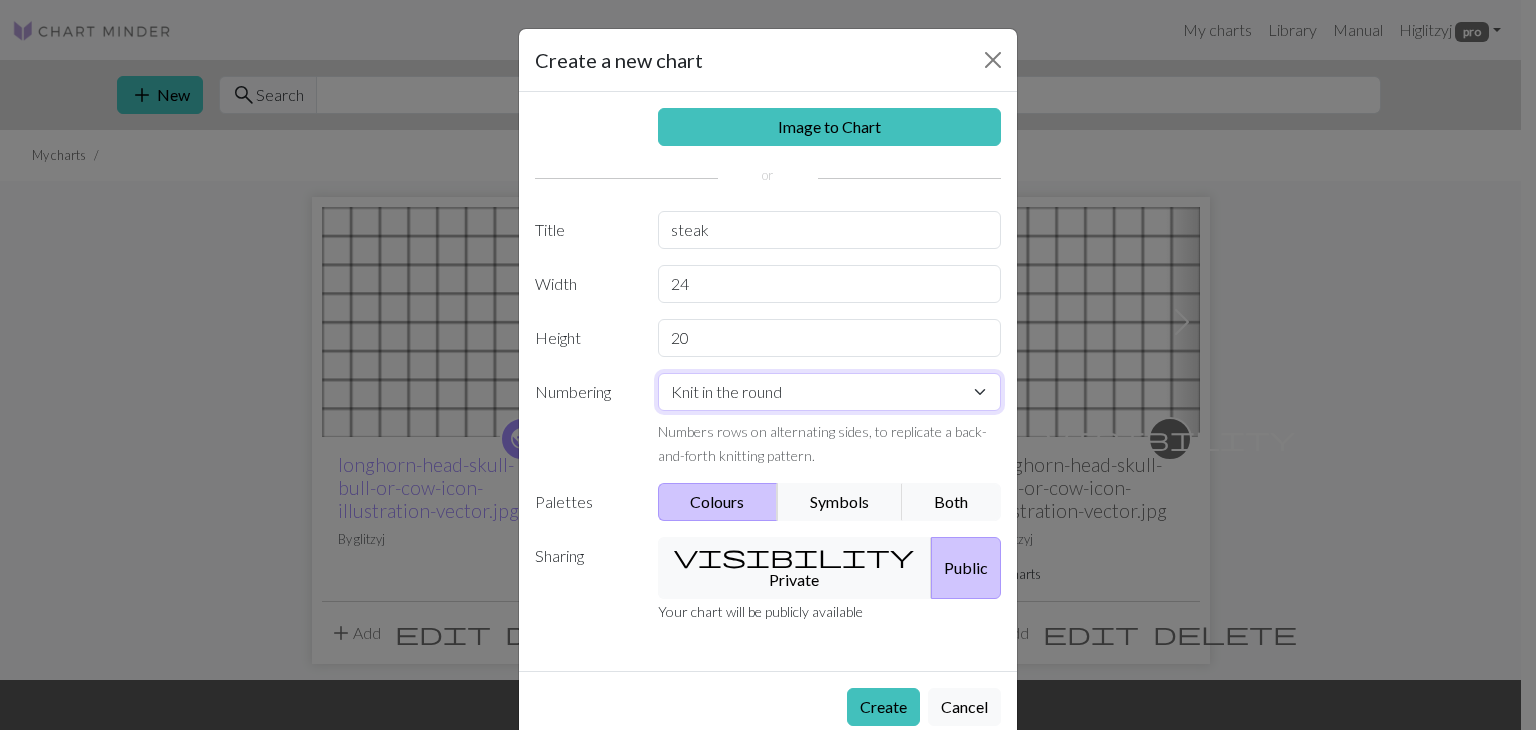 click on "Knit flat Knit in the round Lace knitting Cross stitch" at bounding box center (830, 392) 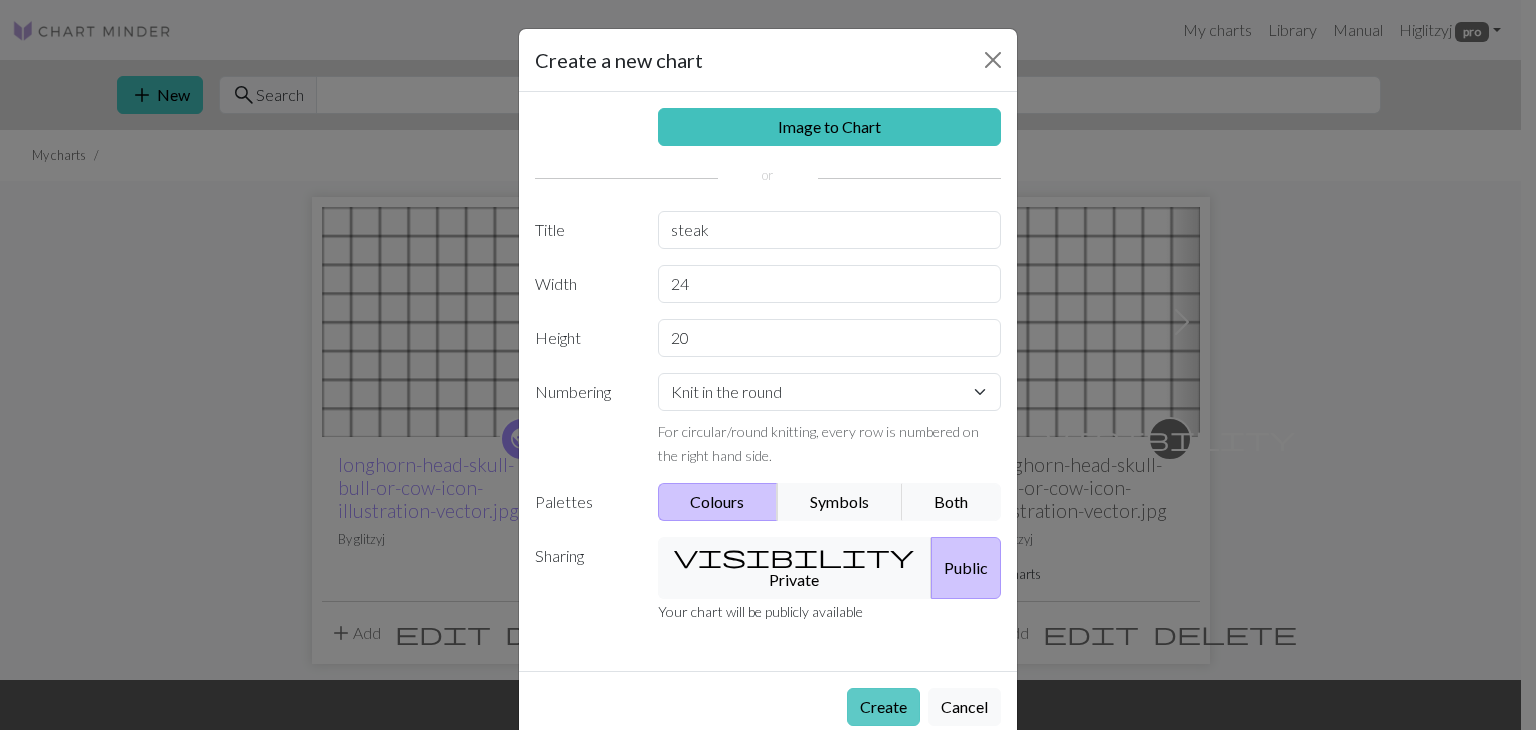 click on "Create" at bounding box center [883, 707] 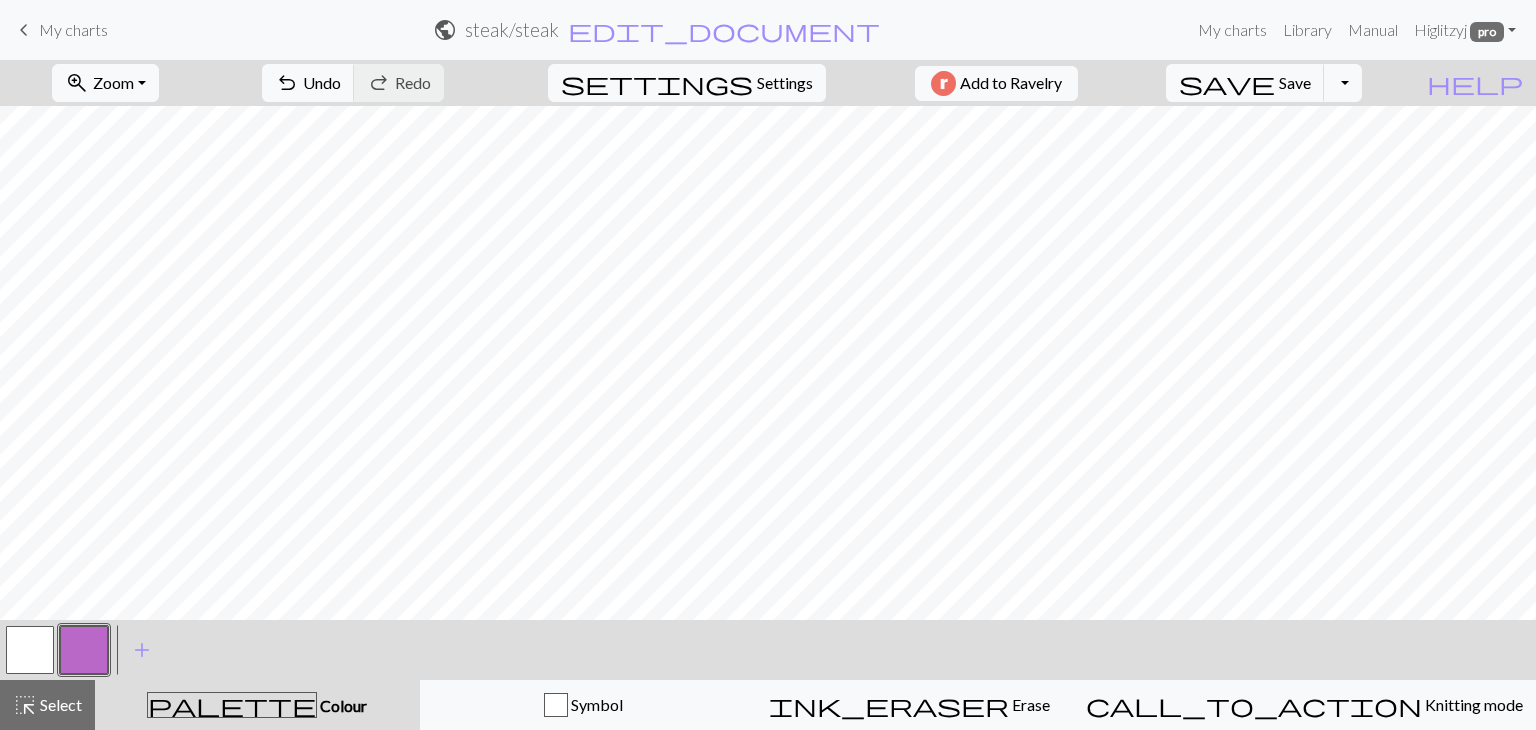 click at bounding box center [30, 650] 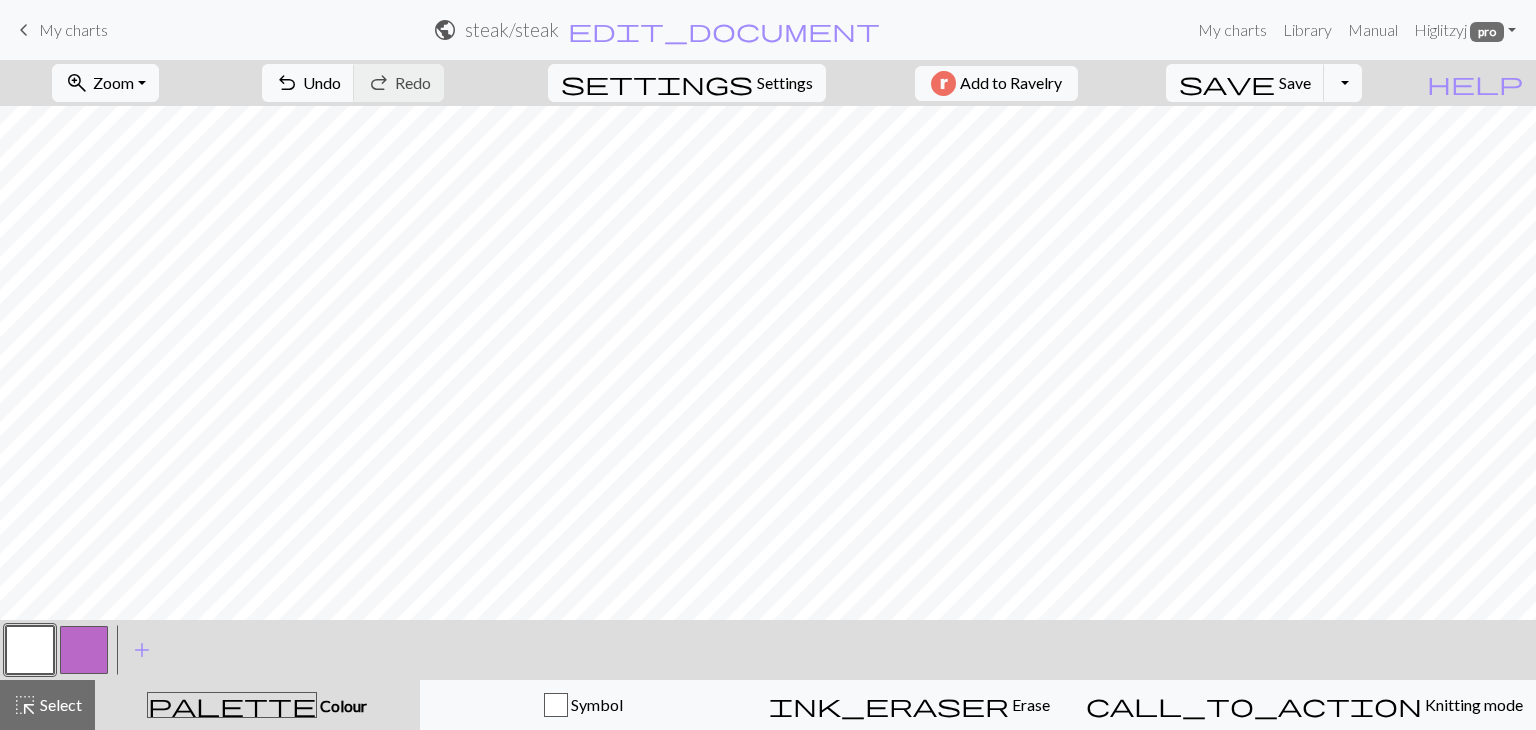 click at bounding box center (84, 650) 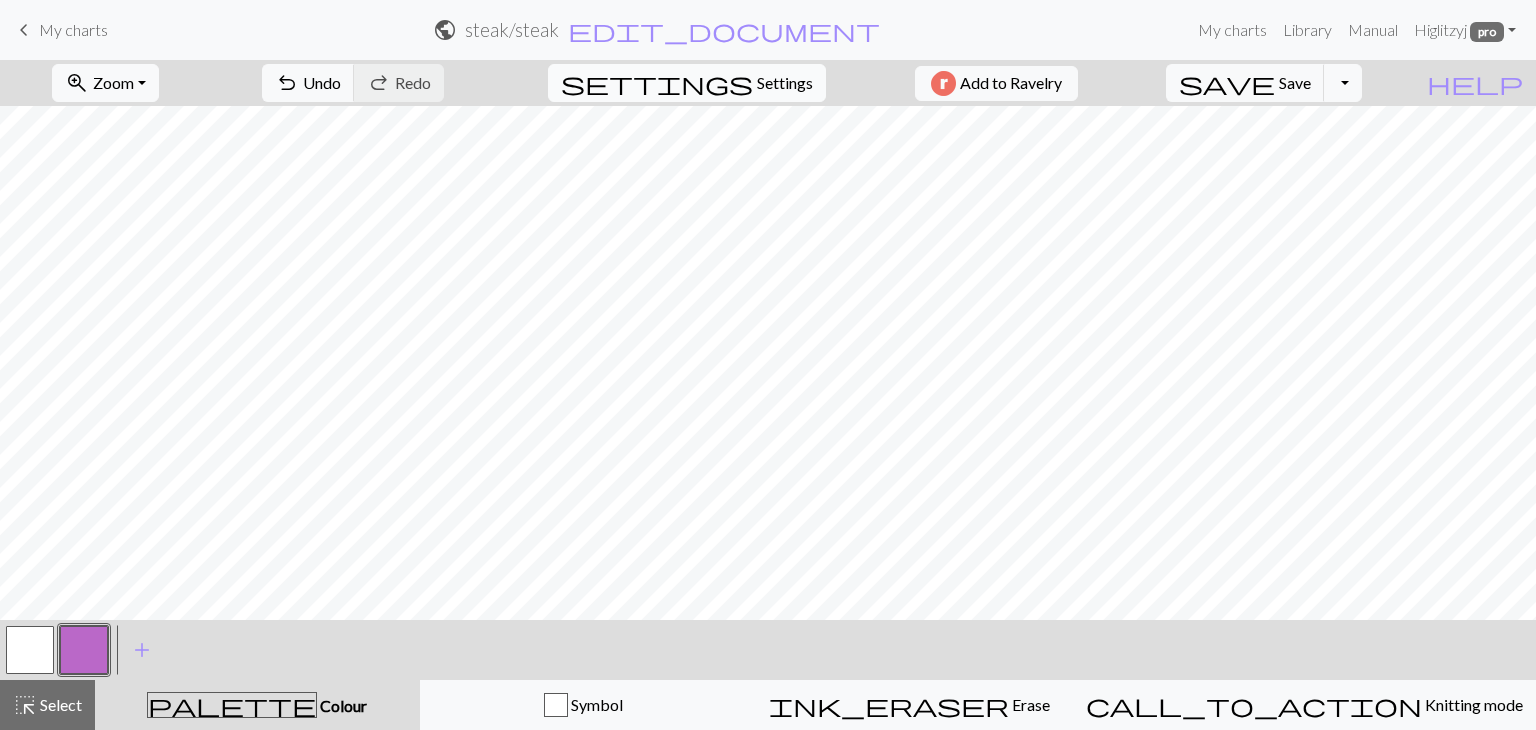 click on "settings  Settings" at bounding box center (687, 83) 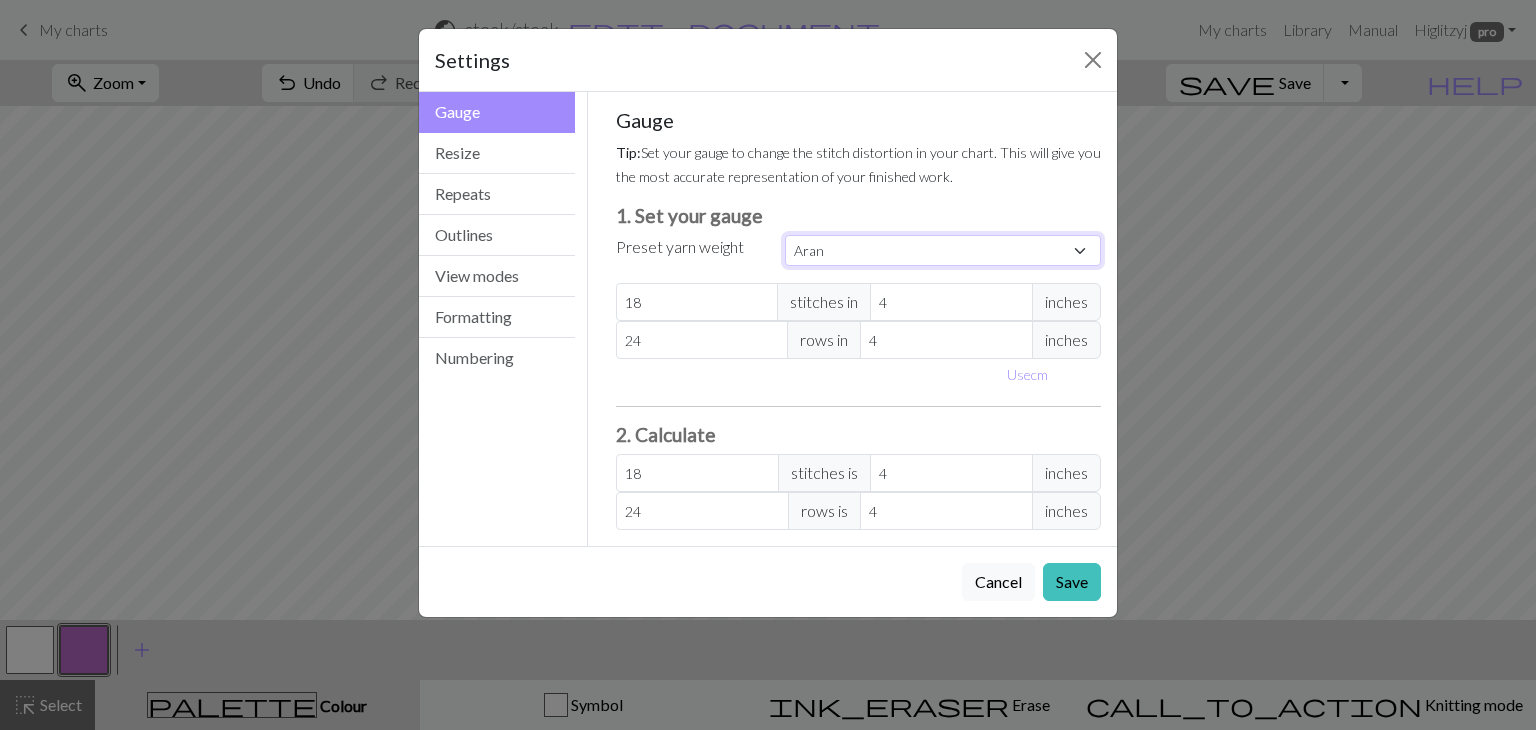 click on "Custom Square Lace Light Fingering Fingering Sport Double knit Worsted Aran Bulky Super Bulky" at bounding box center (943, 250) 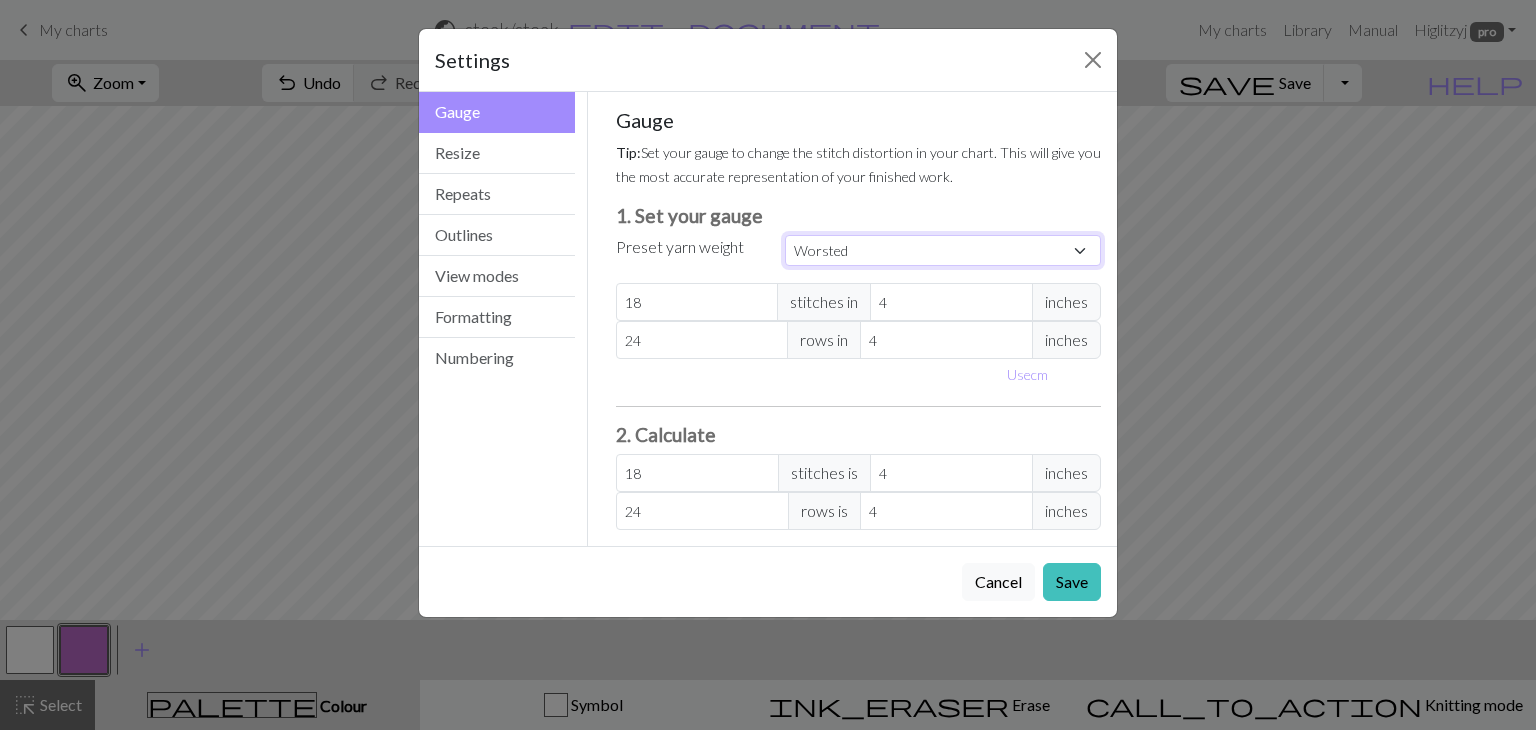 click on "Custom Square Lace Light Fingering Fingering Sport Double knit Worsted Aran Bulky Super Bulky" at bounding box center [943, 250] 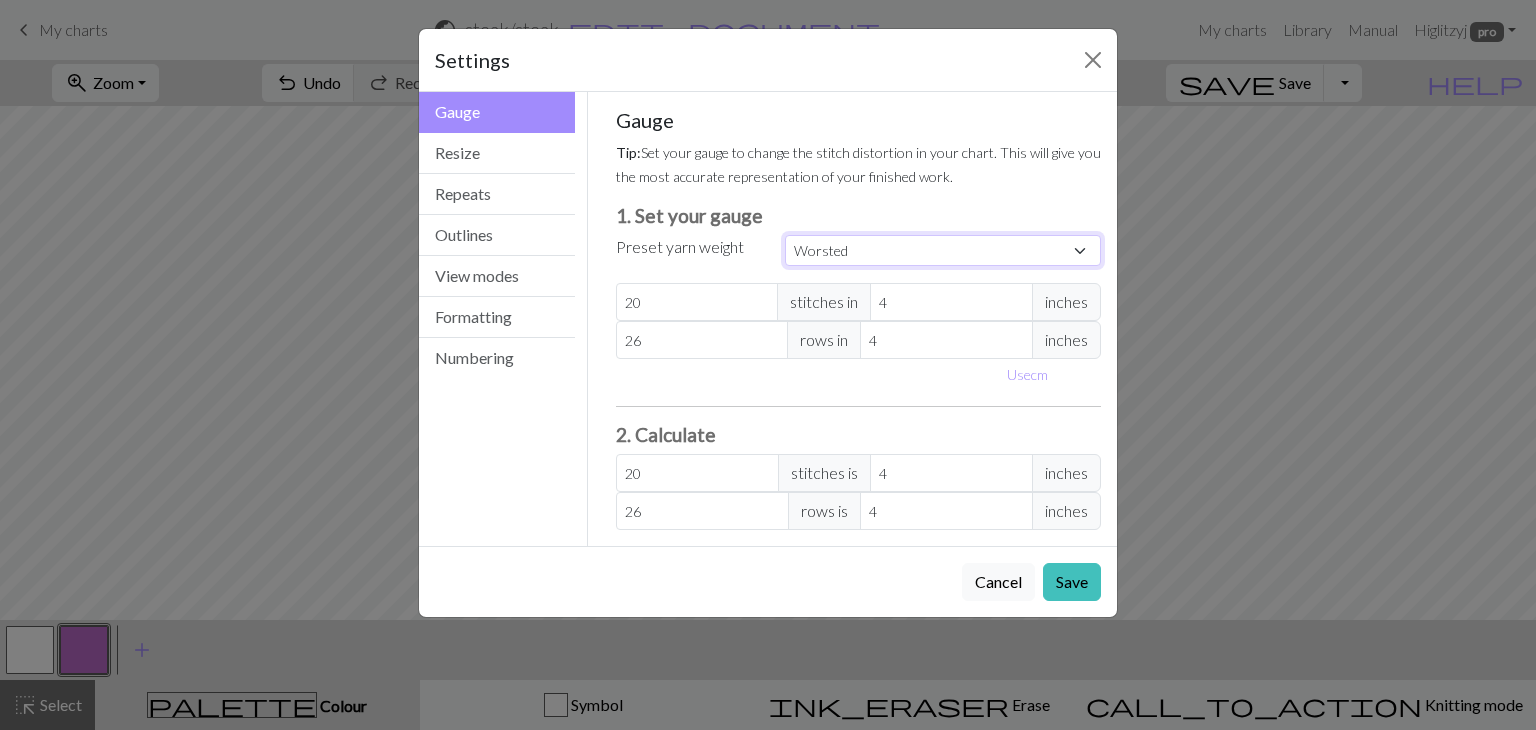 type on "20" 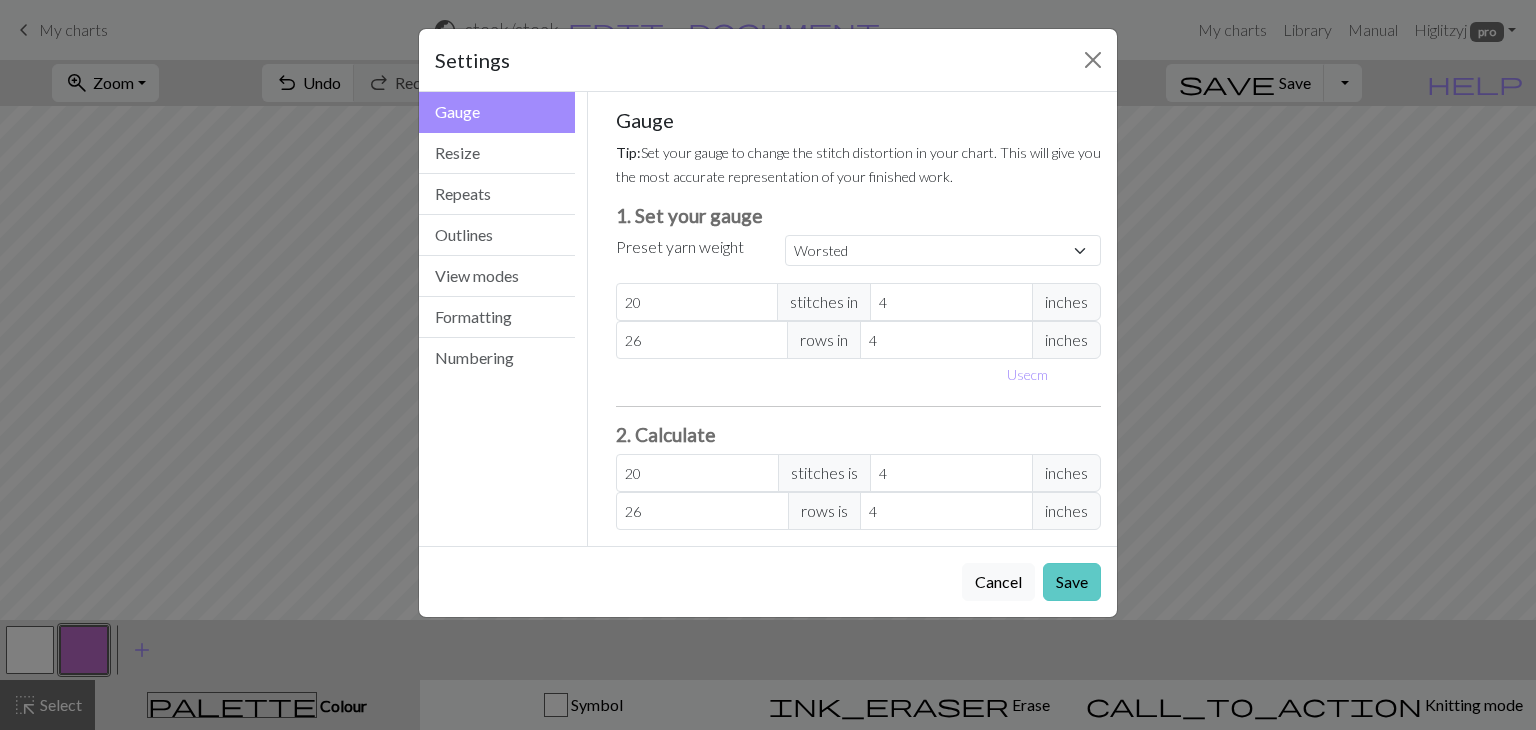 click on "Save" at bounding box center (1072, 582) 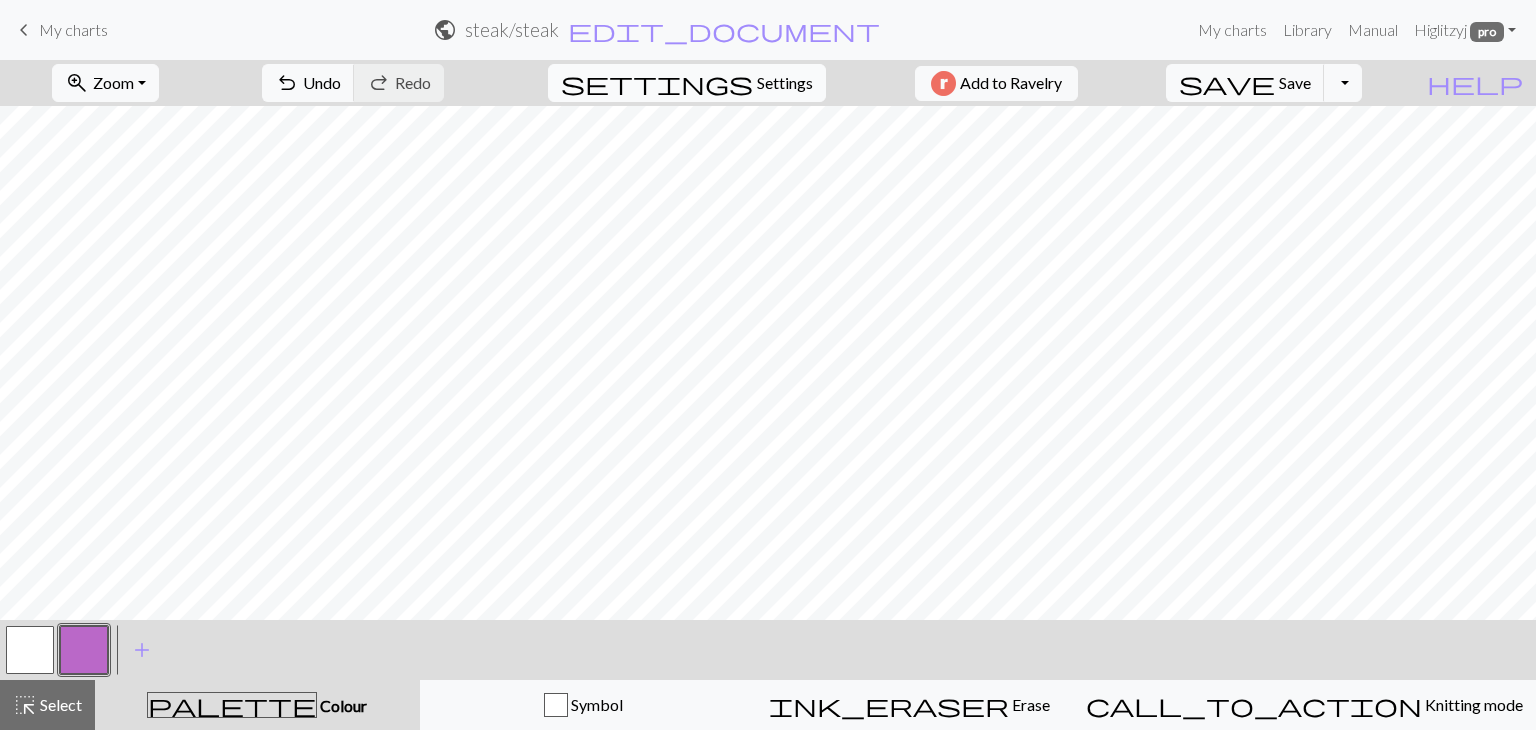 click on "Settings" at bounding box center (785, 83) 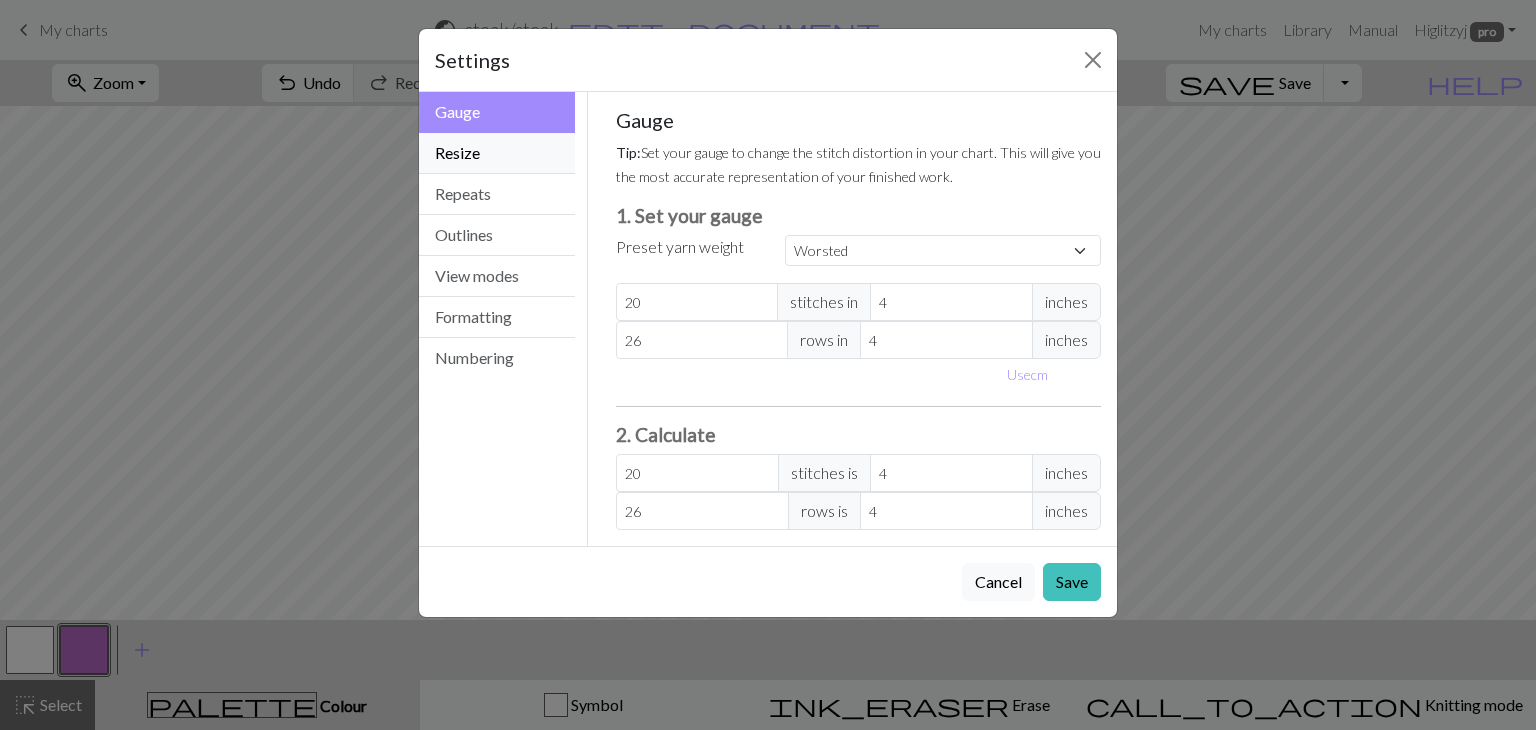 click on "Resize" at bounding box center (497, 153) 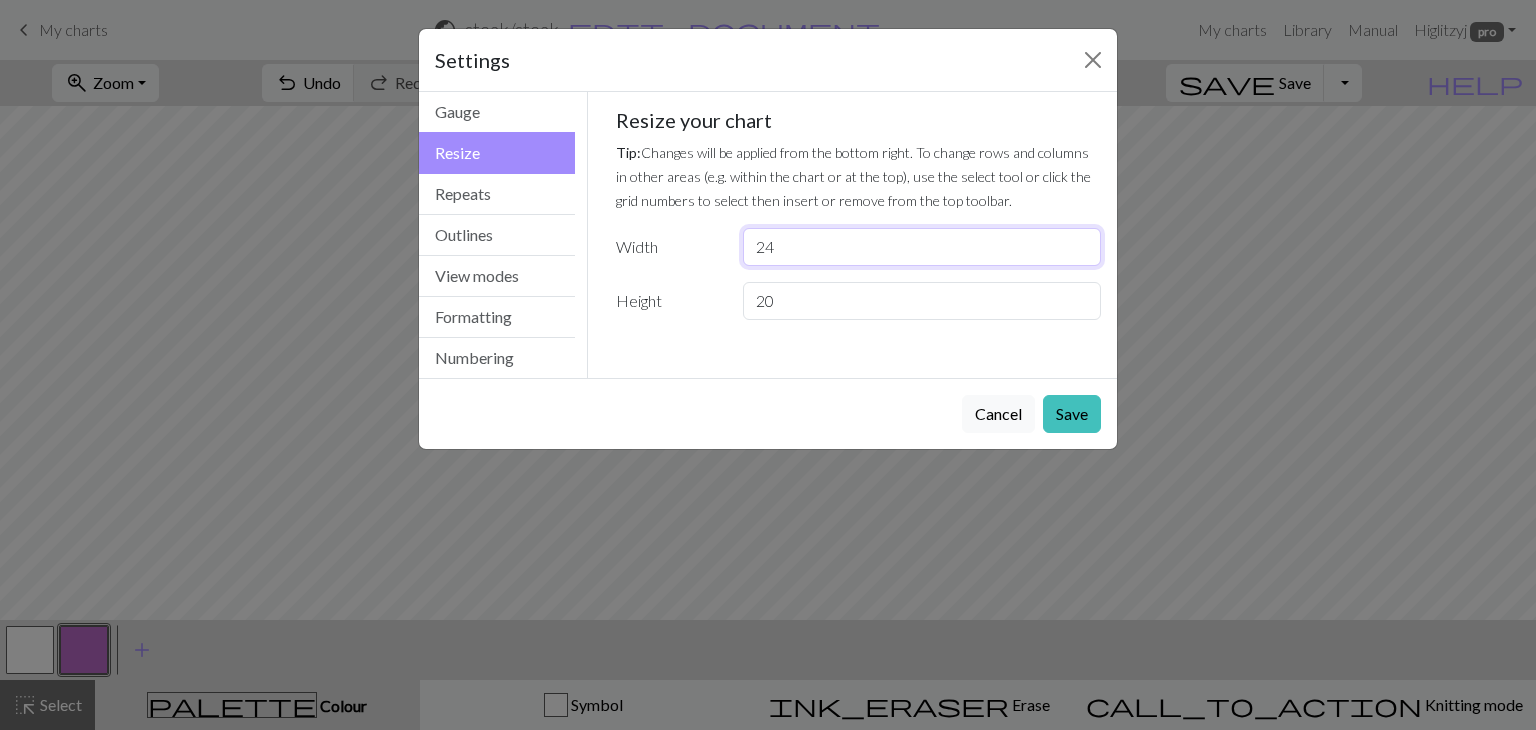click on "24" at bounding box center (922, 247) 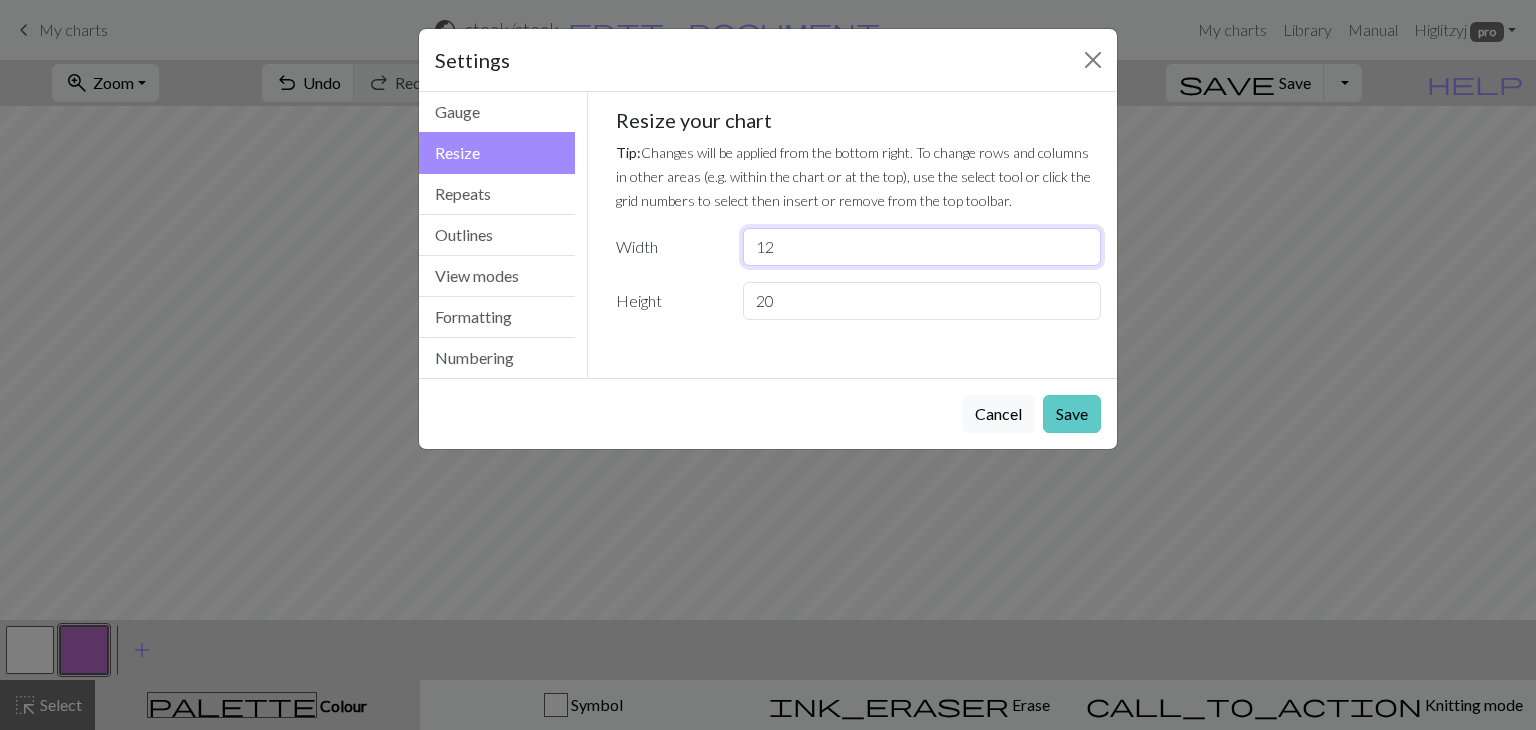 type on "12" 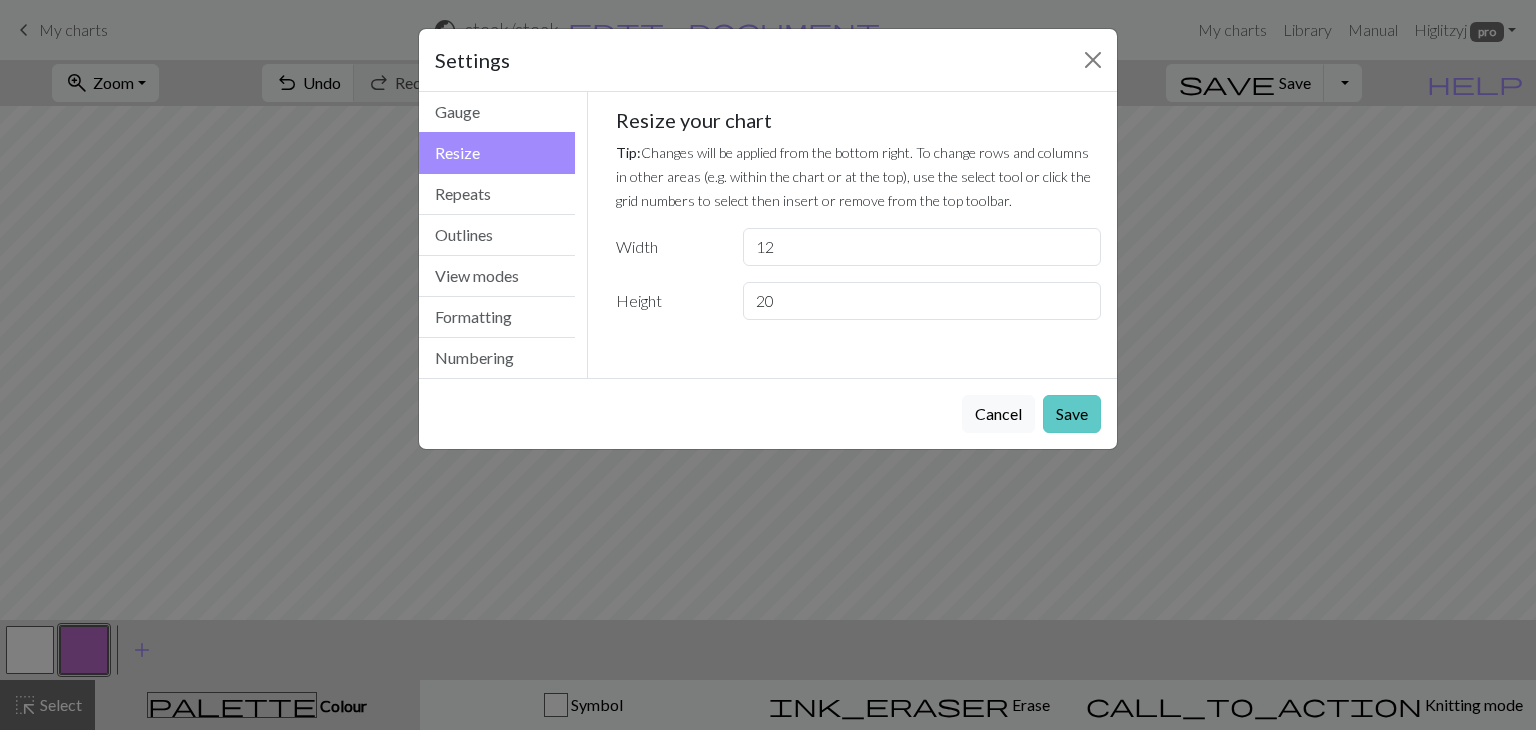 click on "Save" at bounding box center [1072, 414] 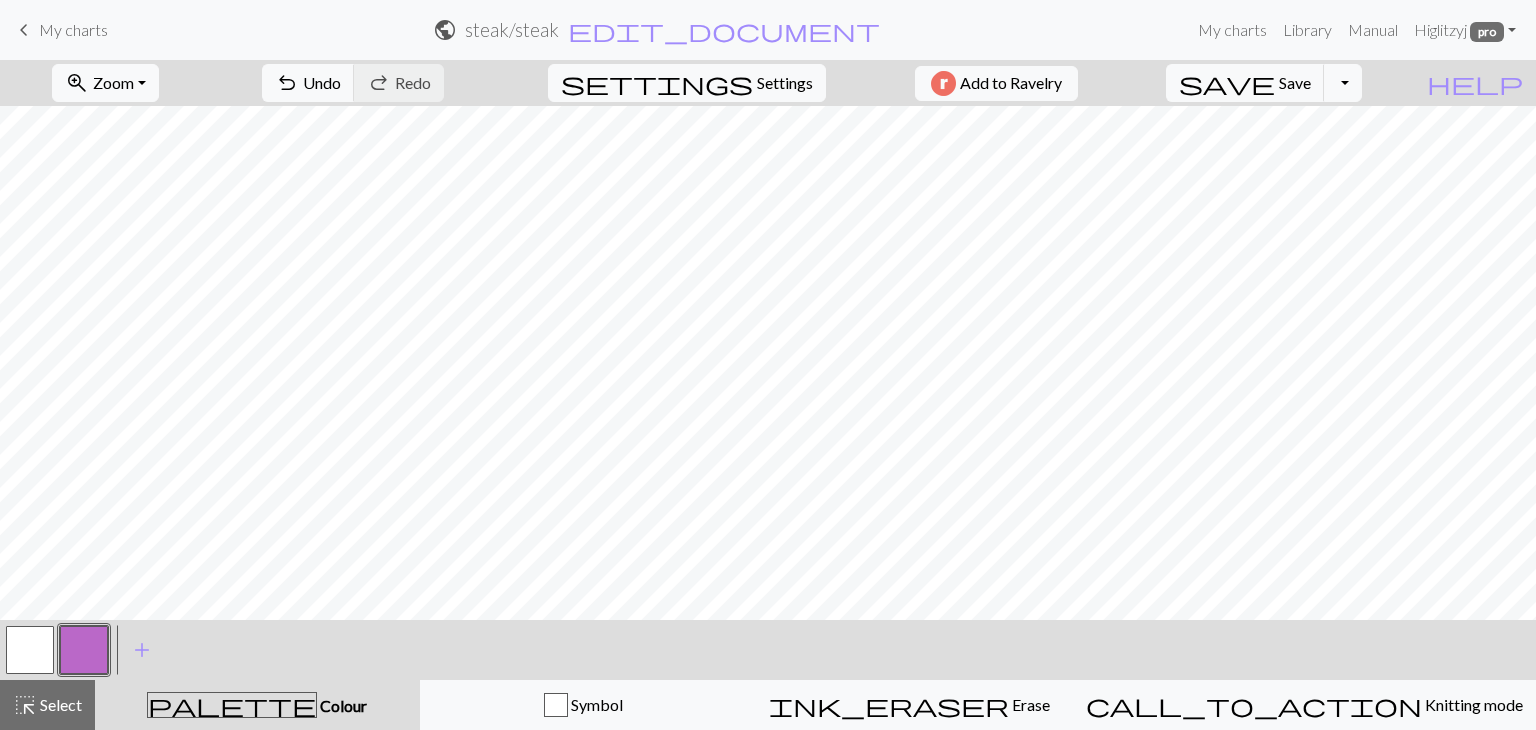 click at bounding box center (30, 650) 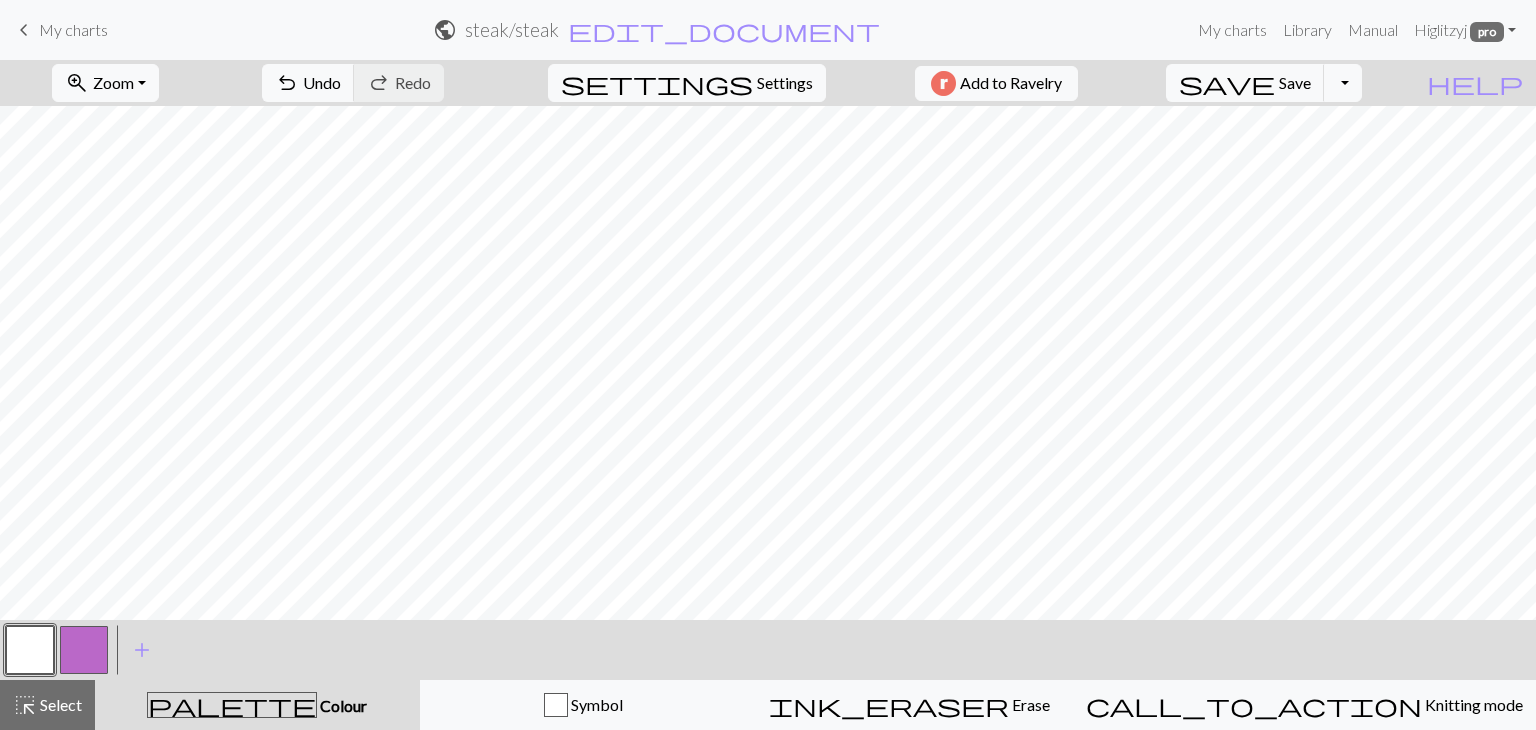 click at bounding box center (84, 650) 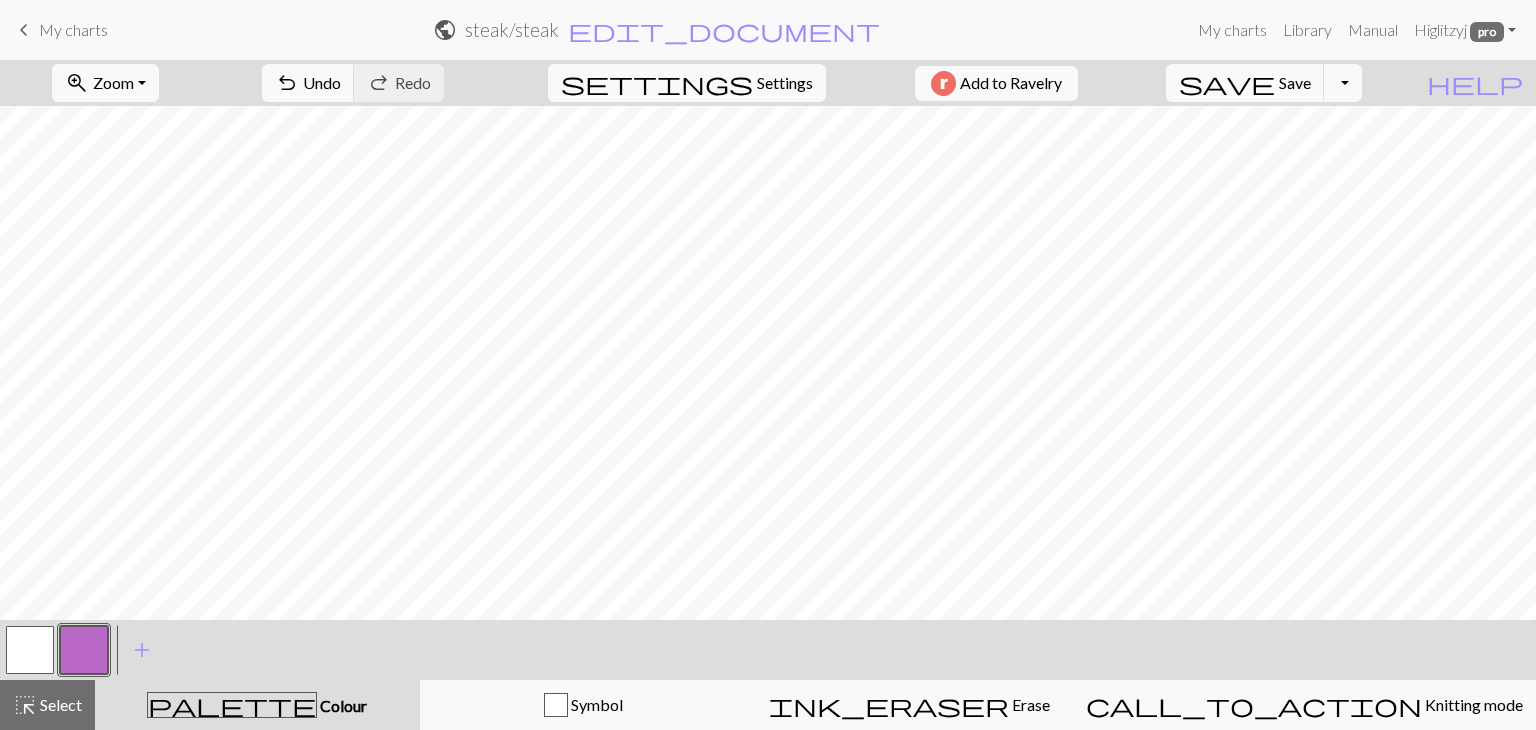 click at bounding box center [30, 650] 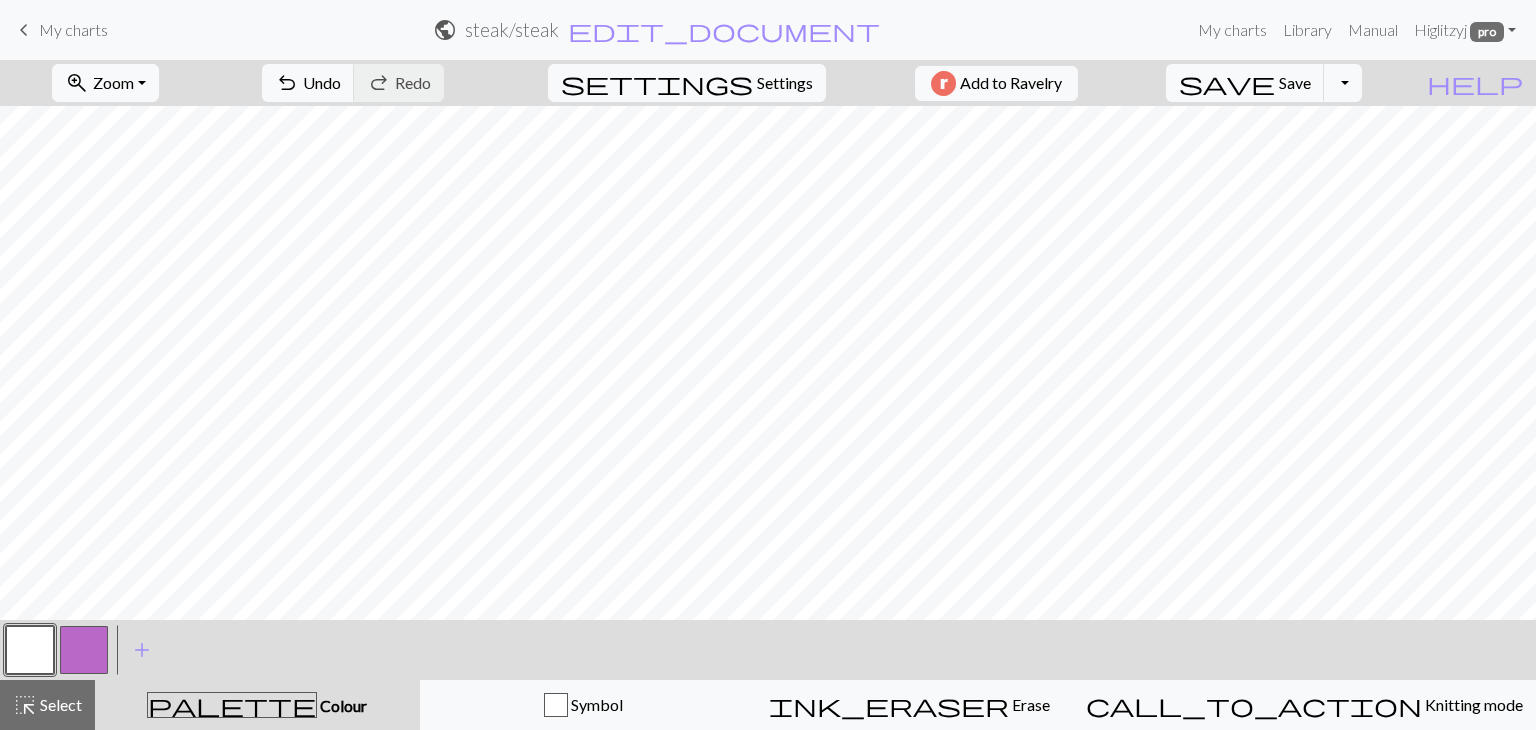 click at bounding box center (84, 650) 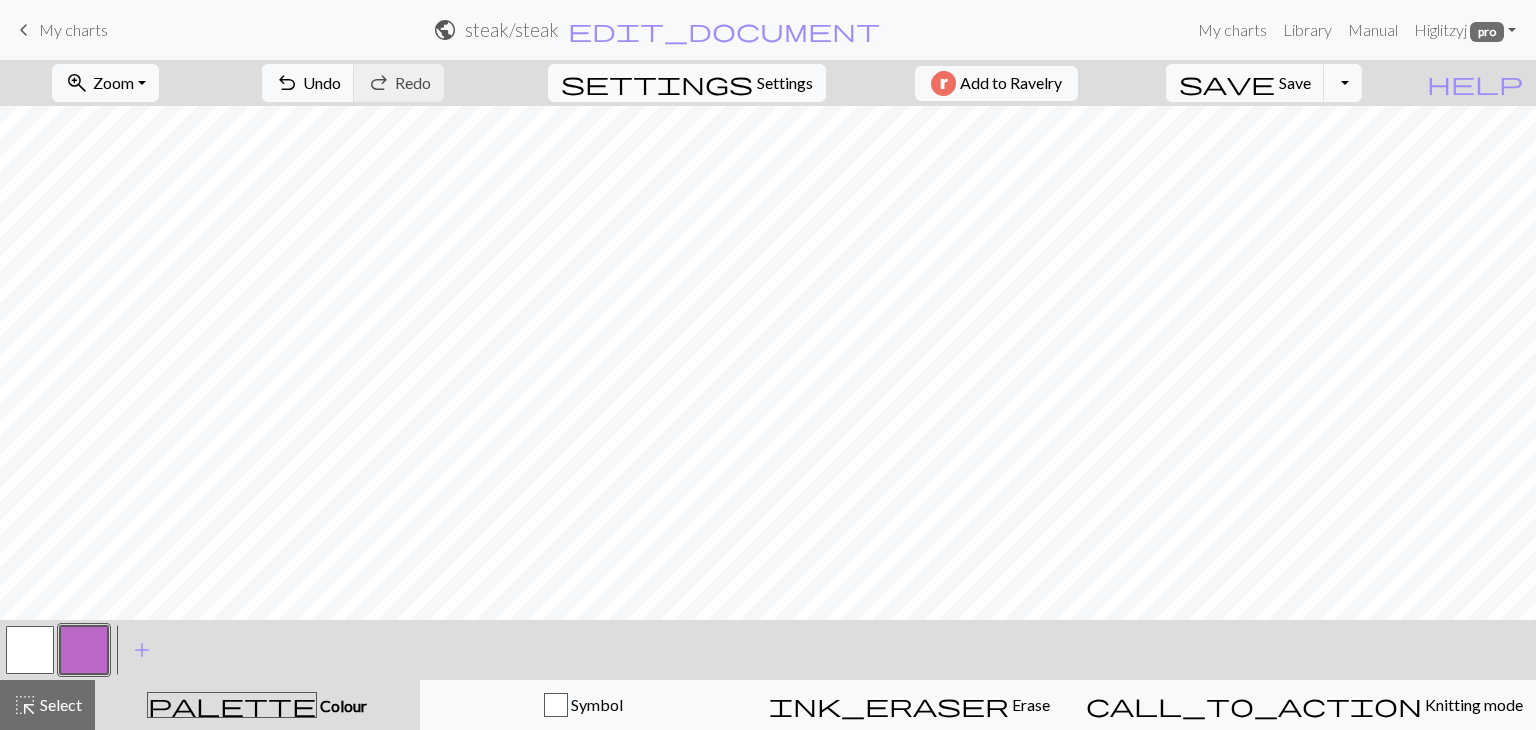 click on "Settings" at bounding box center (785, 83) 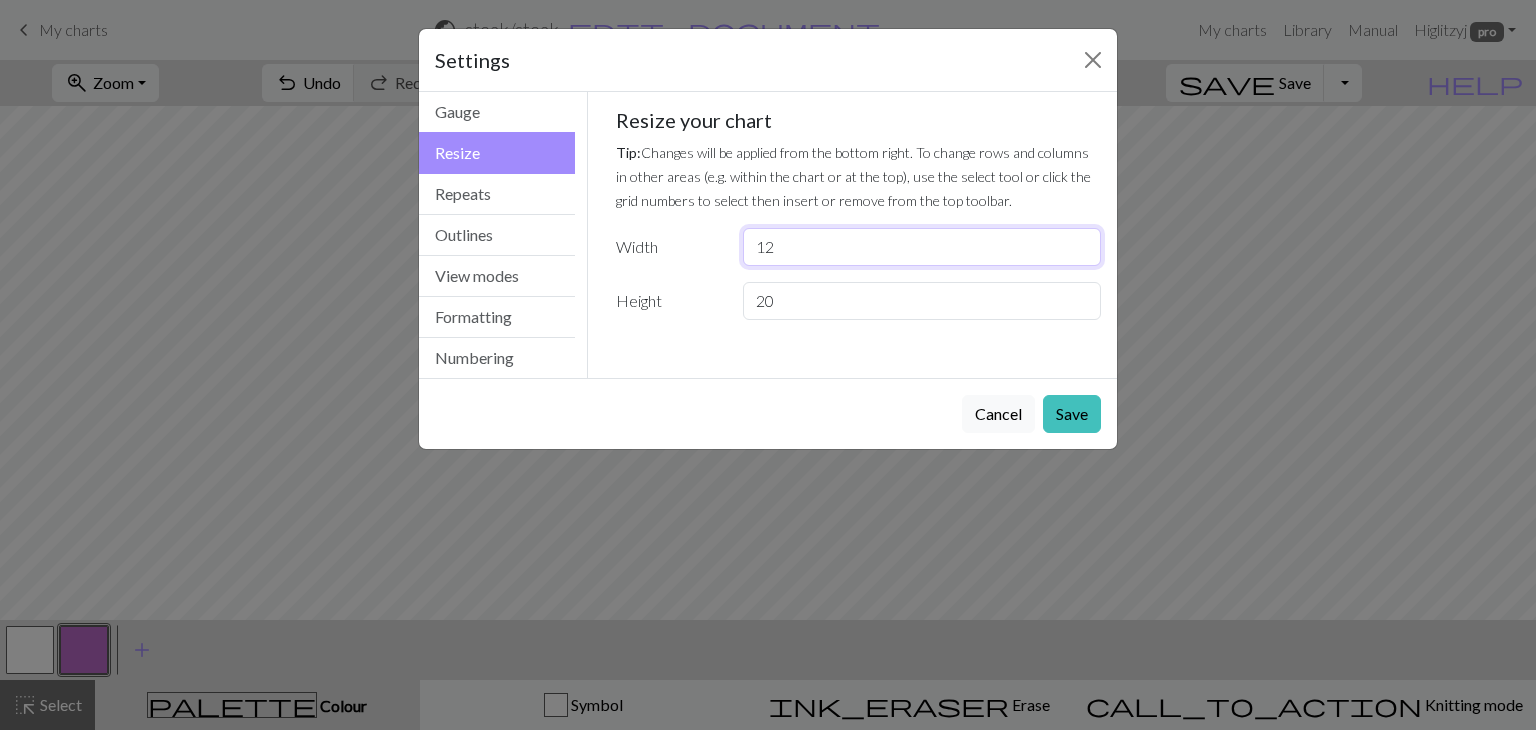 drag, startPoint x: 792, startPoint y: 240, endPoint x: 732, endPoint y: 245, distance: 60.207973 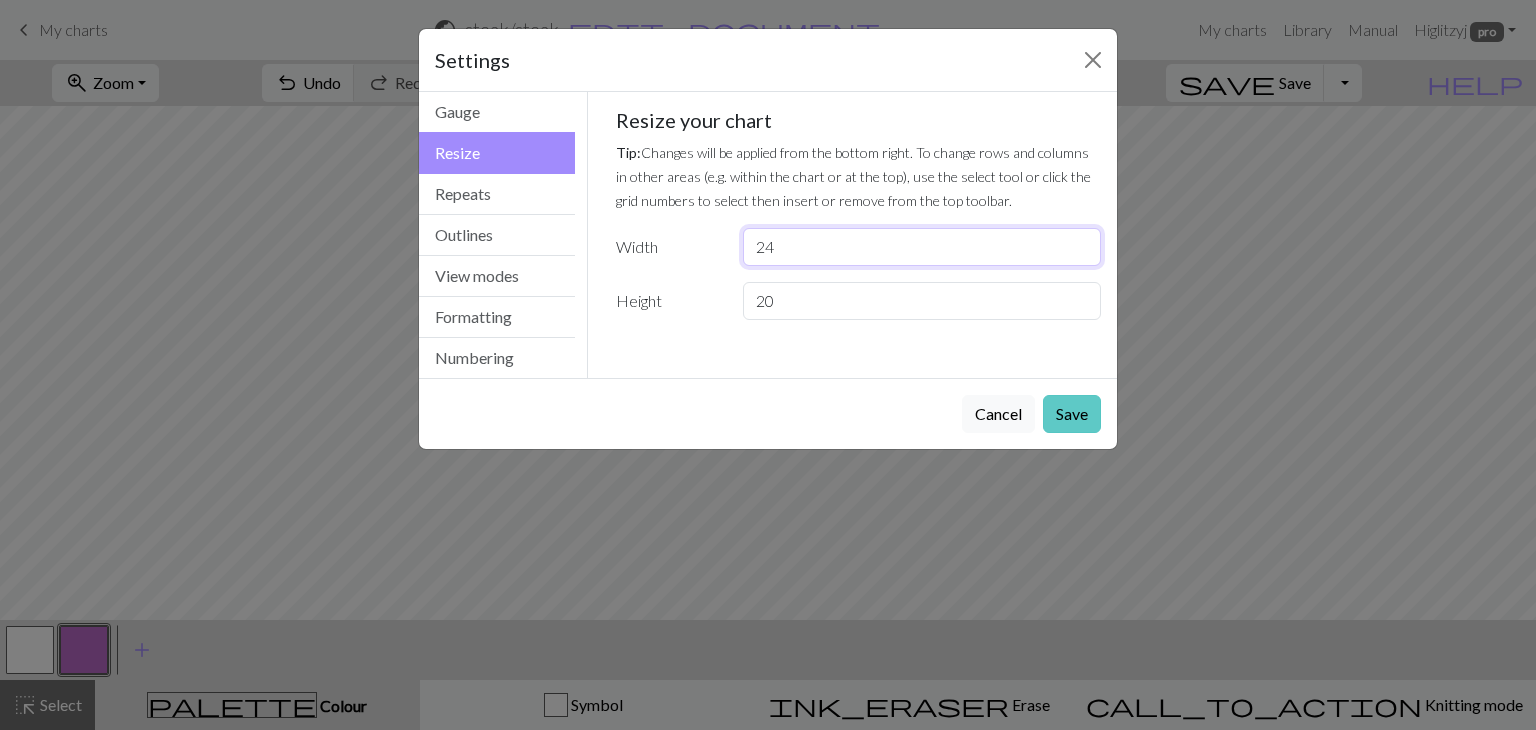 type on "24" 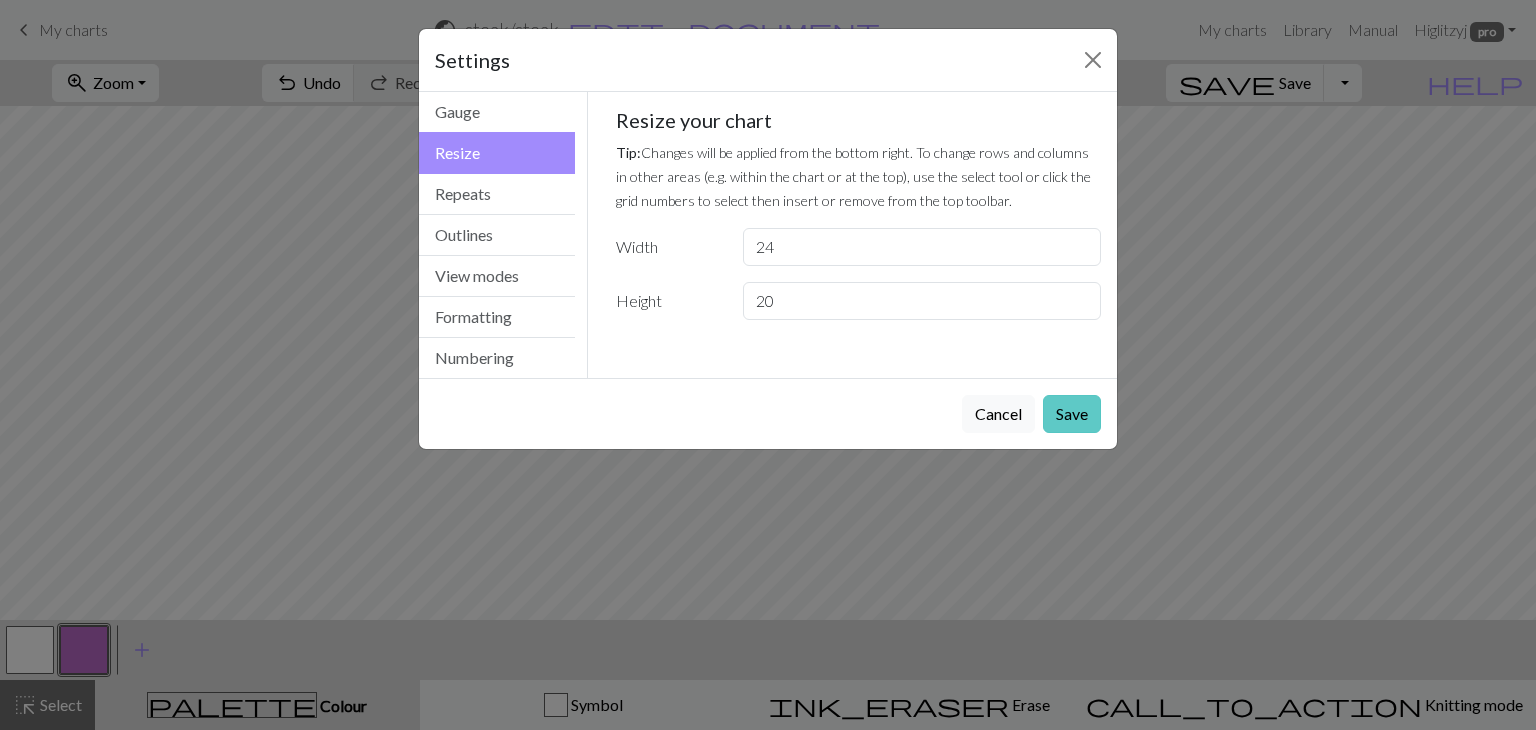 click on "Save" at bounding box center (1072, 414) 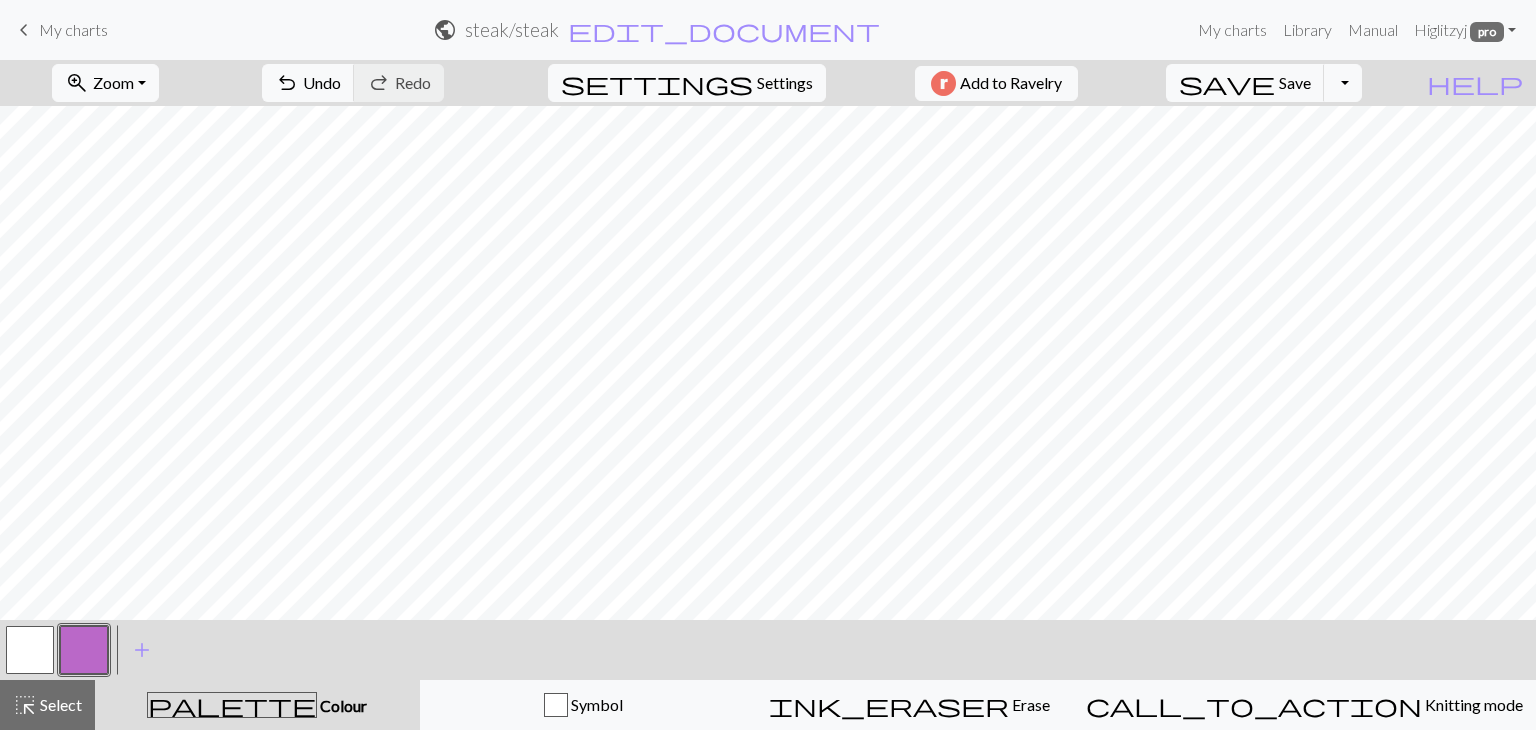 click at bounding box center (30, 650) 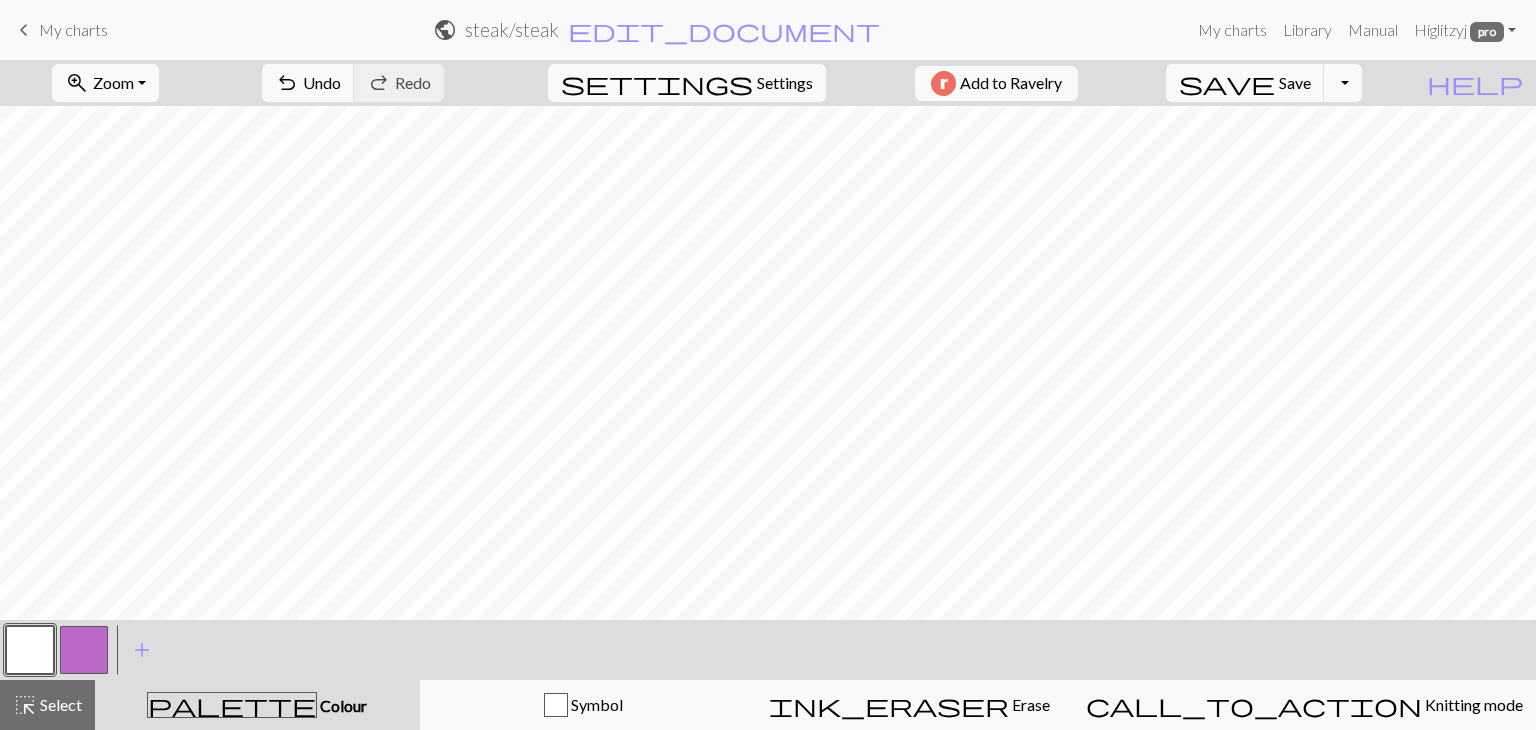 click at bounding box center (84, 650) 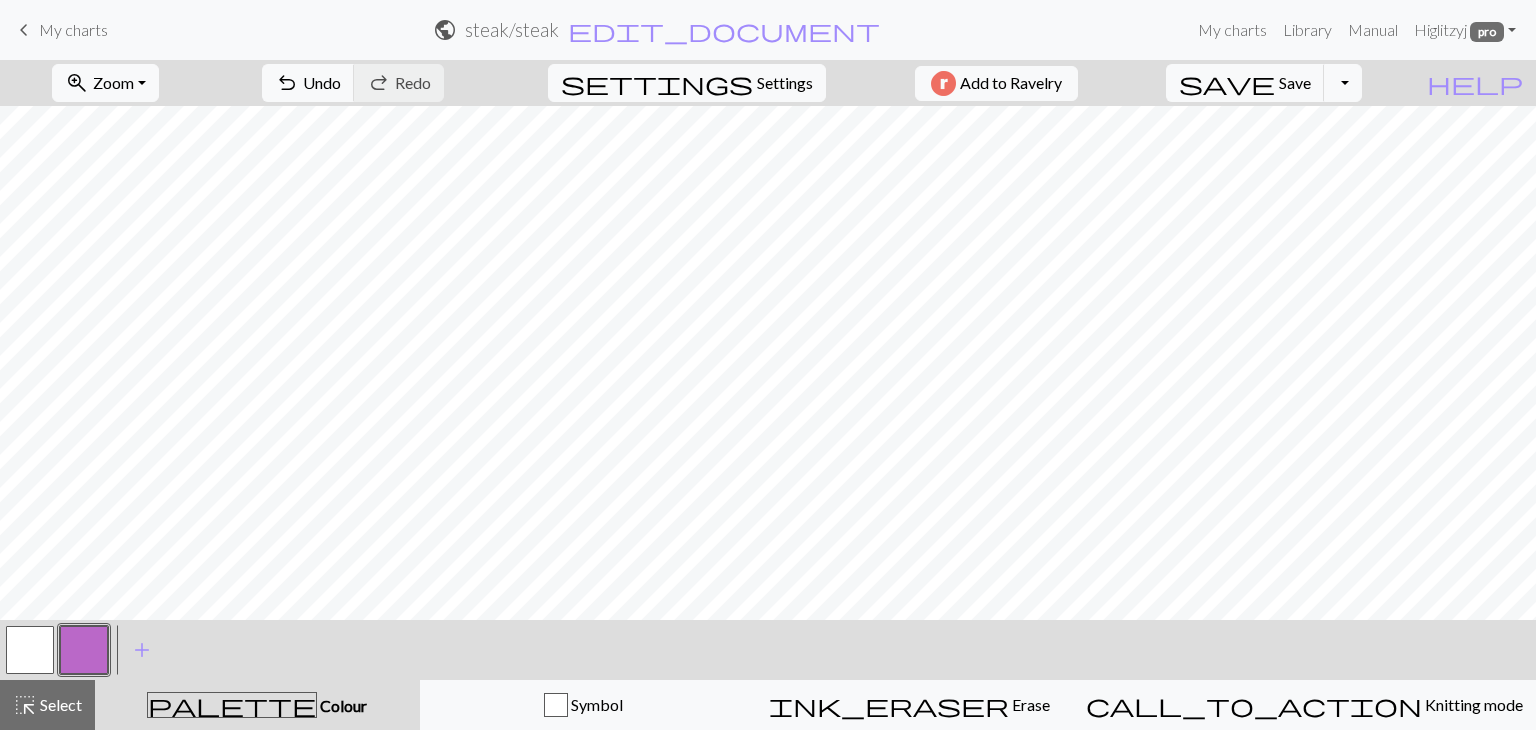 click at bounding box center (30, 650) 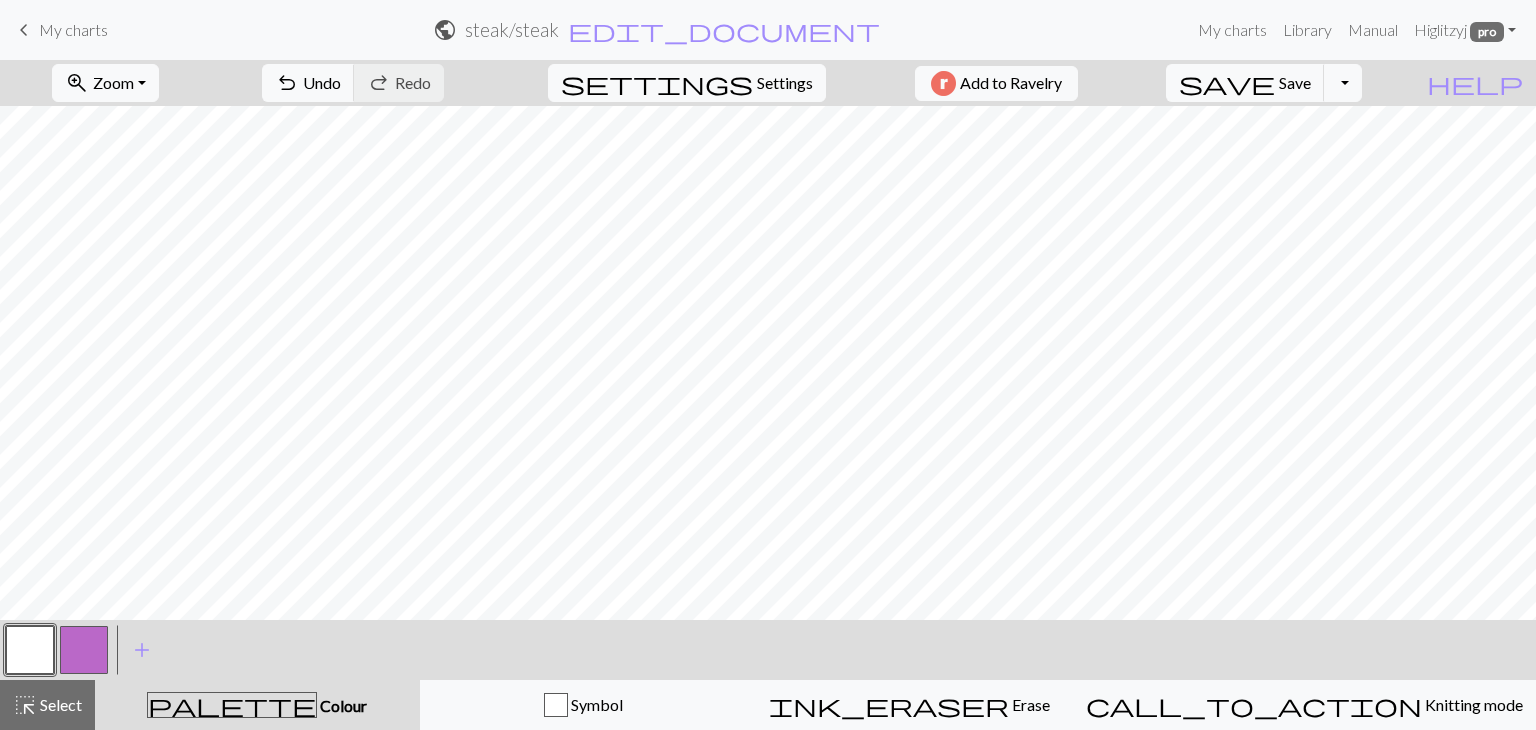 click at bounding box center [84, 650] 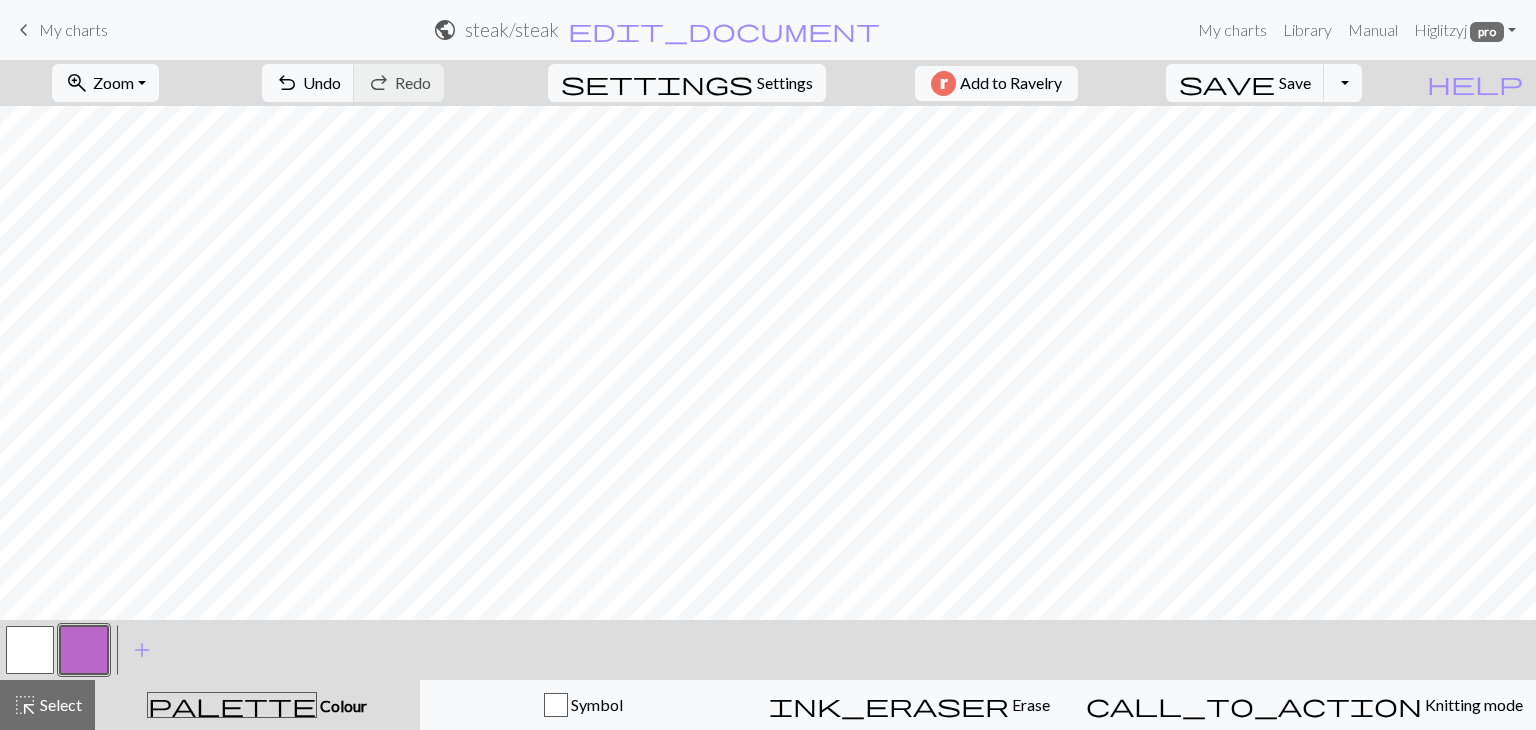 click at bounding box center (30, 650) 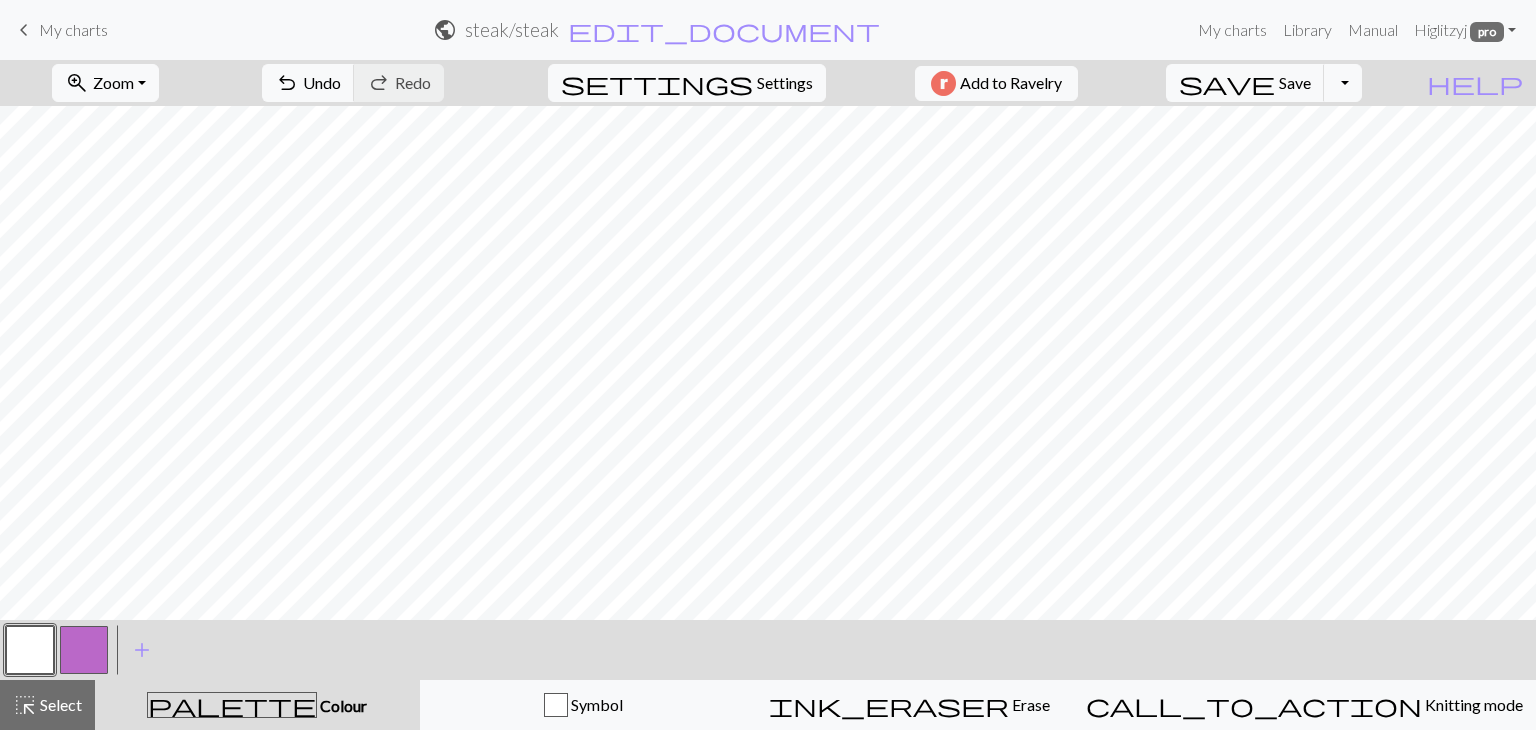 click at bounding box center [84, 650] 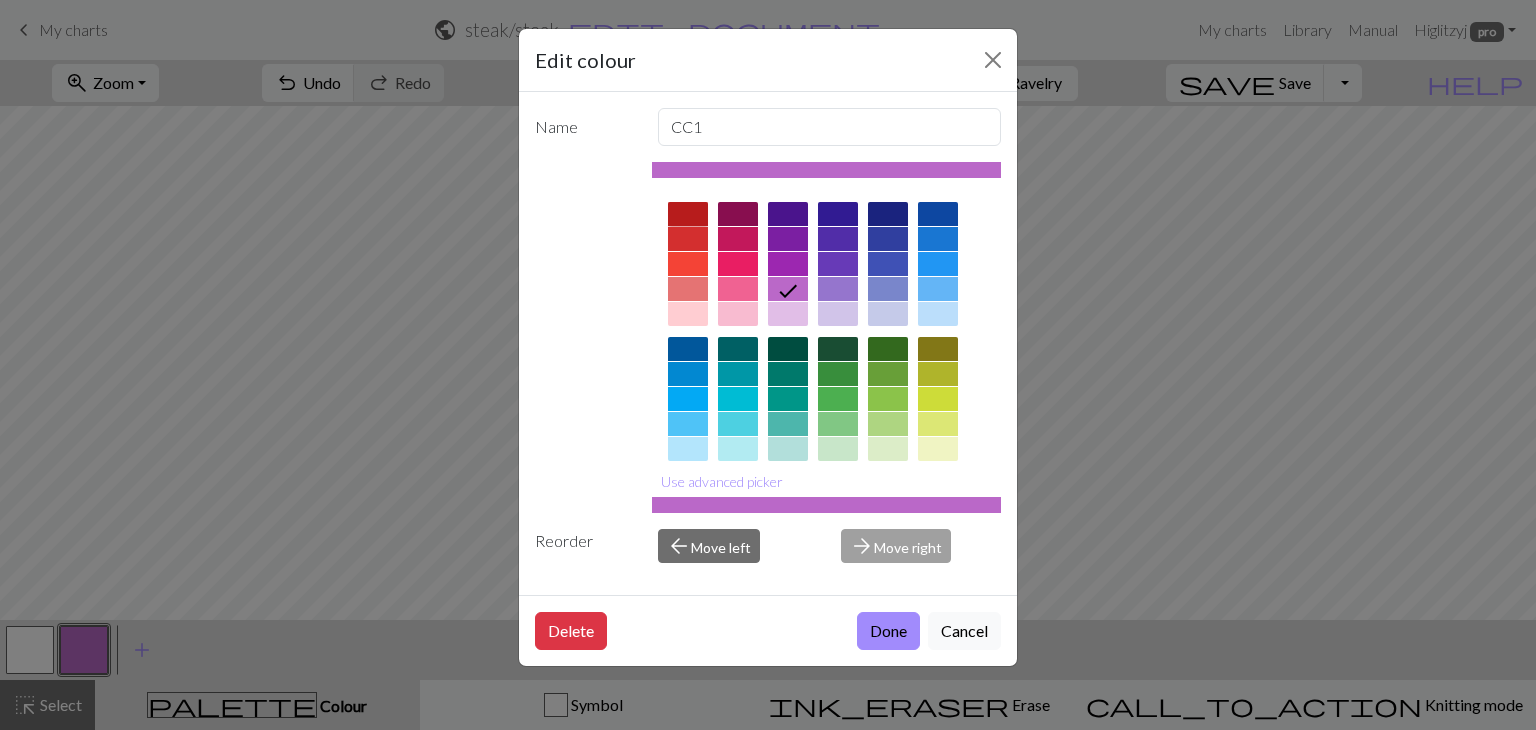 click at bounding box center (688, 214) 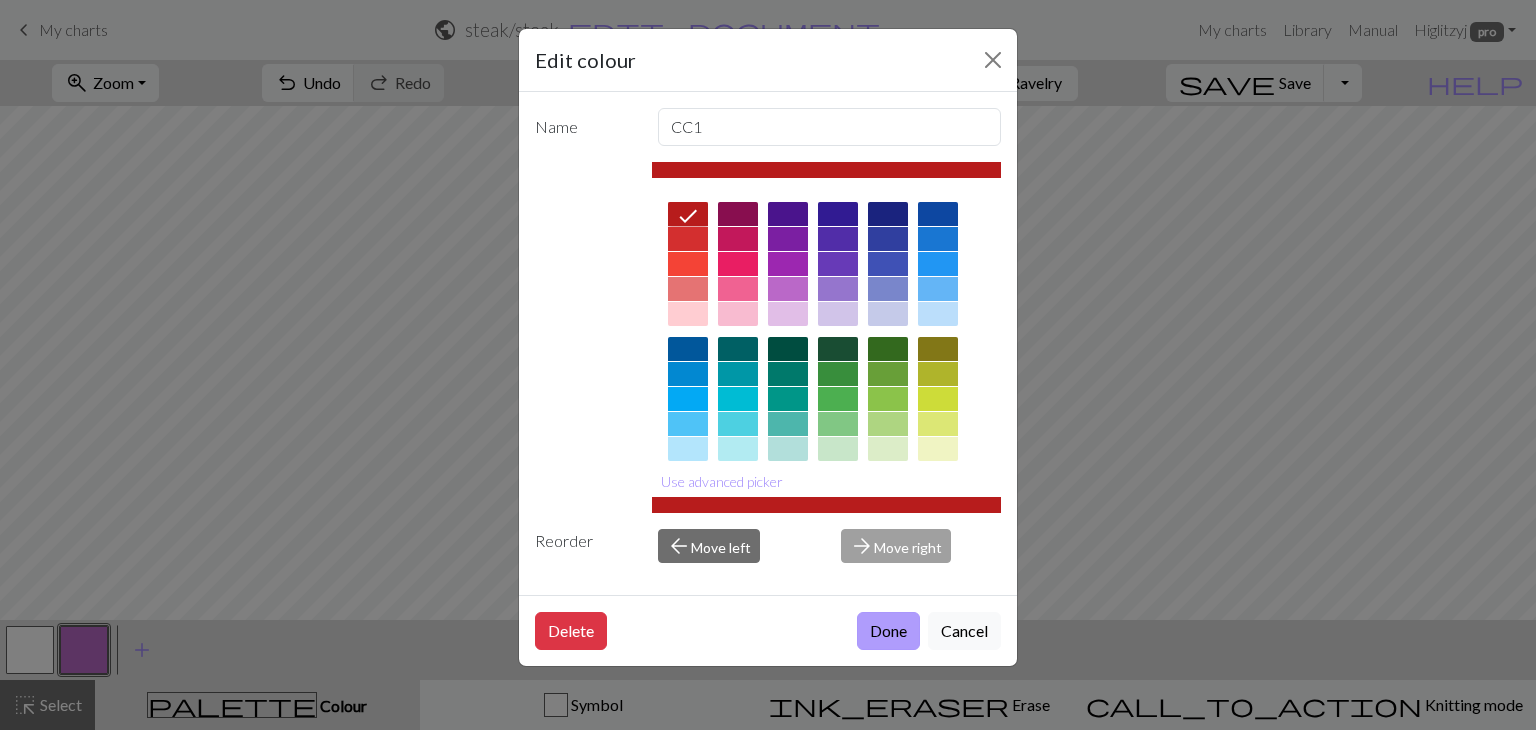 click on "Done" at bounding box center (888, 631) 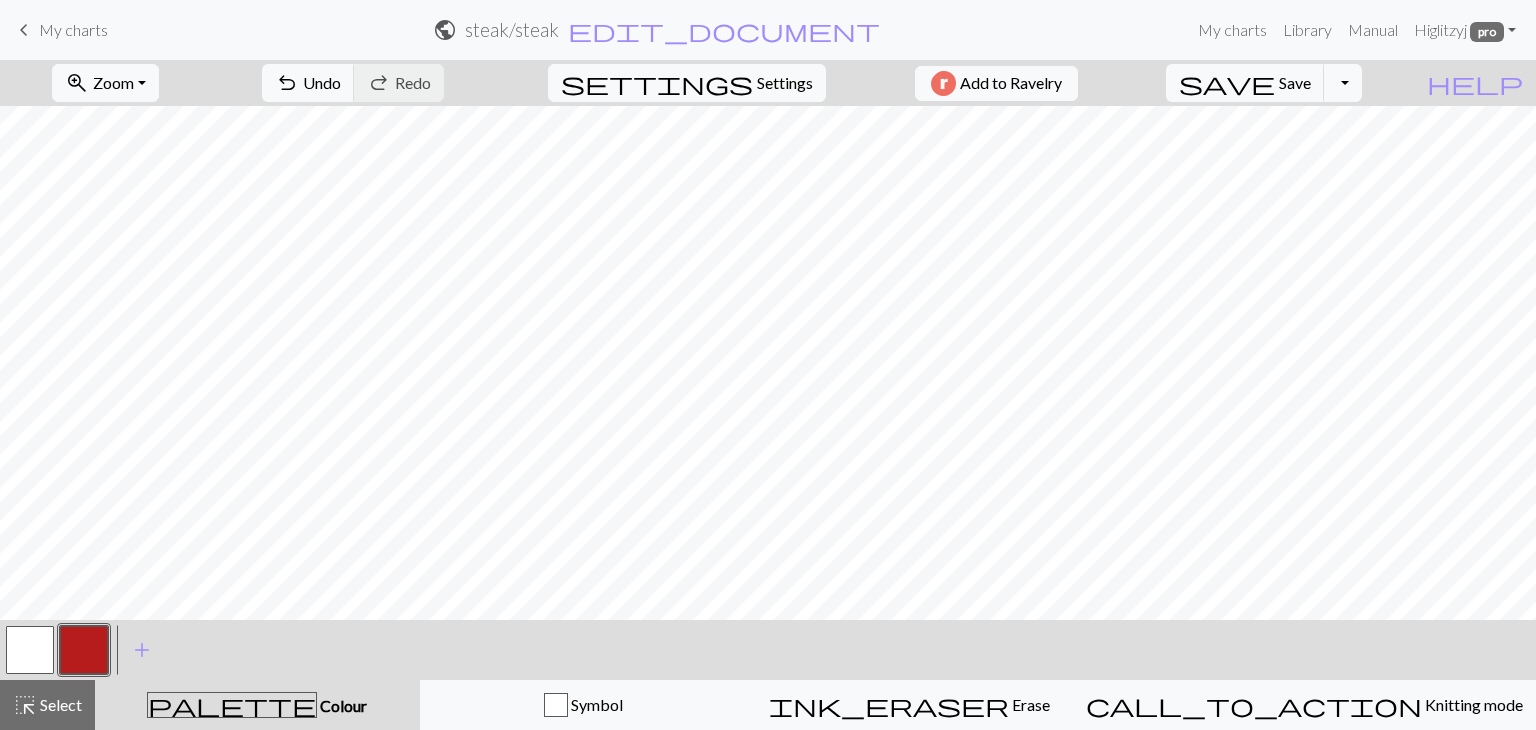 click at bounding box center [30, 650] 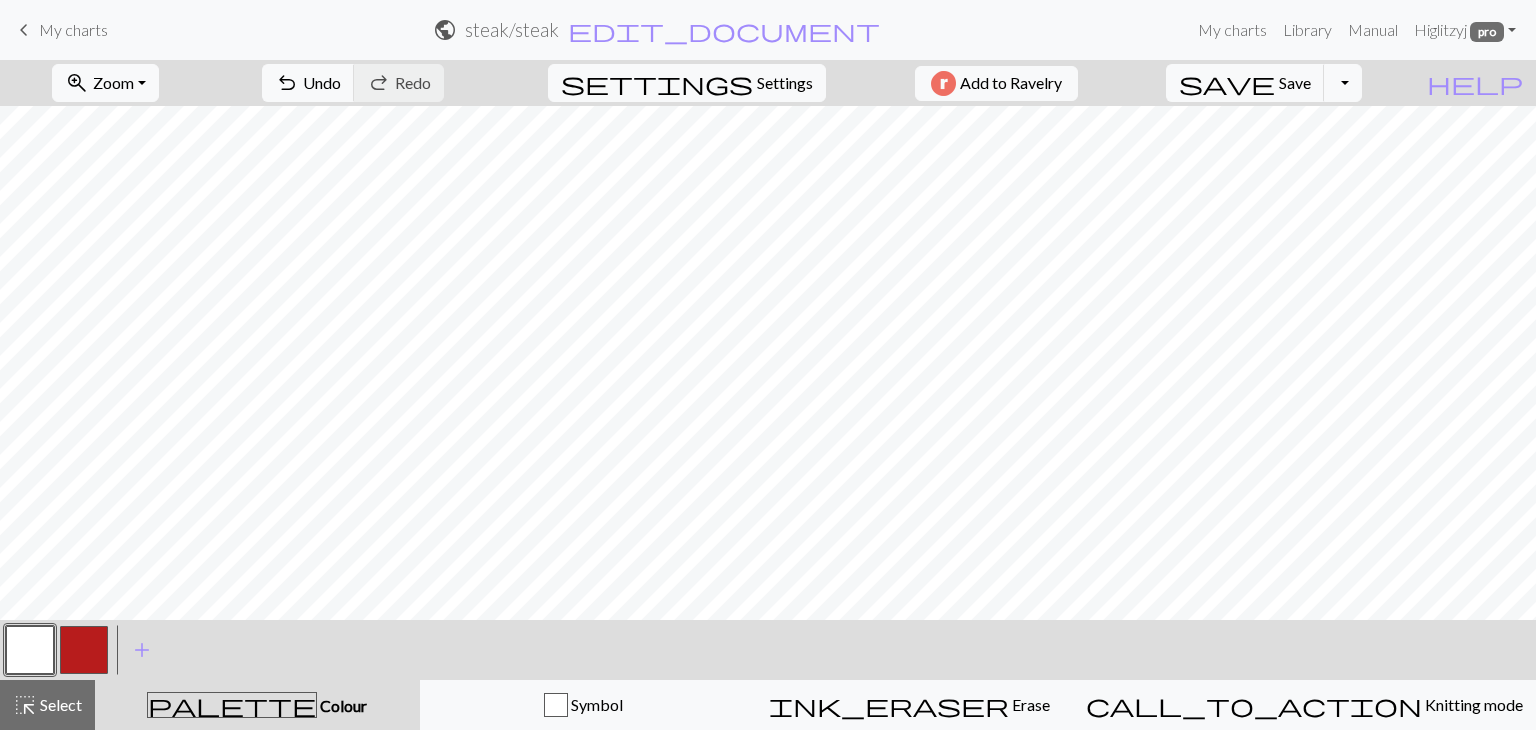 click at bounding box center (84, 650) 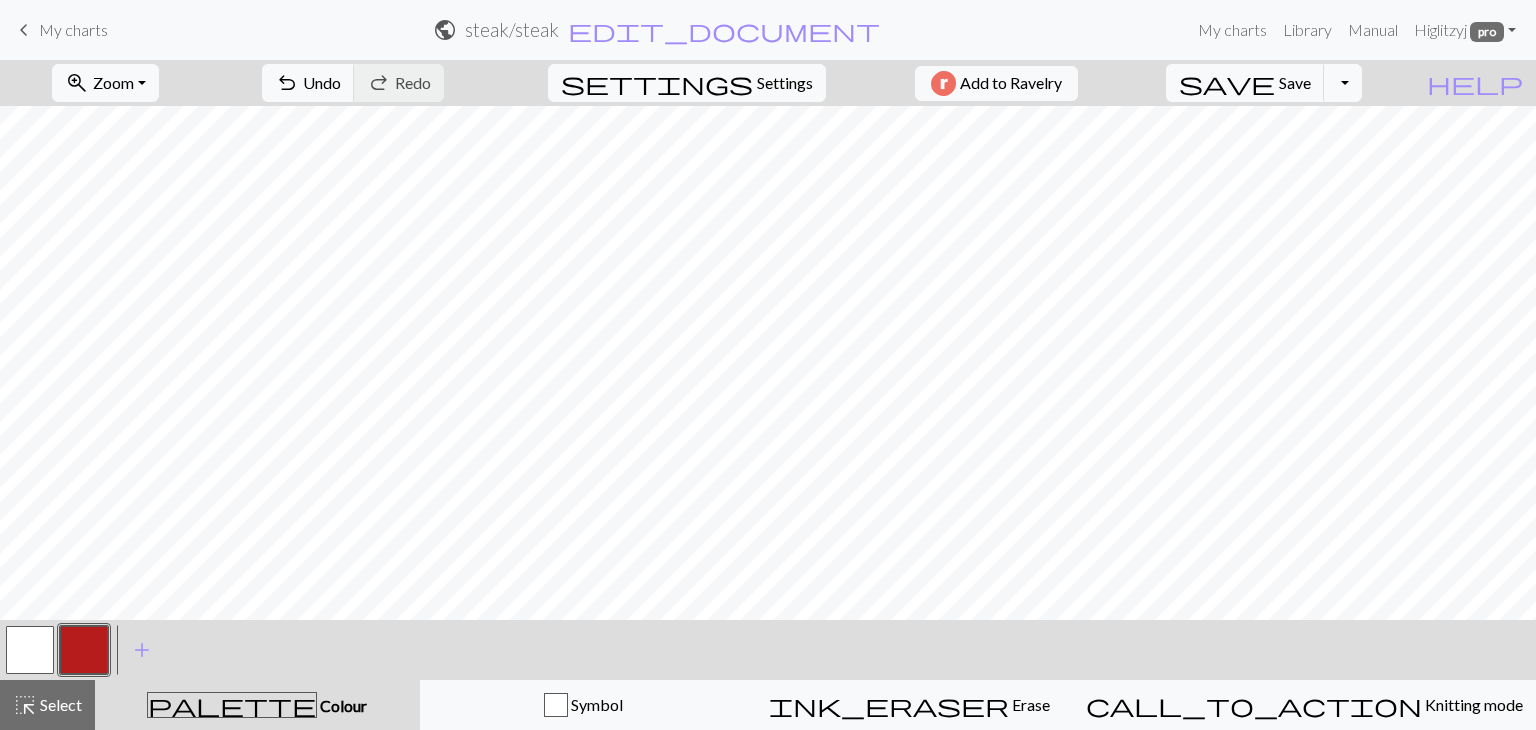 click at bounding box center (30, 650) 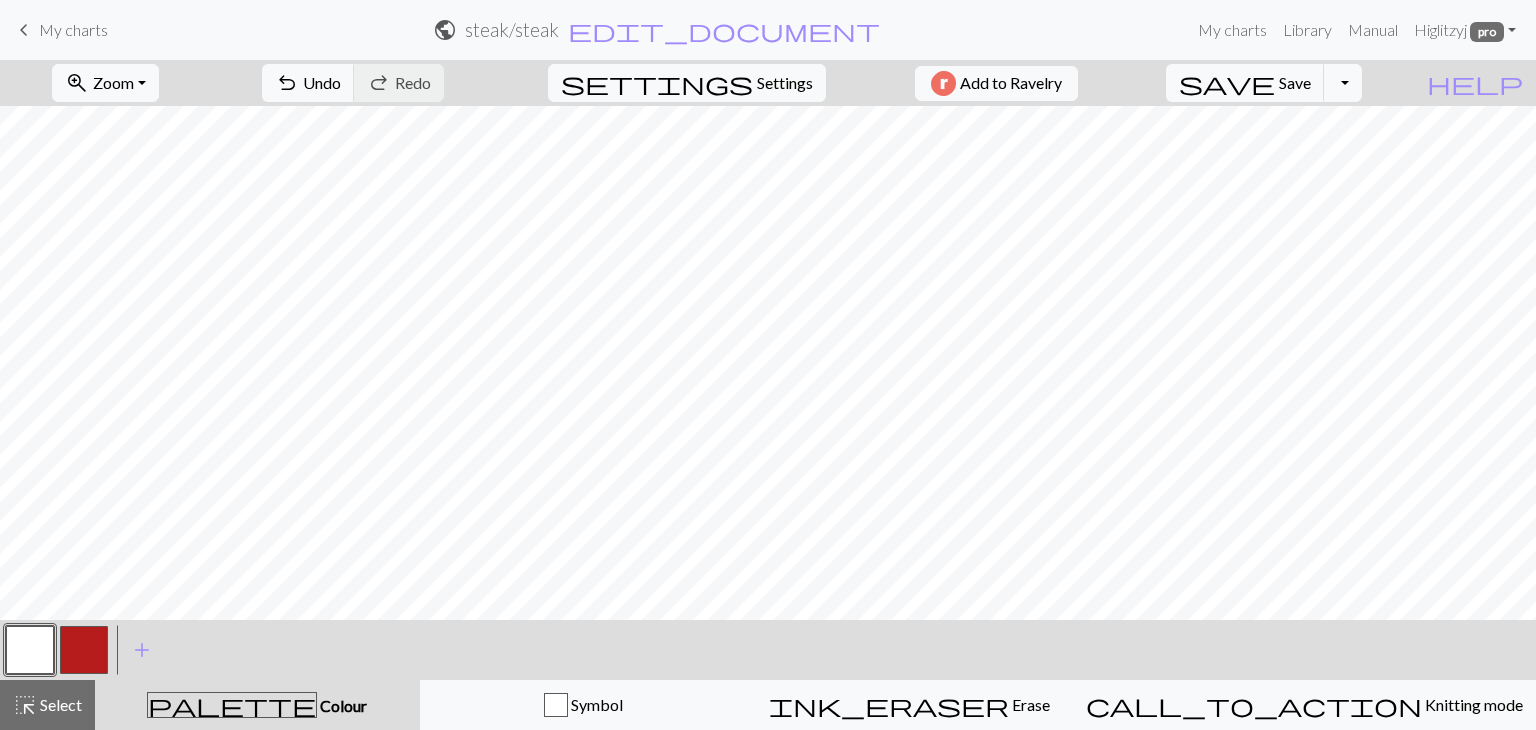 click at bounding box center (84, 650) 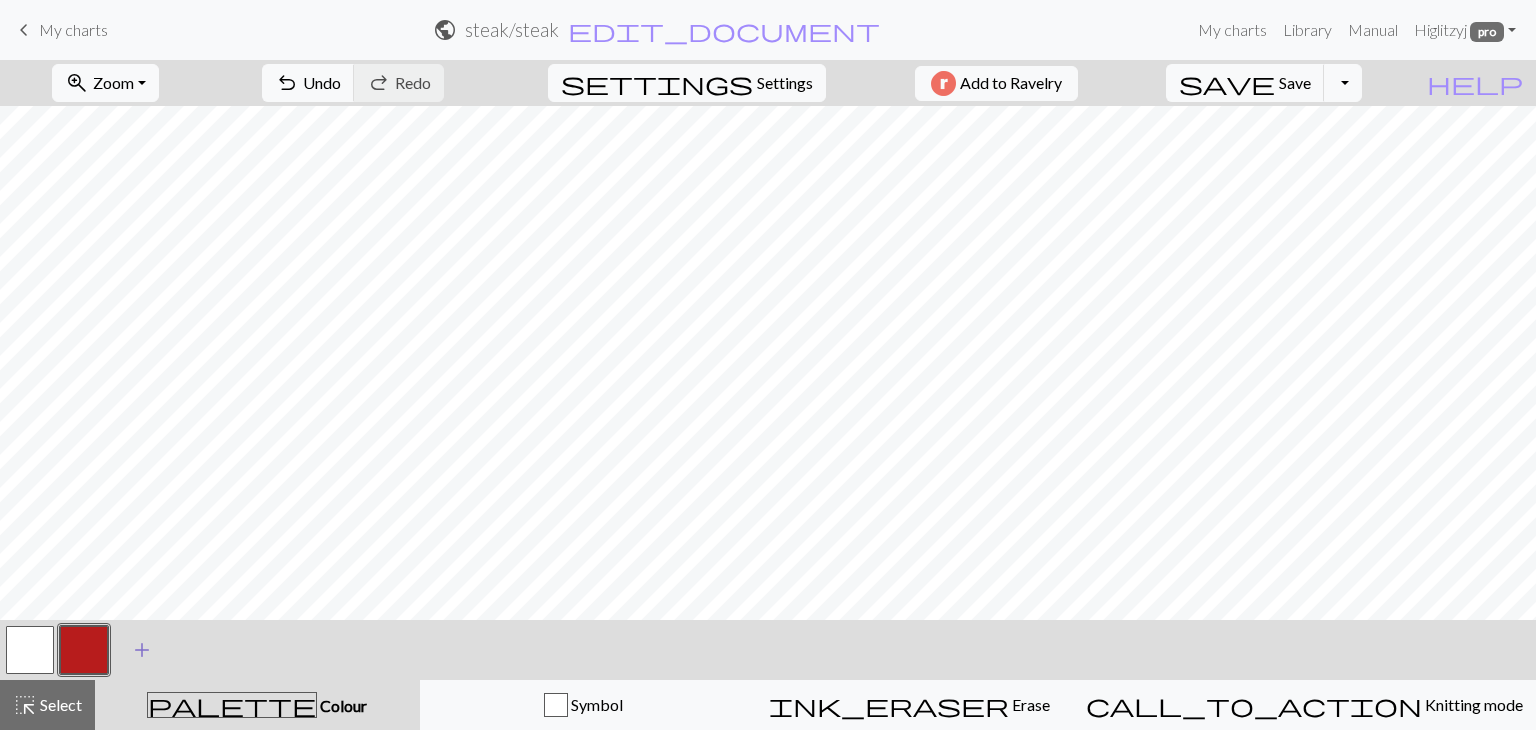 click on "add" at bounding box center [142, 650] 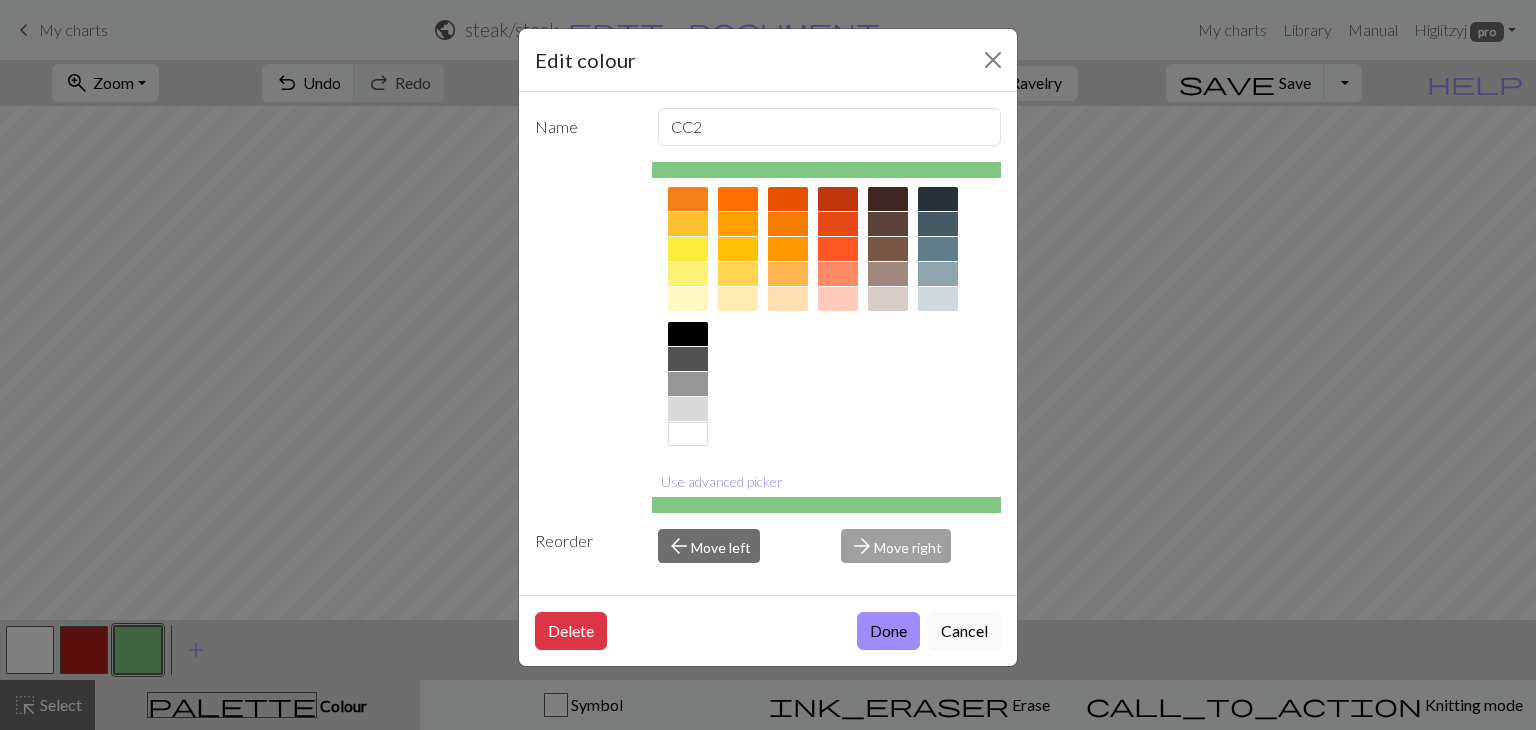 scroll, scrollTop: 288, scrollLeft: 0, axis: vertical 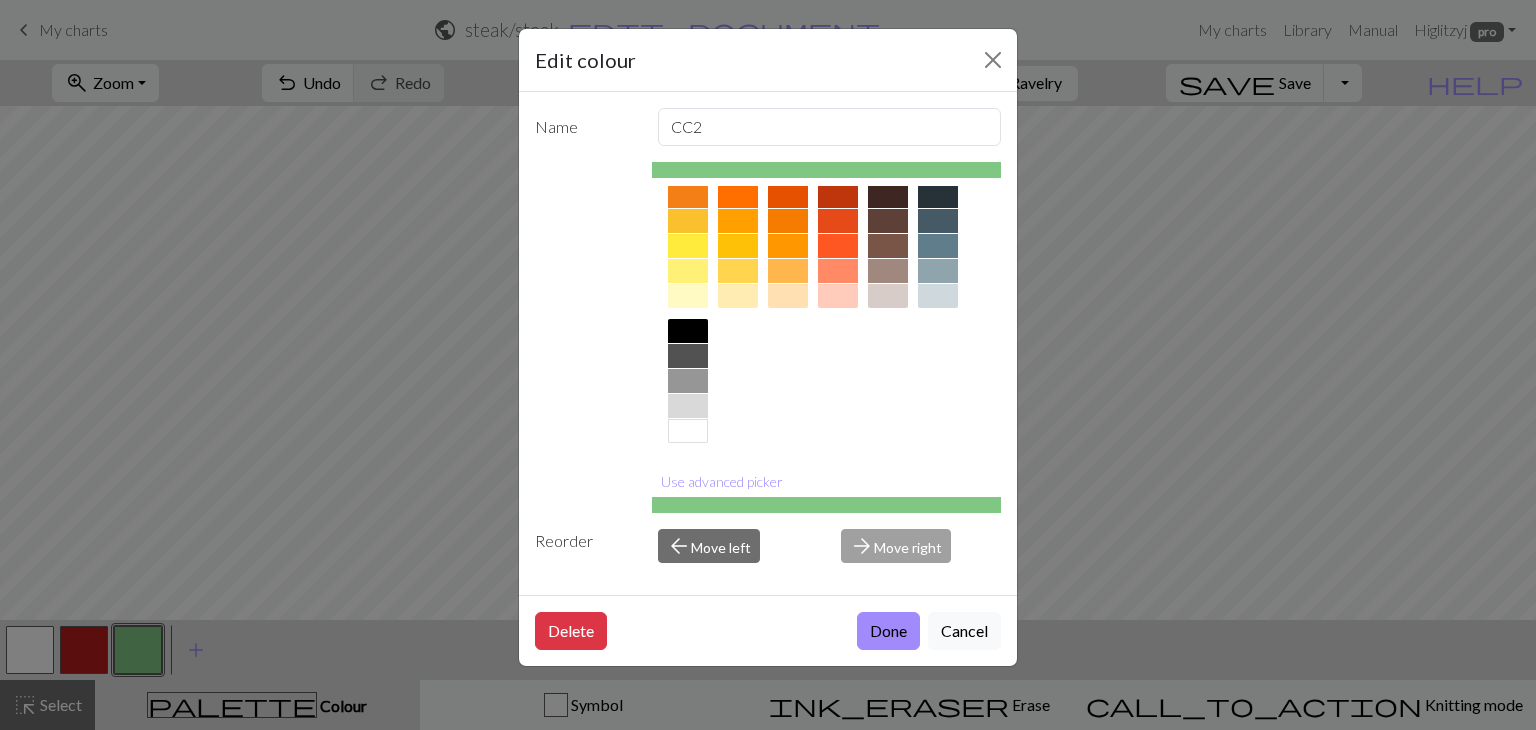 click at bounding box center [688, 331] 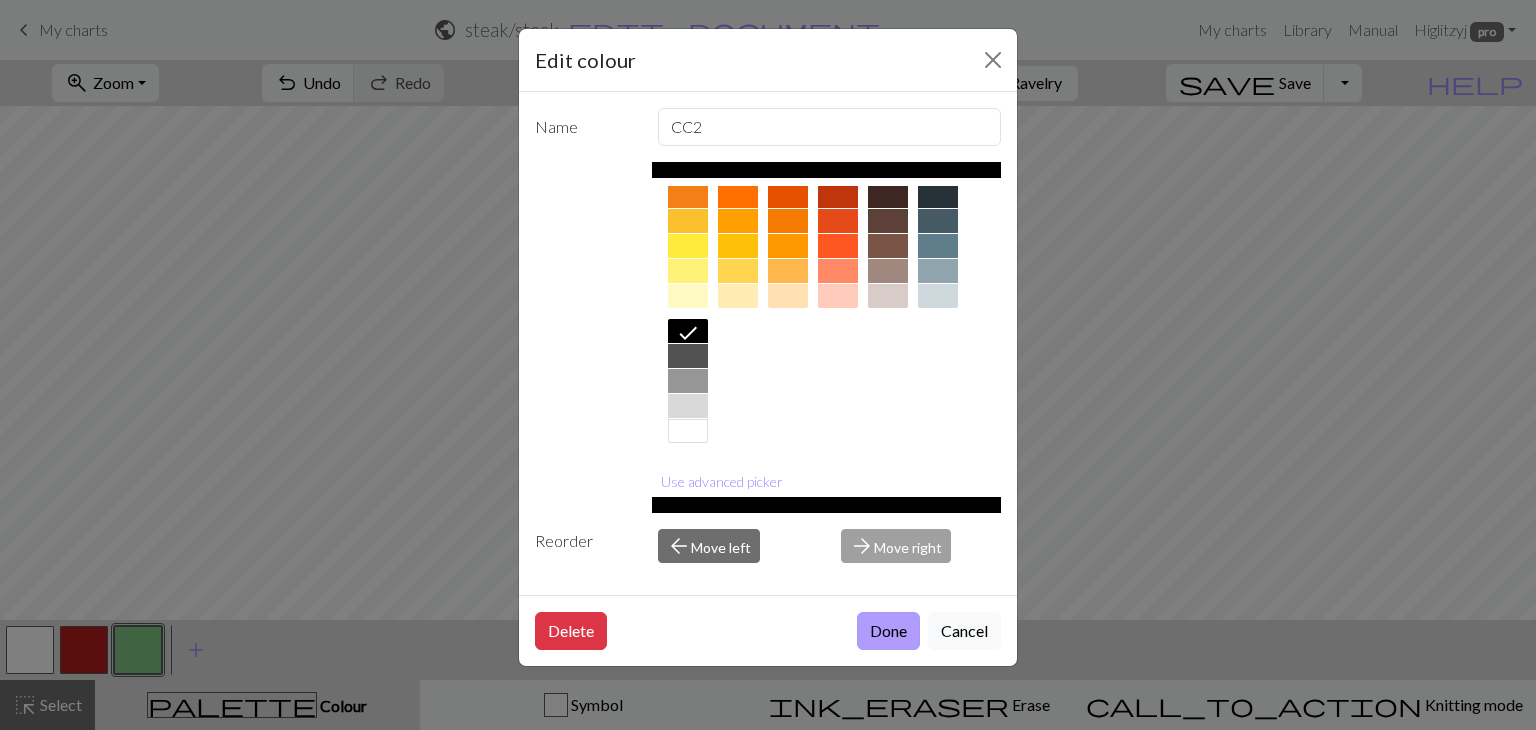 click on "Done" at bounding box center [888, 631] 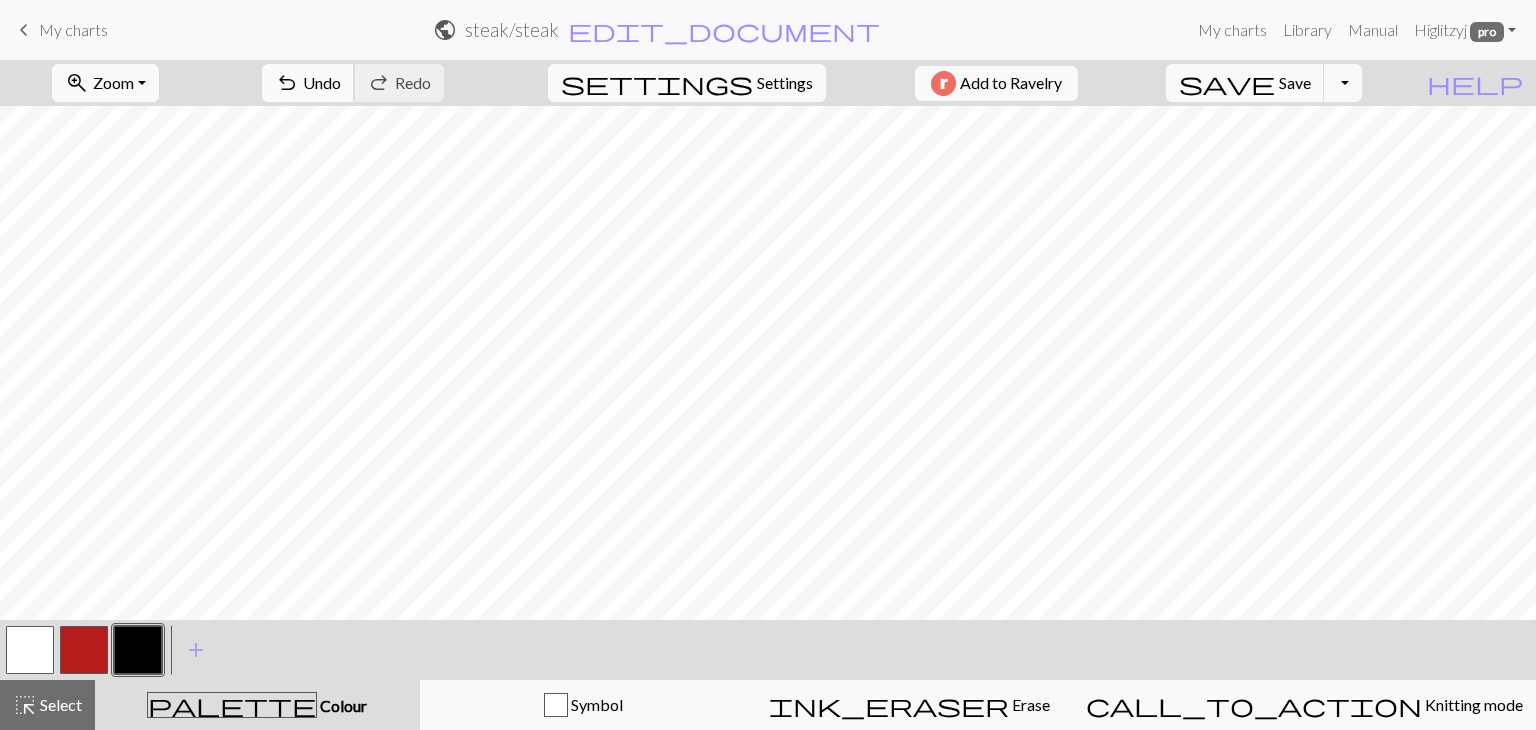 click on "Undo" at bounding box center [322, 82] 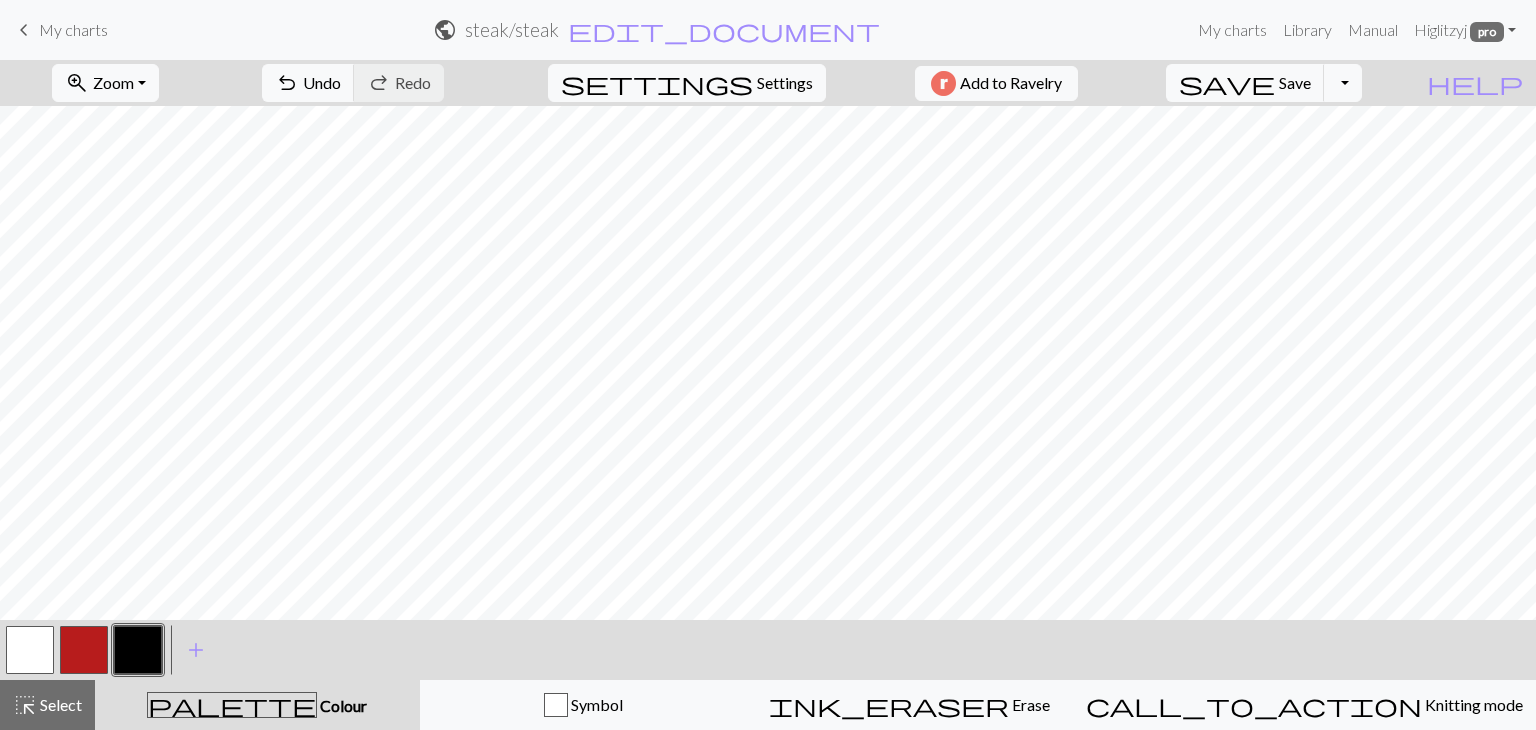 click at bounding box center (30, 650) 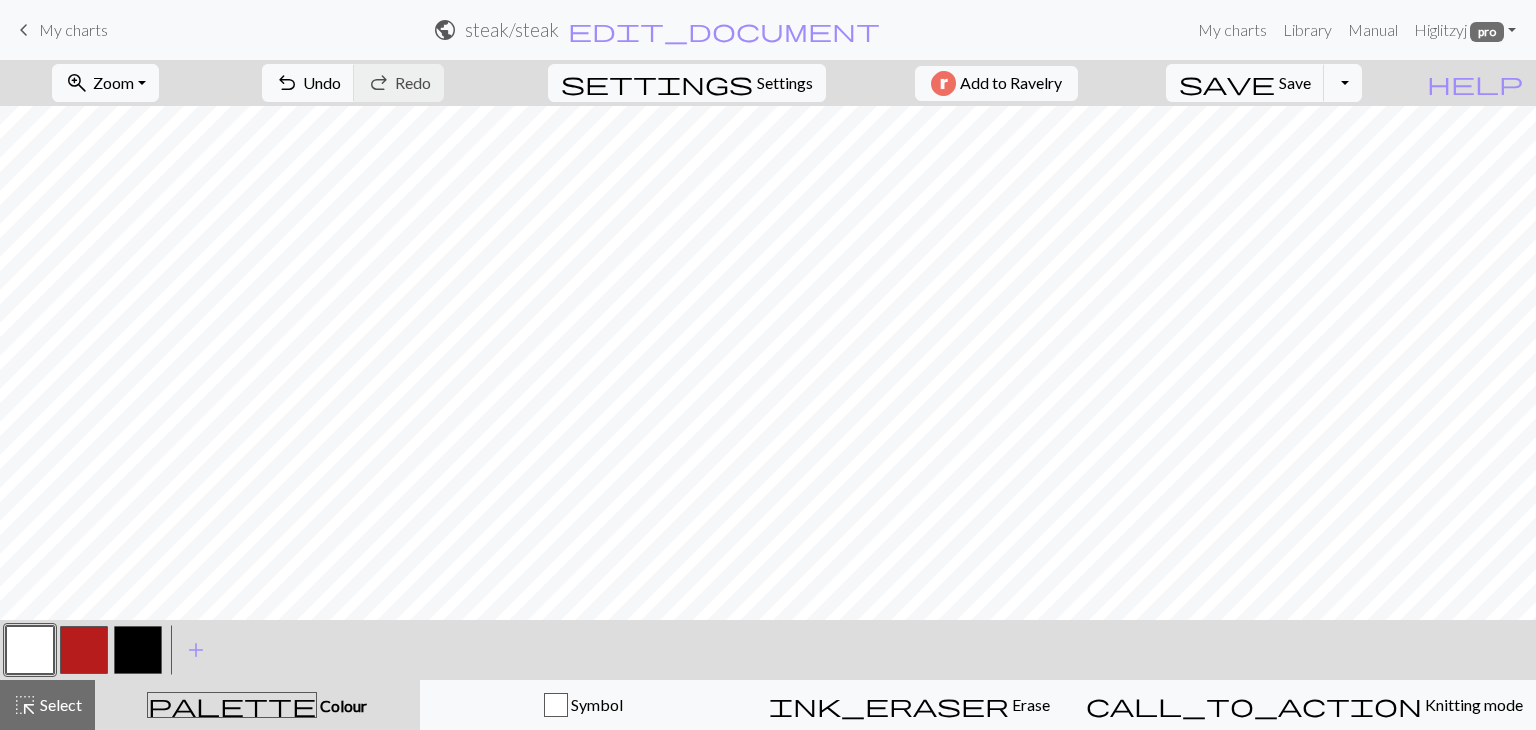 click at bounding box center (84, 650) 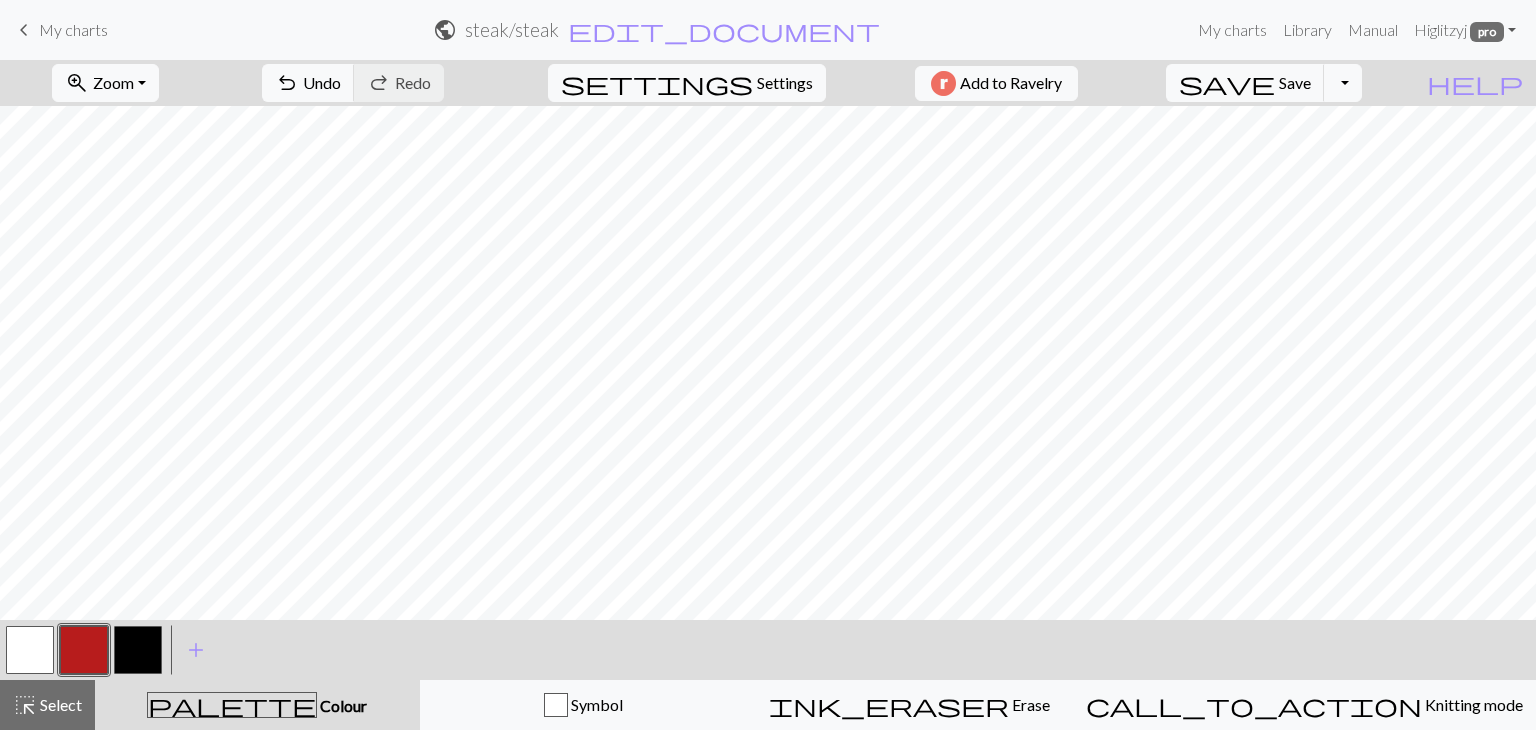 click at bounding box center [30, 650] 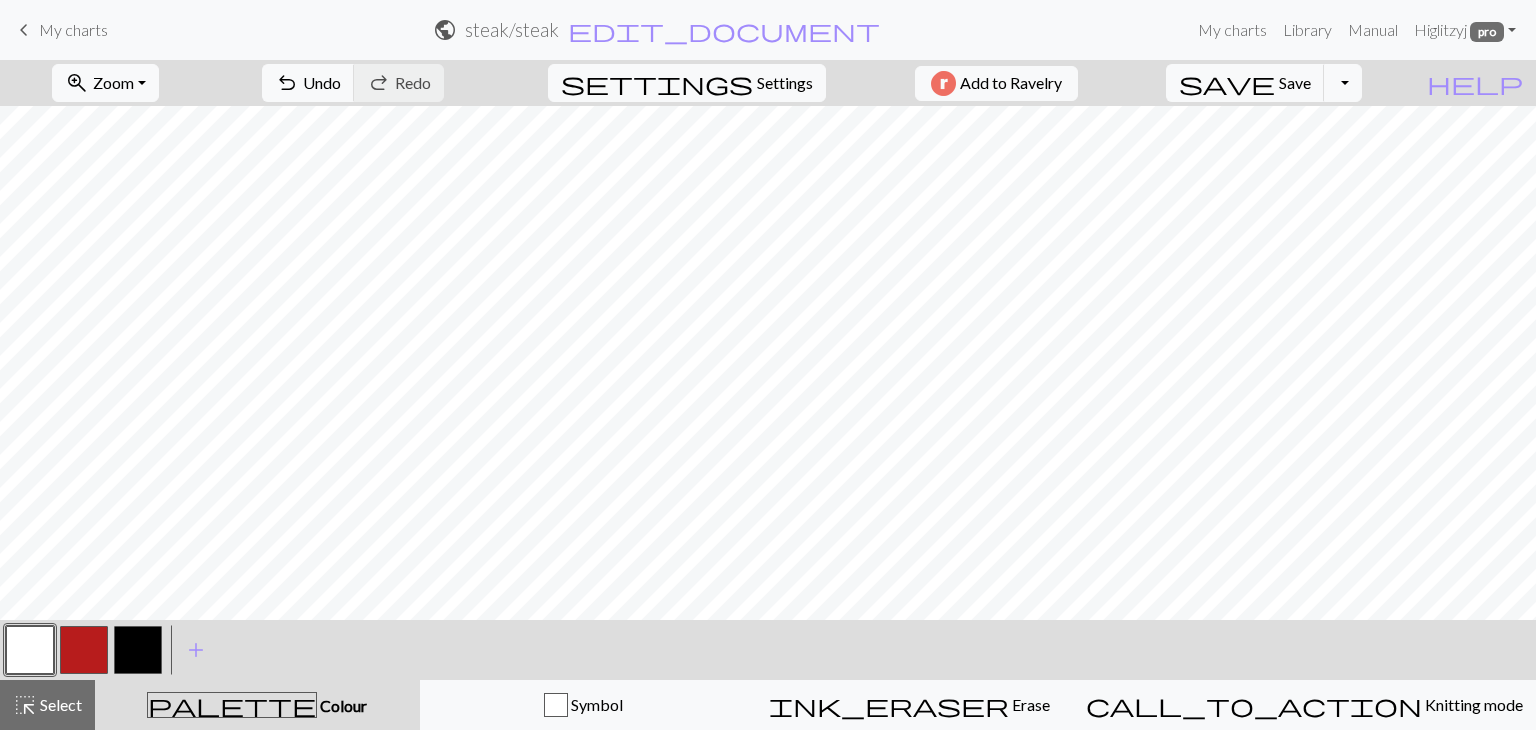 click at bounding box center [138, 650] 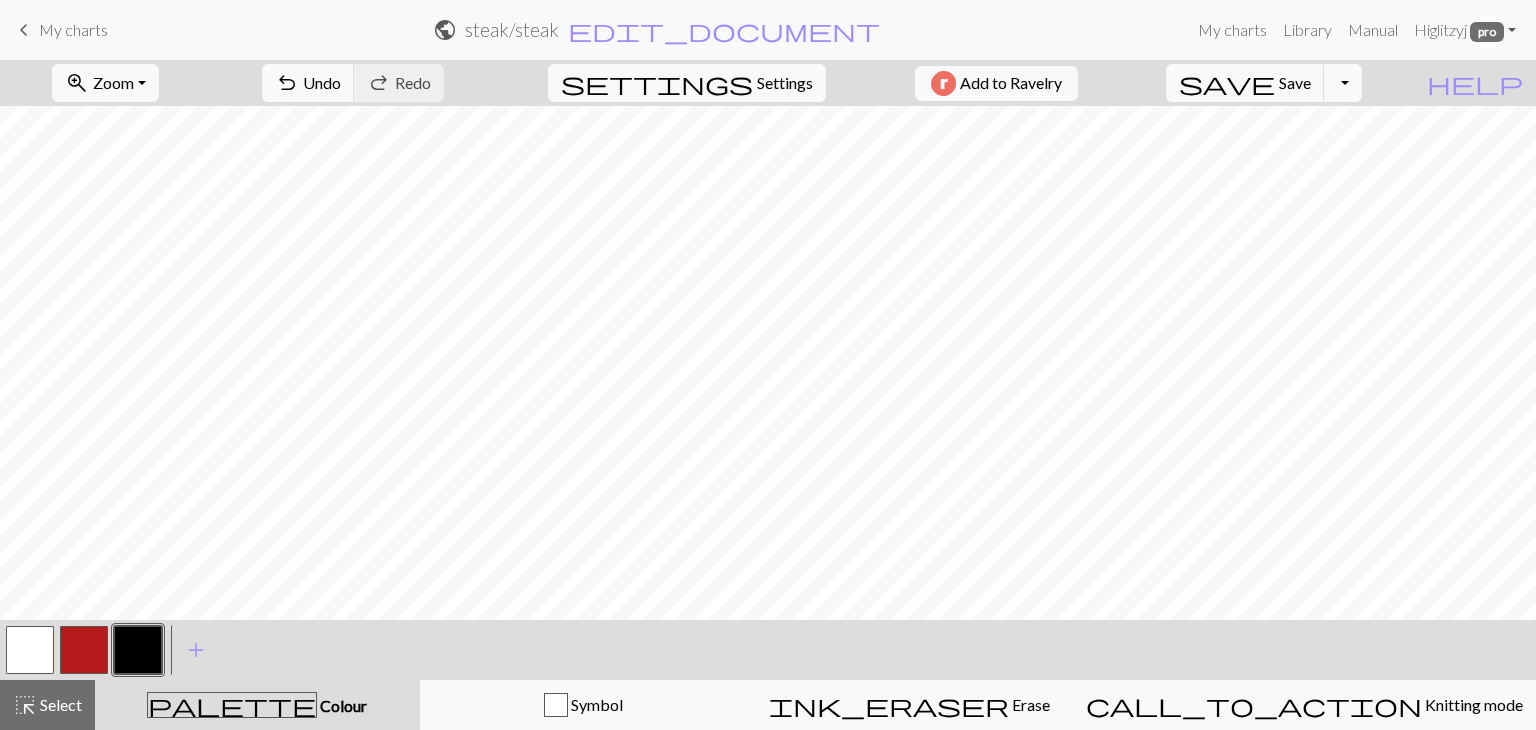 click at bounding box center [84, 650] 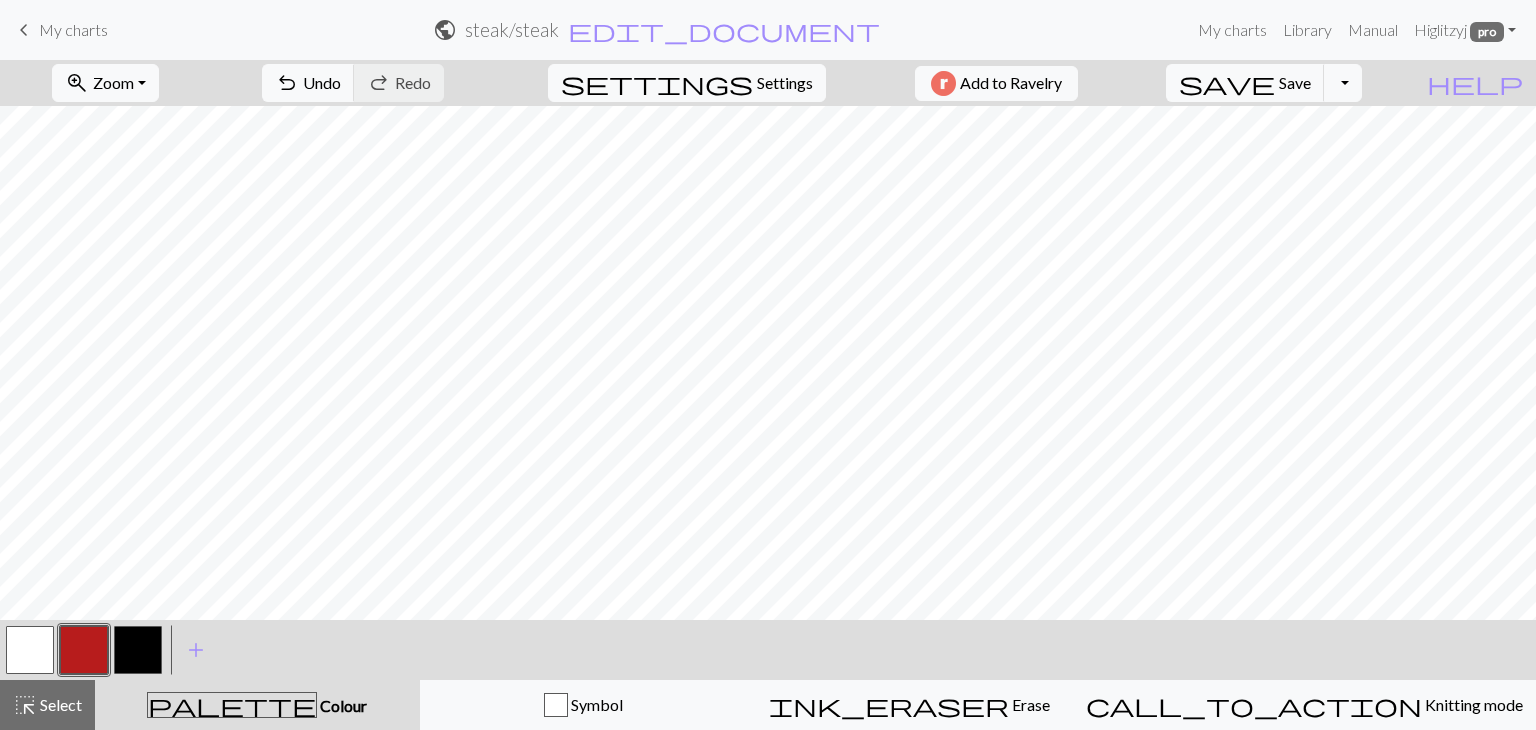 click at bounding box center (84, 650) 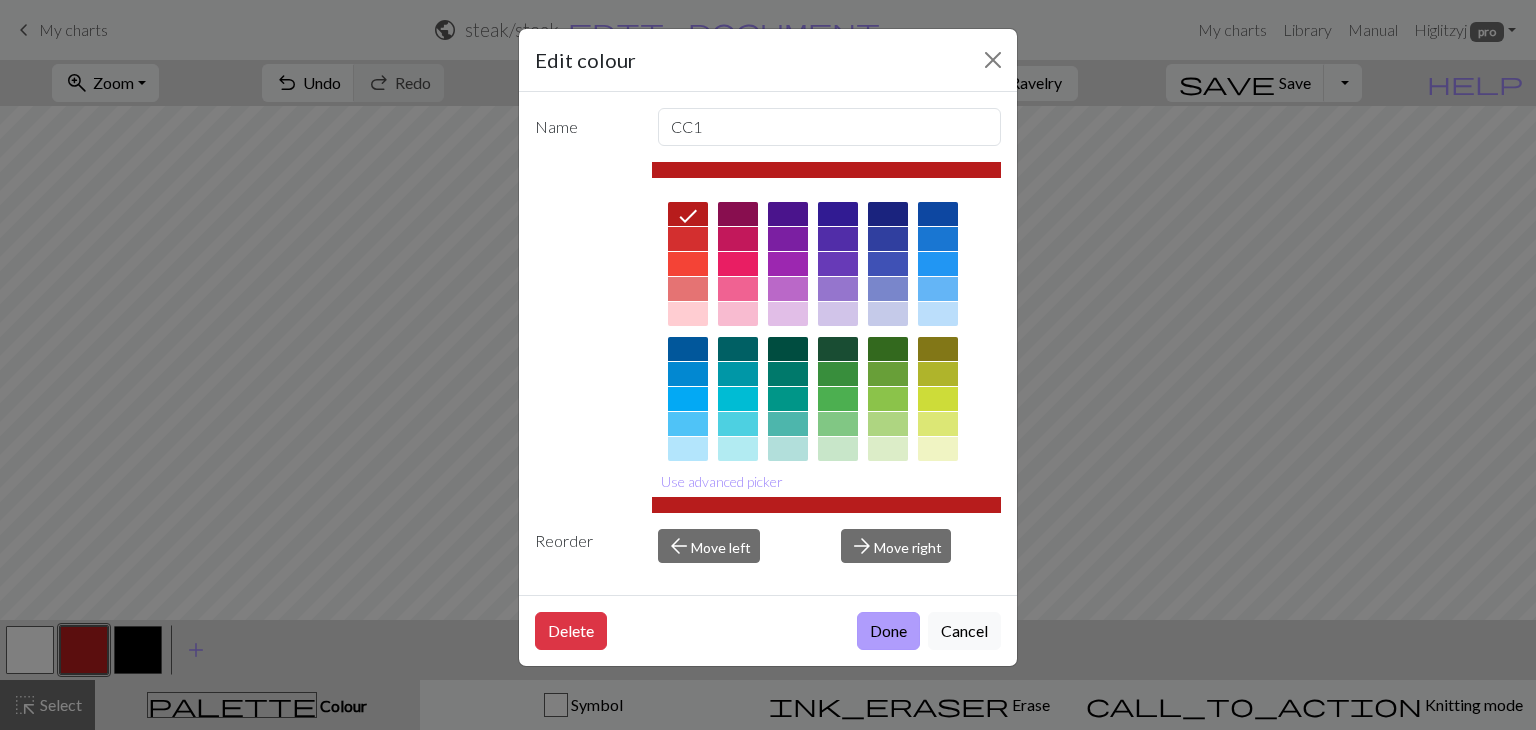 click on "Done" at bounding box center (888, 631) 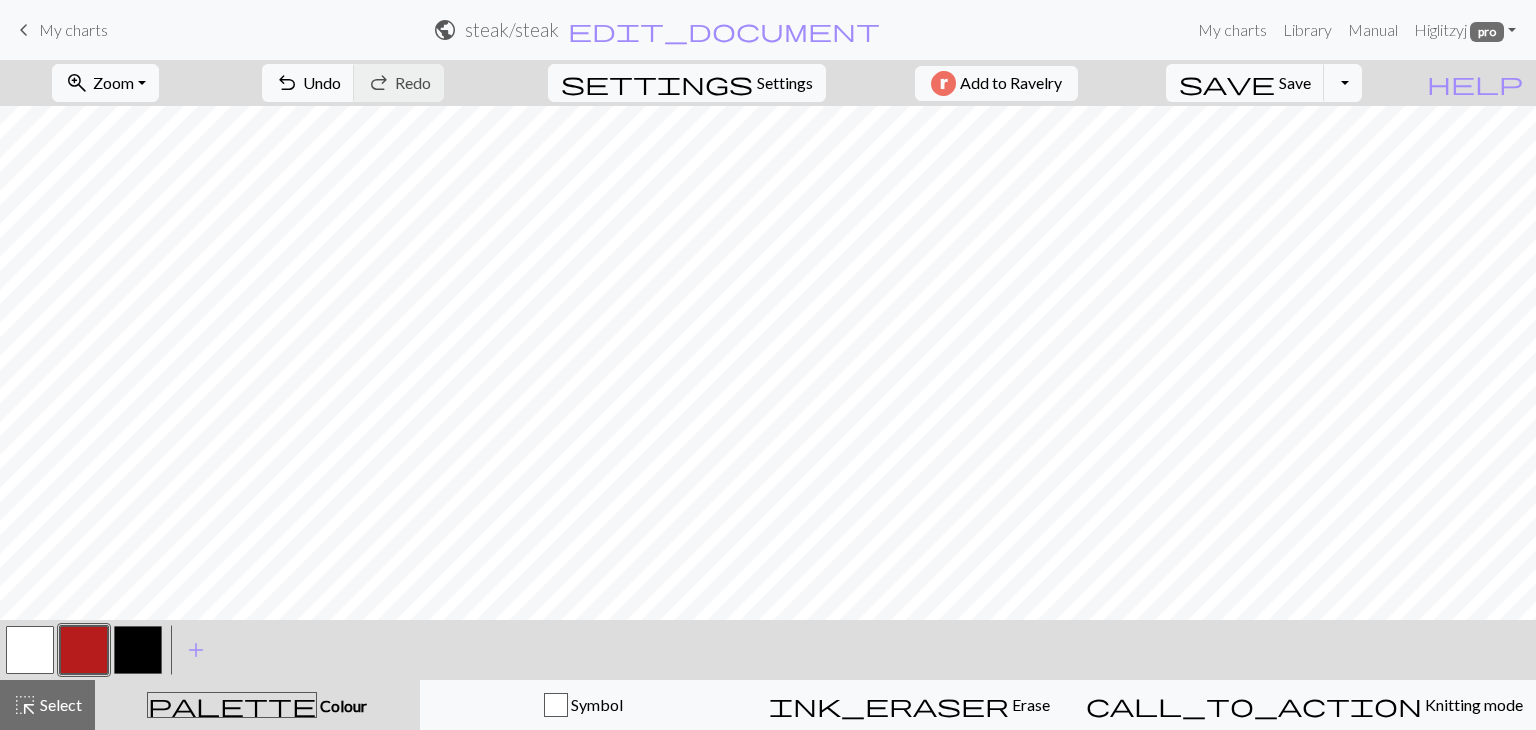click at bounding box center [138, 650] 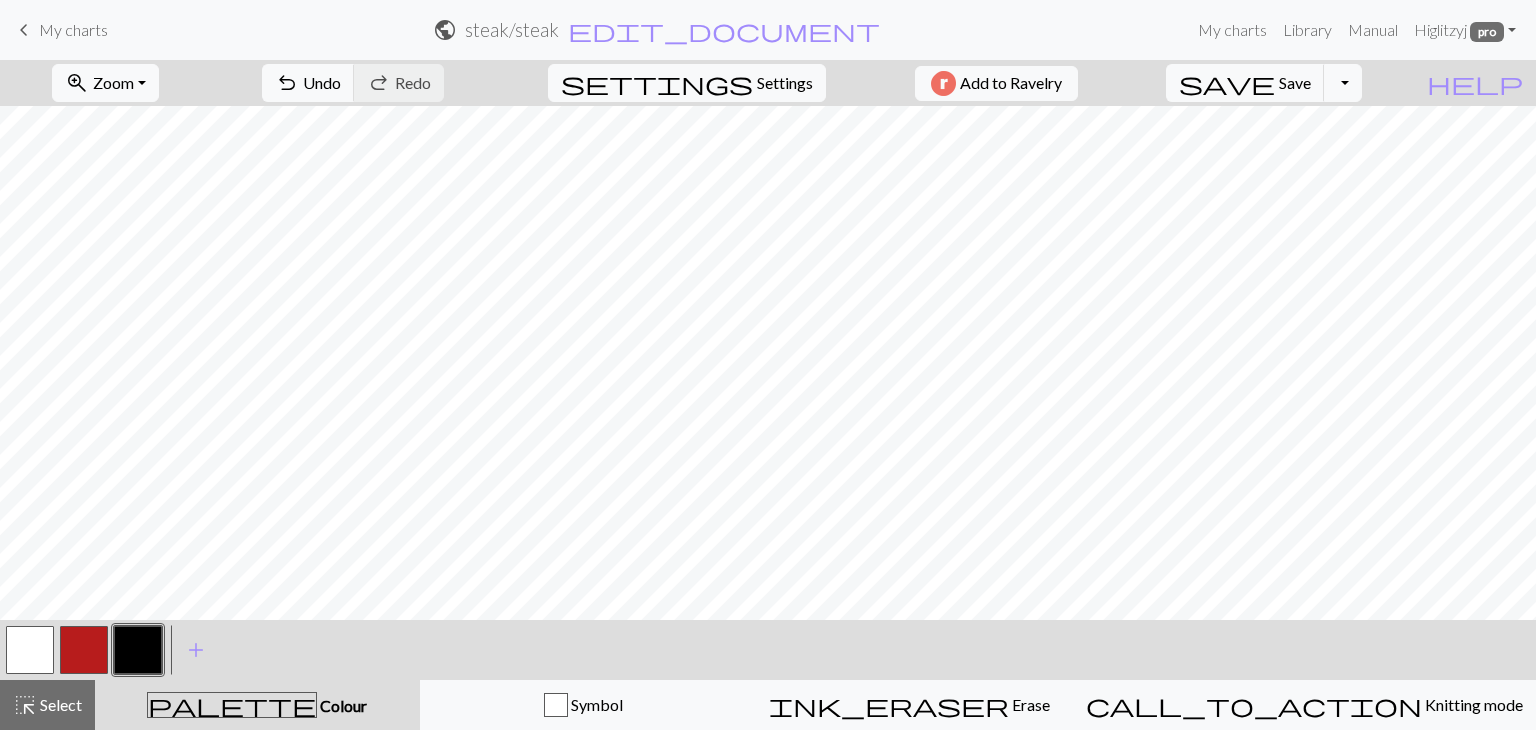 click at bounding box center (84, 650) 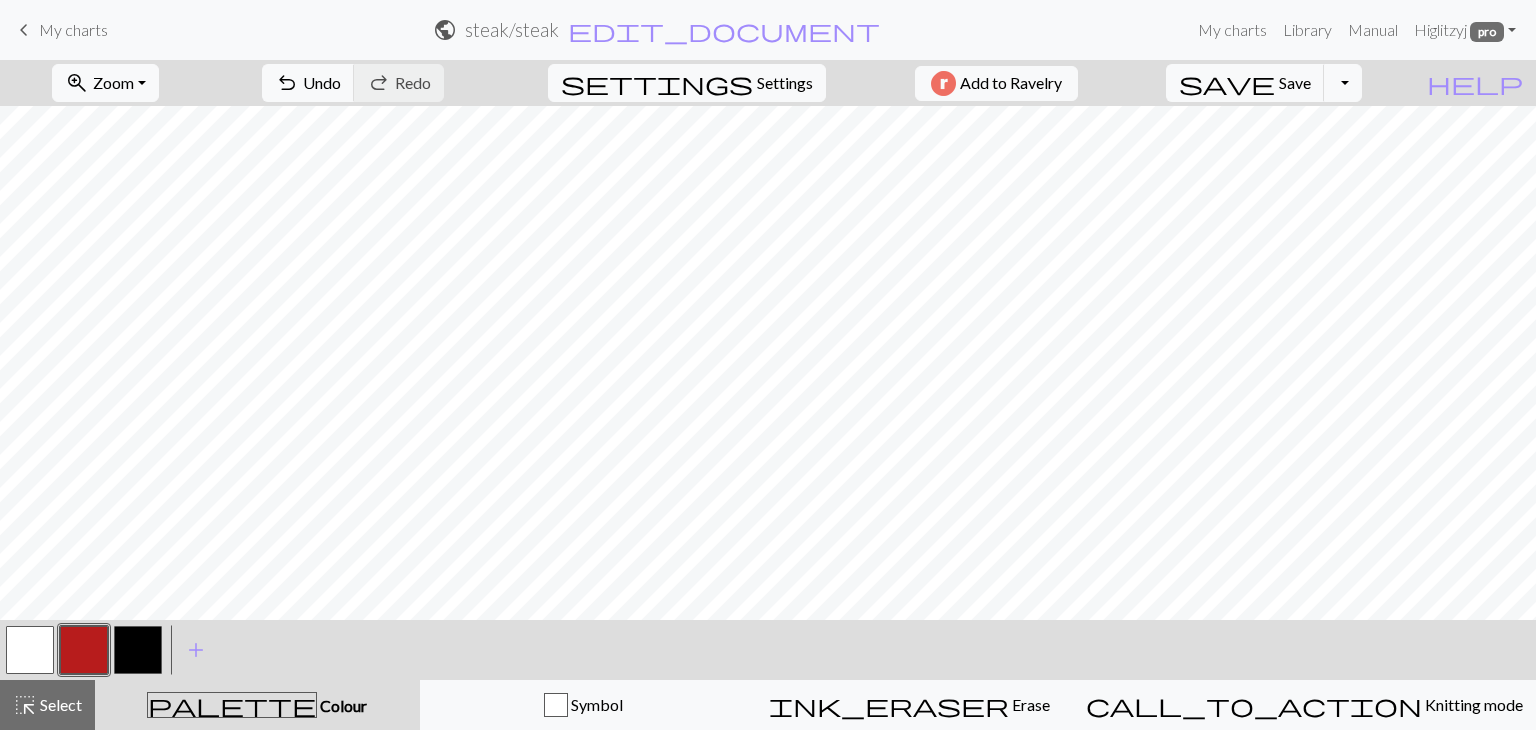 click at bounding box center [30, 650] 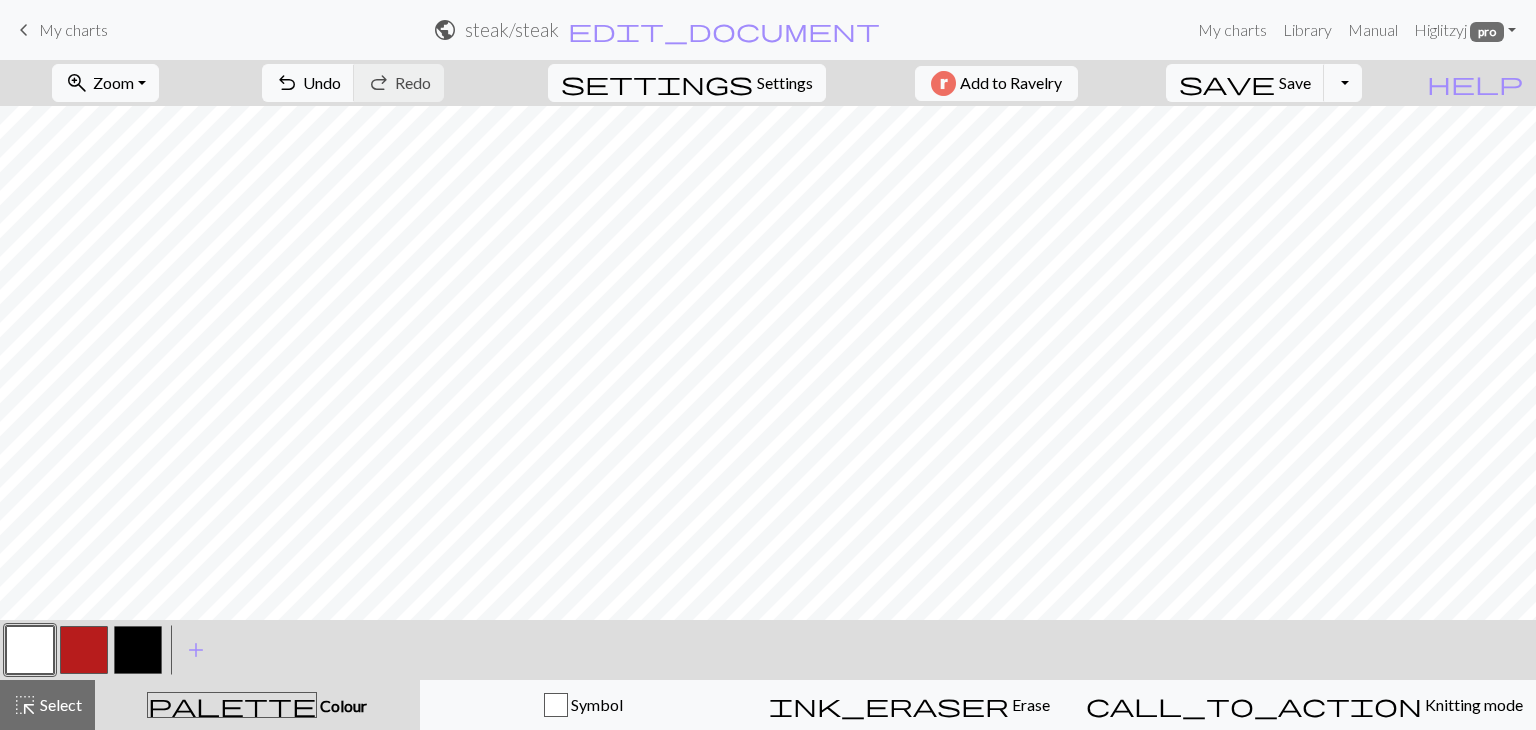 click at bounding box center (84, 650) 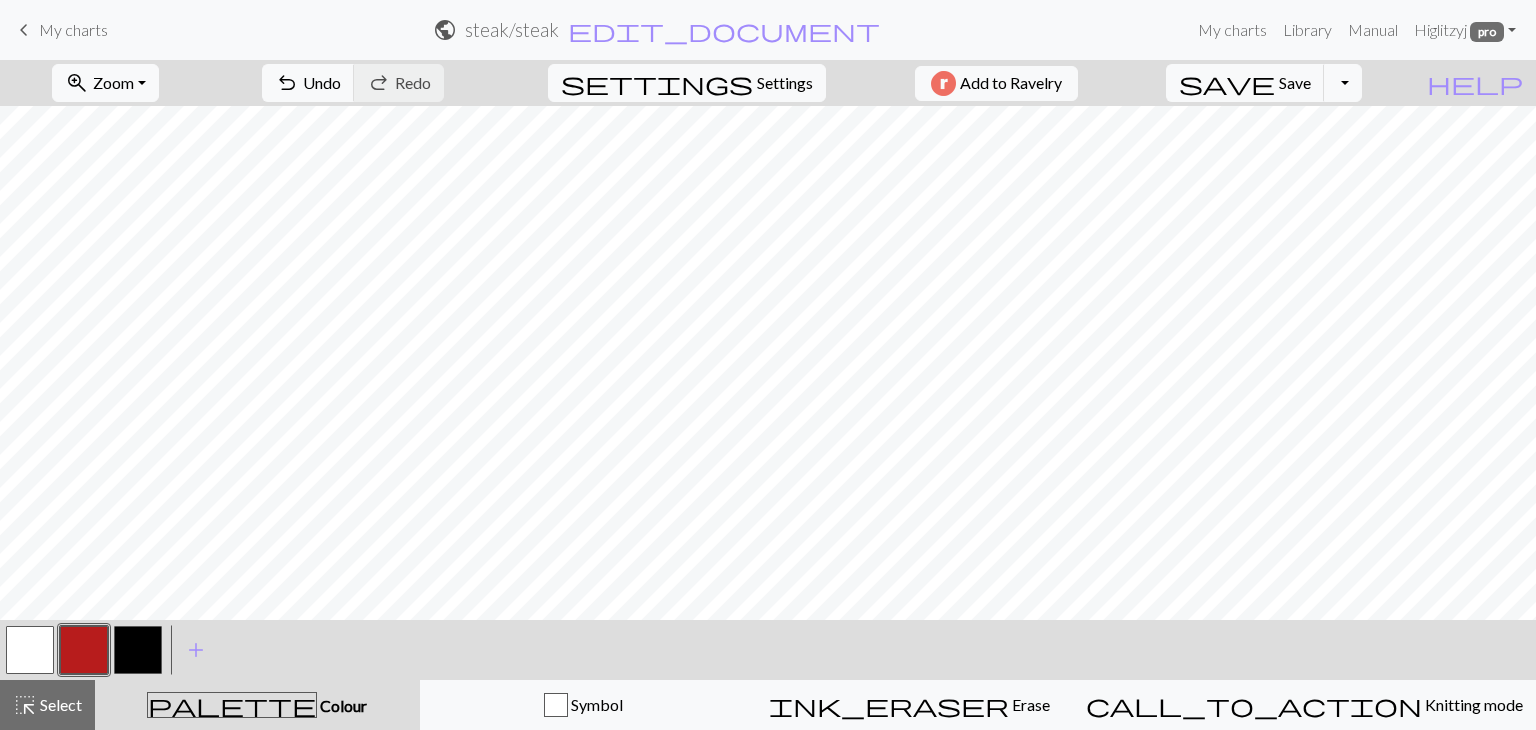 click at bounding box center [30, 650] 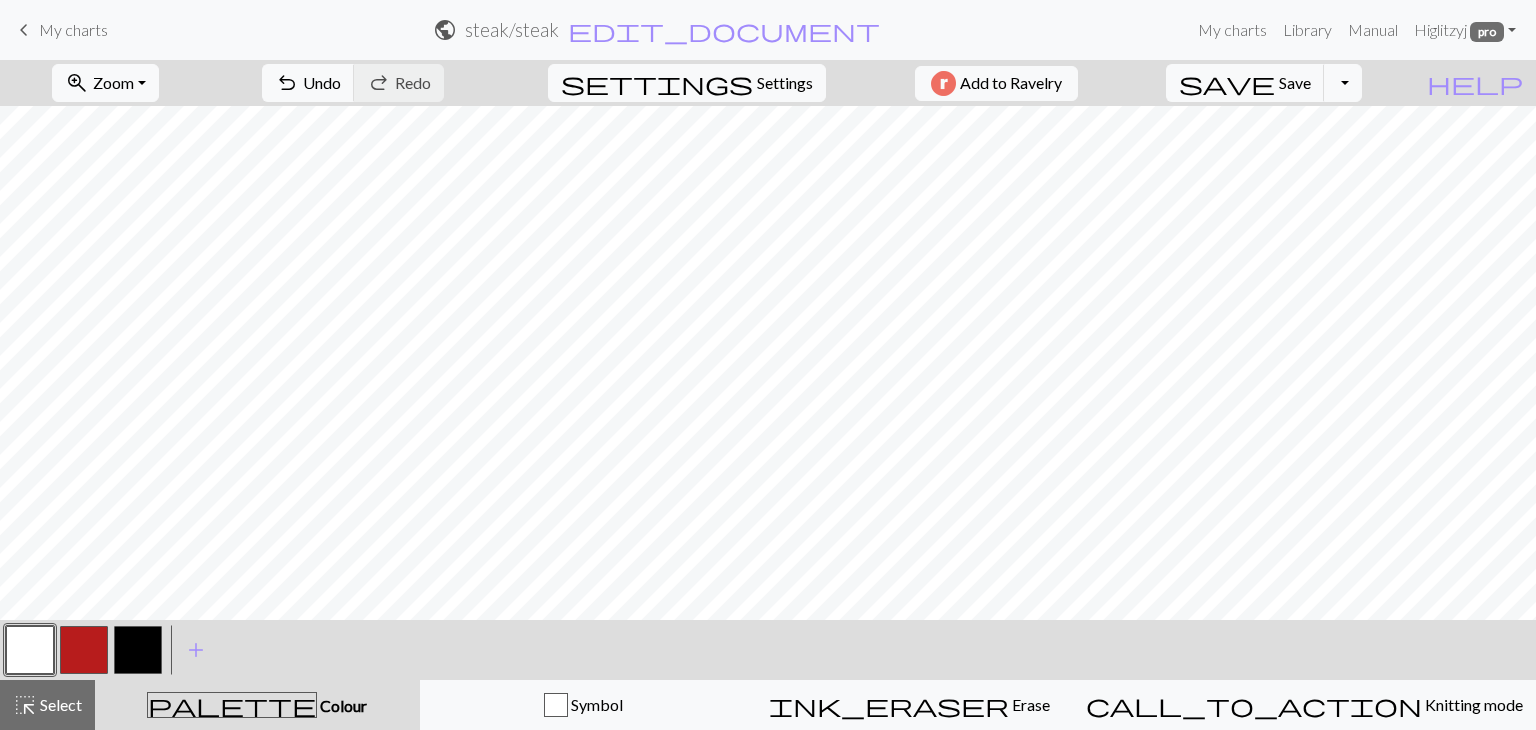 click at bounding box center (84, 650) 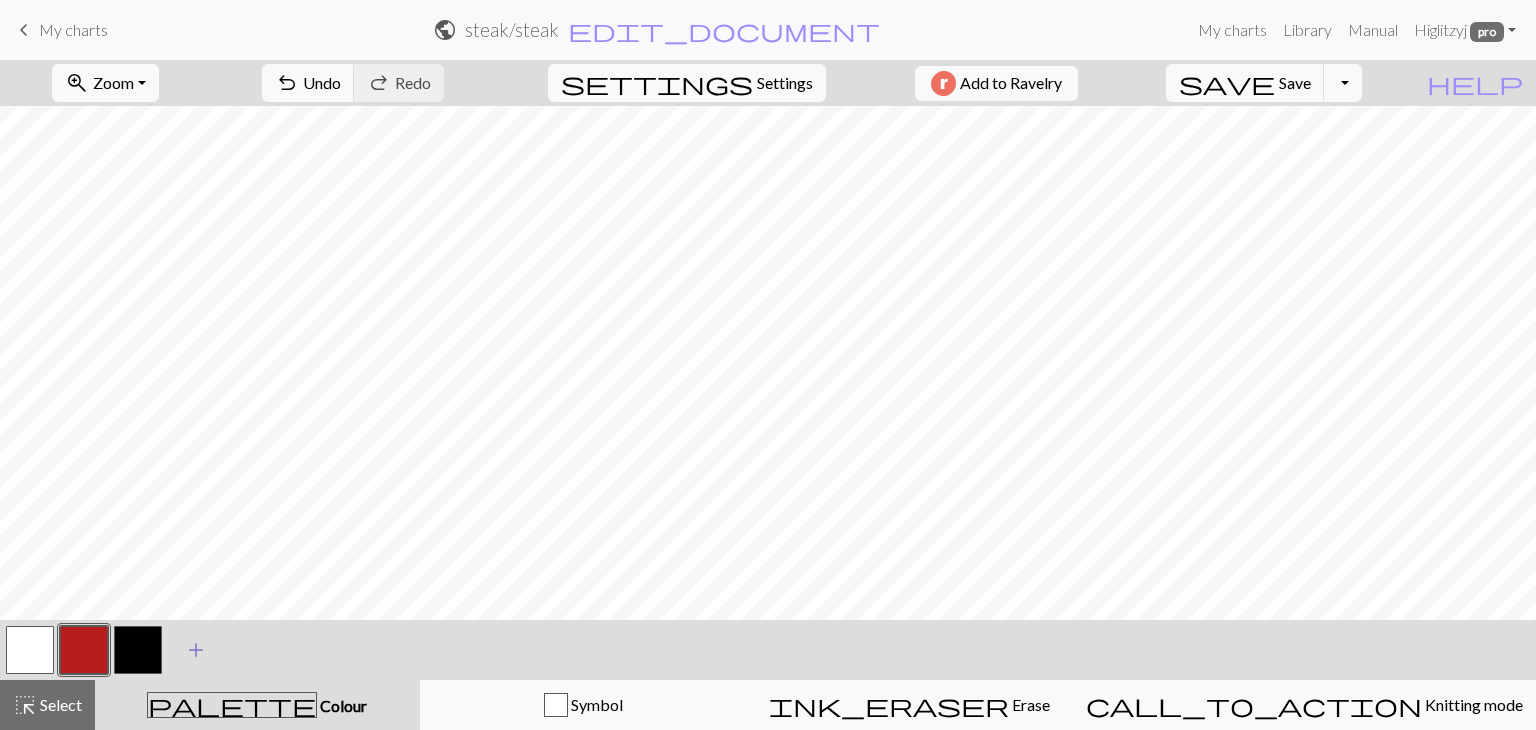 click on "add" at bounding box center [196, 650] 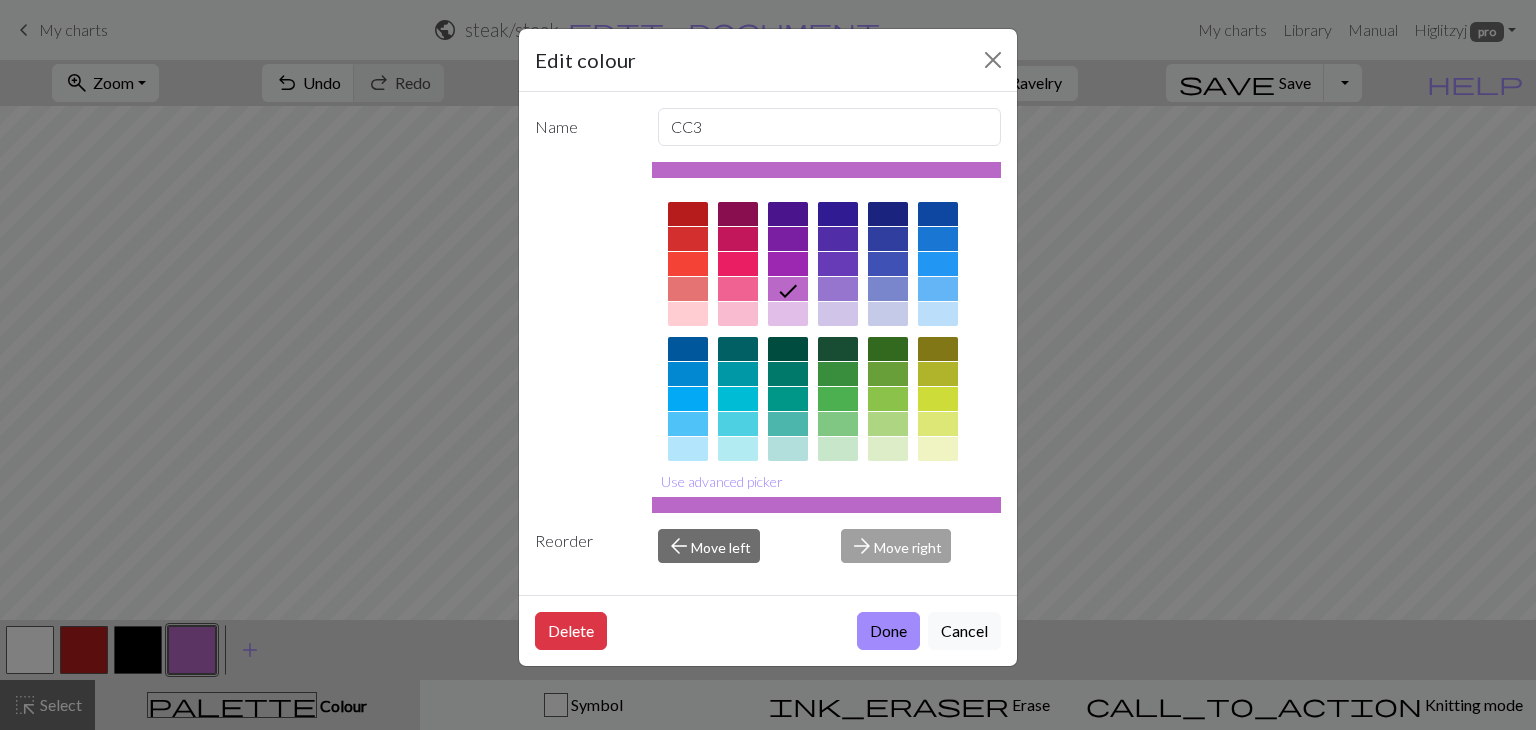 click at bounding box center [738, 239] 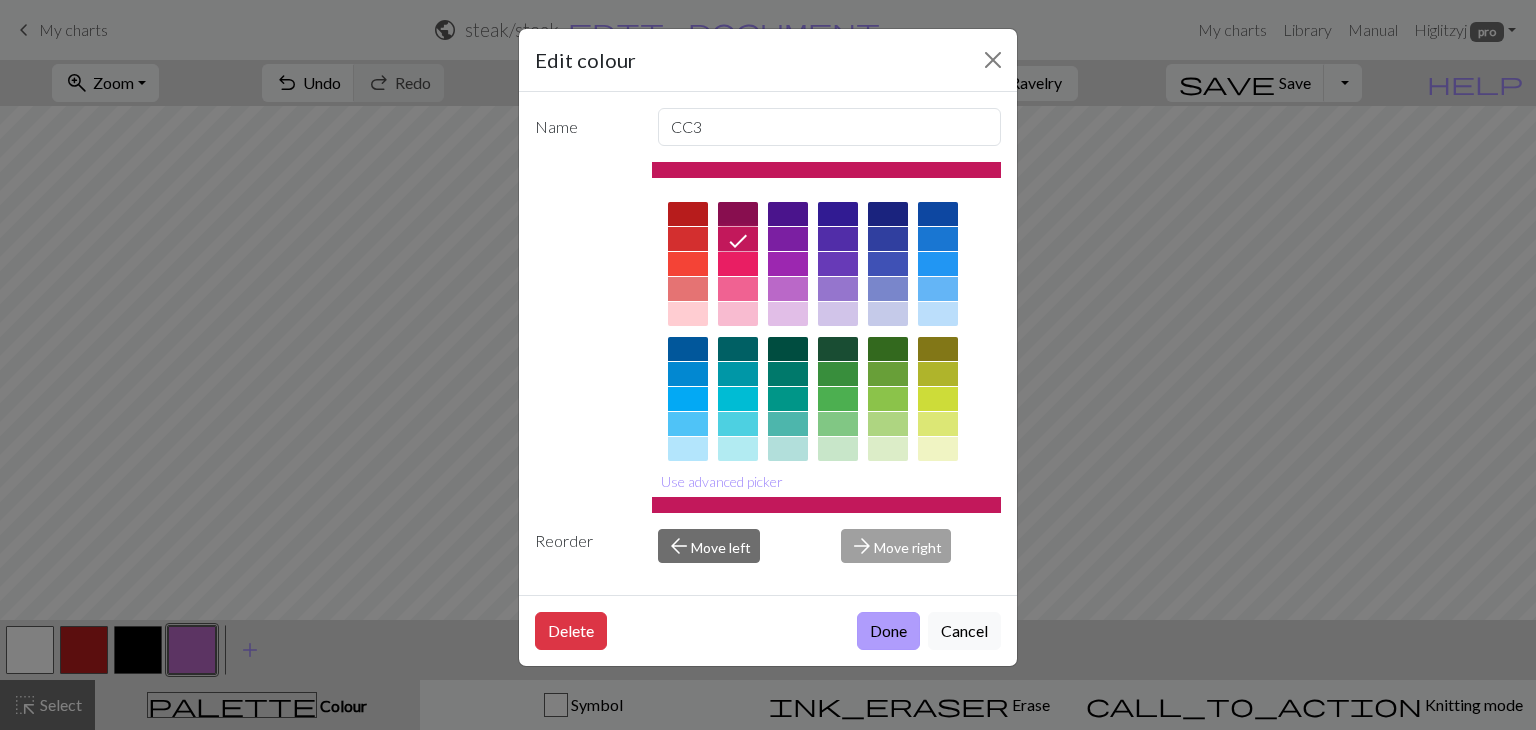 click on "Done" at bounding box center [888, 631] 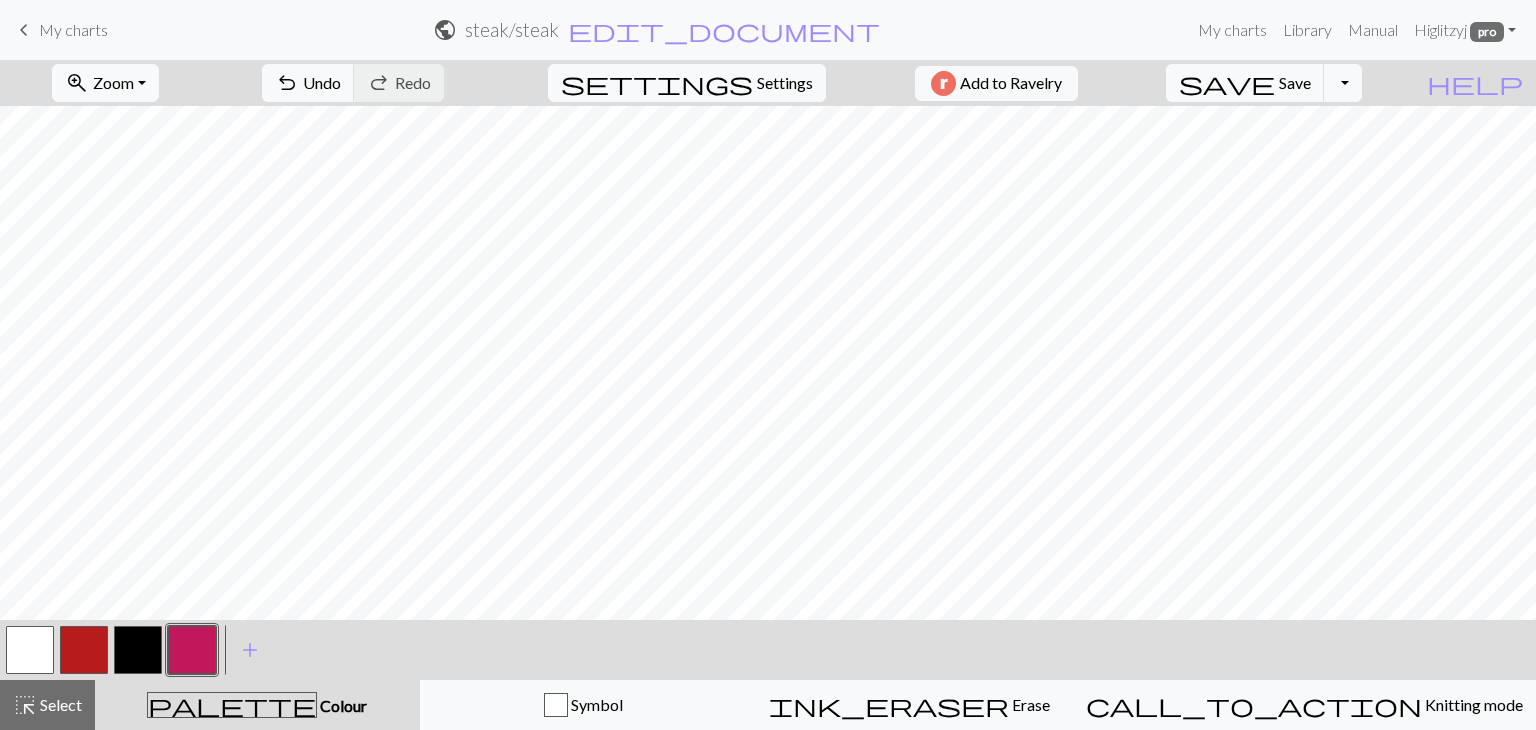 click at bounding box center (192, 650) 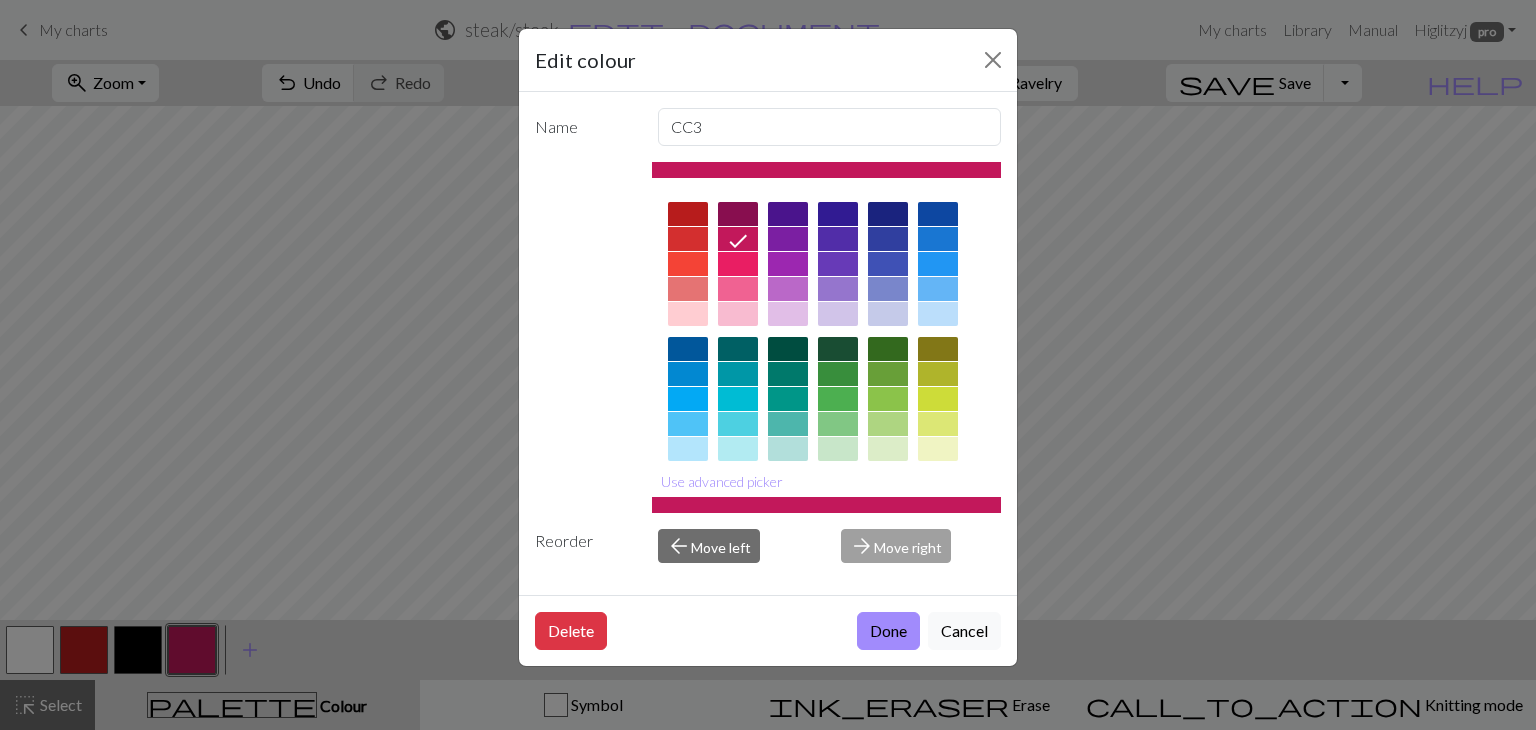 click at bounding box center (938, 424) 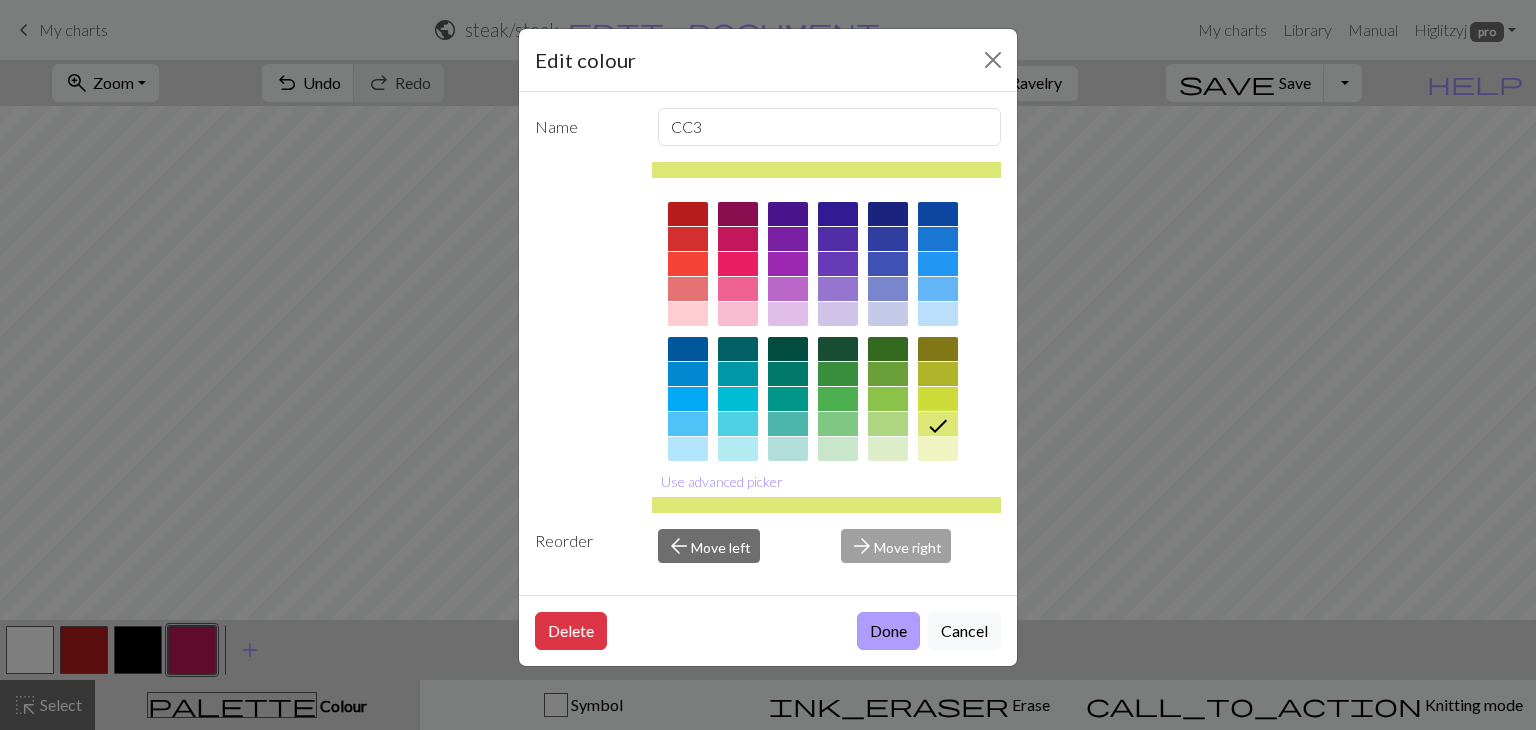 click on "Done" at bounding box center (888, 631) 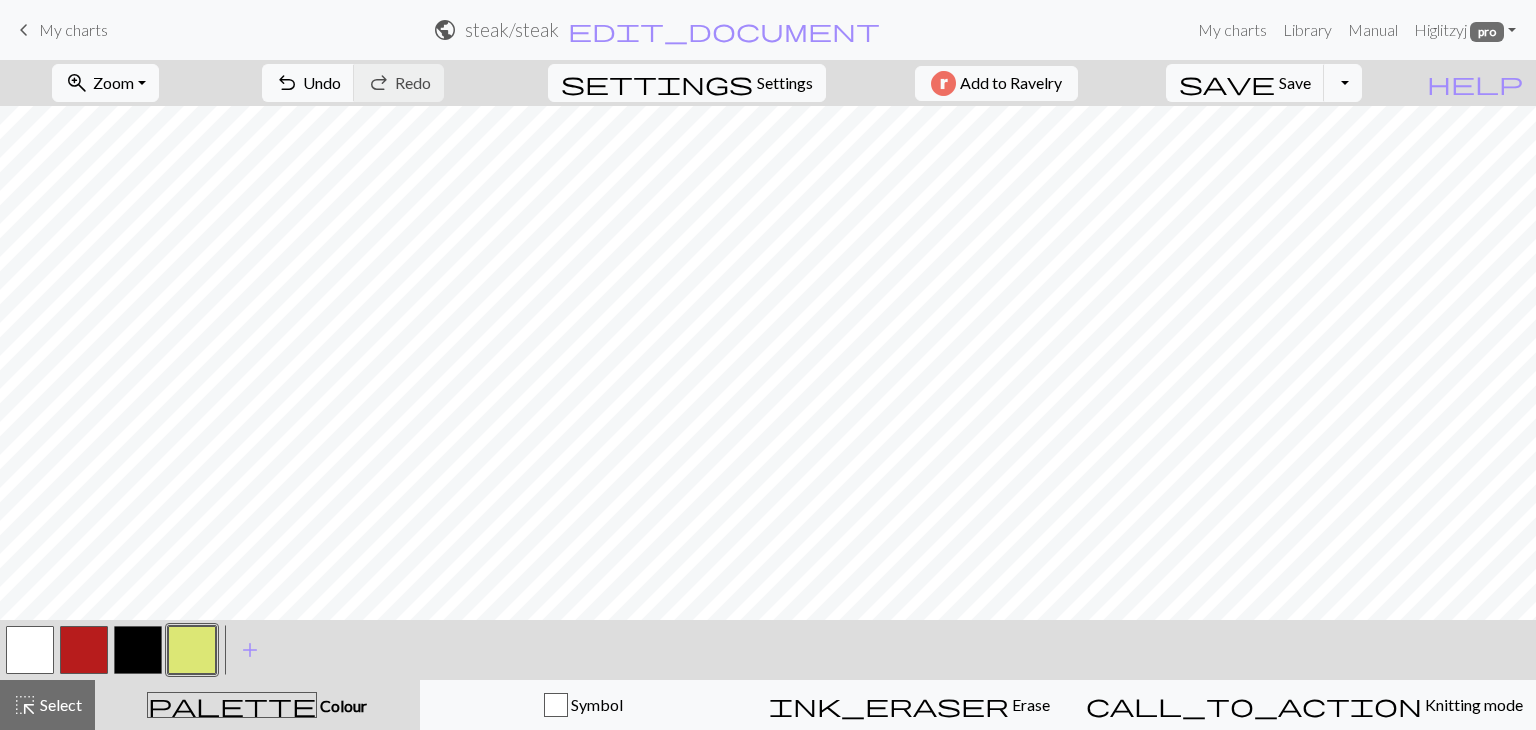 click at bounding box center (84, 650) 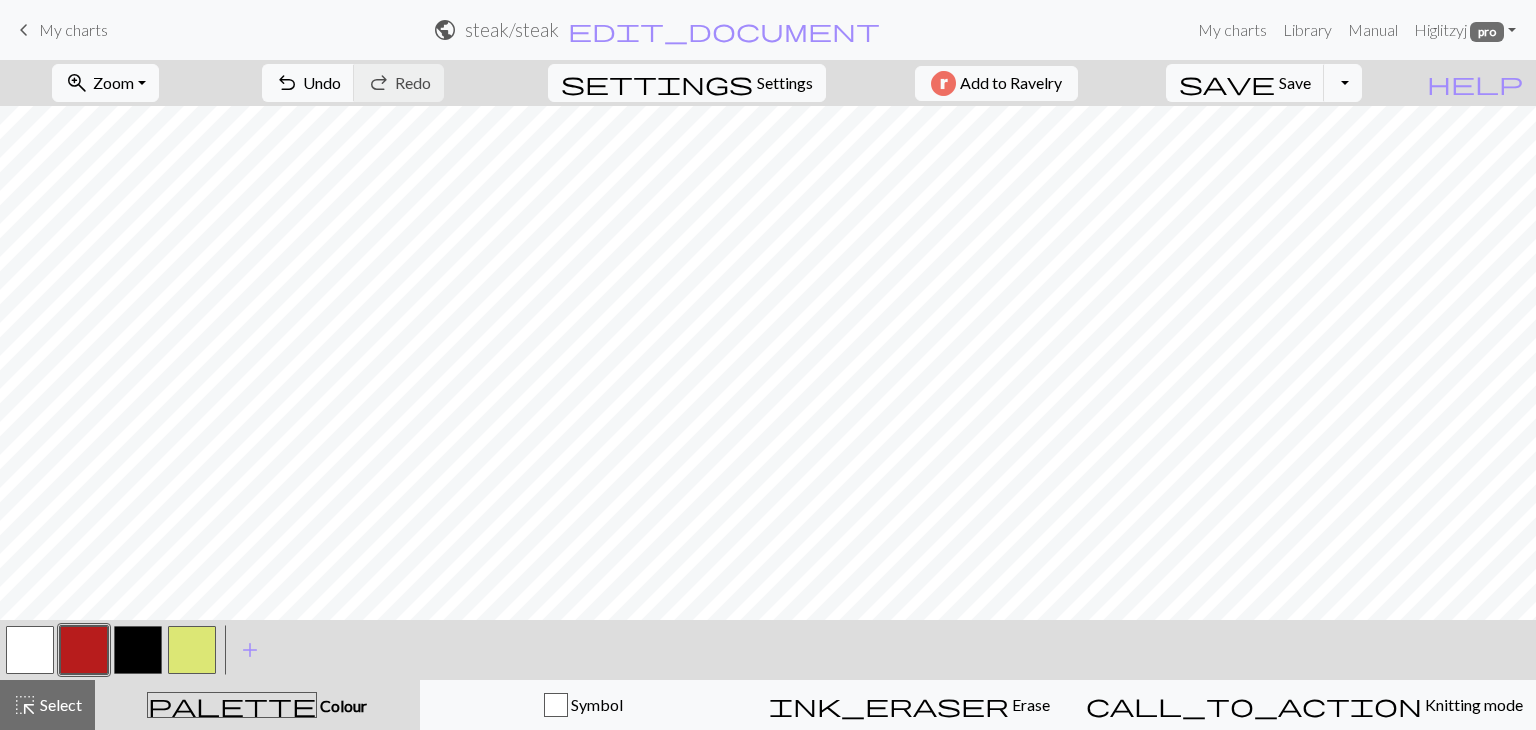 click at bounding box center (84, 650) 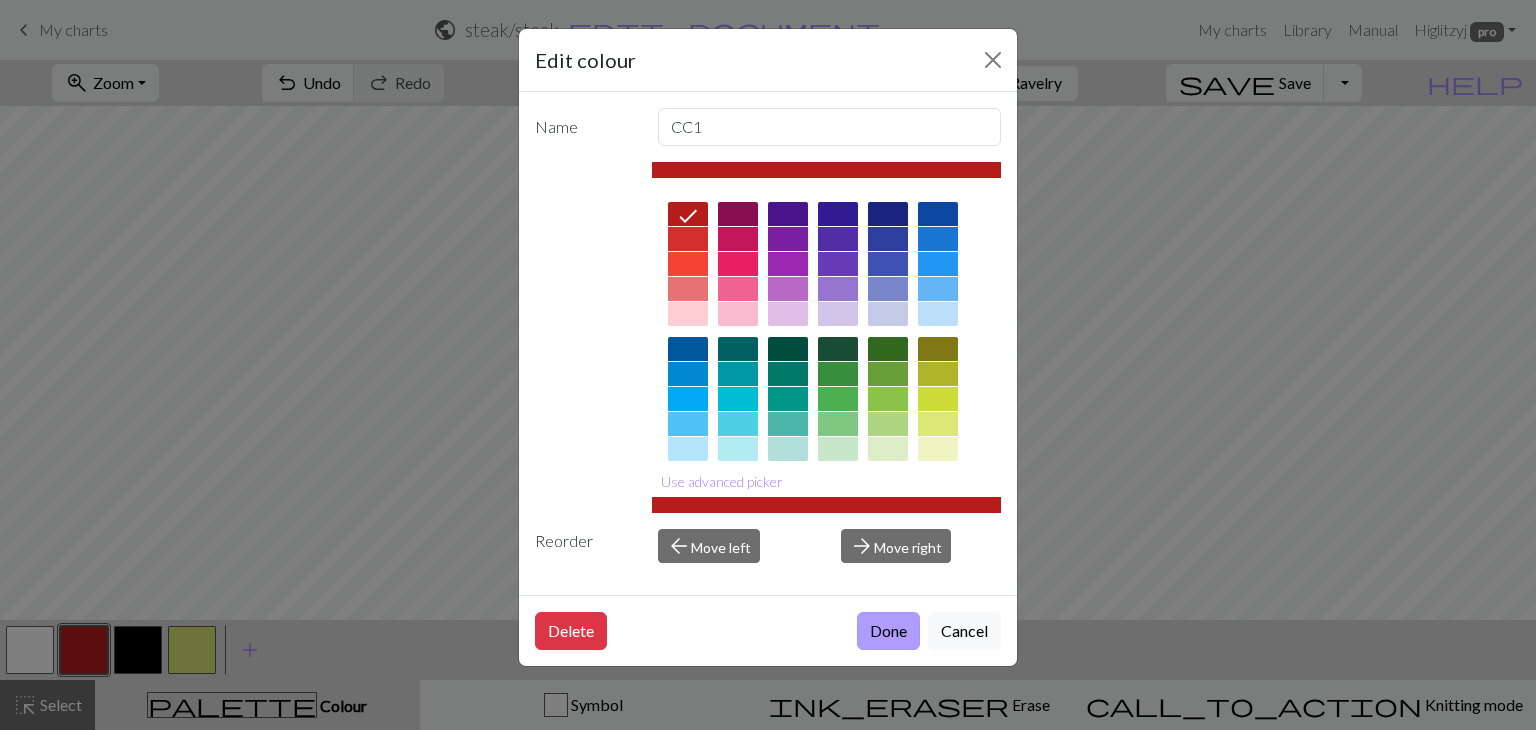click on "Done" at bounding box center [888, 631] 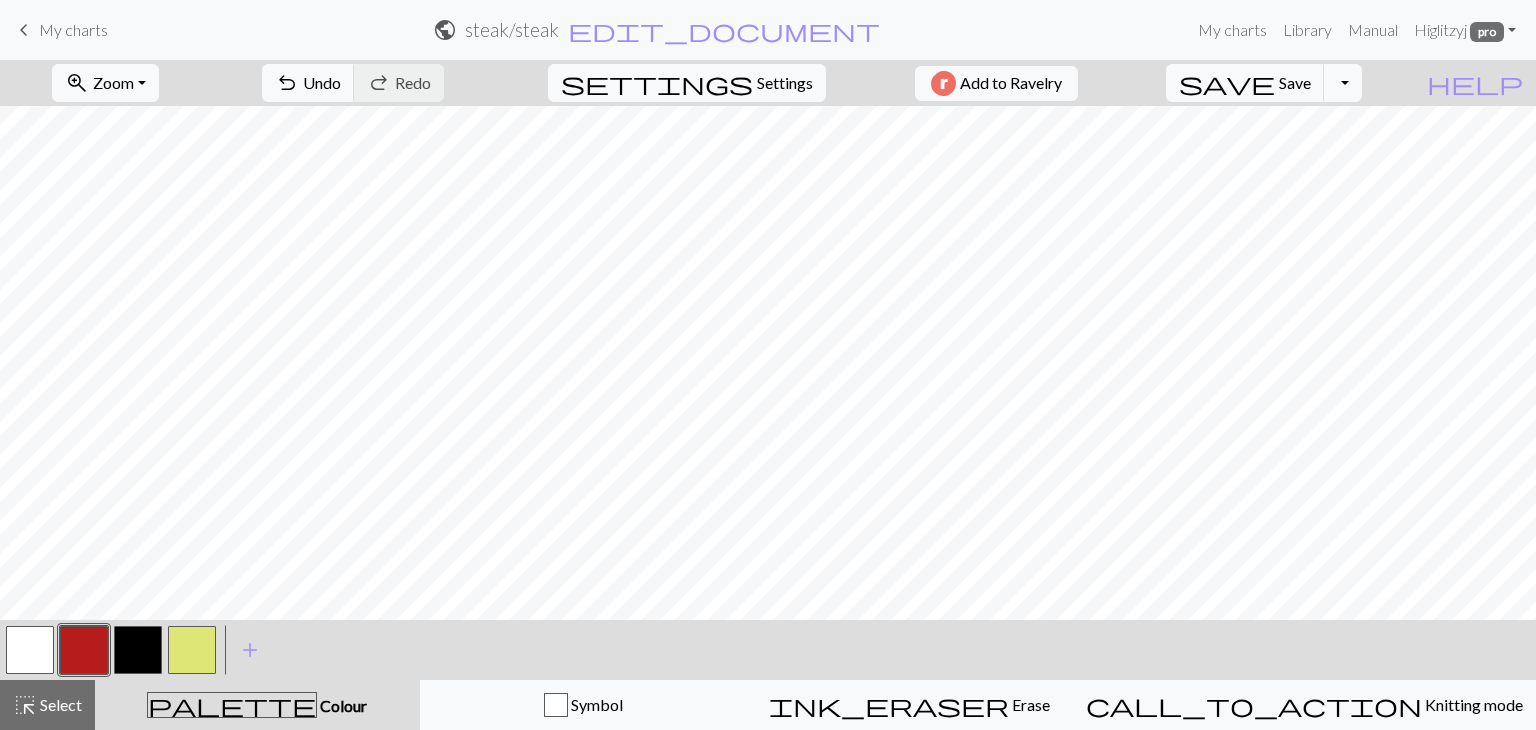 click at bounding box center [30, 650] 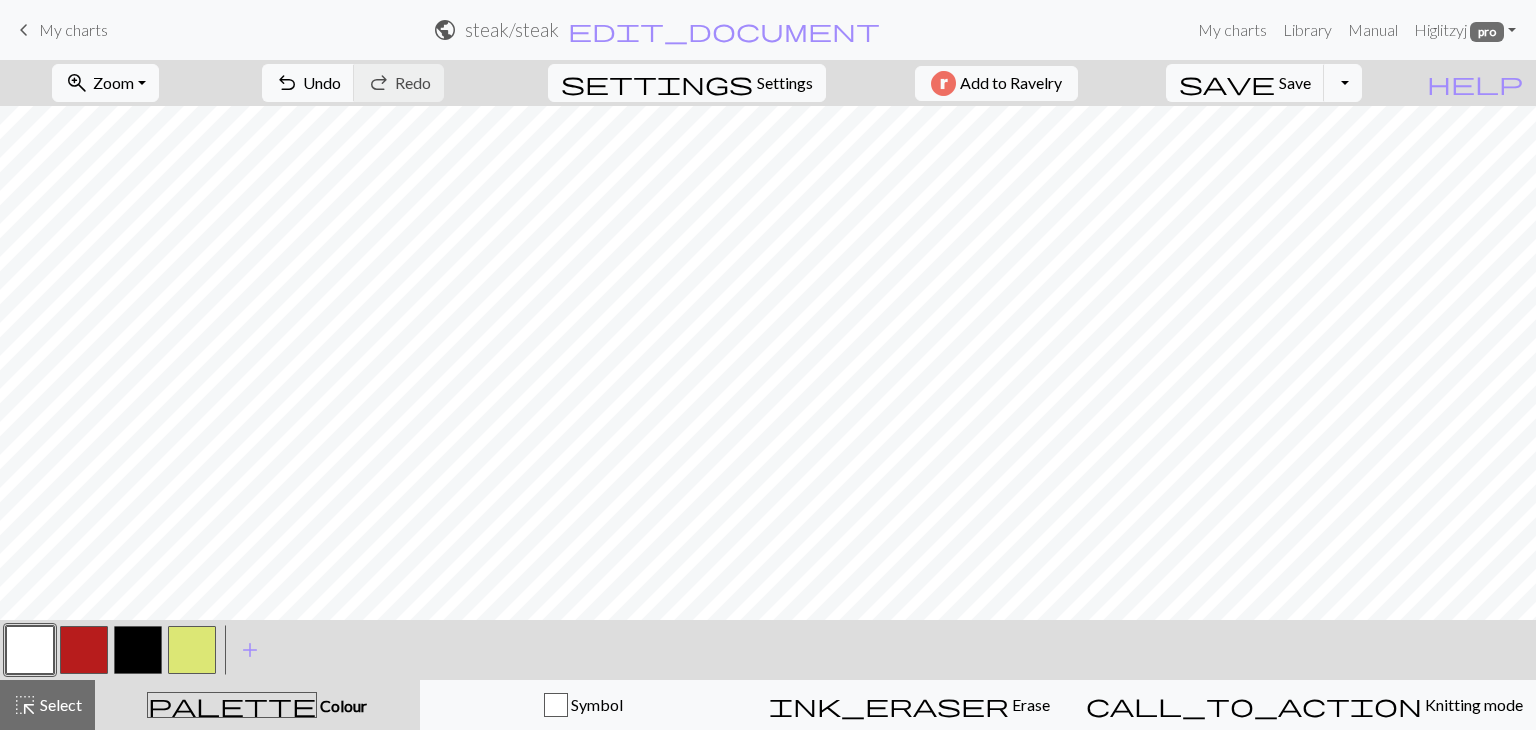 click at bounding box center [84, 650] 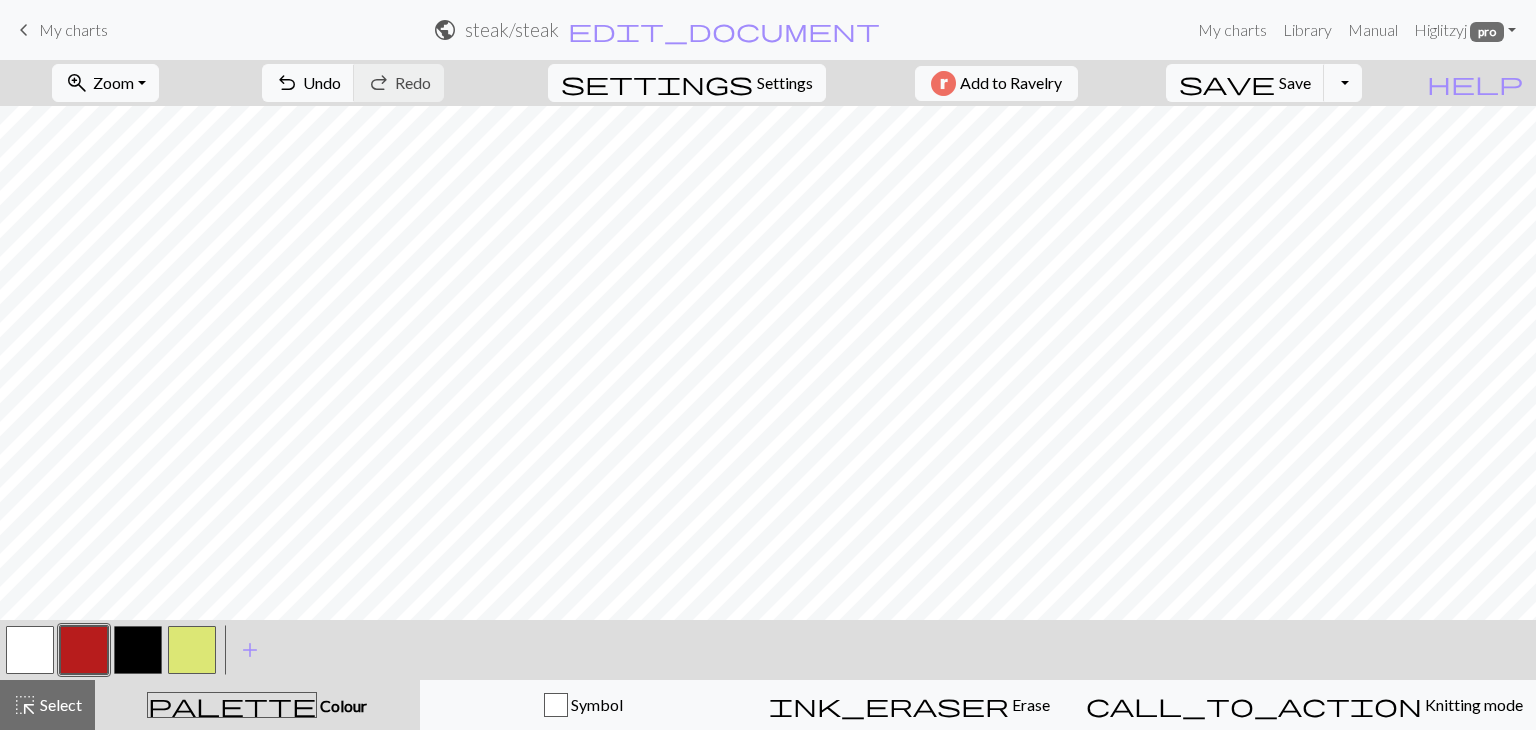 click at bounding box center [30, 650] 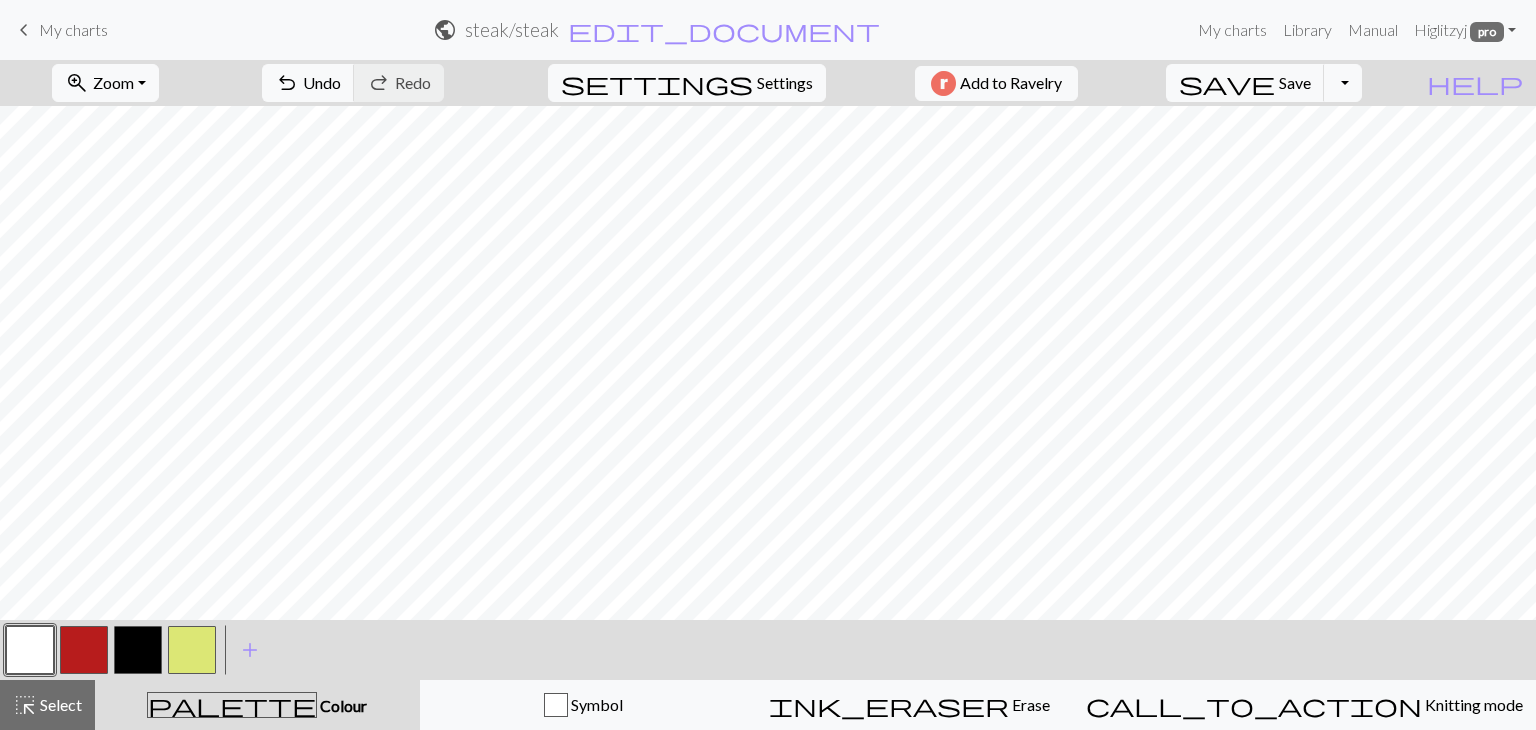click at bounding box center [84, 650] 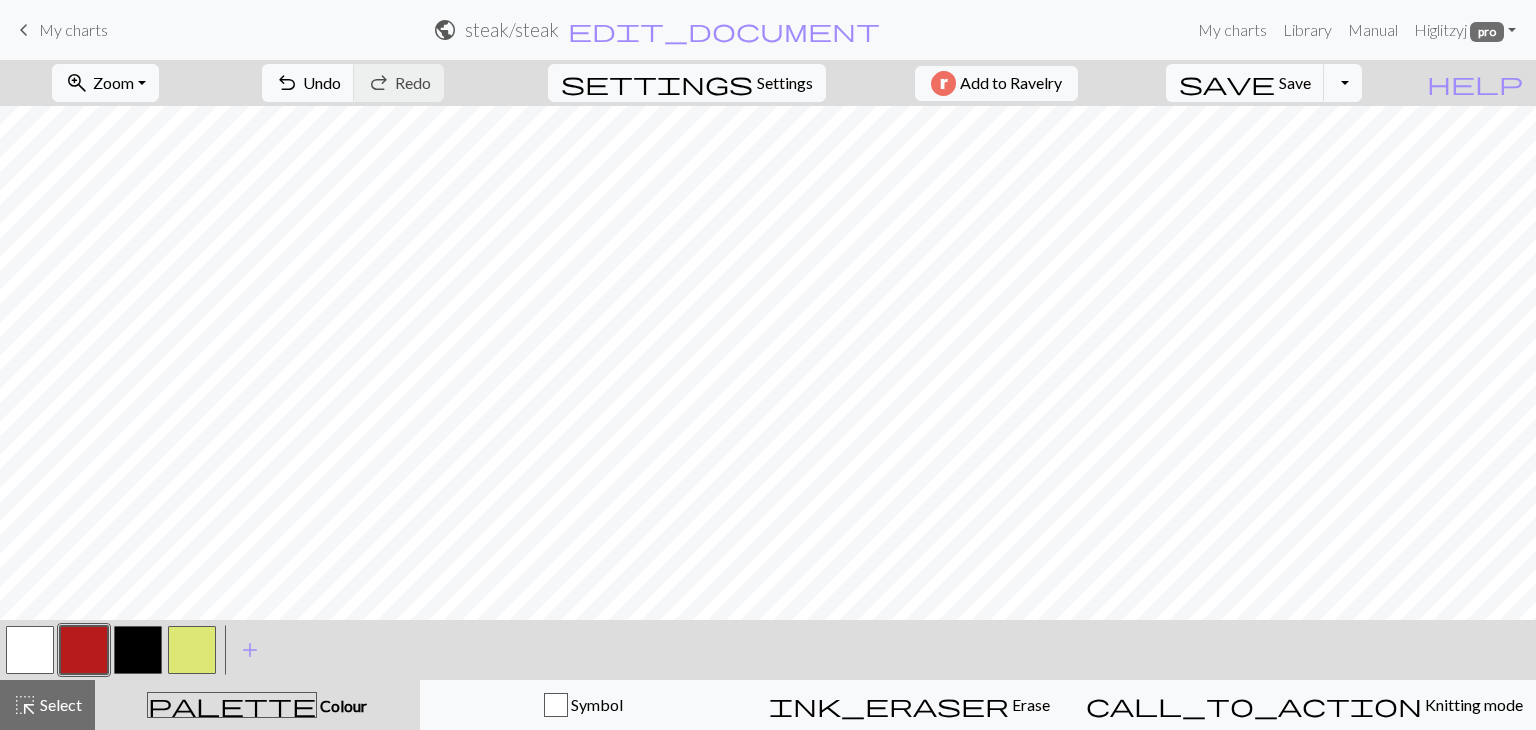 click at bounding box center [30, 650] 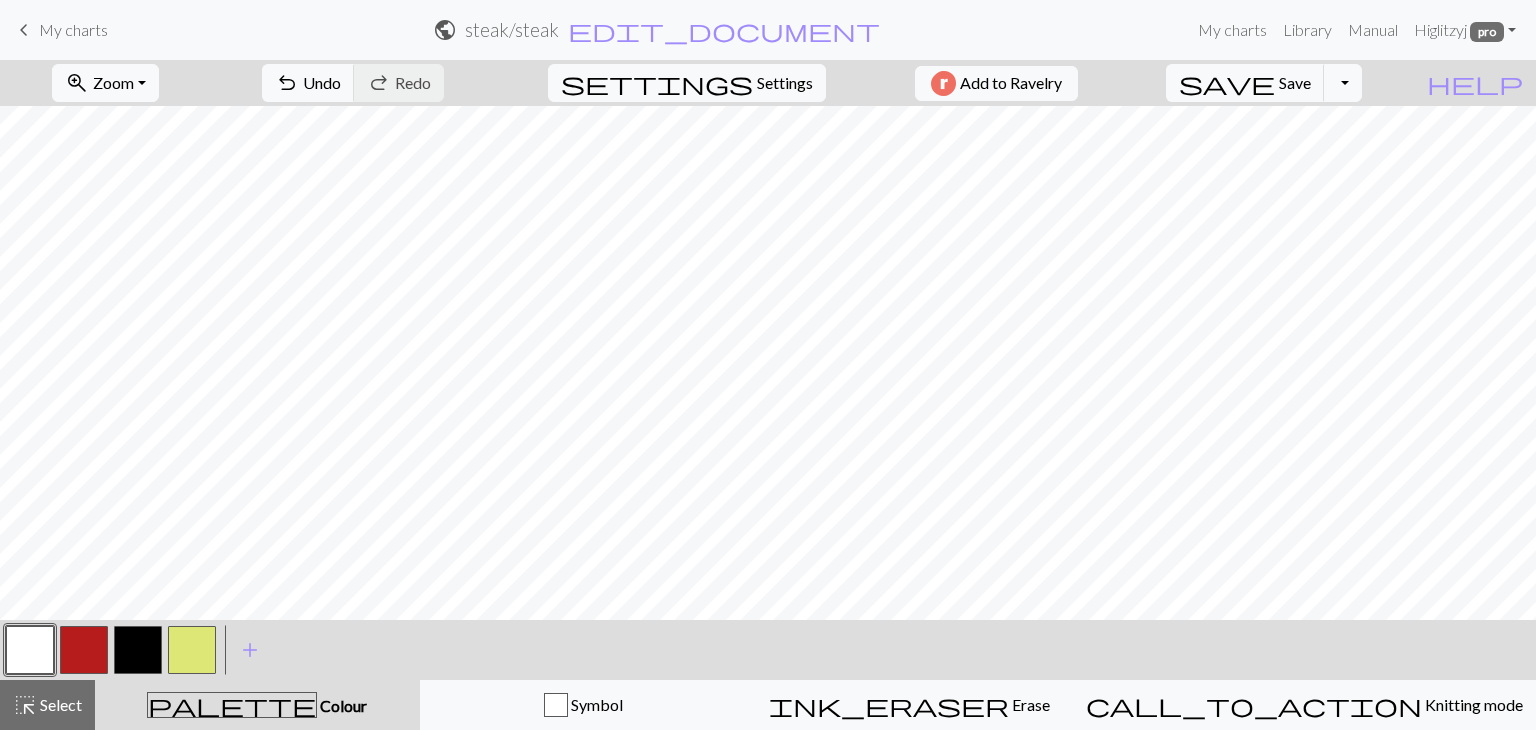 click at bounding box center (84, 650) 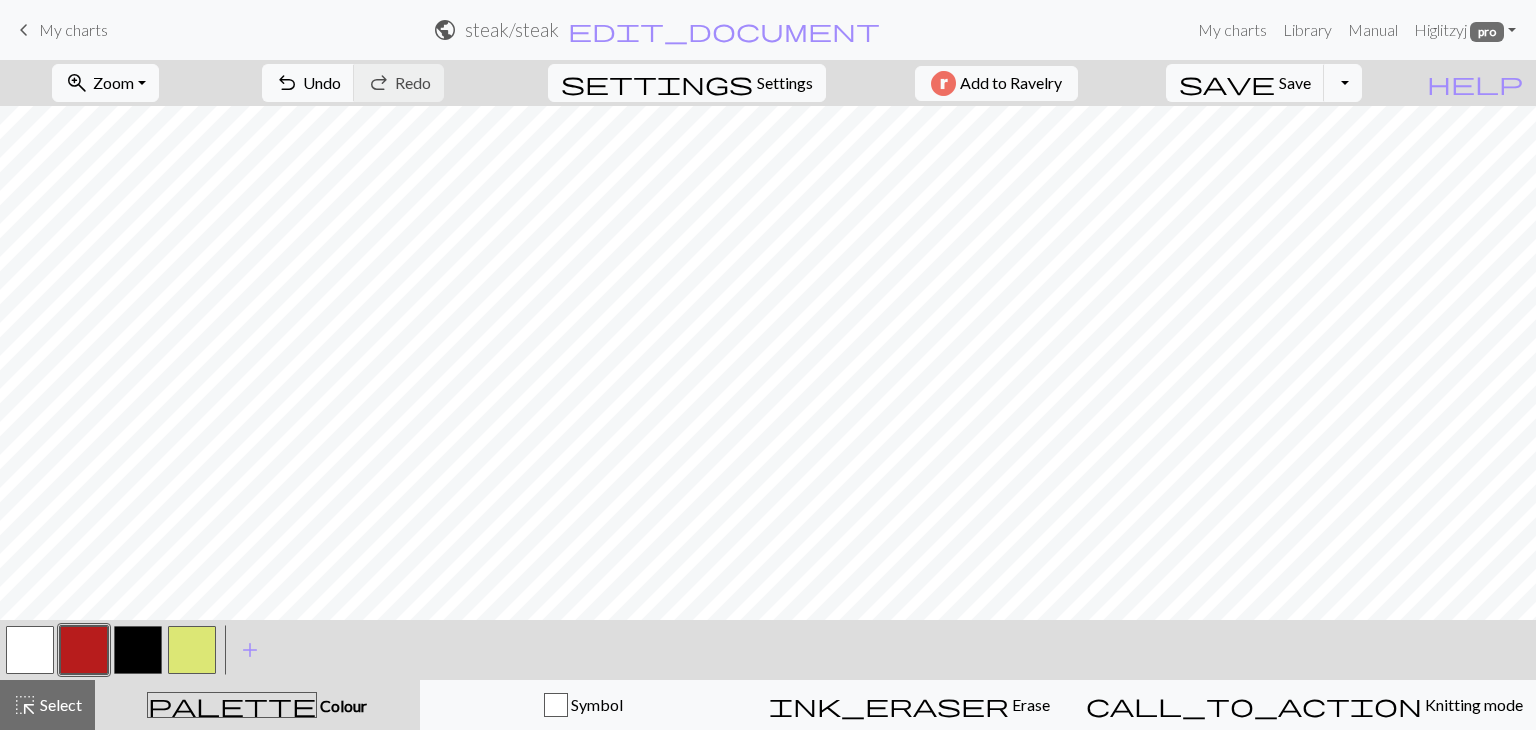 click at bounding box center (30, 650) 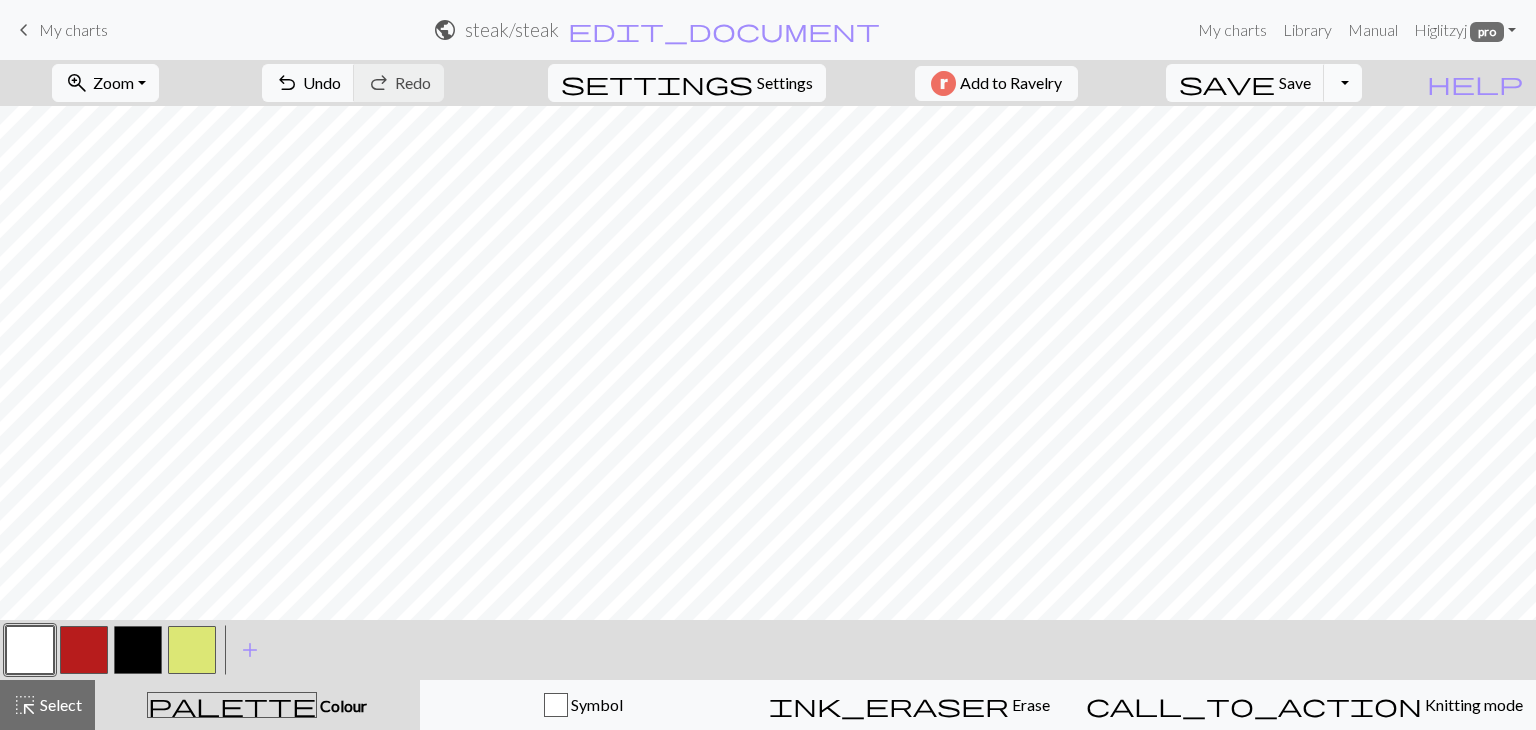 click on "Toggle Dropdown" at bounding box center [1343, 83] 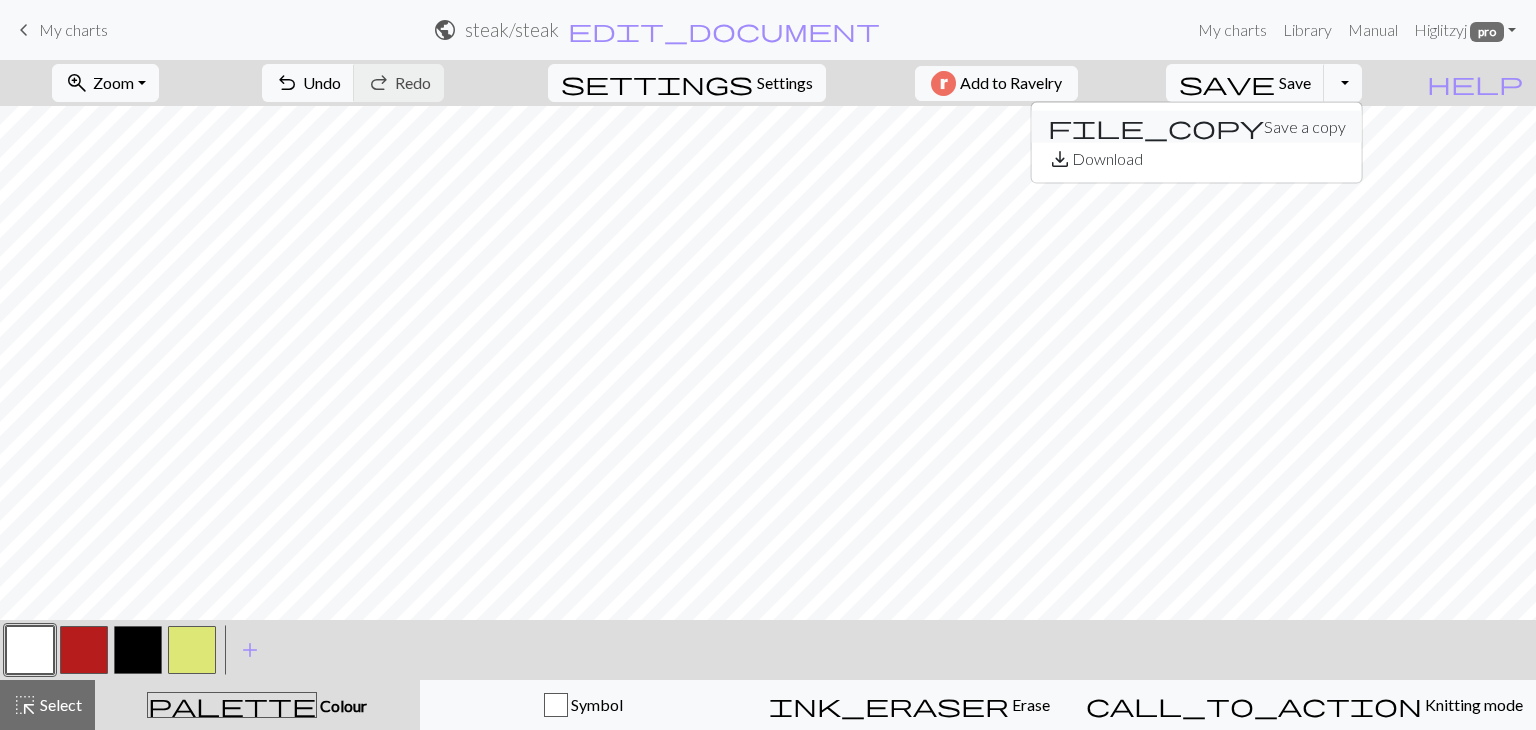 click on "file_copy  Save a copy" at bounding box center (1197, 127) 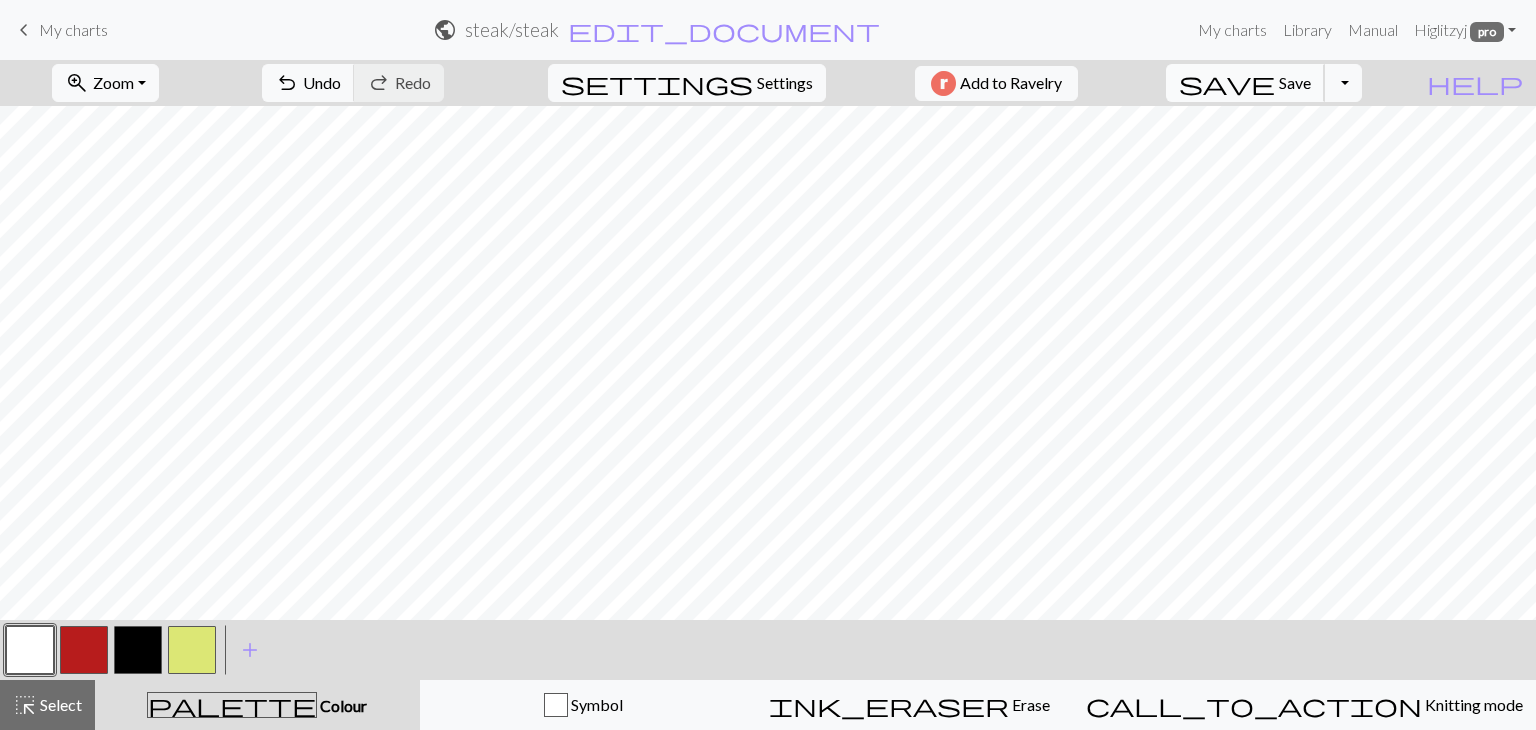 click on "Save" at bounding box center [1295, 82] 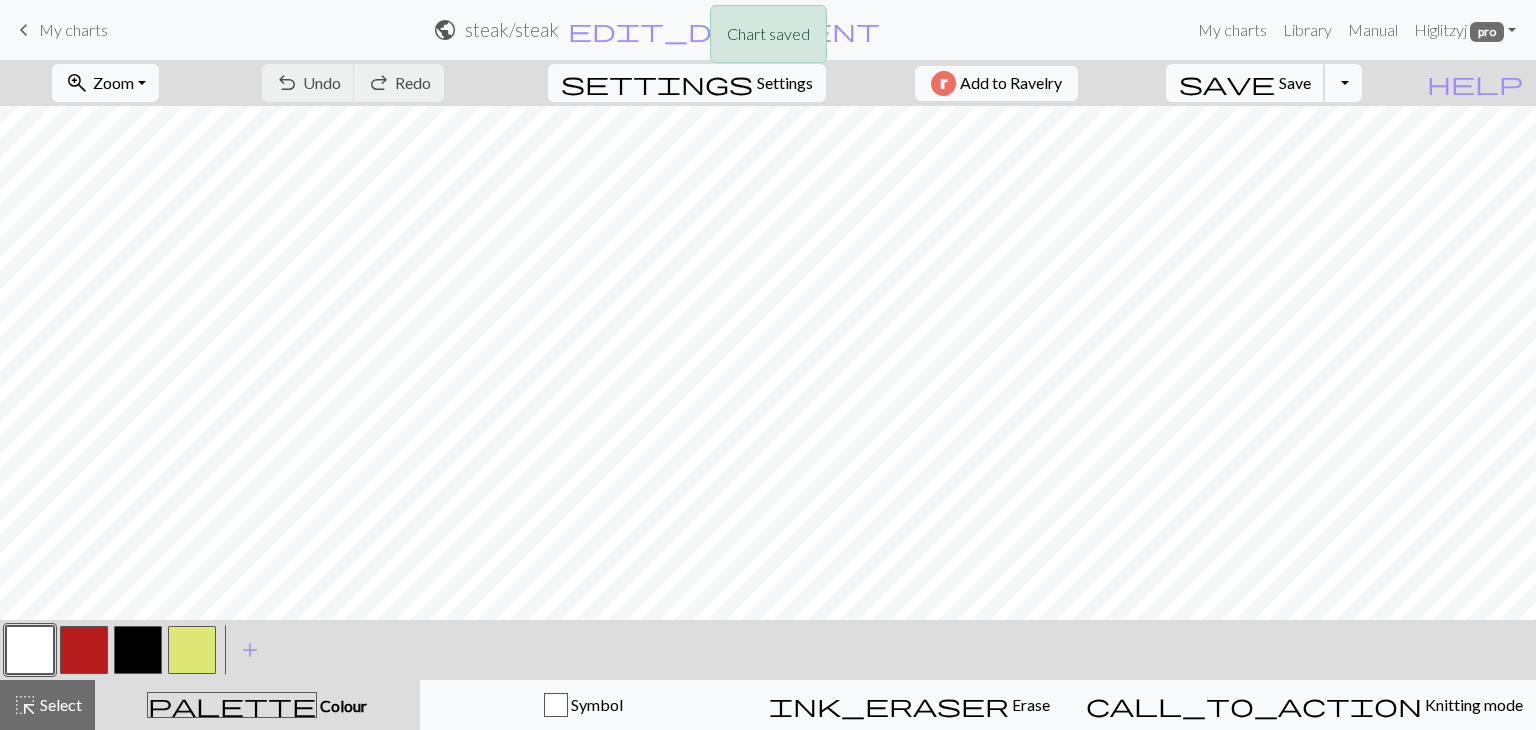 drag, startPoint x: 1324, startPoint y: 81, endPoint x: 1302, endPoint y: 61, distance: 29.732138 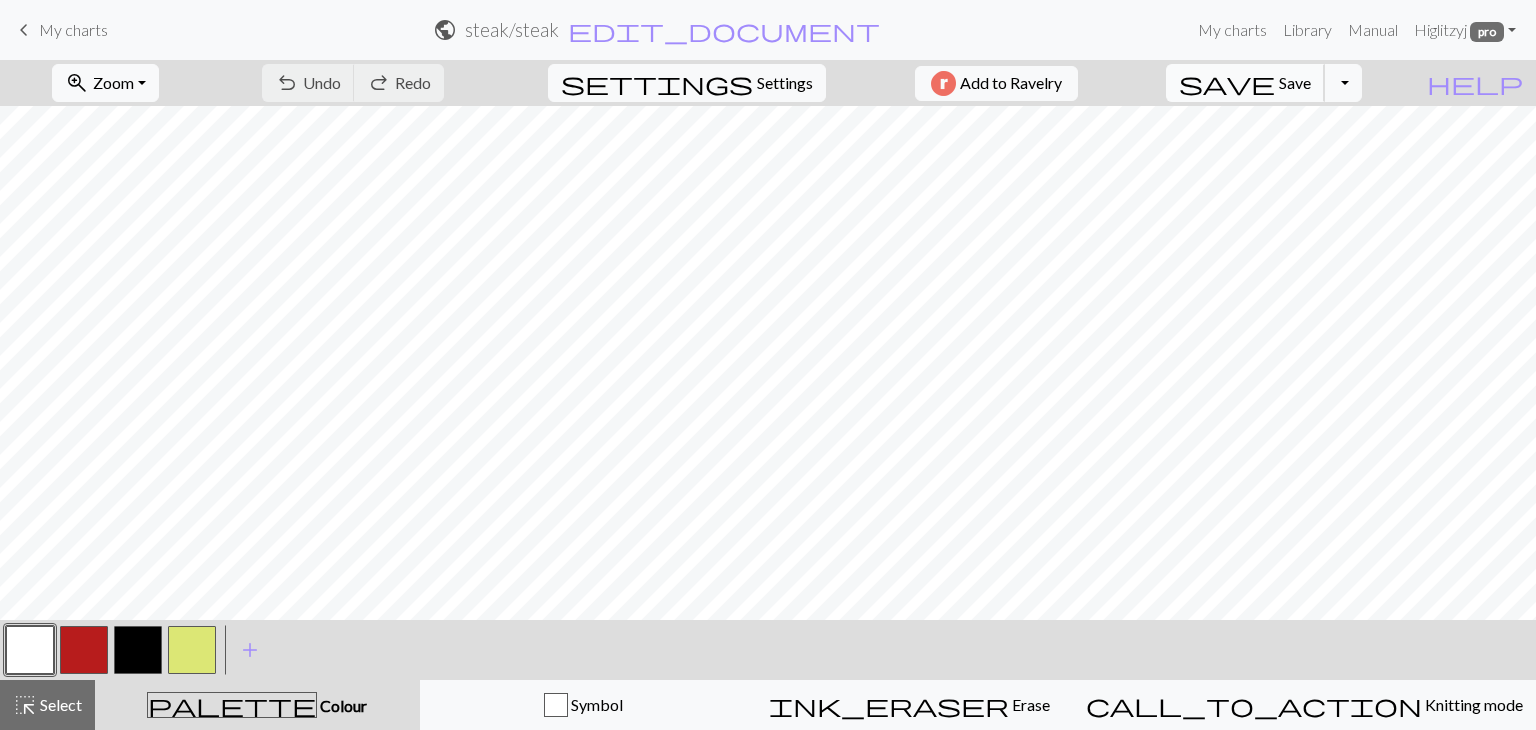 click on "Save" at bounding box center [1295, 82] 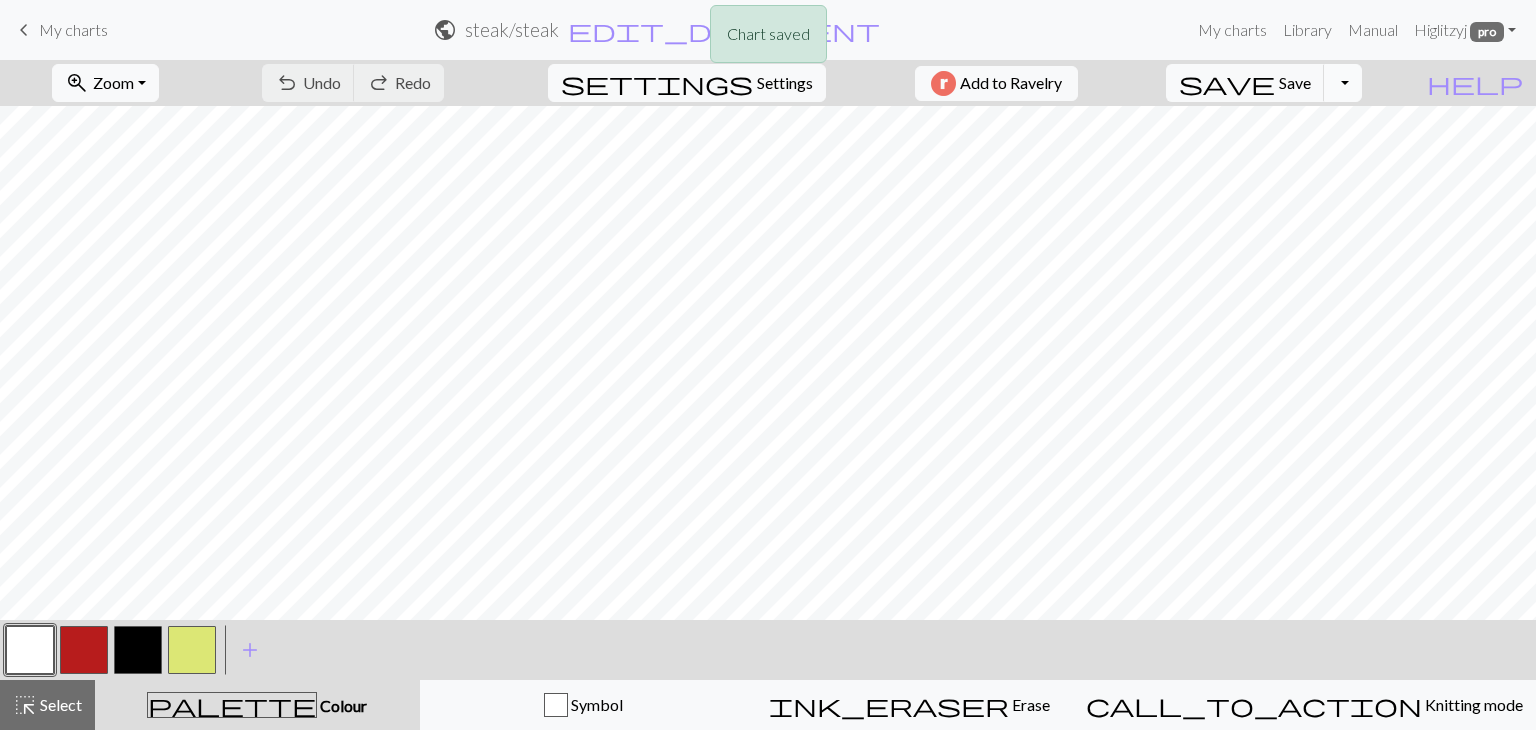 click on "Toggle Dropdown" at bounding box center (1343, 83) 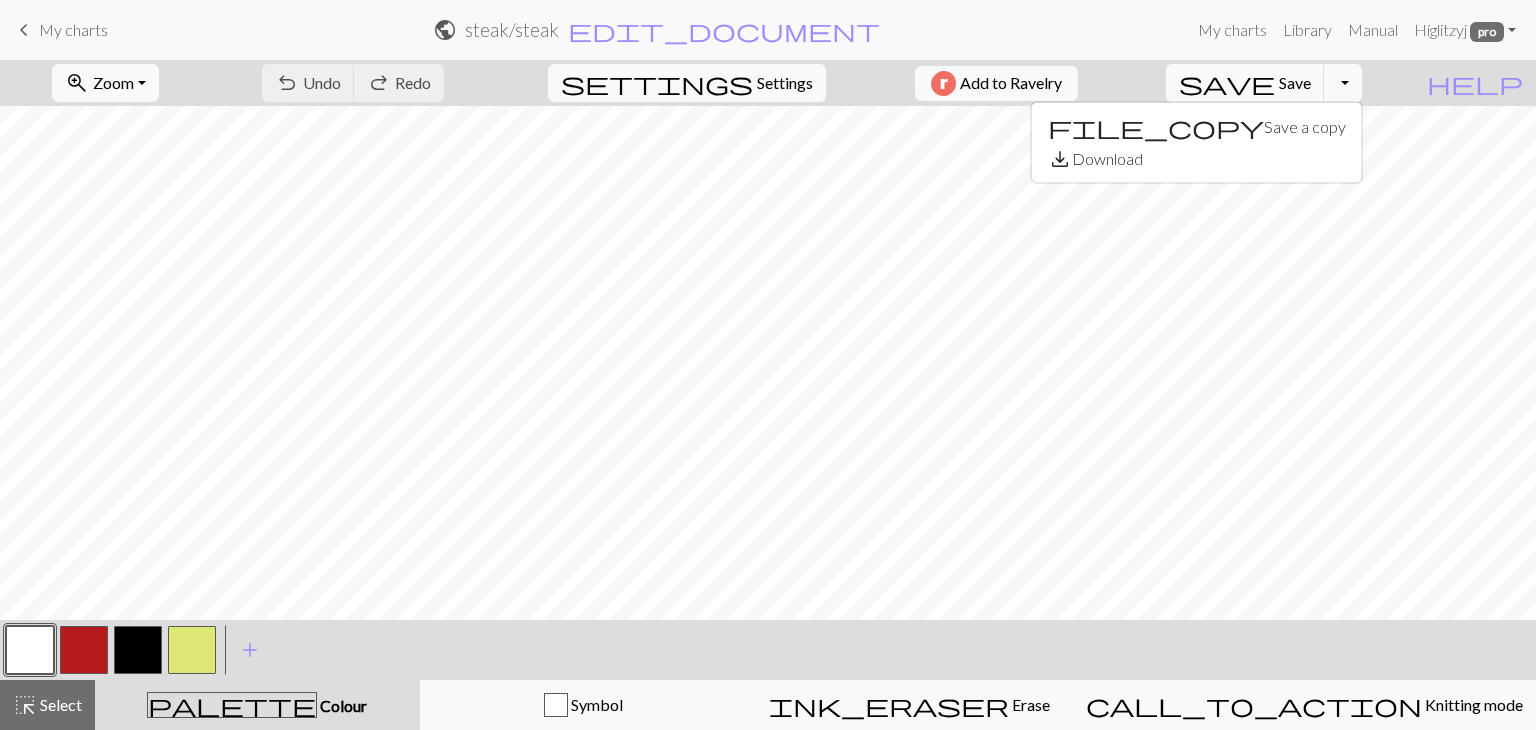 type 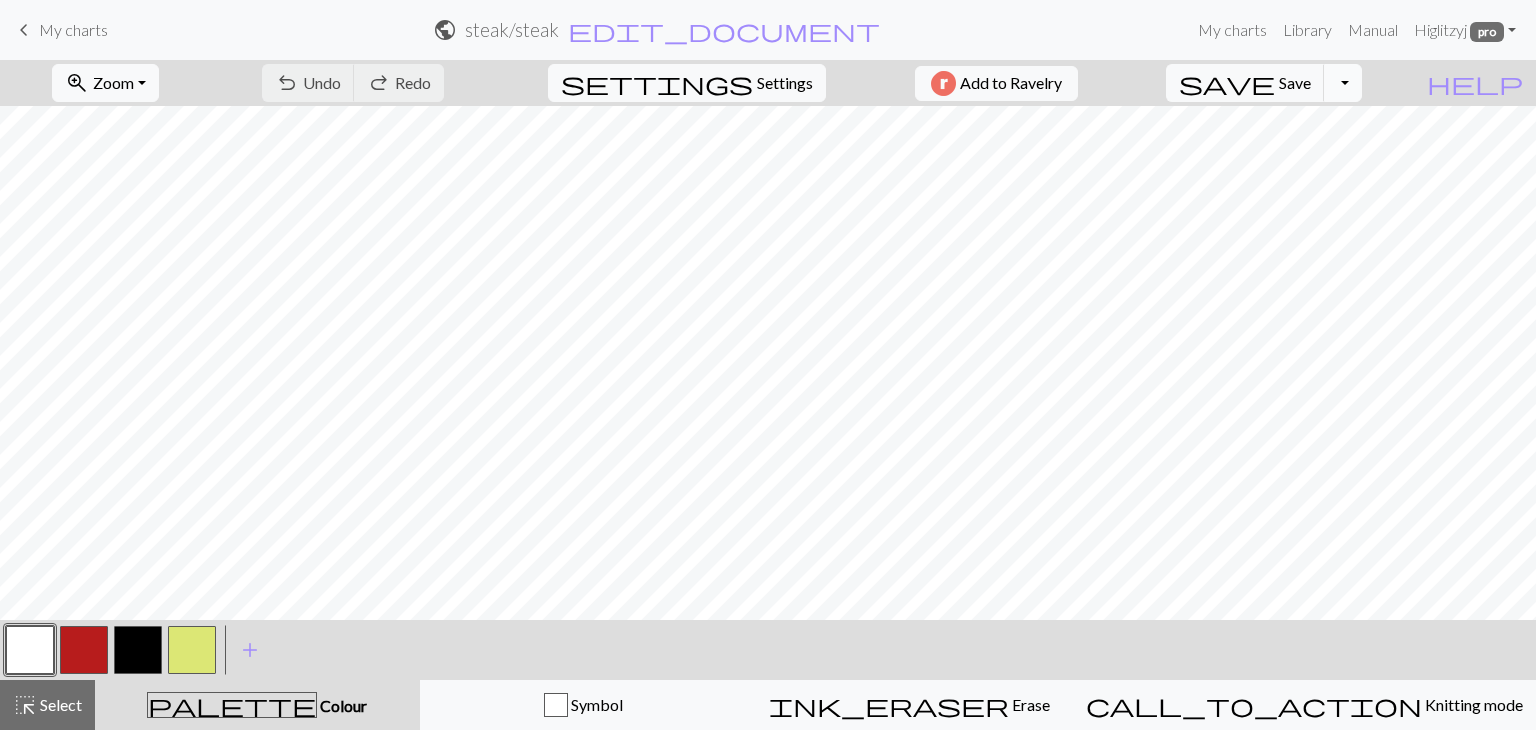 click on "Toggle Dropdown" at bounding box center [1343, 83] 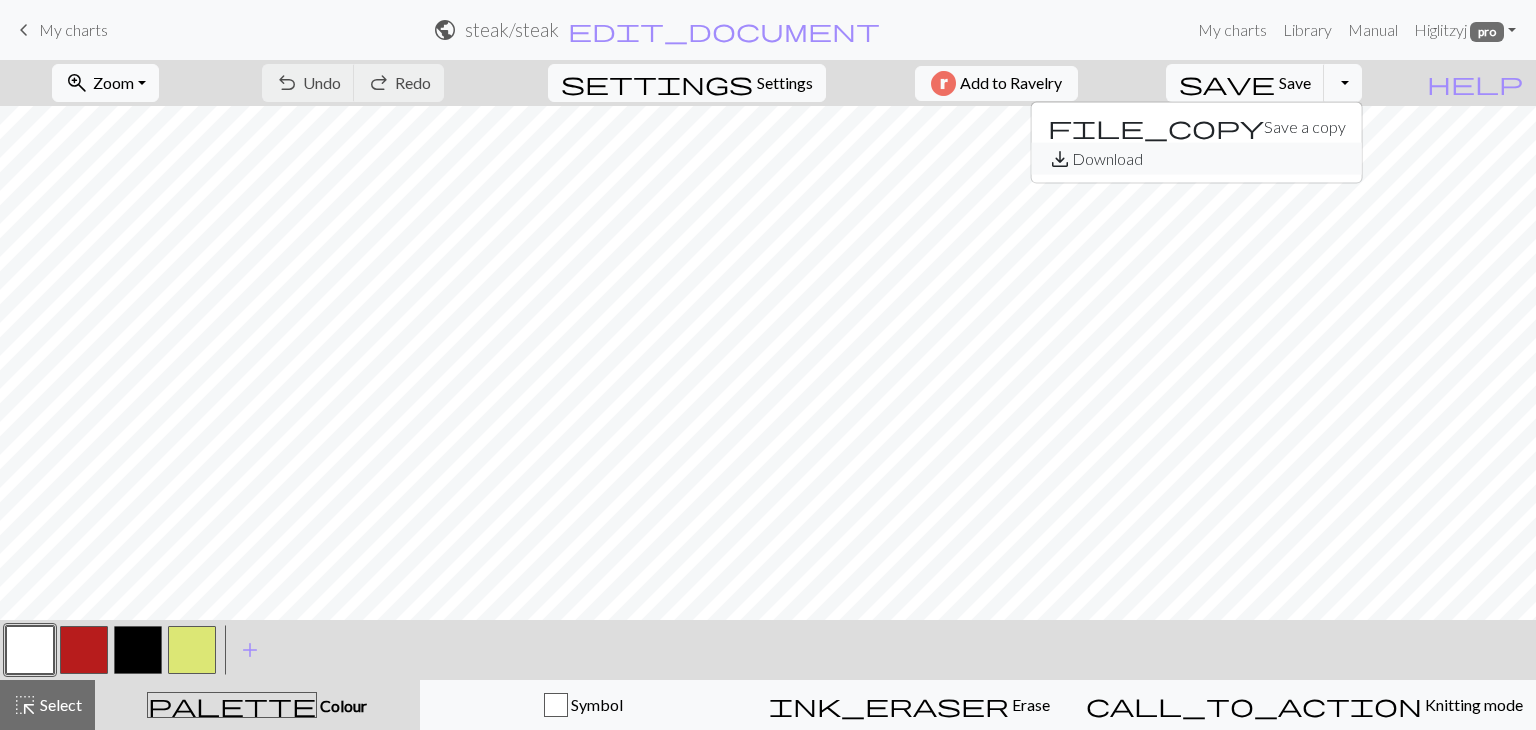 click on "save_alt  Download" at bounding box center [1197, 159] 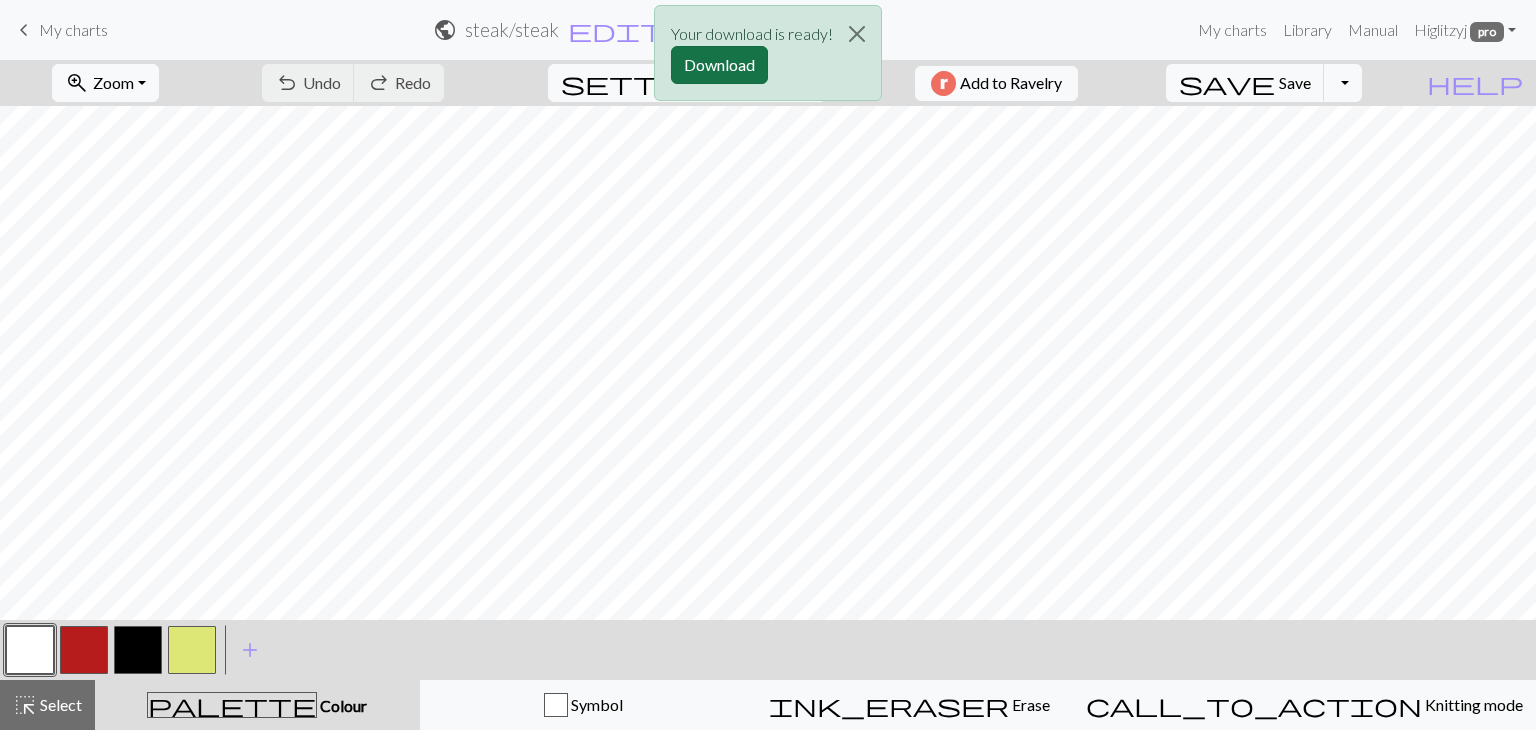 click on "Download" at bounding box center [719, 65] 